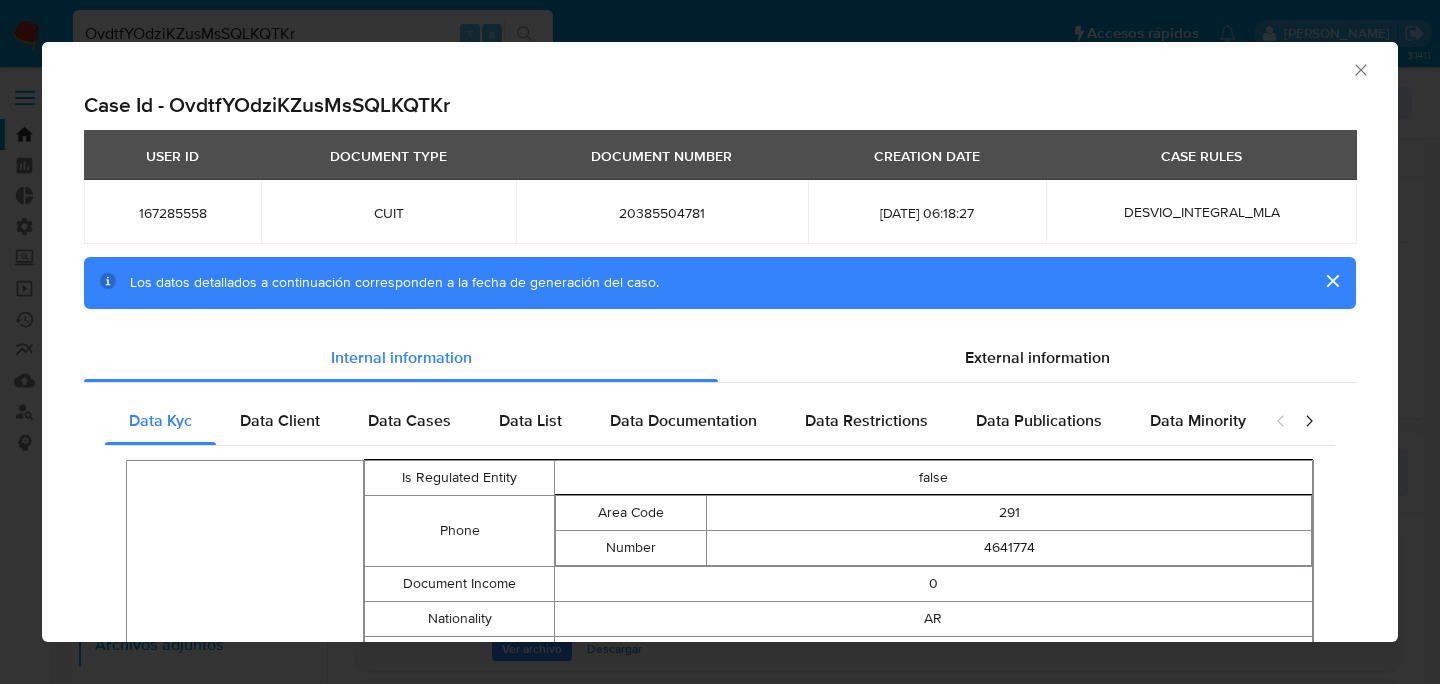 select on "10" 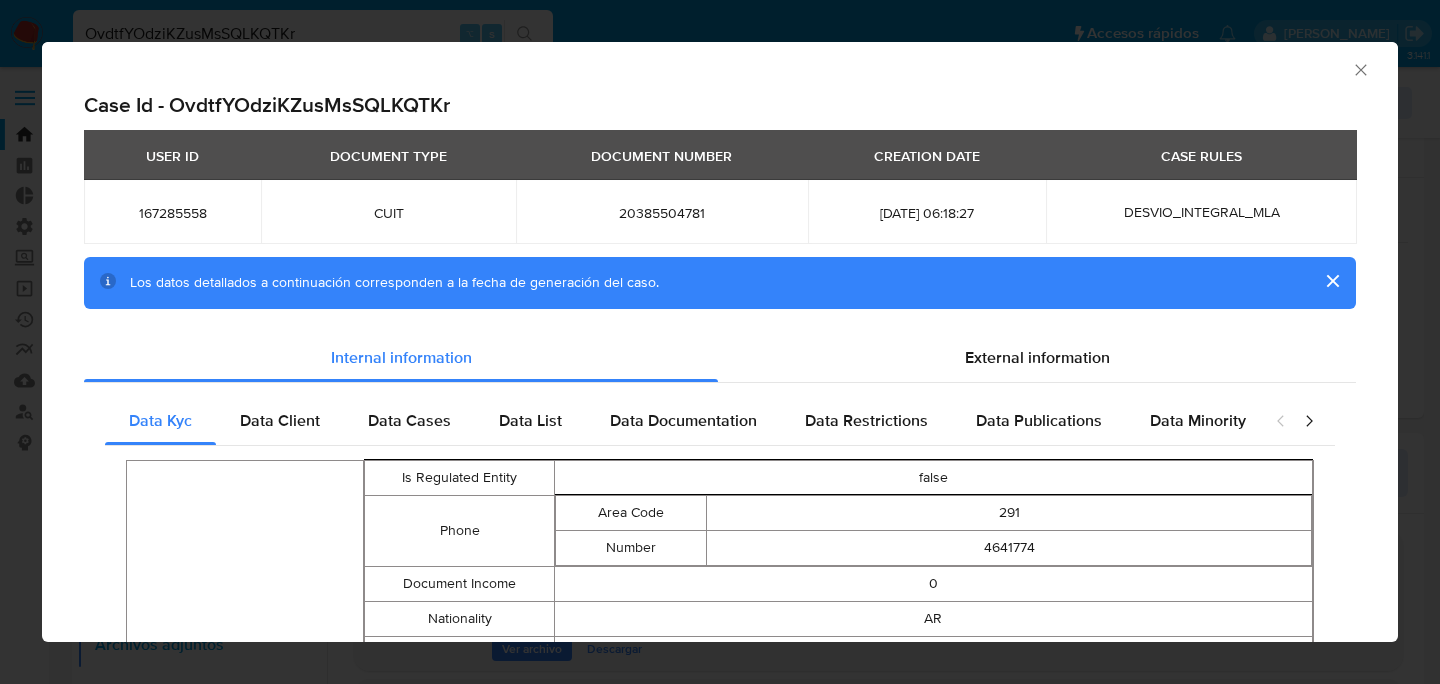 scroll, scrollTop: 835, scrollLeft: 0, axis: vertical 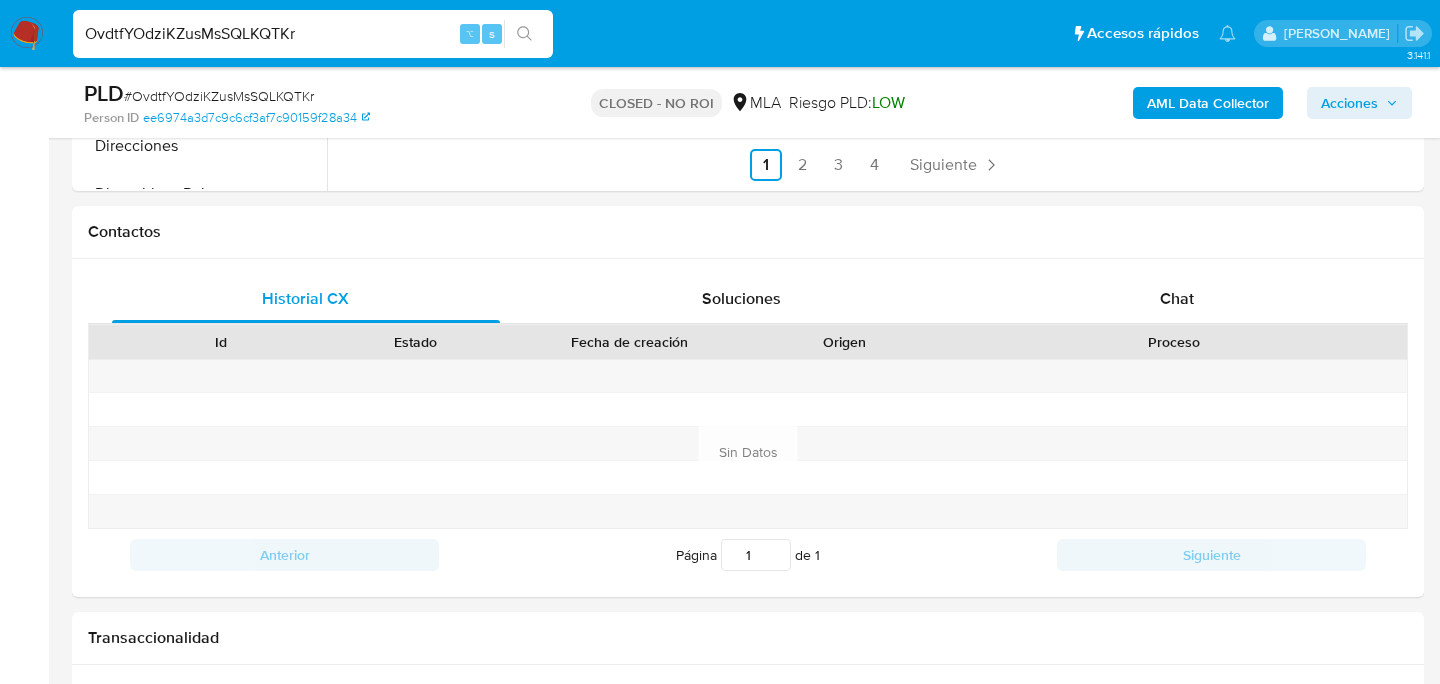 click on "OvdtfYOdziKZusMsSQLKQTKr" at bounding box center (313, 34) 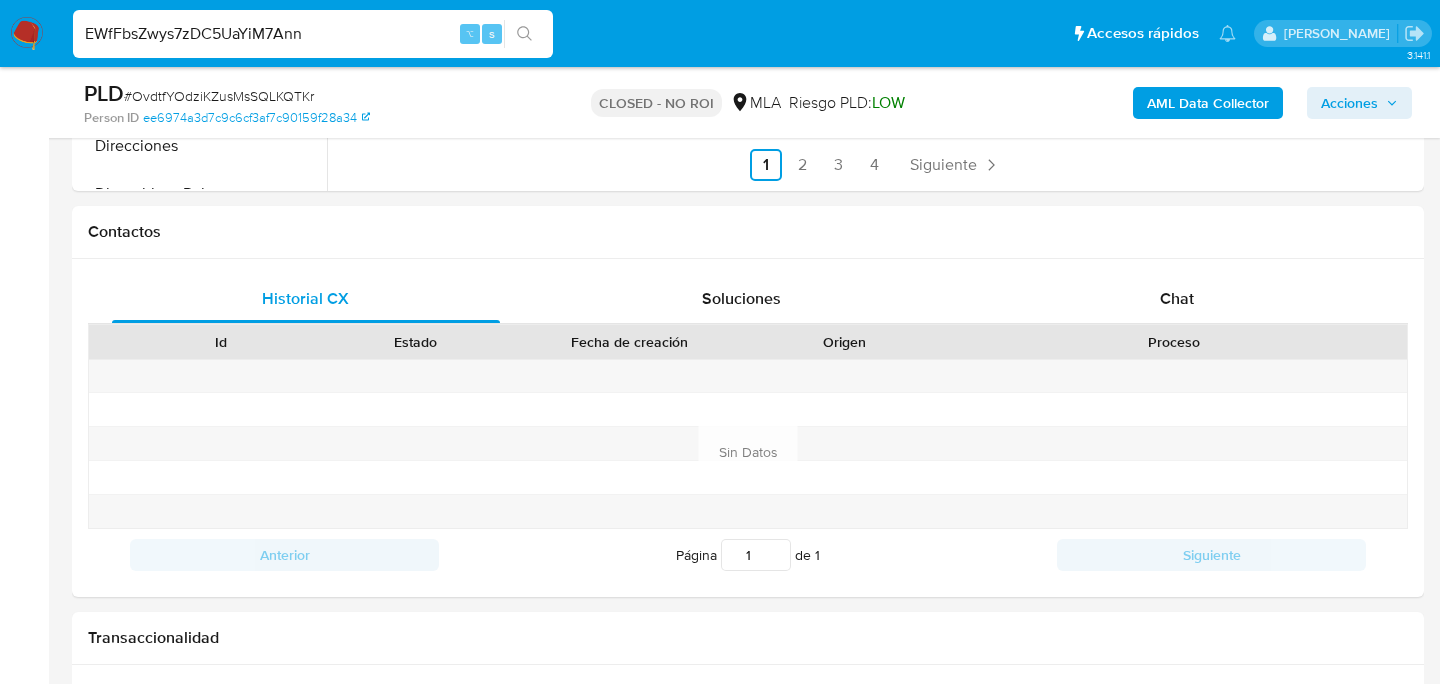 type on "EWfFbsZwys7zDC5UaYiM7Ann" 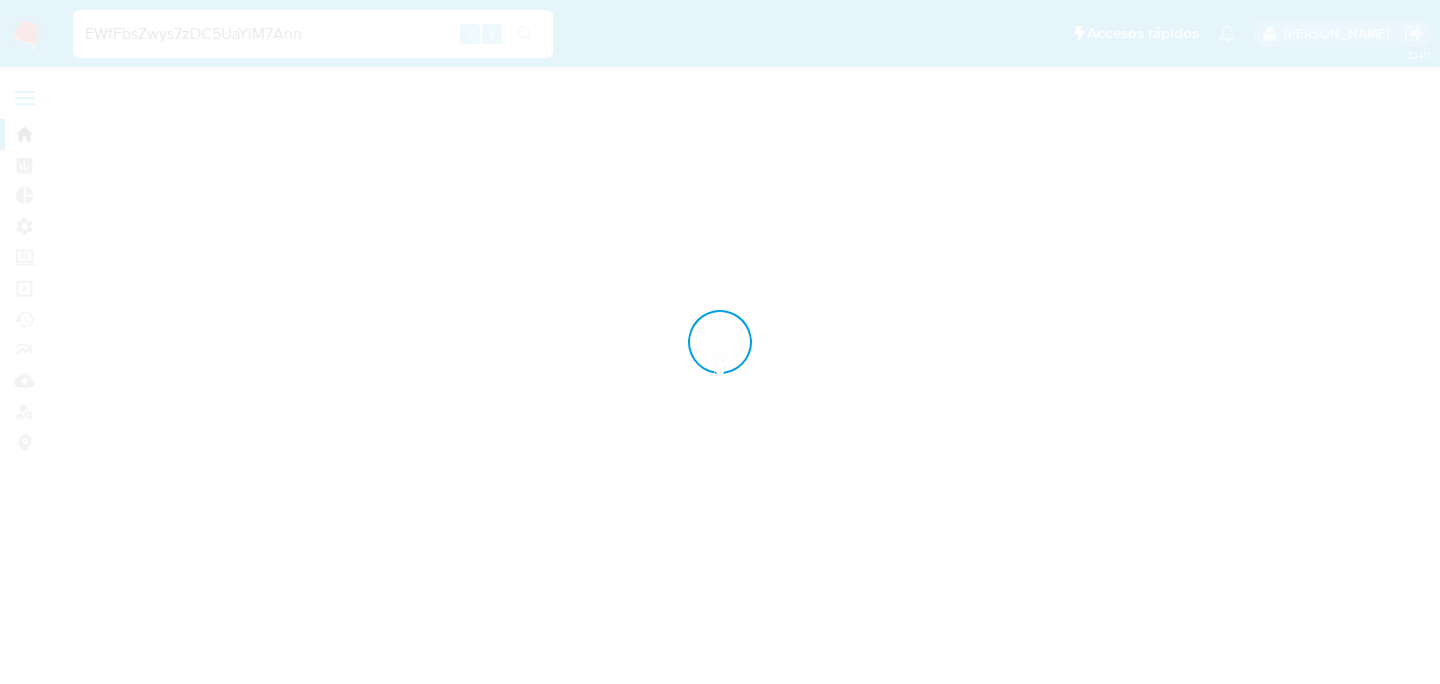 scroll, scrollTop: 0, scrollLeft: 0, axis: both 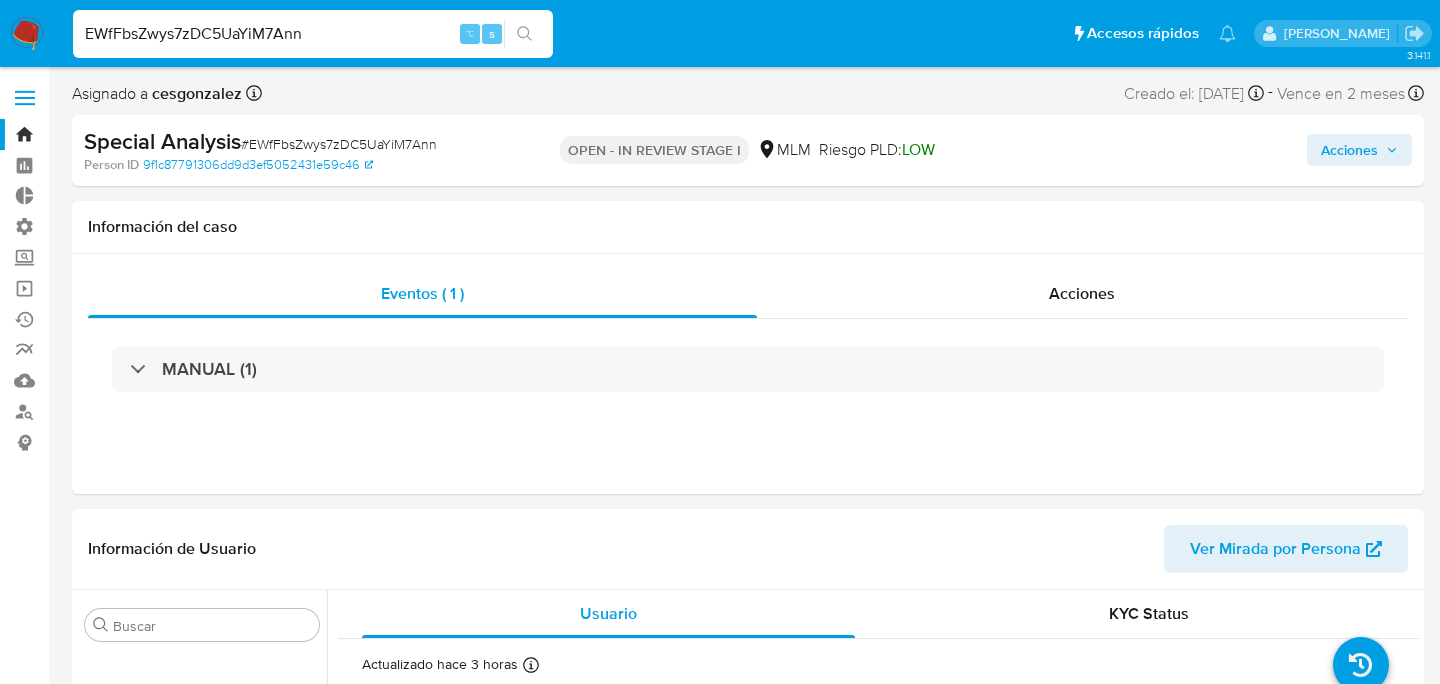 select on "10" 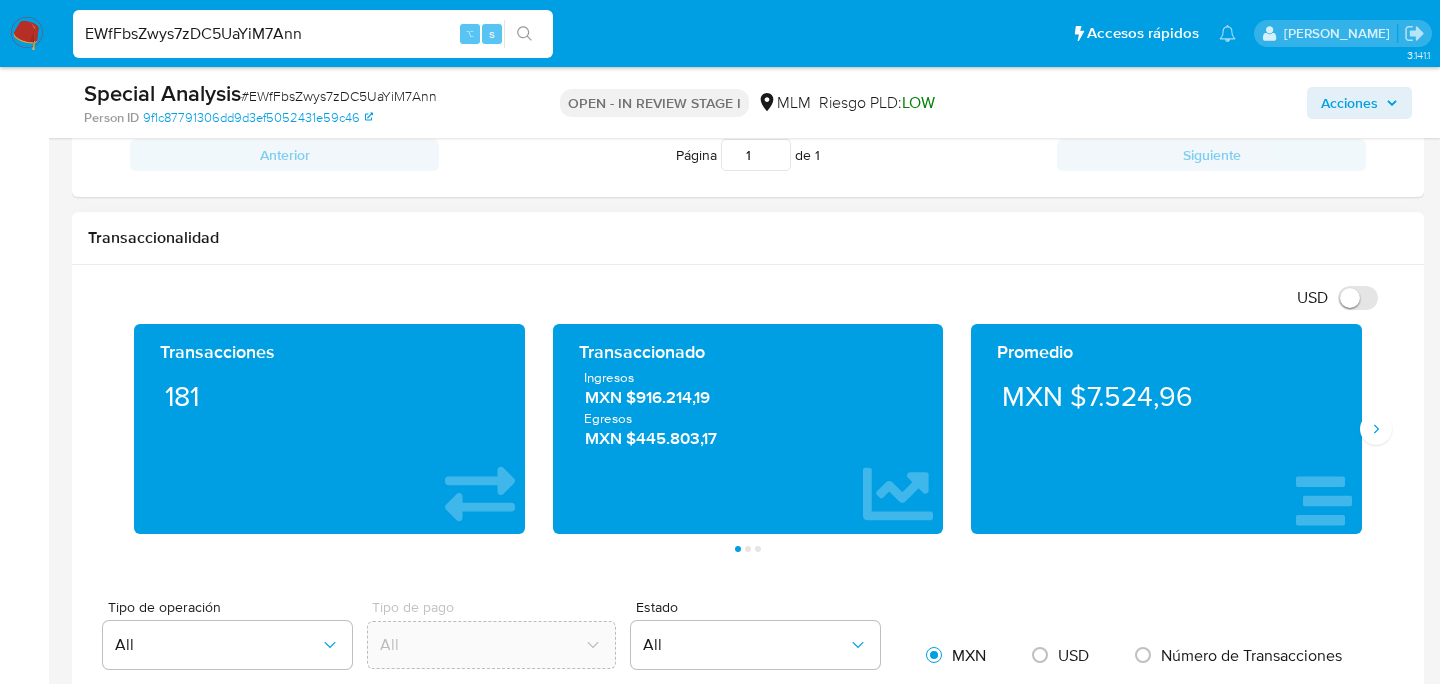 scroll, scrollTop: 0, scrollLeft: 0, axis: both 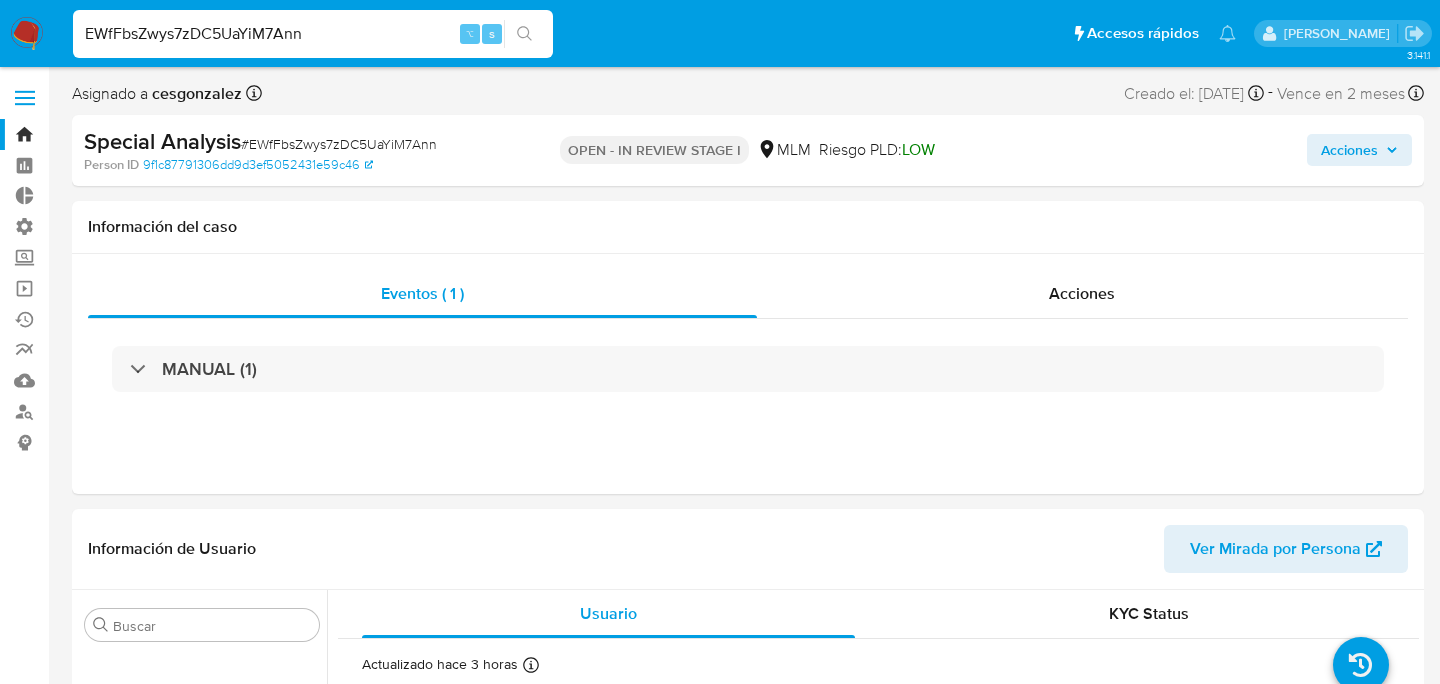 click on "EWfFbsZwys7zDC5UaYiM7Ann" at bounding box center (313, 34) 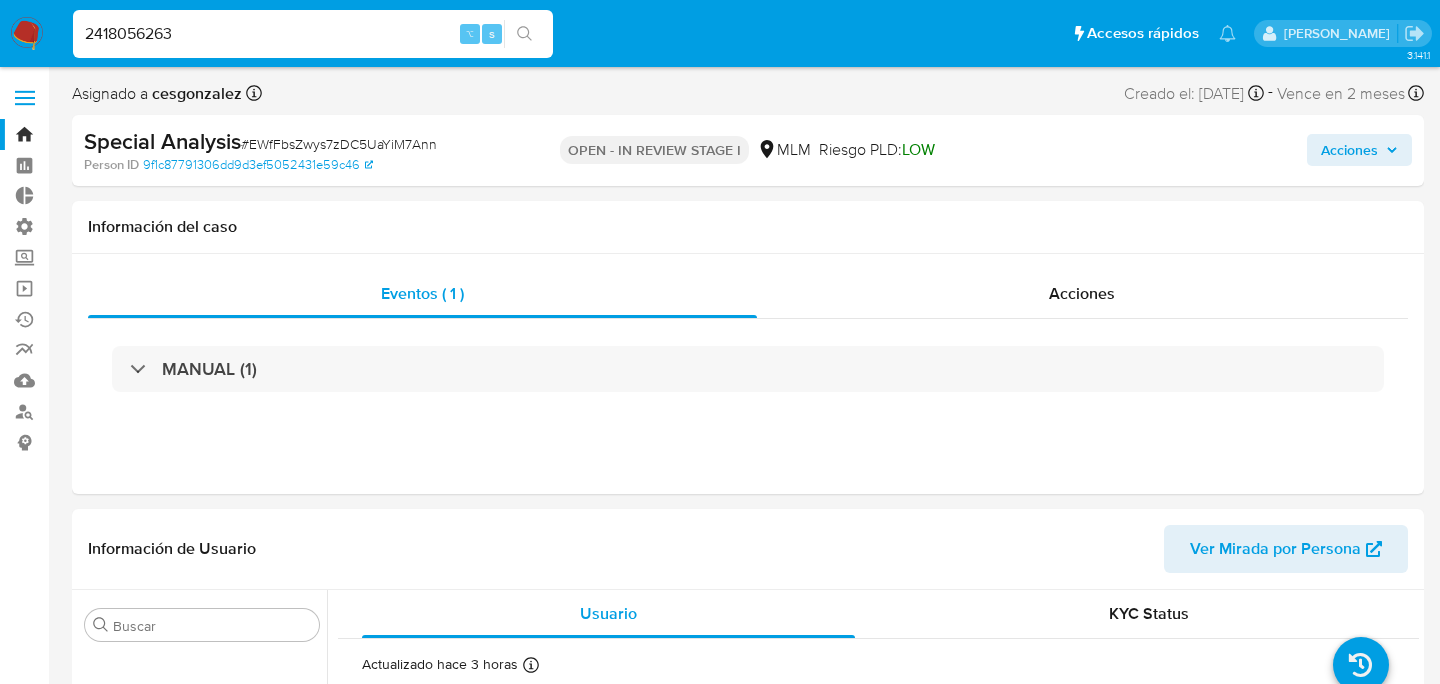 type on "2418056263" 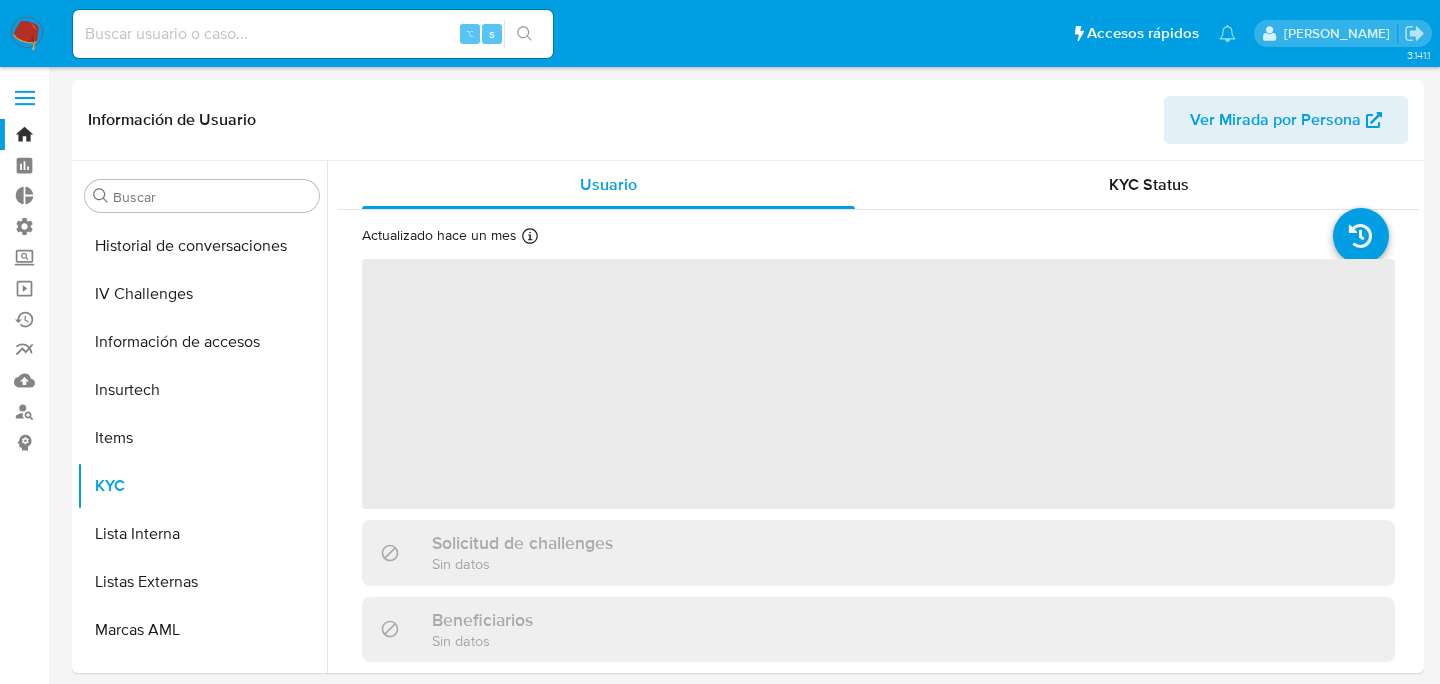 scroll, scrollTop: 893, scrollLeft: 0, axis: vertical 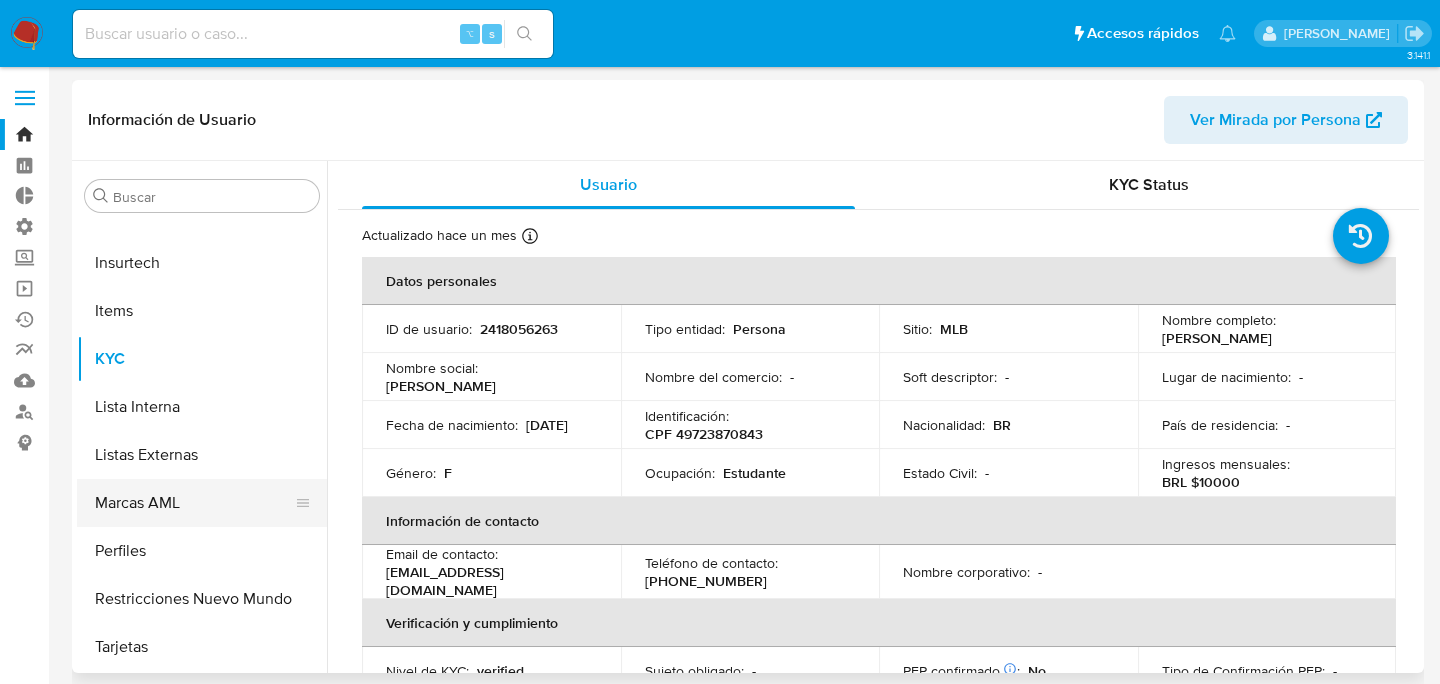 select on "10" 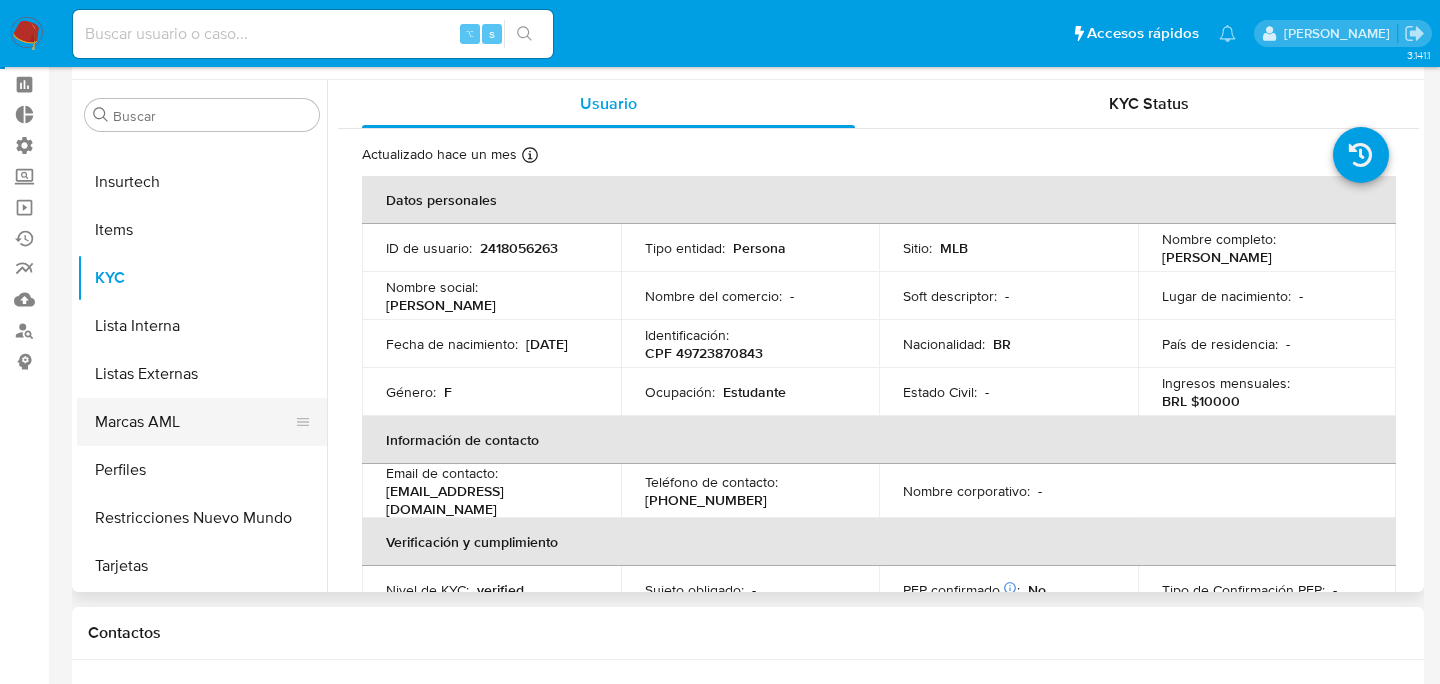 scroll, scrollTop: 114, scrollLeft: 0, axis: vertical 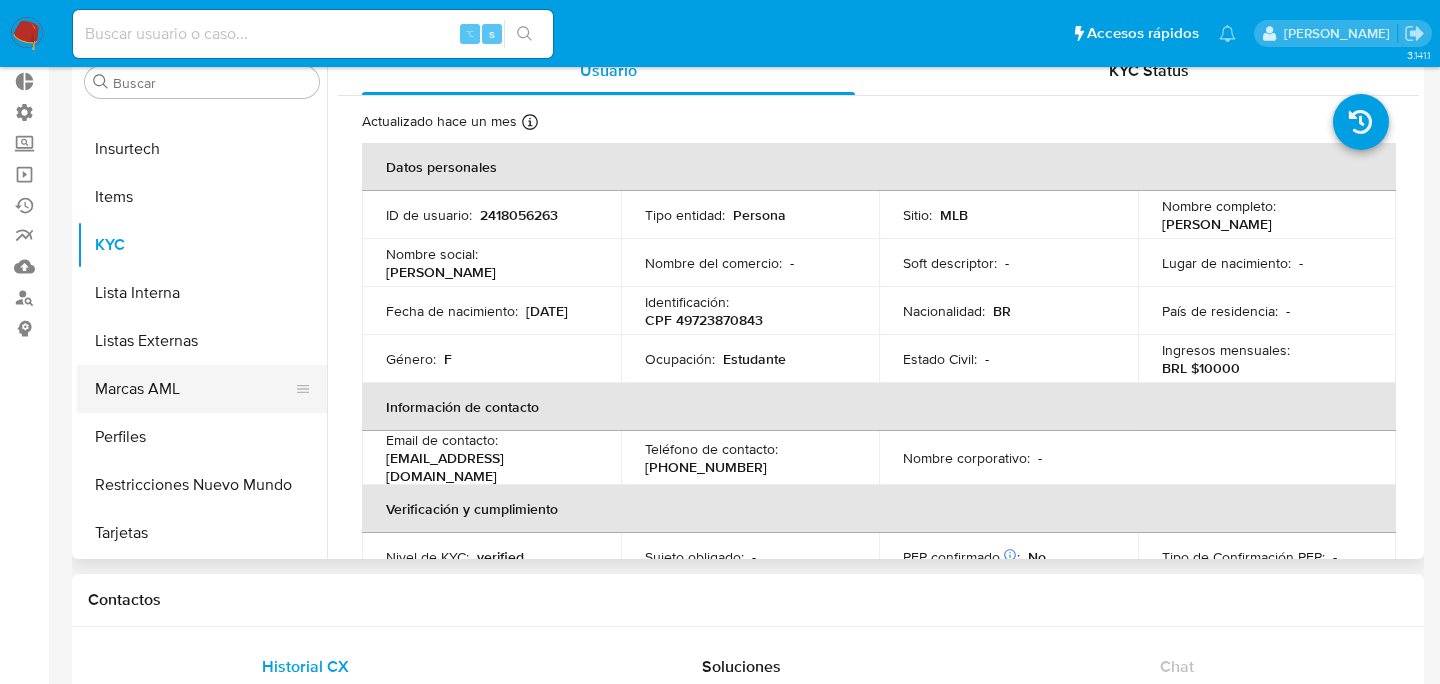 click on "Restricciones Nuevo Mundo" at bounding box center (202, 485) 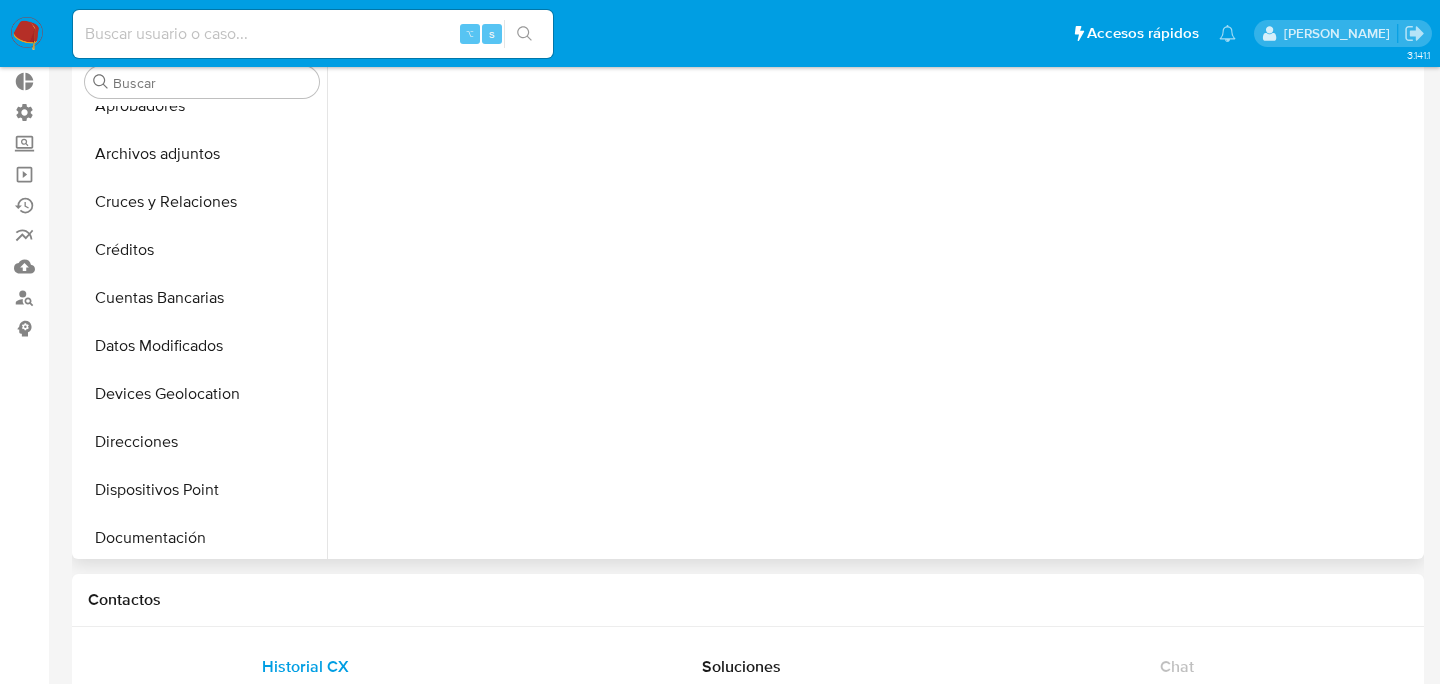 scroll, scrollTop: 0, scrollLeft: 0, axis: both 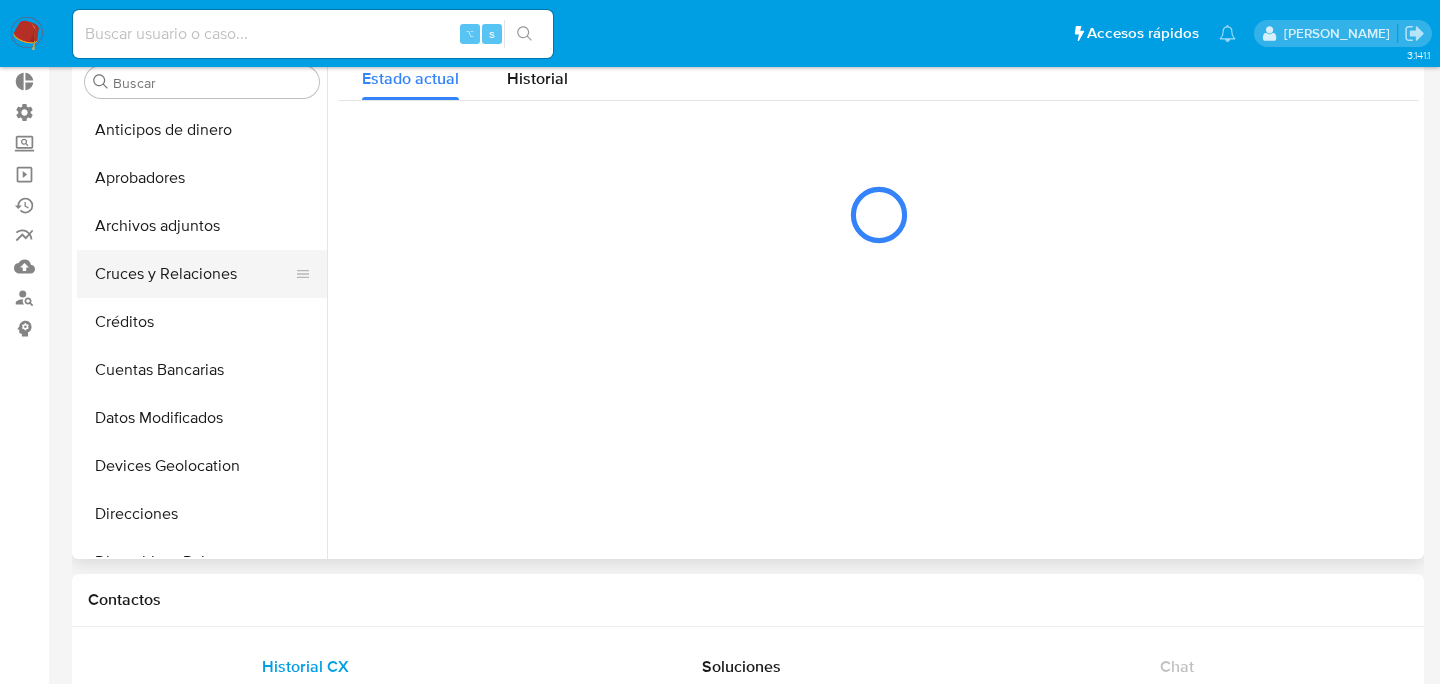 click on "Cruces y Relaciones" at bounding box center (194, 274) 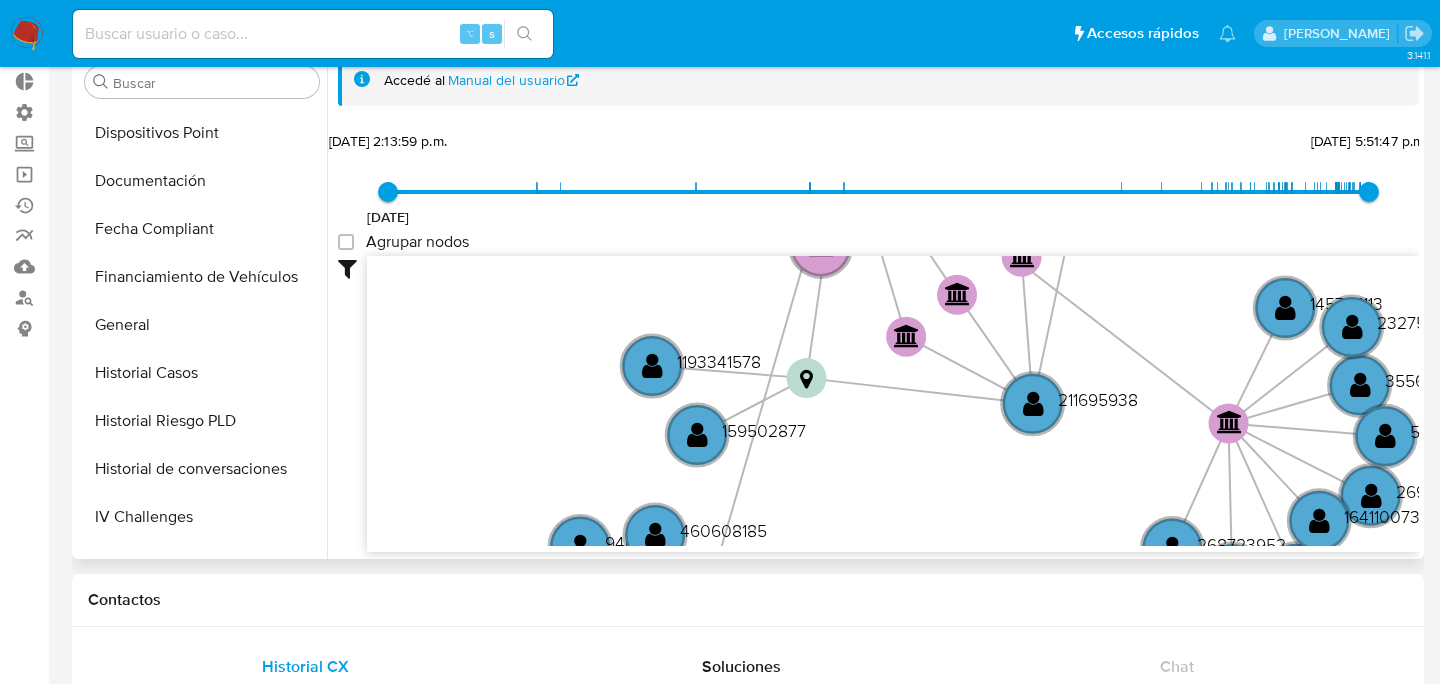 scroll, scrollTop: 461, scrollLeft: 0, axis: vertical 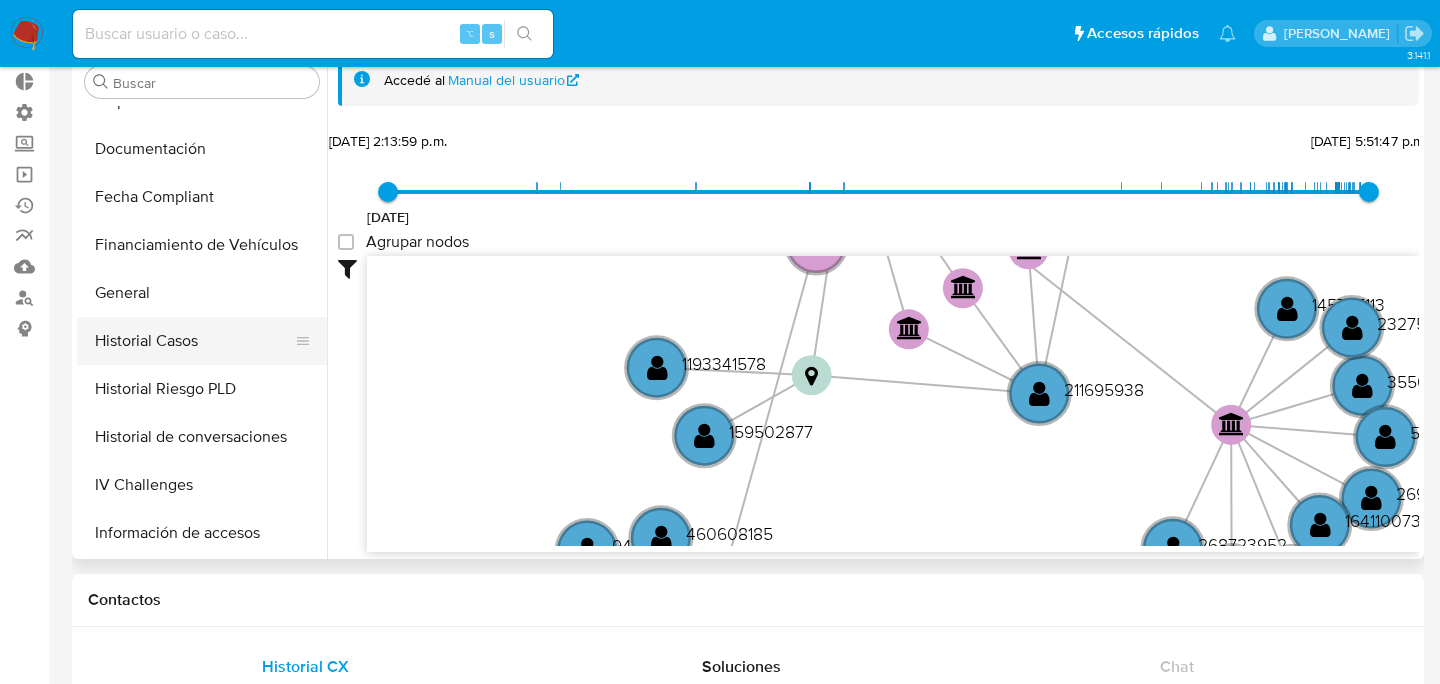 click on "Historial Casos" at bounding box center (194, 341) 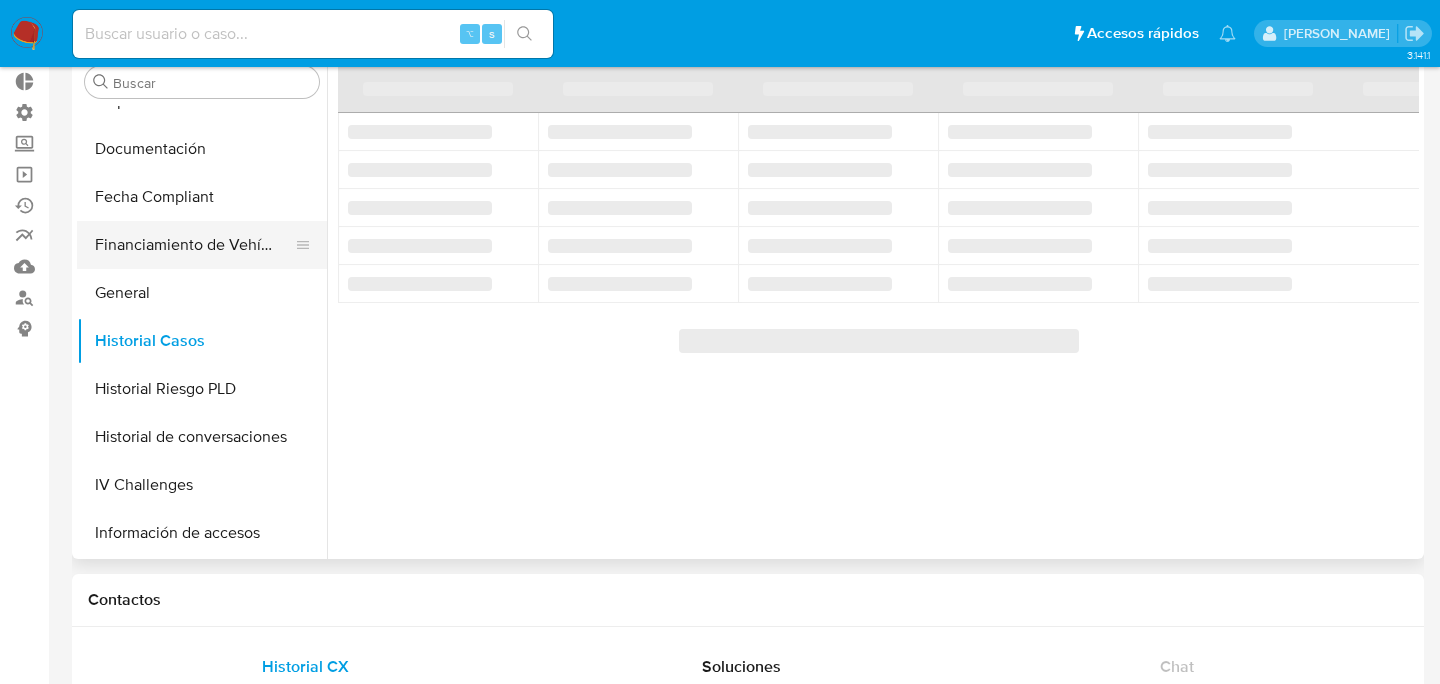 scroll, scrollTop: 372, scrollLeft: 0, axis: vertical 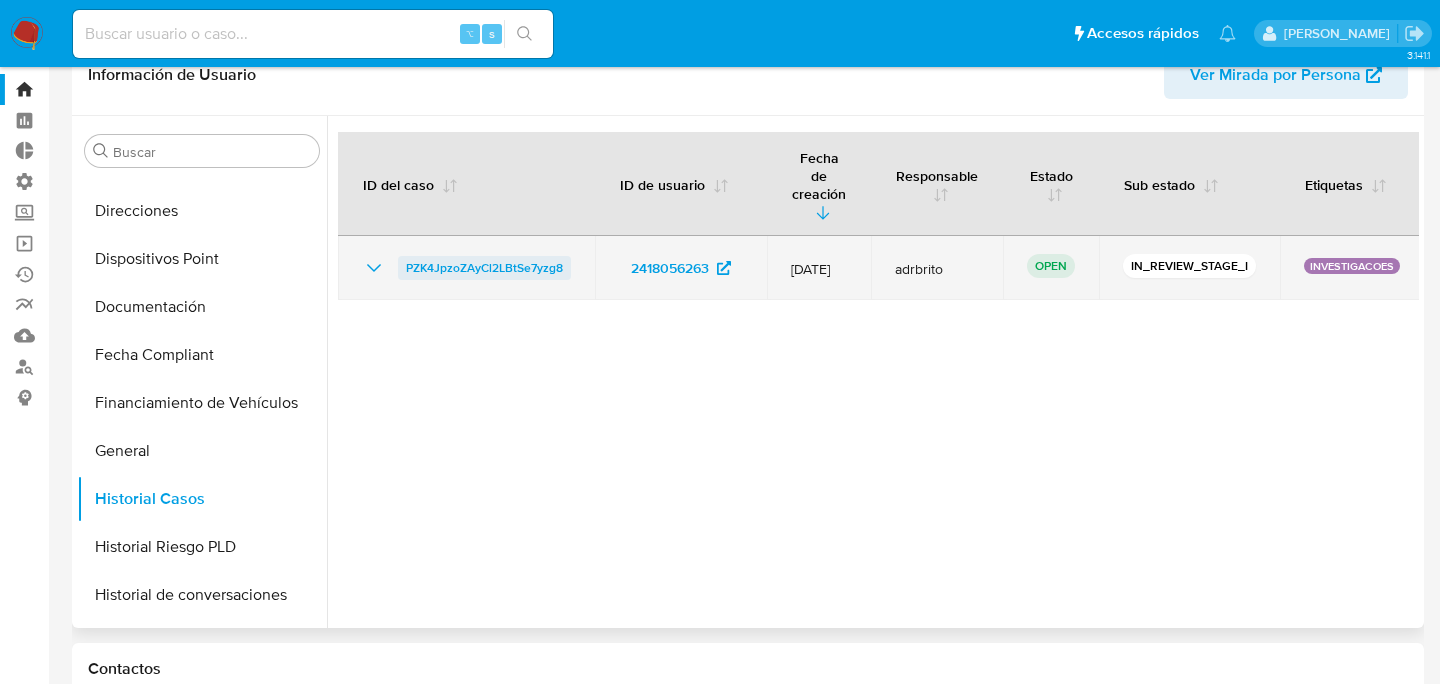 click on "PZK4JpzoZAyCl2LBtSe7yzg8" at bounding box center (484, 268) 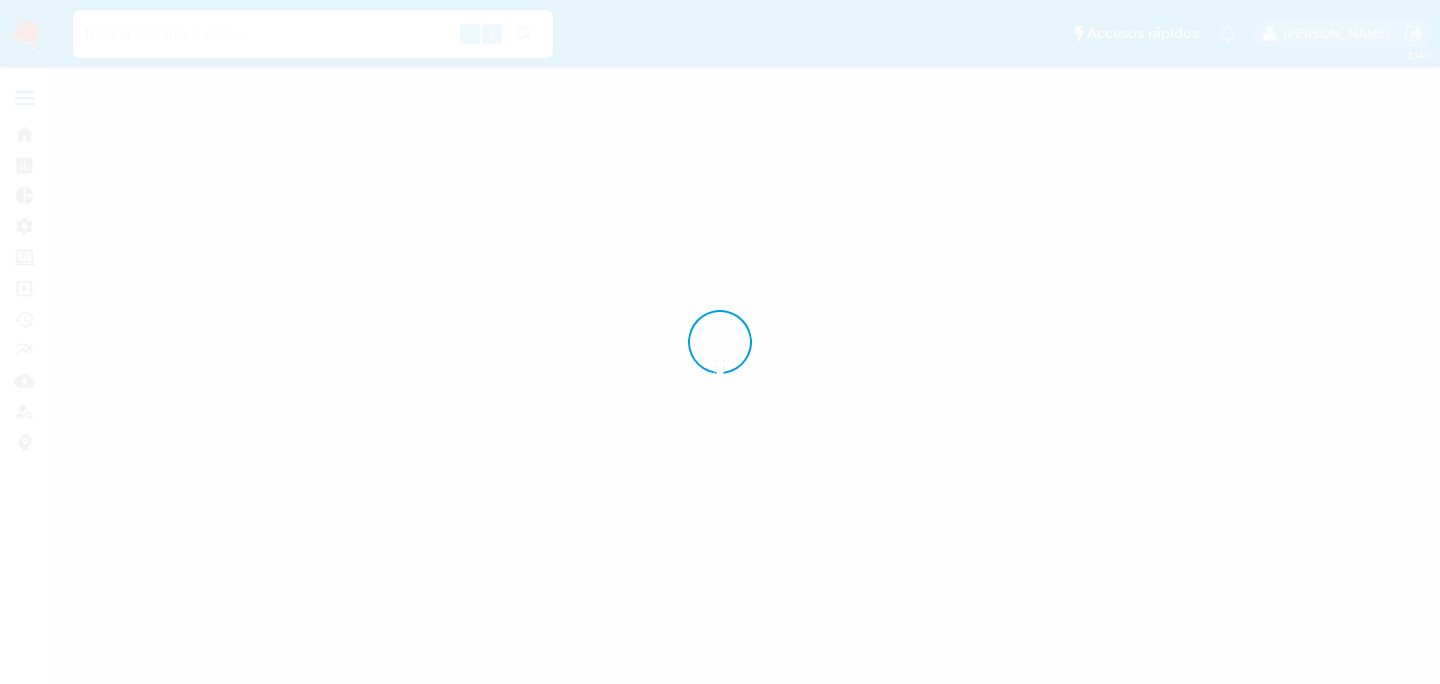 scroll, scrollTop: 0, scrollLeft: 0, axis: both 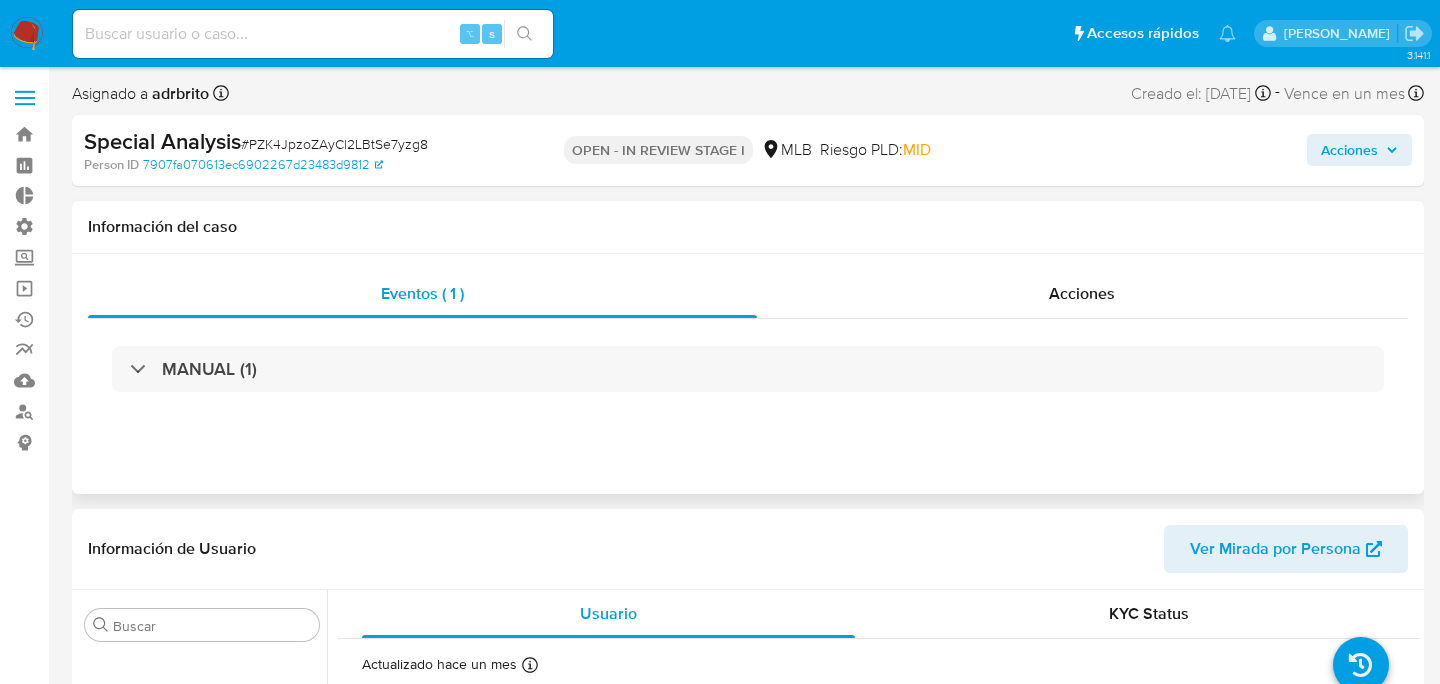 select on "10" 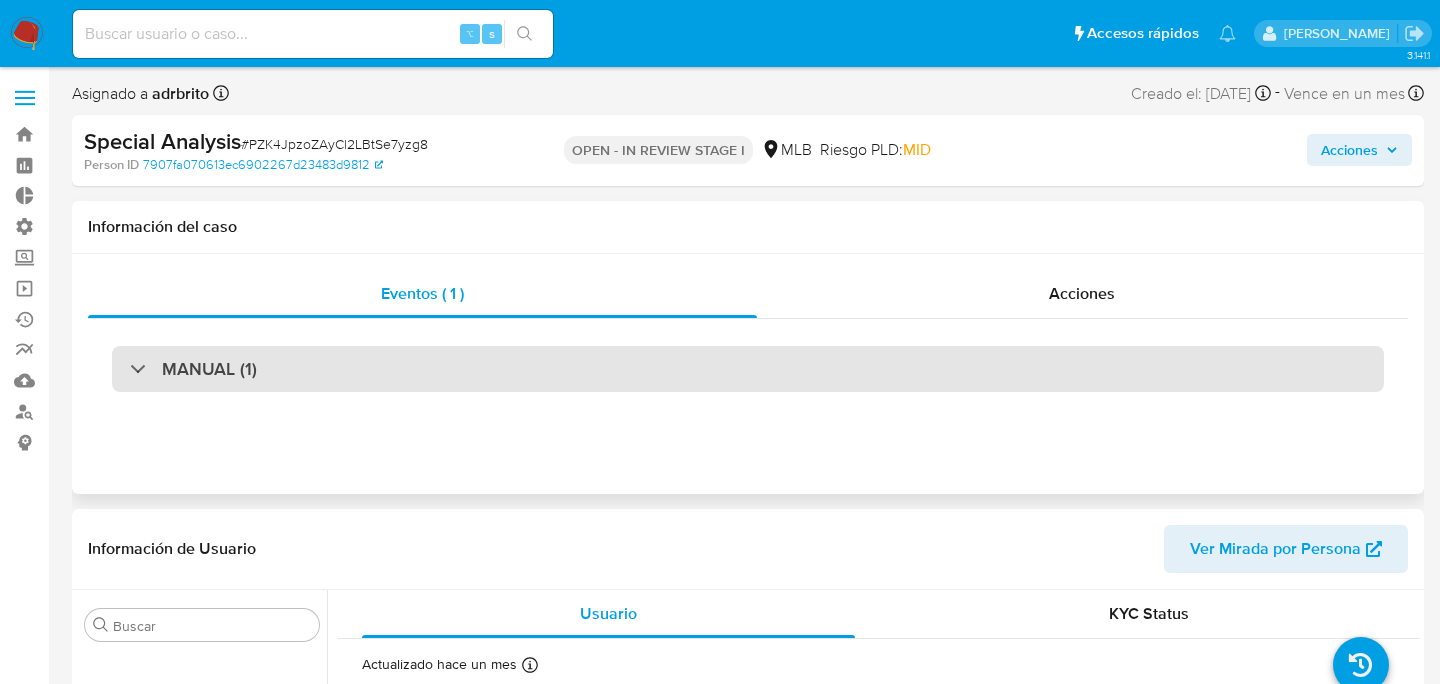 click on "MANUAL (1)" at bounding box center [748, 369] 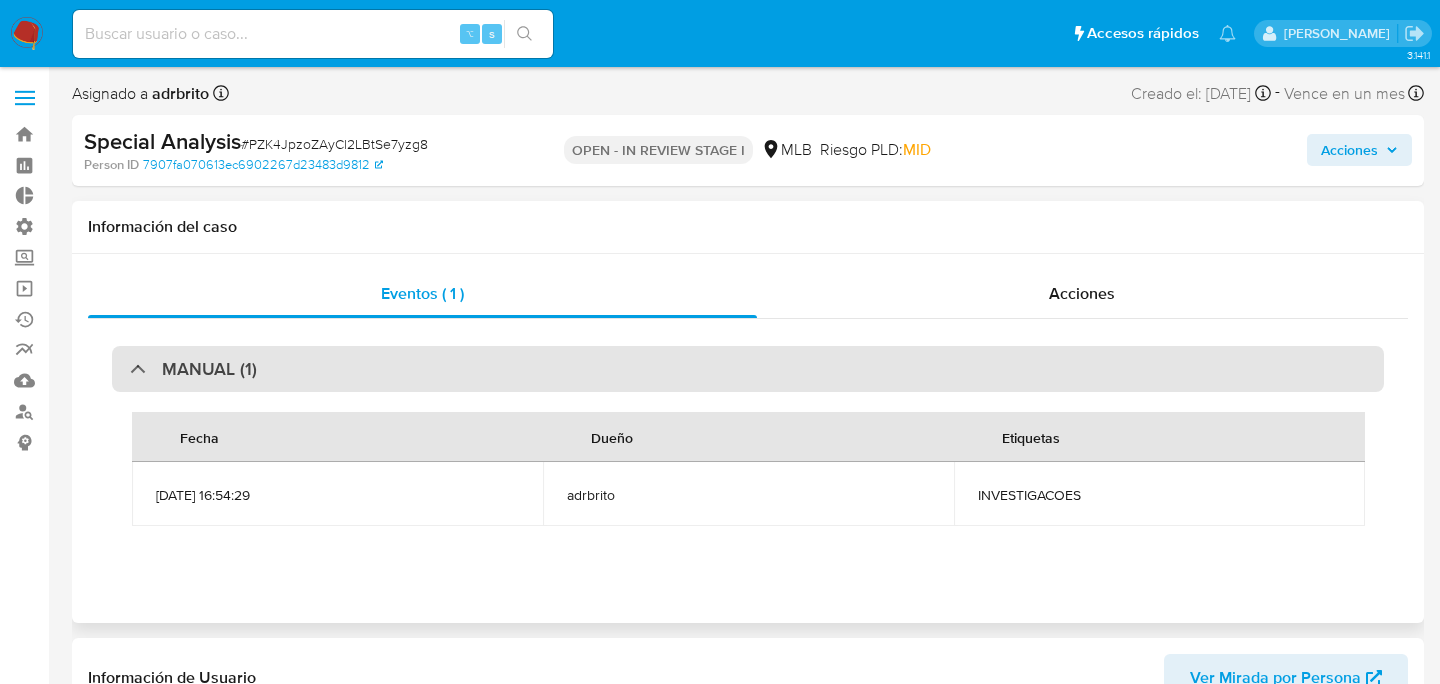 click on "MANUAL (1)" at bounding box center (748, 369) 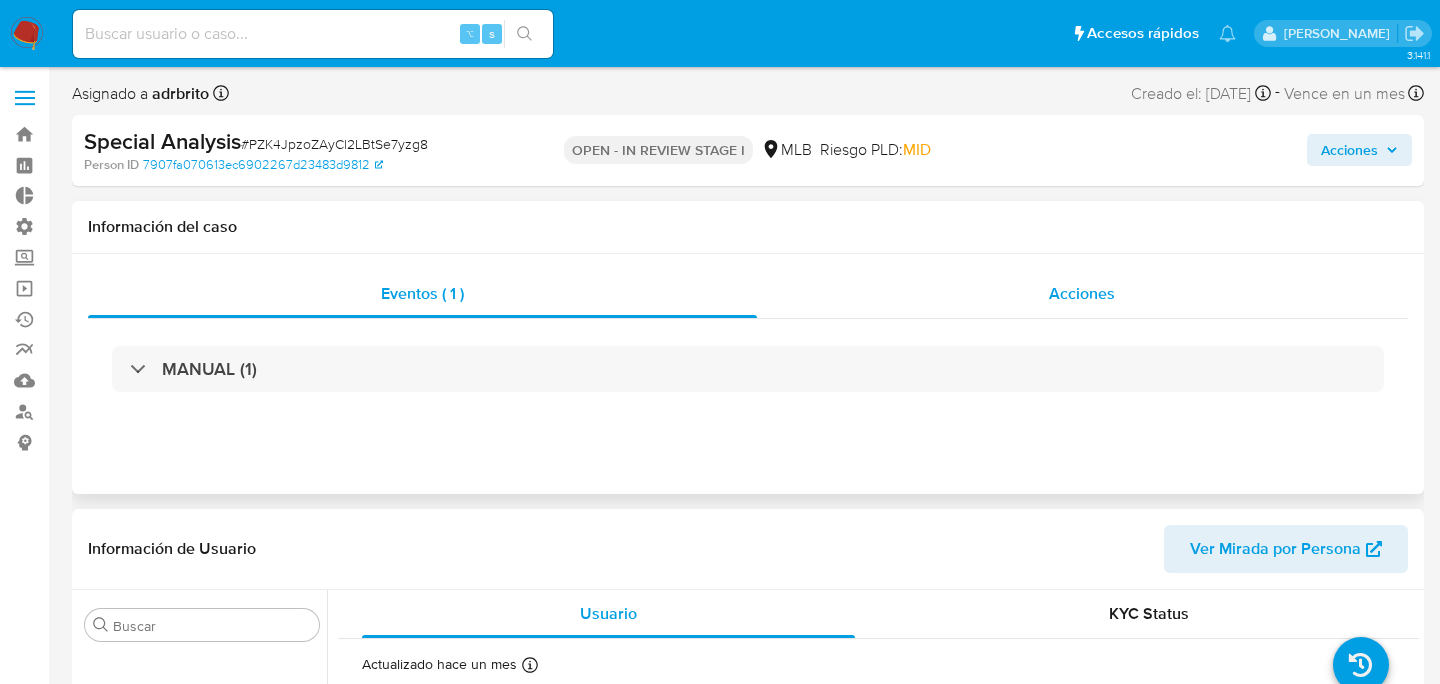 click on "Acciones" at bounding box center [1083, 294] 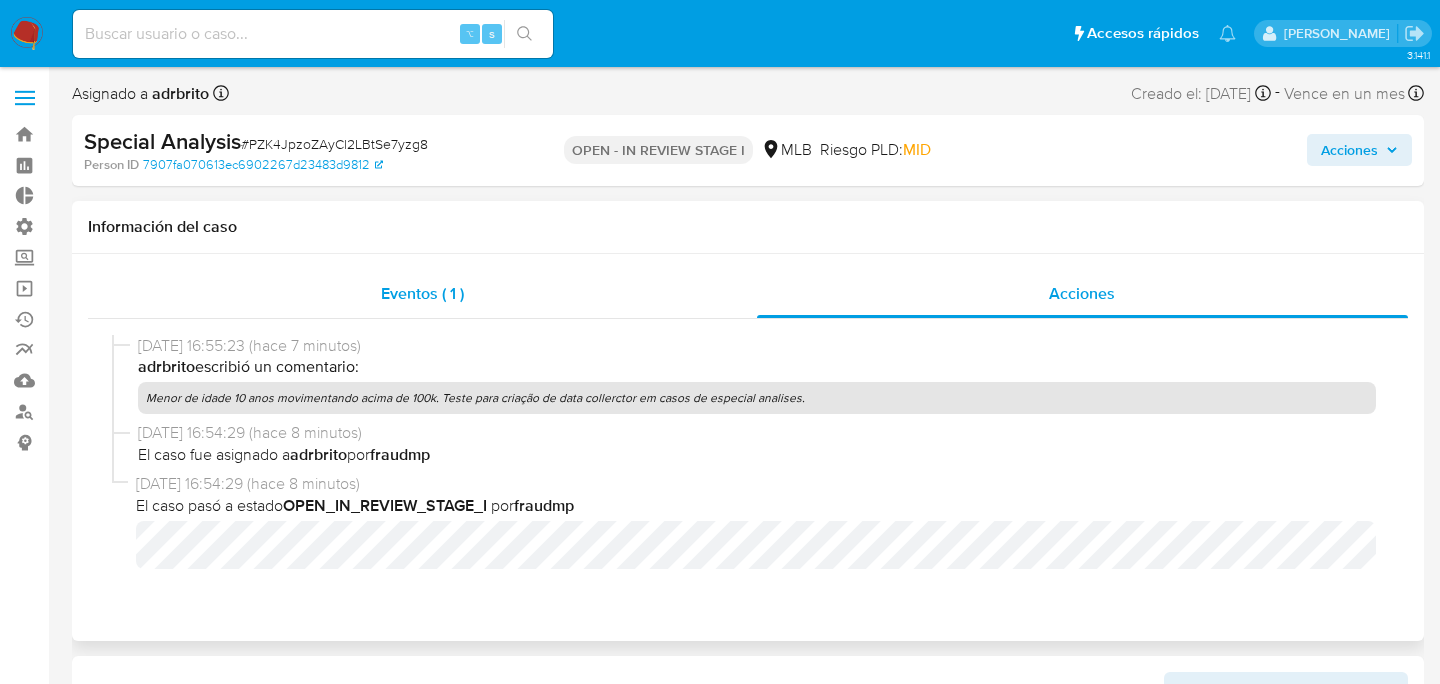 click on "Eventos ( 1 )" at bounding box center (422, 294) 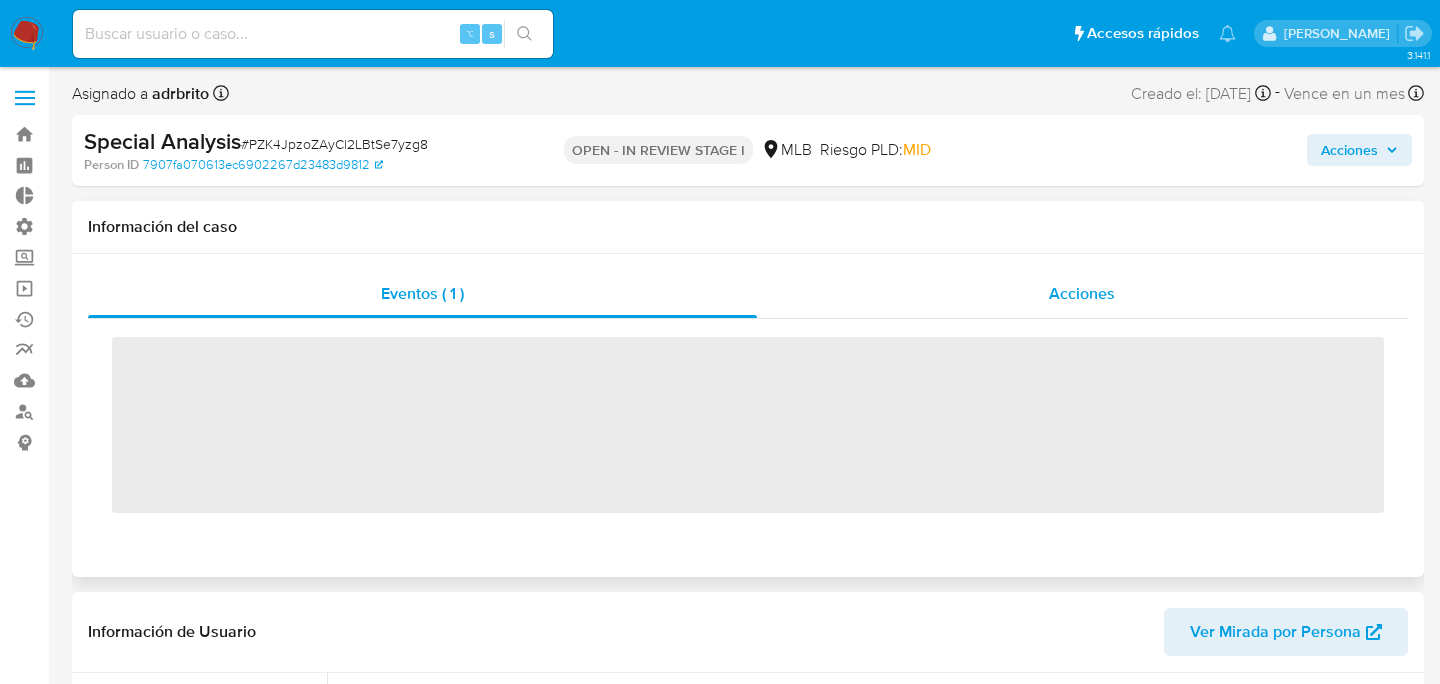 click on "Acciones" at bounding box center [1083, 294] 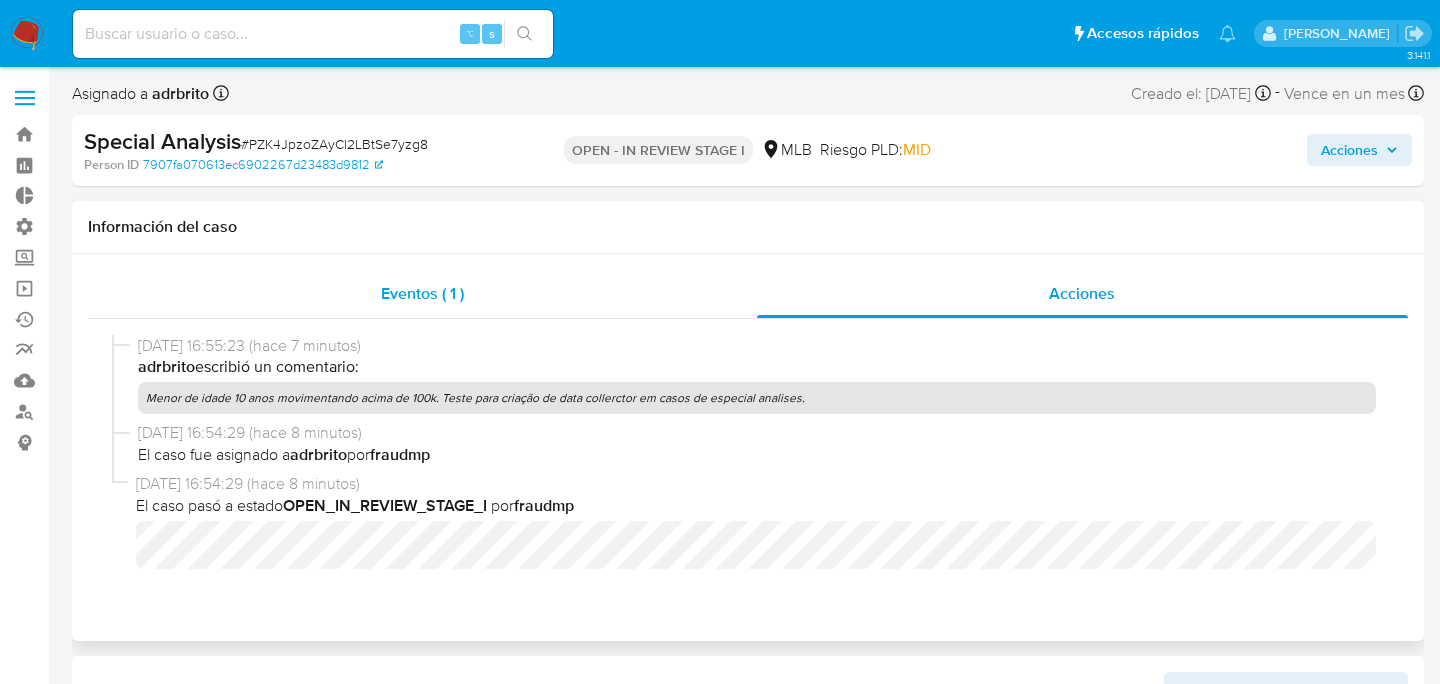 click on "Eventos ( 1 )" at bounding box center [422, 294] 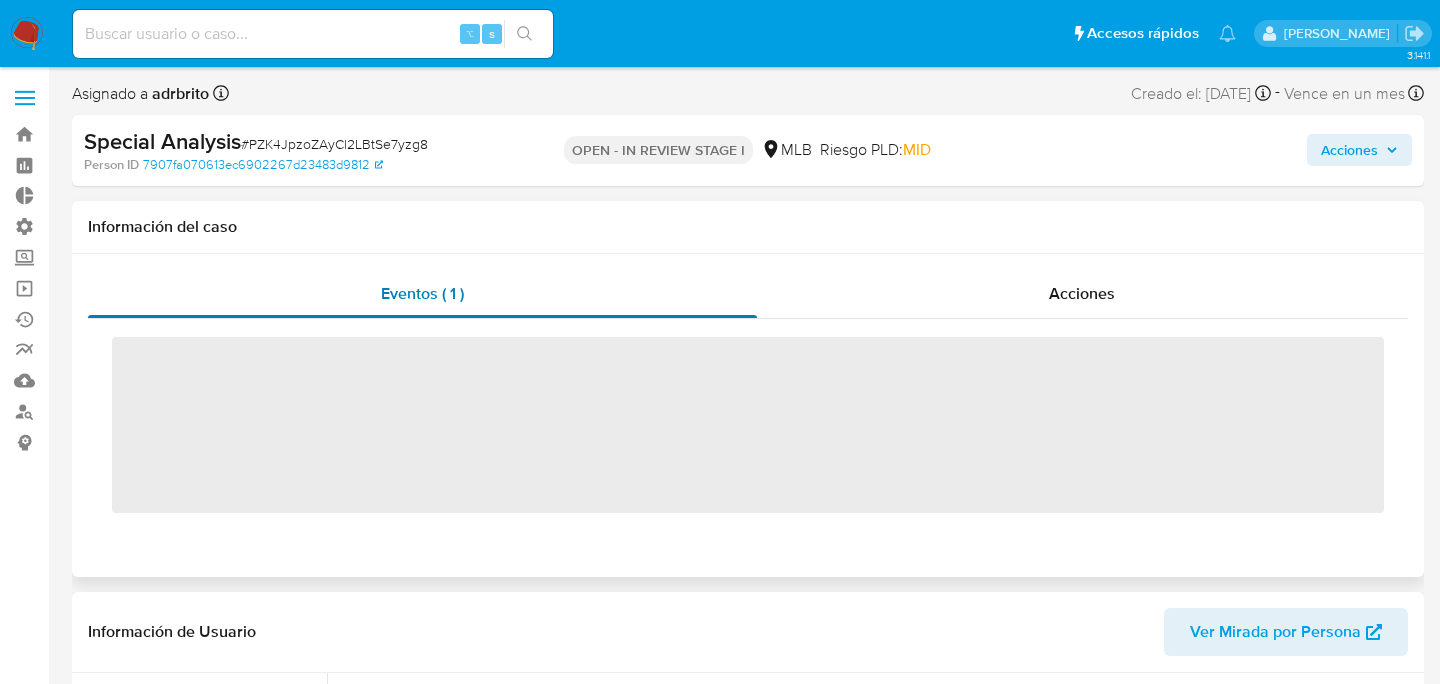 type 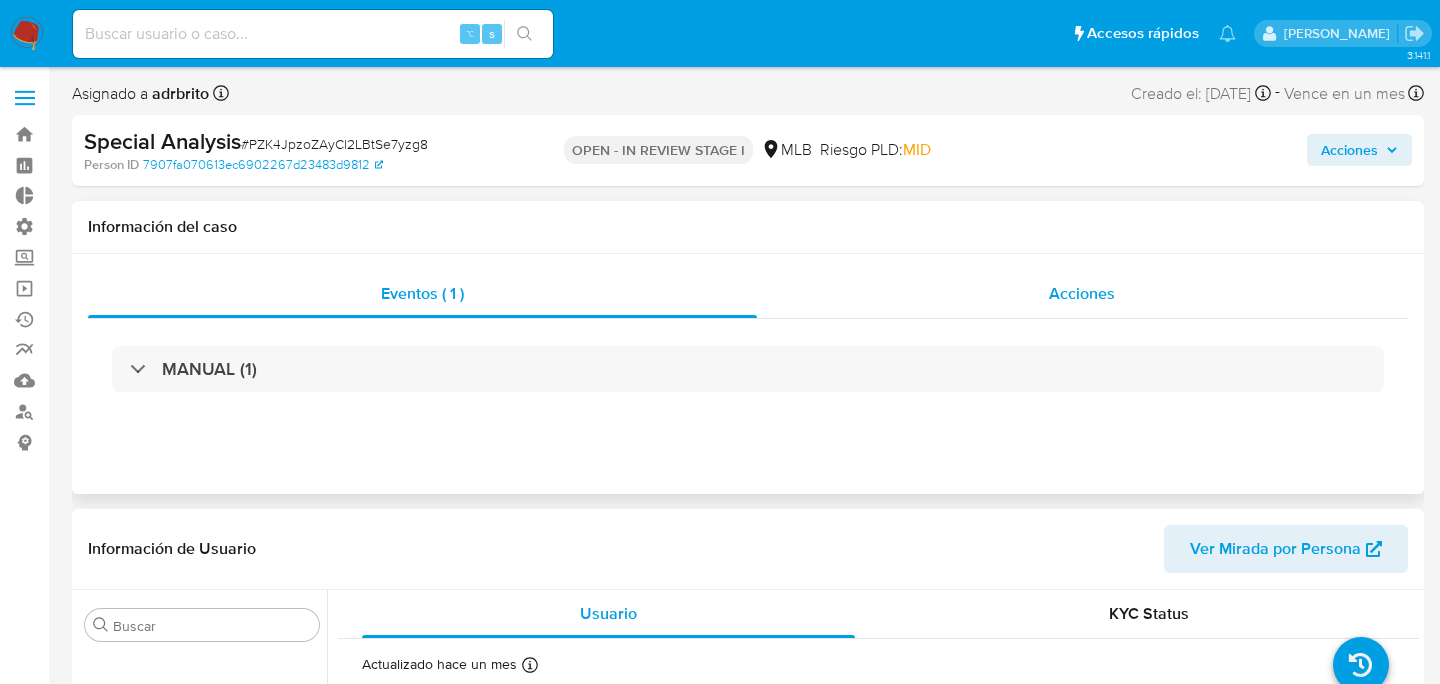 click on "Acciones" at bounding box center (1083, 294) 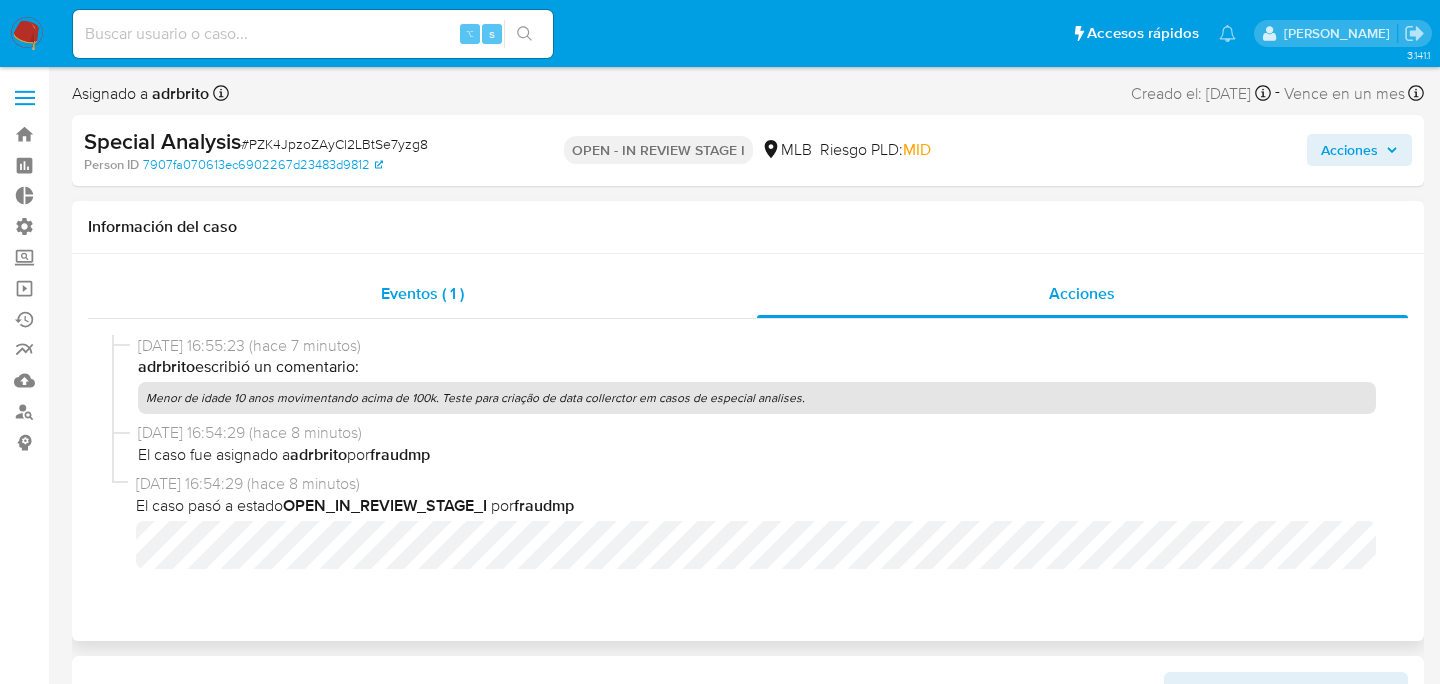 click on "Eventos ( 1 )" at bounding box center [422, 294] 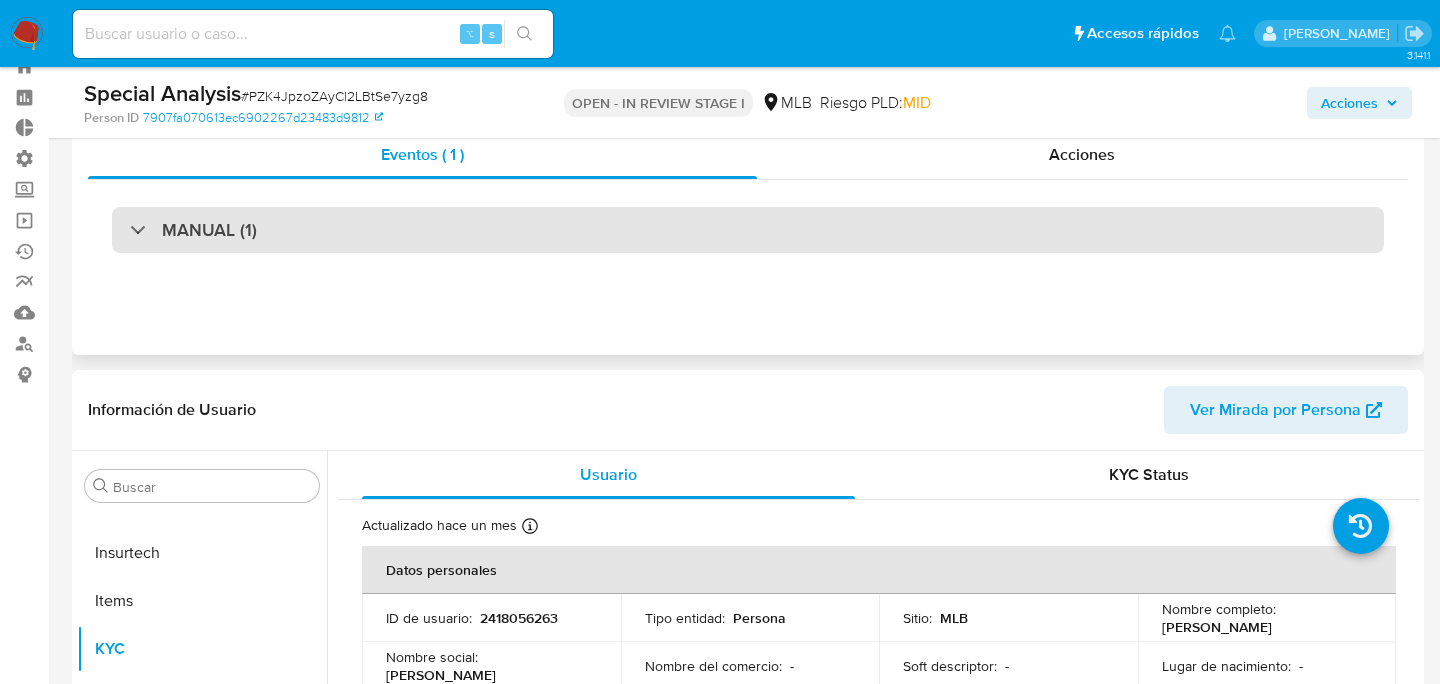 scroll, scrollTop: 0, scrollLeft: 0, axis: both 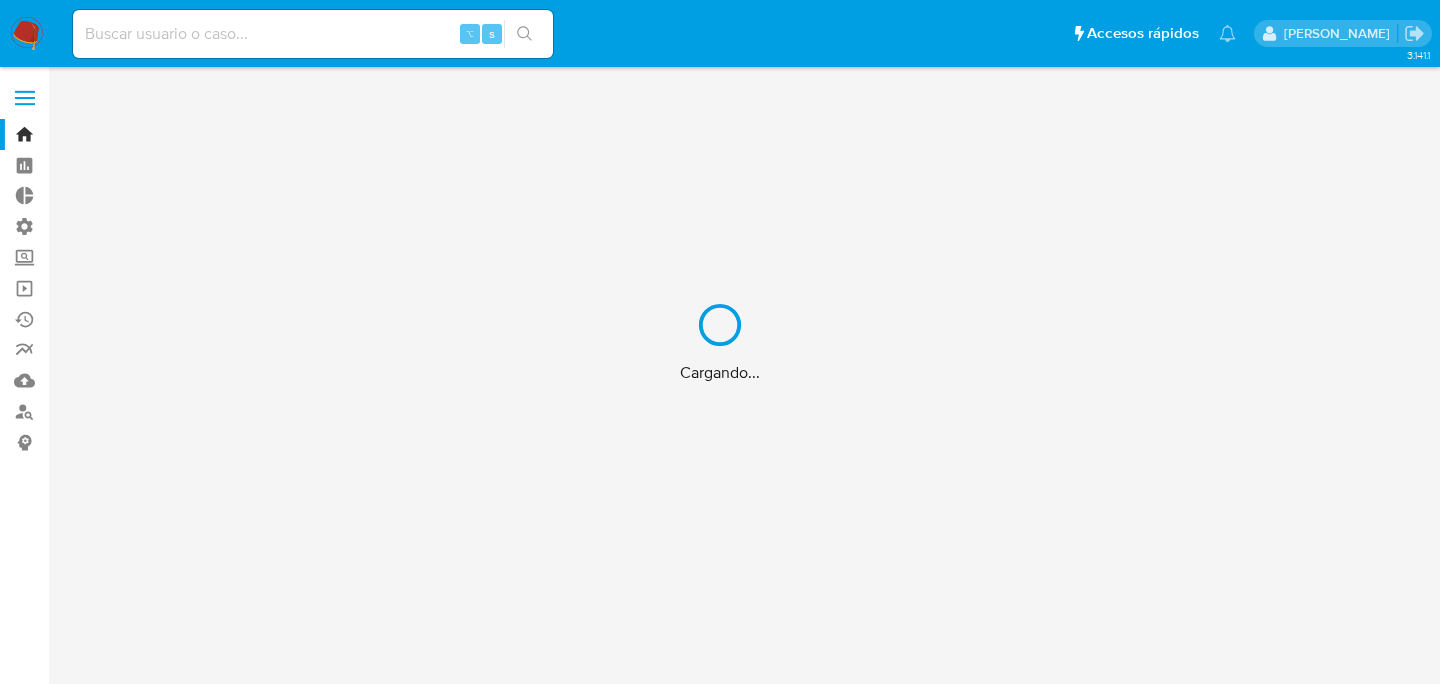 click on "Cargando..." at bounding box center [720, 342] 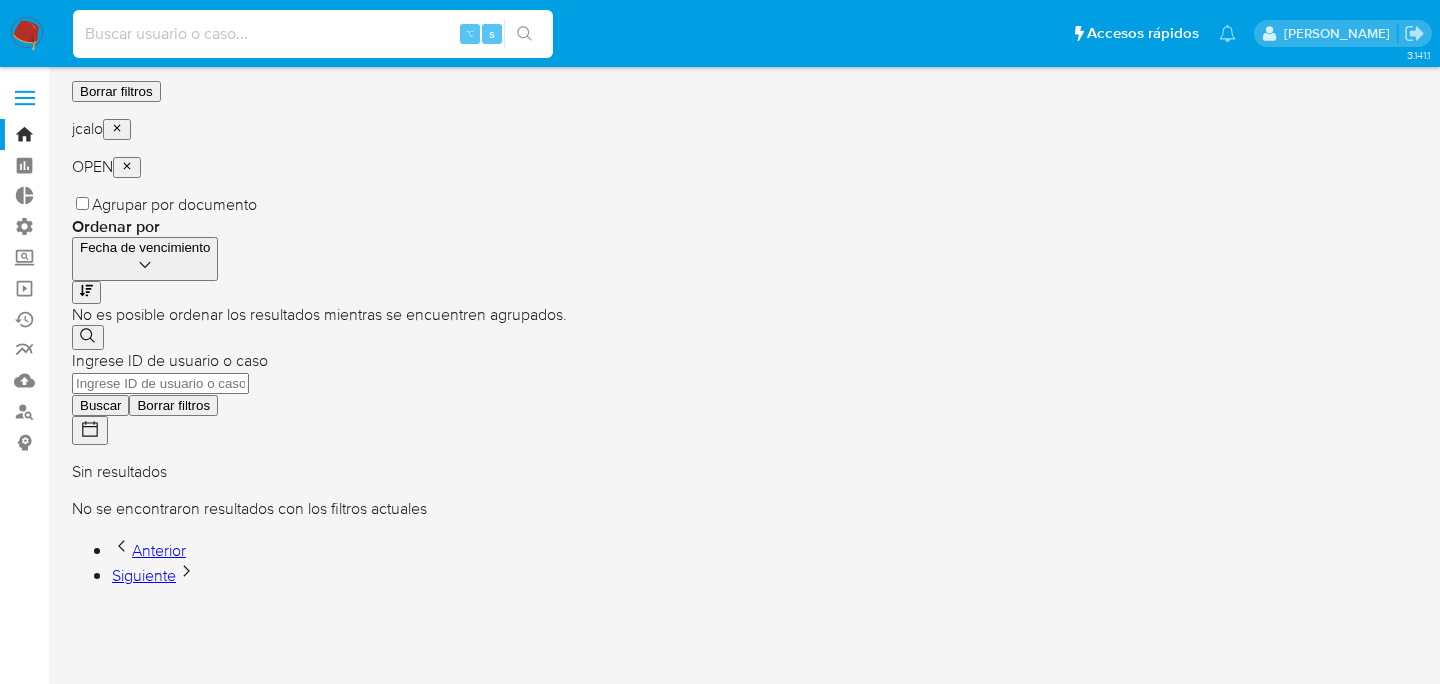 paste on "3NT9CBn4FZ8f9bt3GpliqWAI" 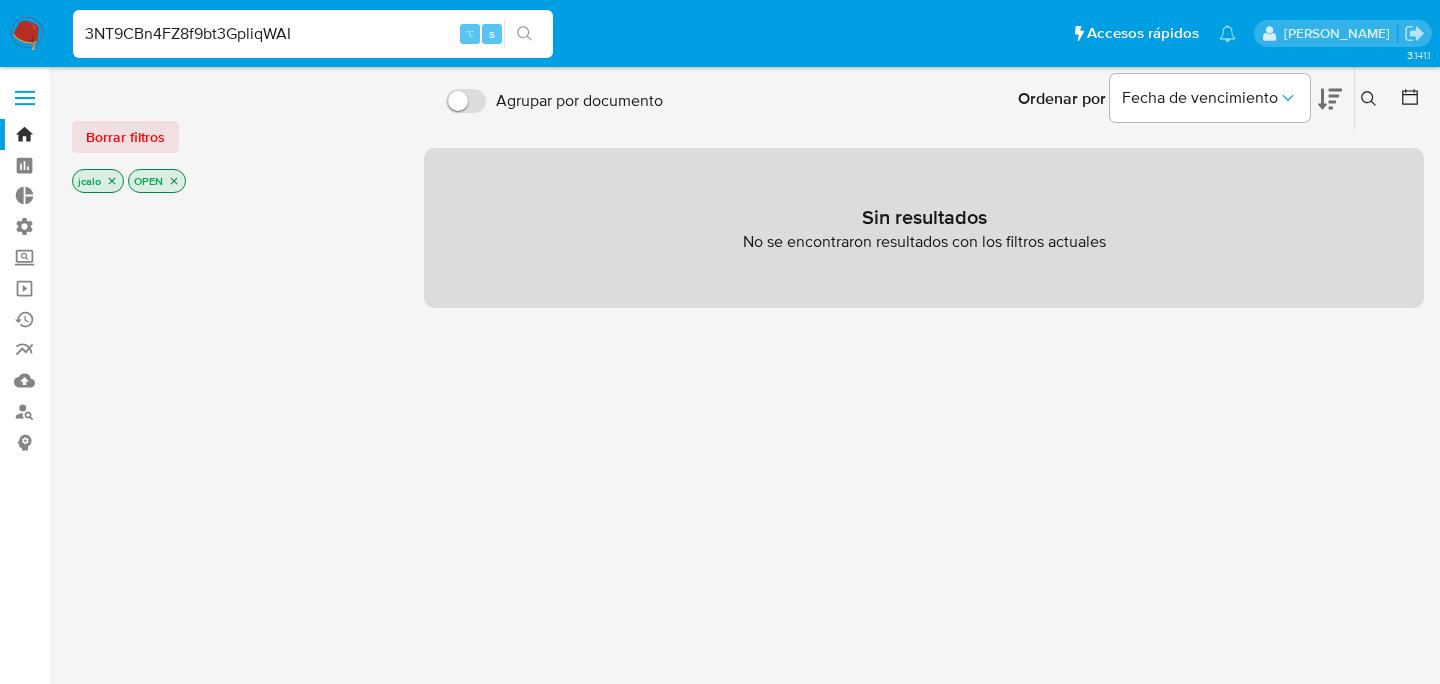 type on "3NT9CBn4FZ8f9bt3GpliqWAI" 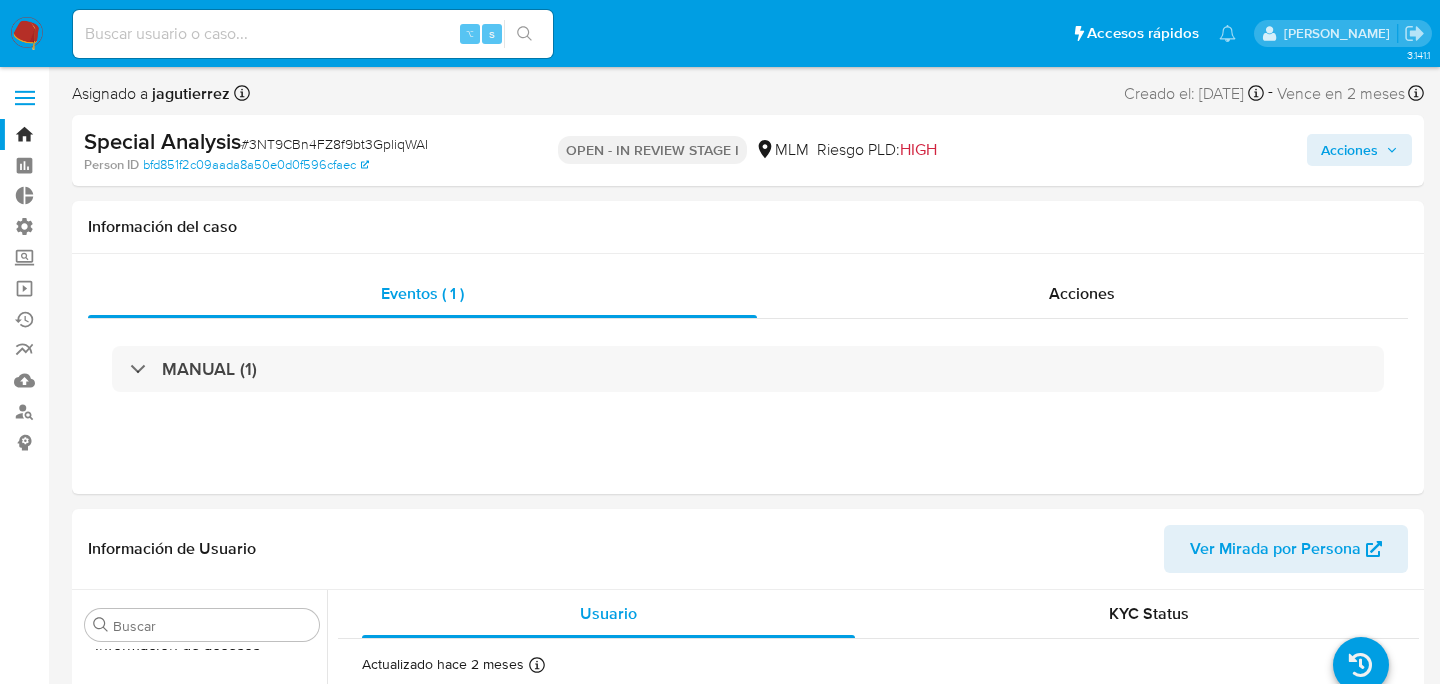 scroll, scrollTop: 797, scrollLeft: 0, axis: vertical 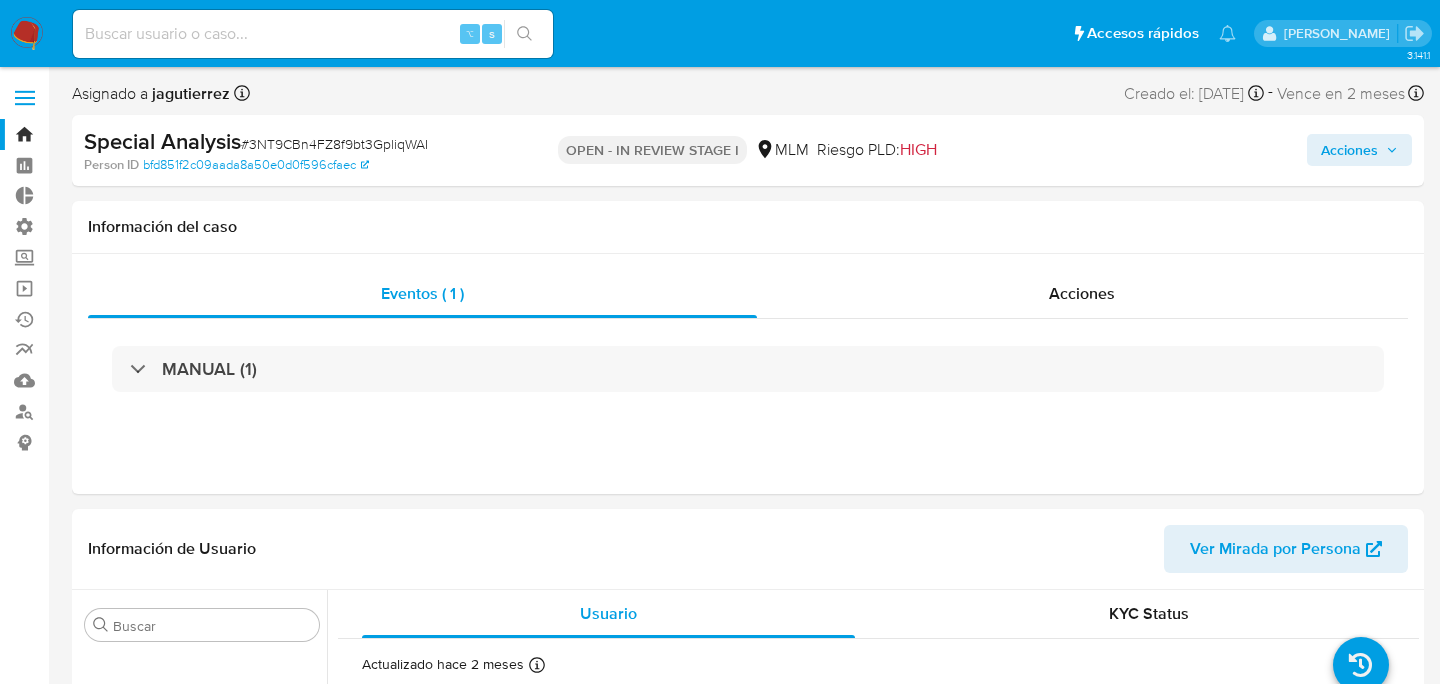 select on "10" 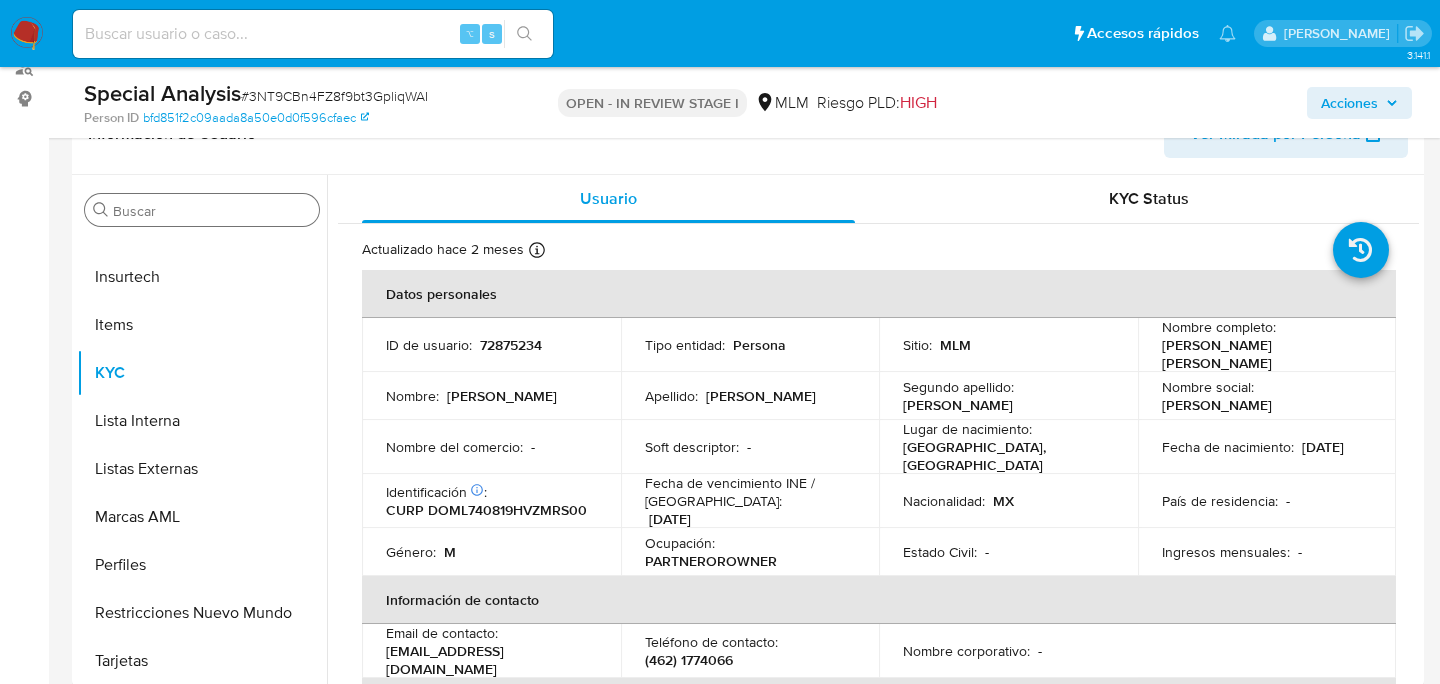 scroll, scrollTop: 0, scrollLeft: 0, axis: both 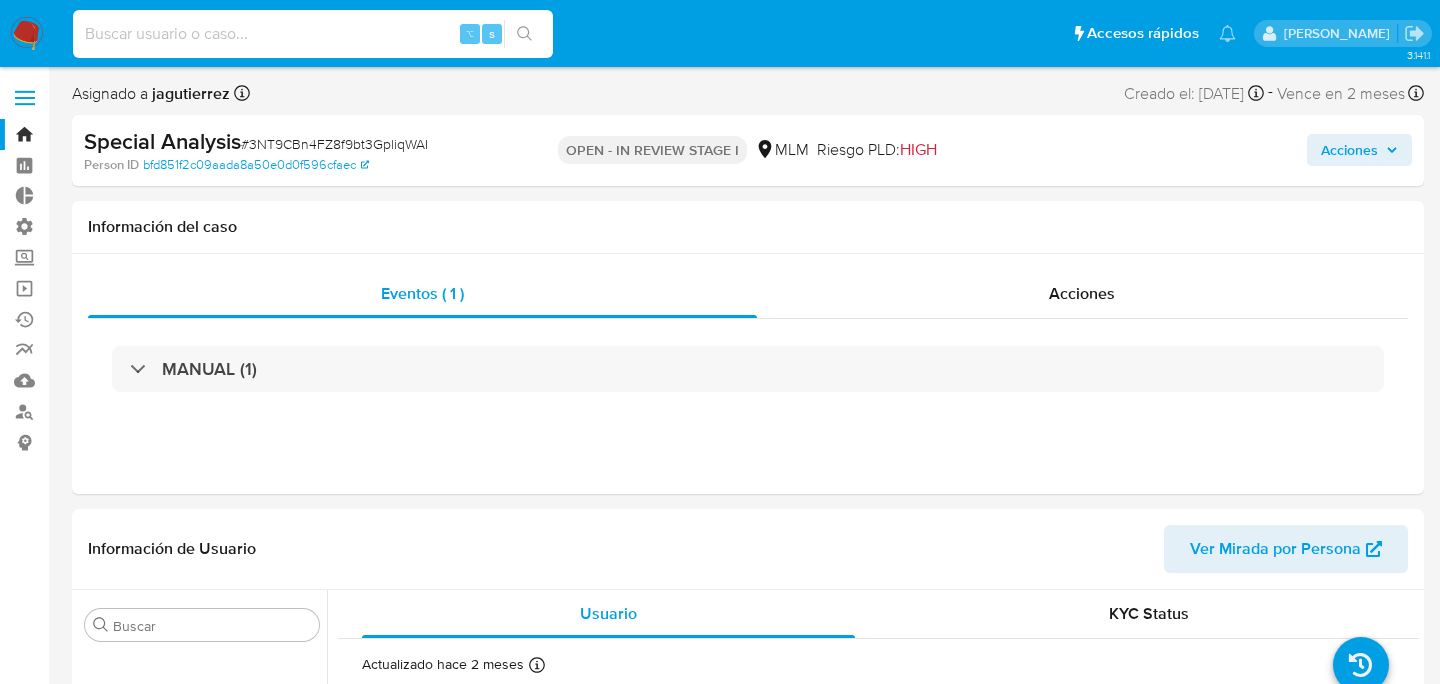 click at bounding box center (313, 34) 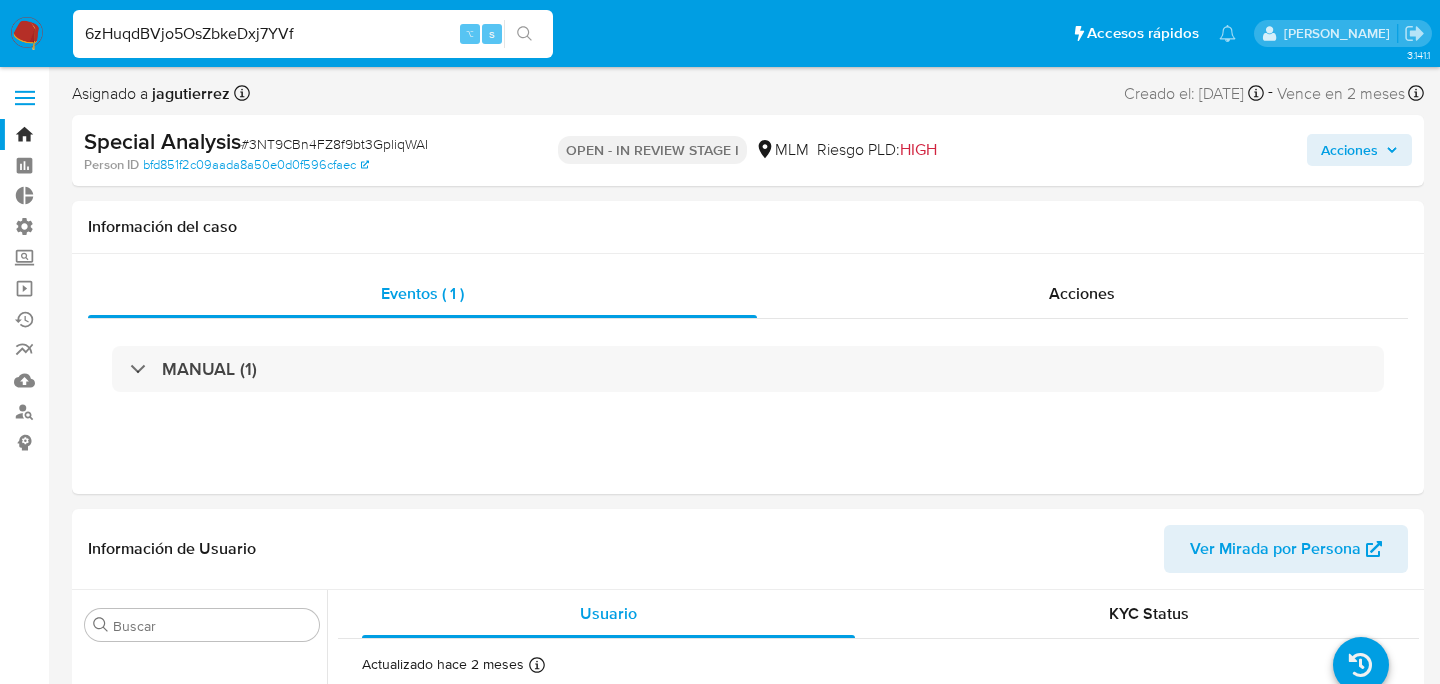 type on "6zHuqdBVjo5OsZbkeDxj7YVf" 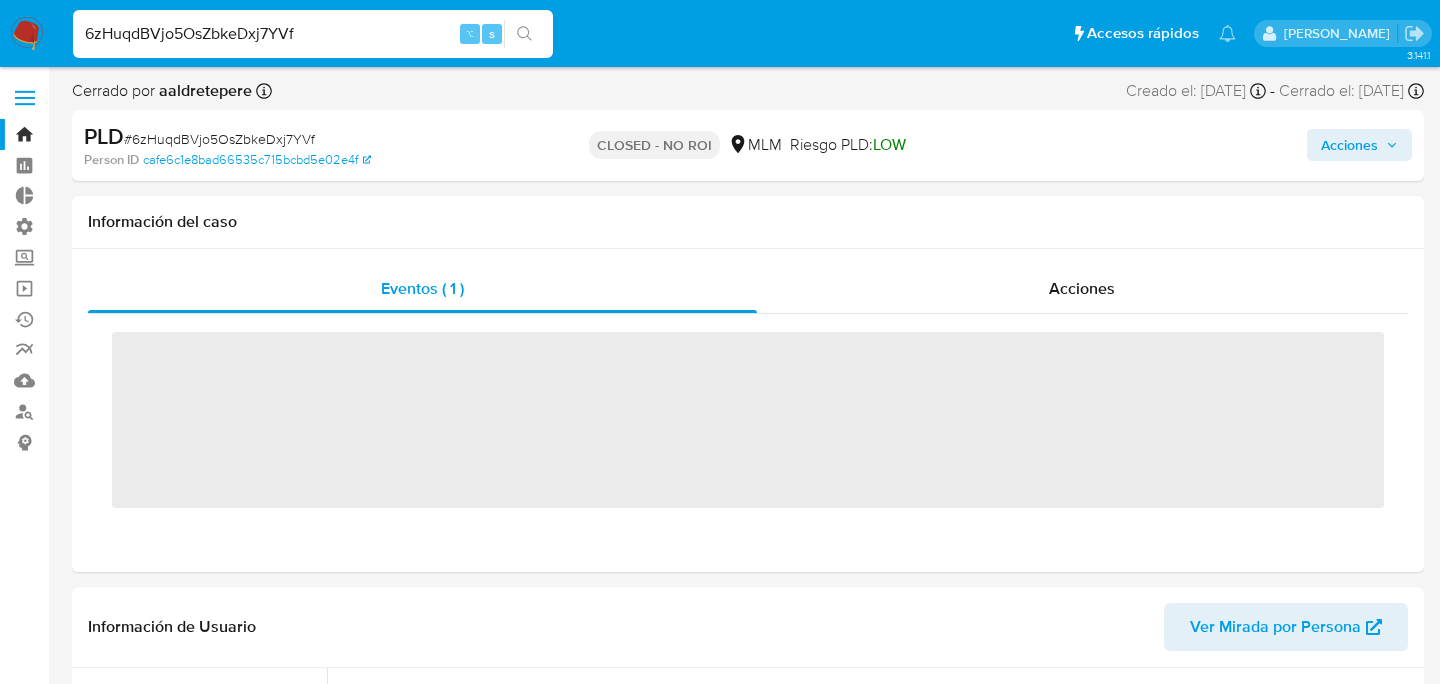 scroll, scrollTop: 797, scrollLeft: 0, axis: vertical 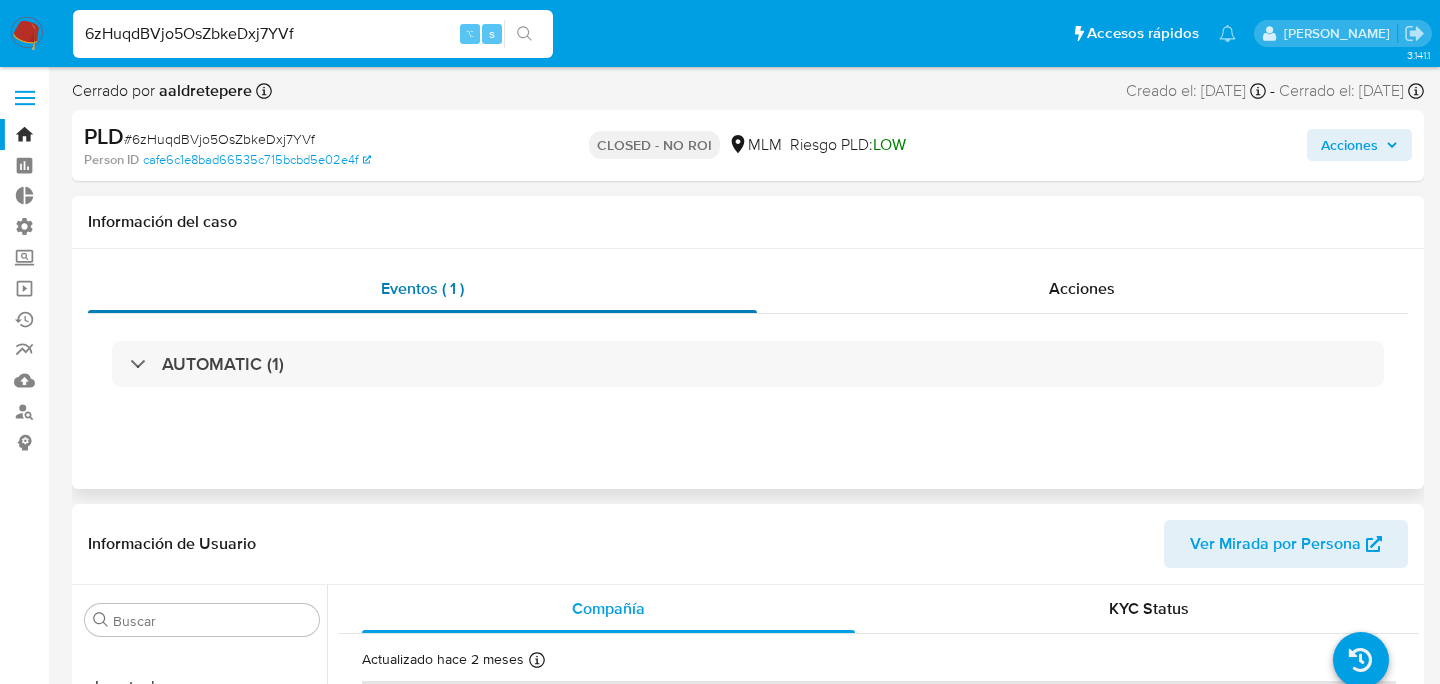 select on "10" 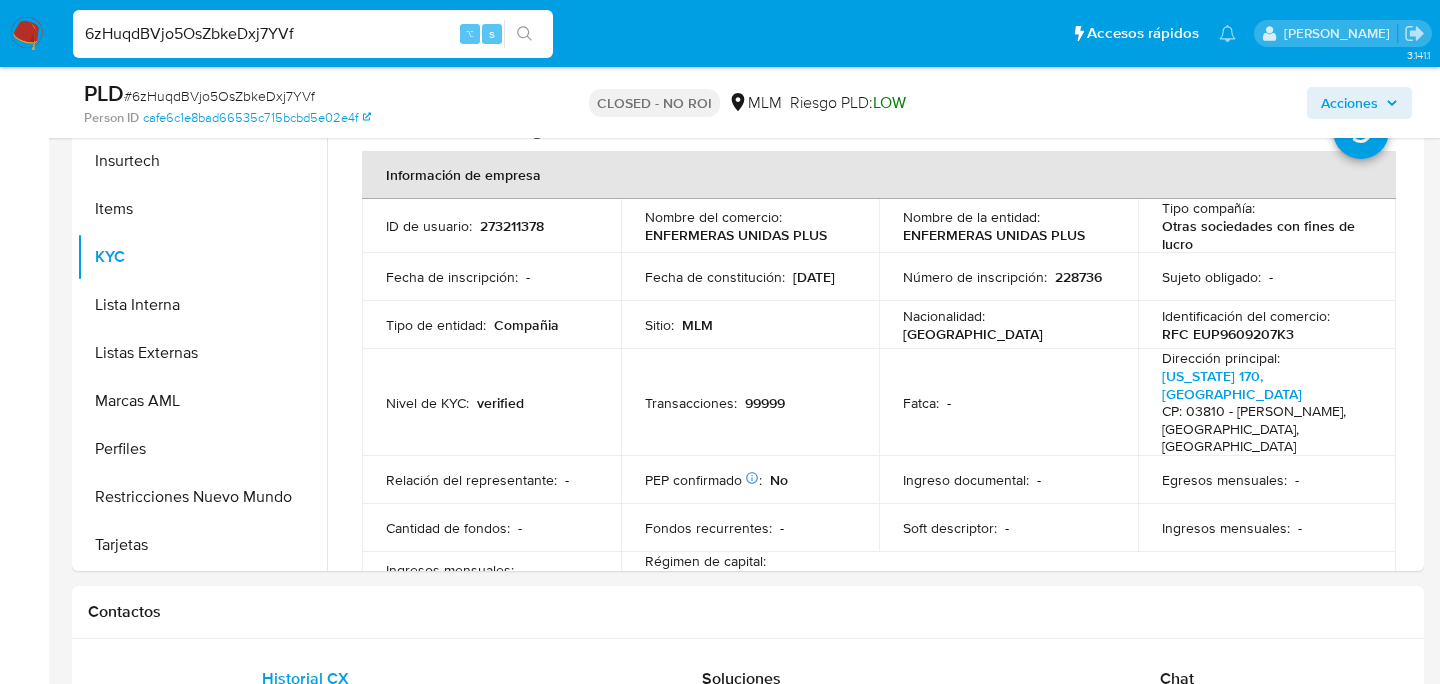 scroll, scrollTop: 4, scrollLeft: 0, axis: vertical 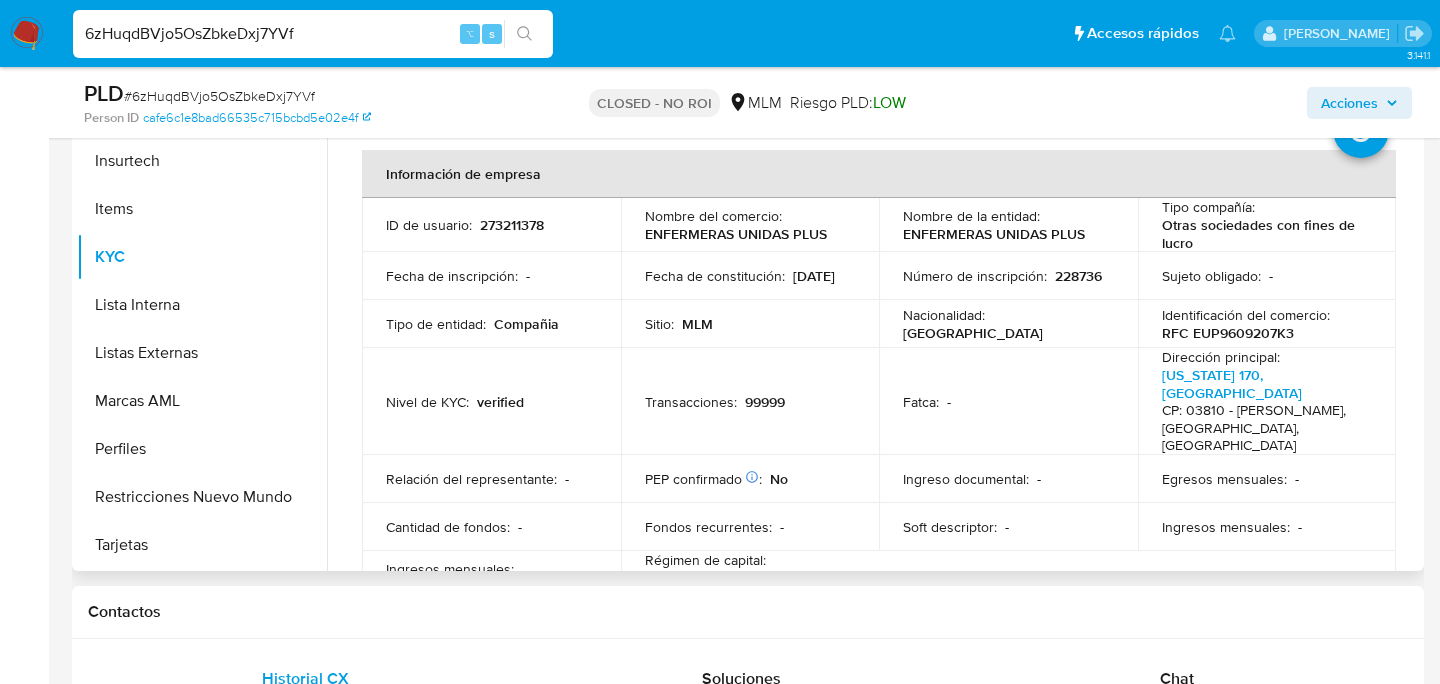 click on "ENFERMERAS UNIDAS PLUS" at bounding box center [736, 234] 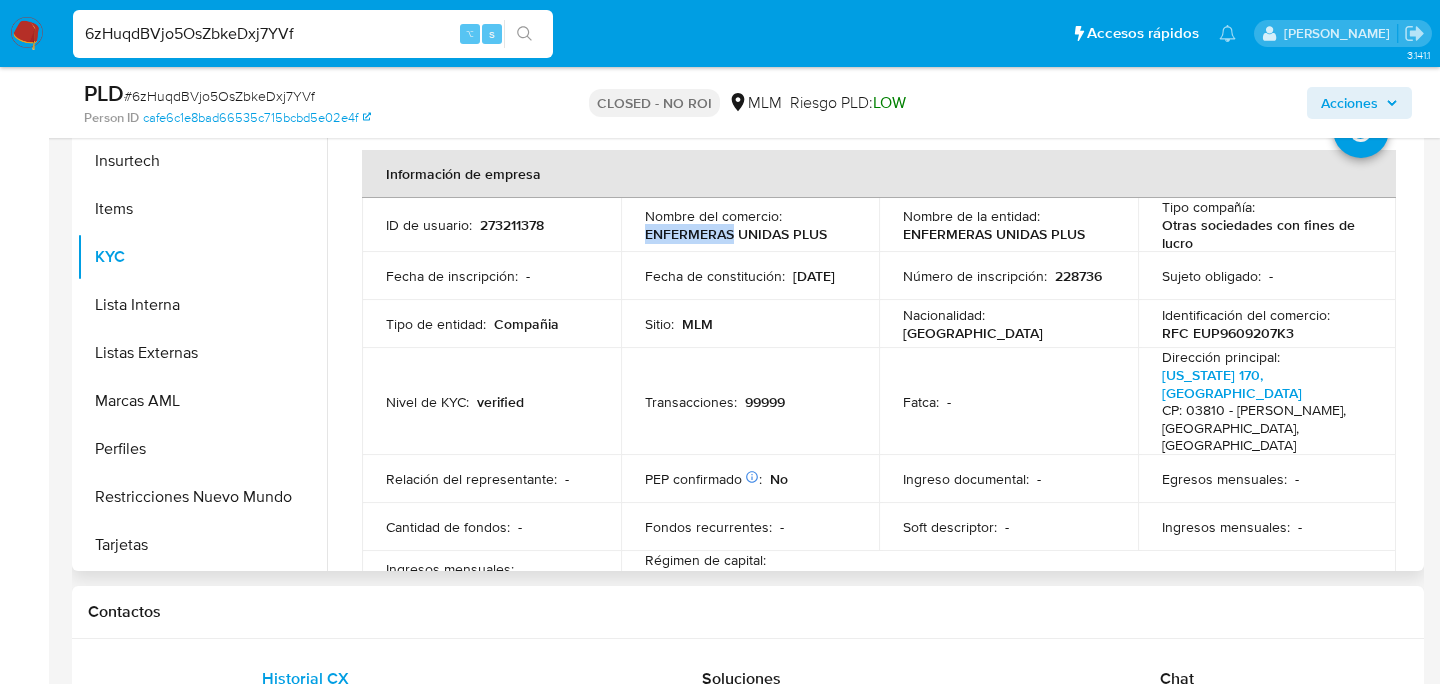 click on "ENFERMERAS UNIDAS PLUS" at bounding box center (736, 234) 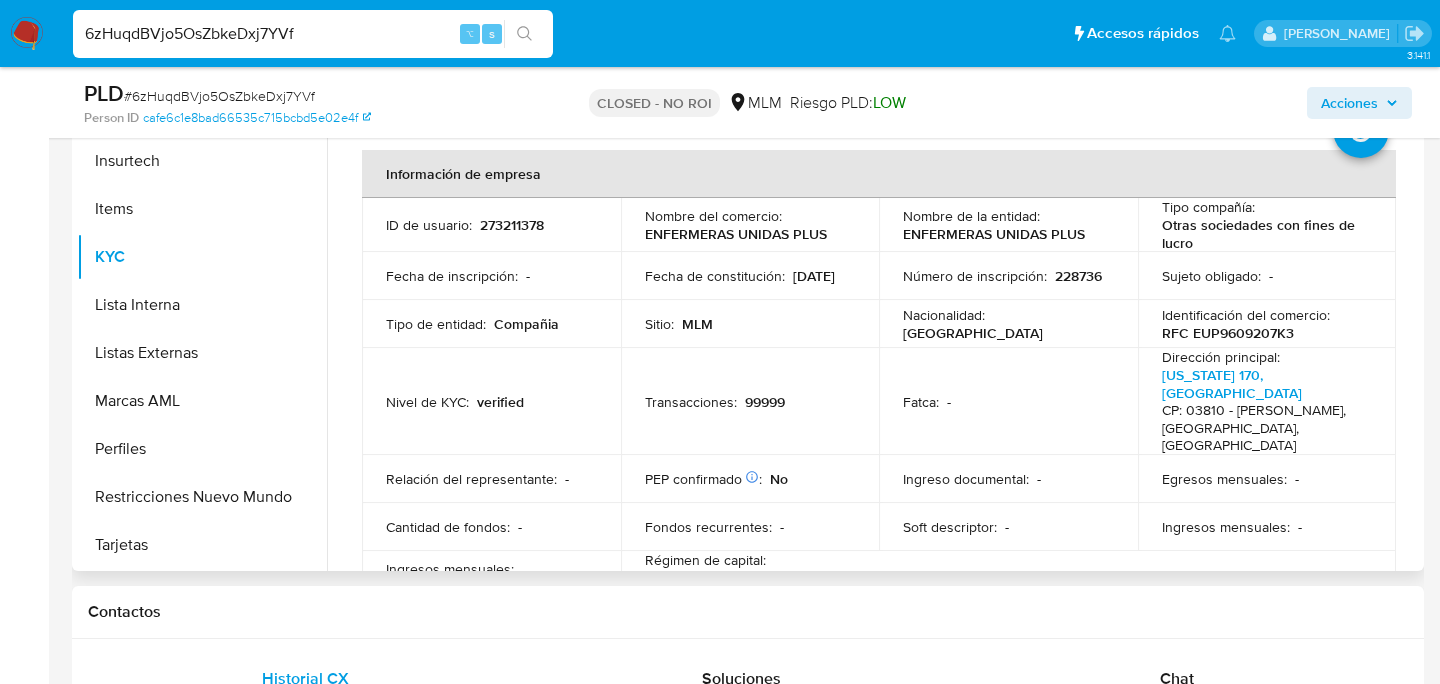 click on "ENFERMERAS UNIDAS PLUS" at bounding box center (736, 234) 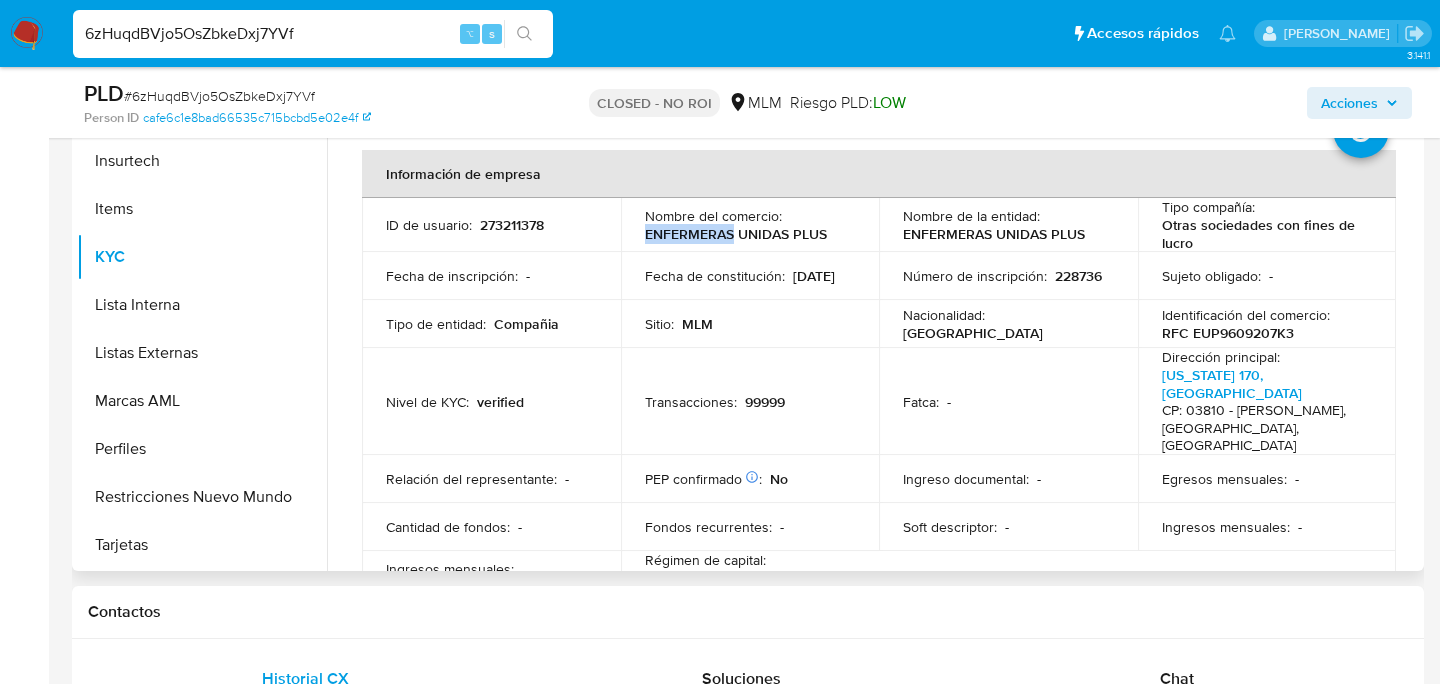 click on "ENFERMERAS UNIDAS PLUS" at bounding box center (736, 234) 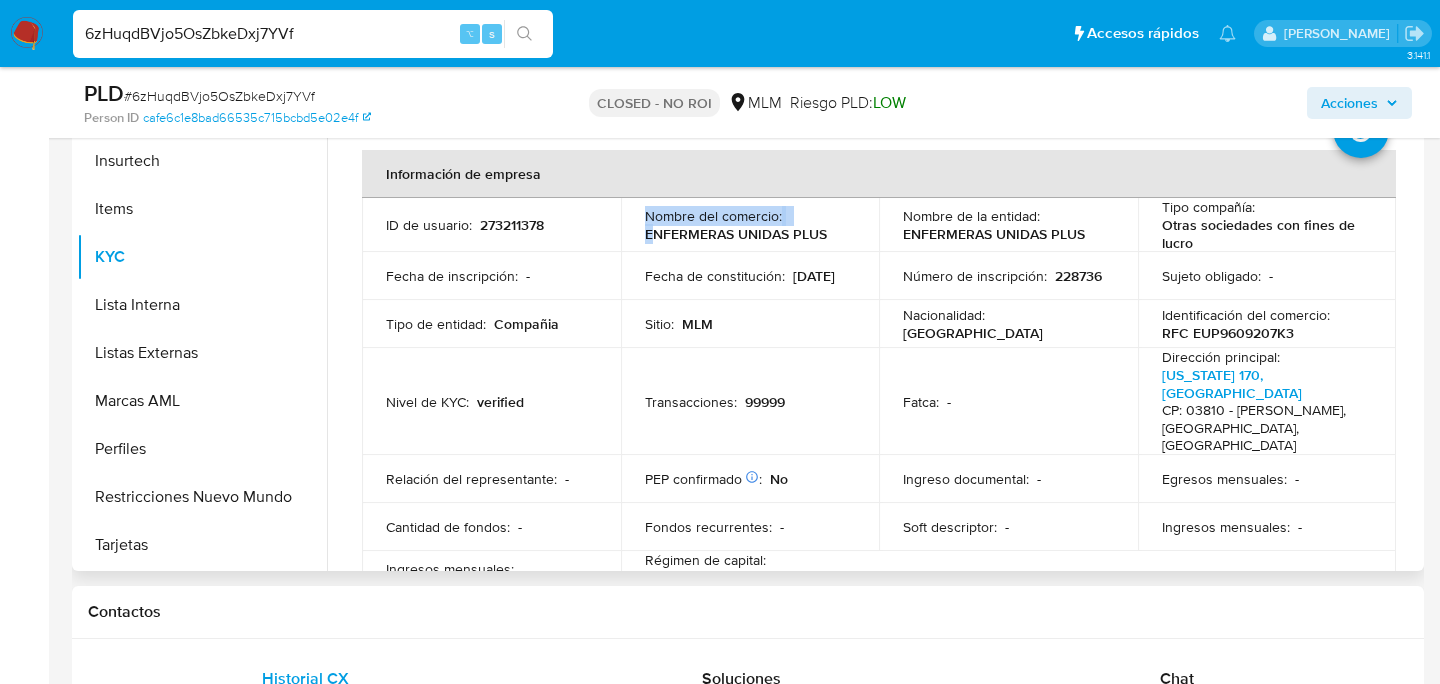 click on "ENFERMERAS UNIDAS PLUS" at bounding box center [736, 234] 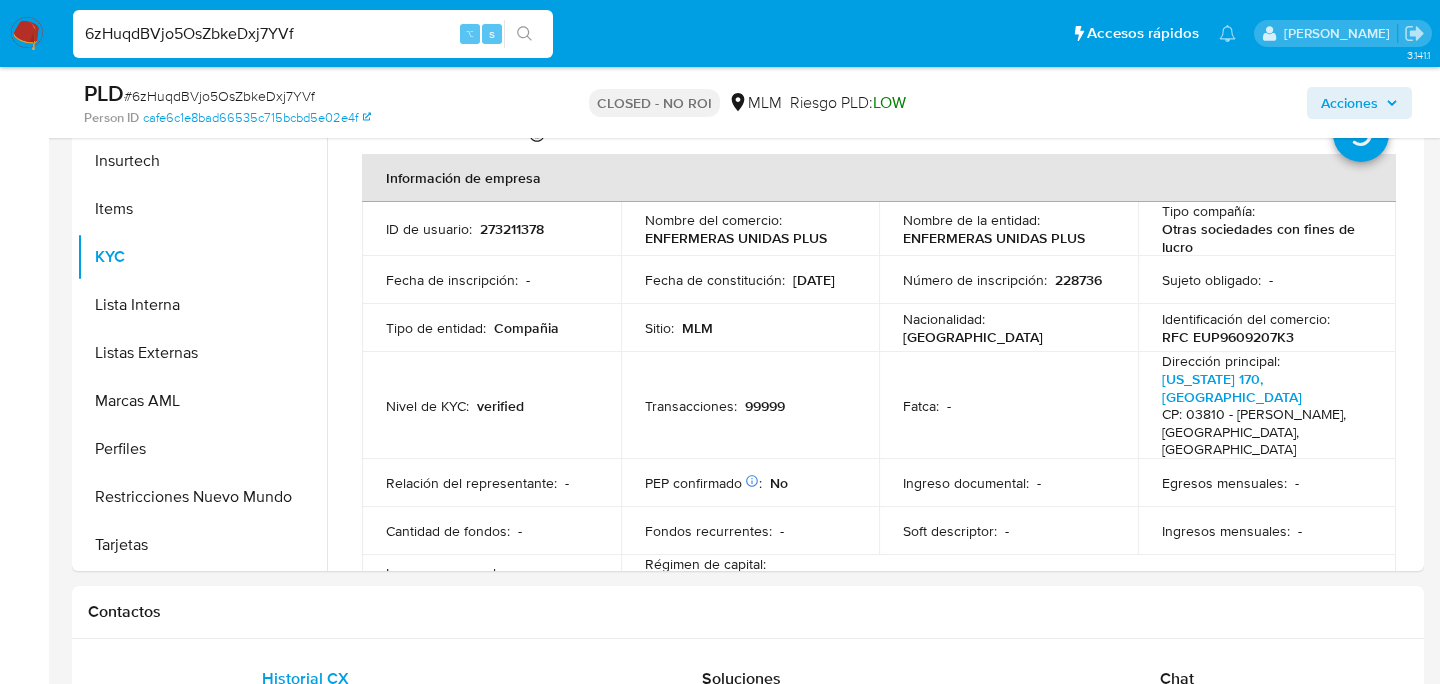 click on "6zHuqdBVjo5OsZbkeDxj7YVf ⌥ s" at bounding box center (313, 34) 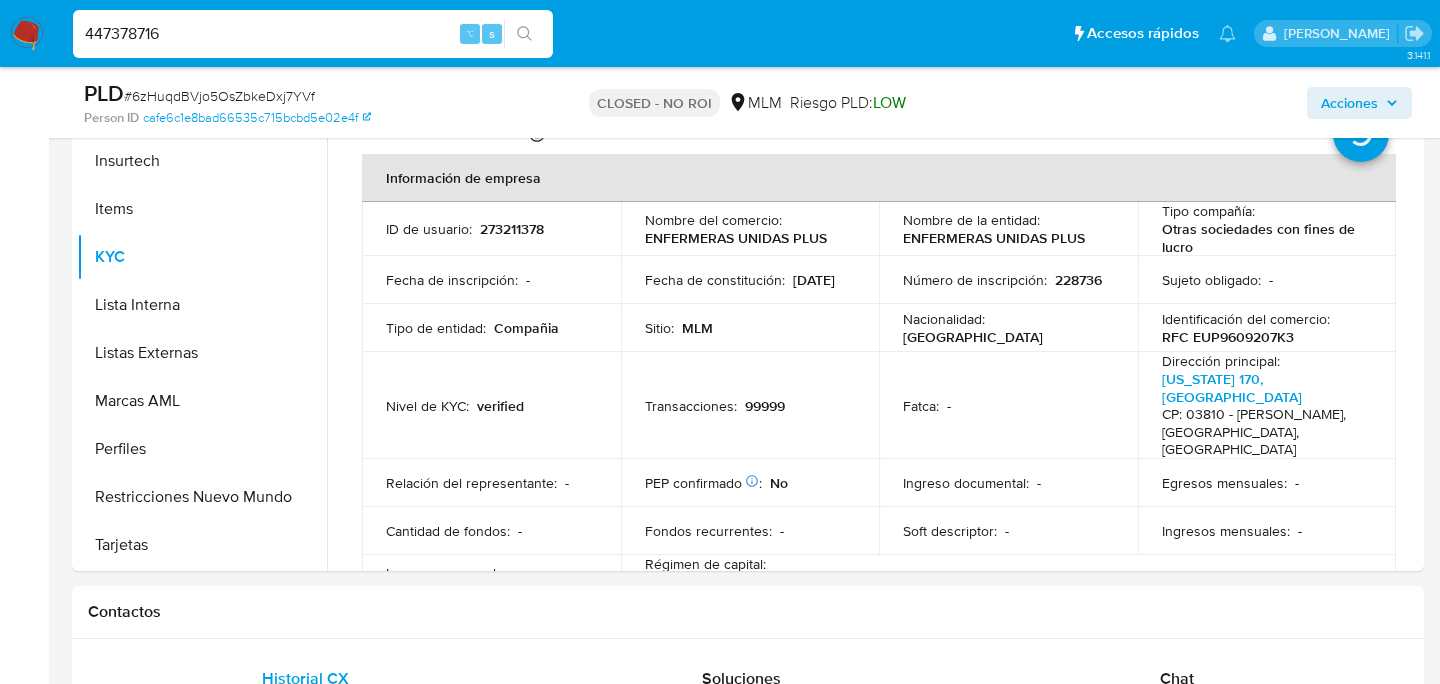 type on "447378716" 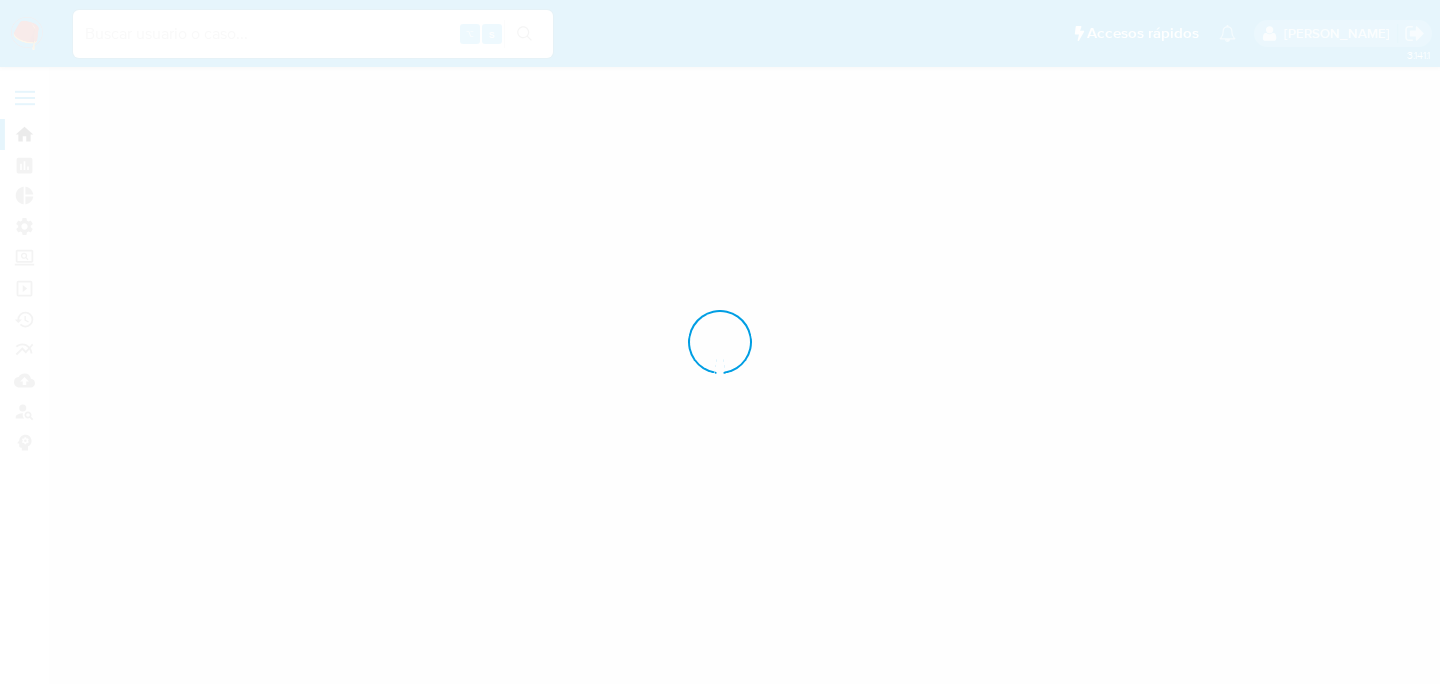 scroll, scrollTop: 0, scrollLeft: 0, axis: both 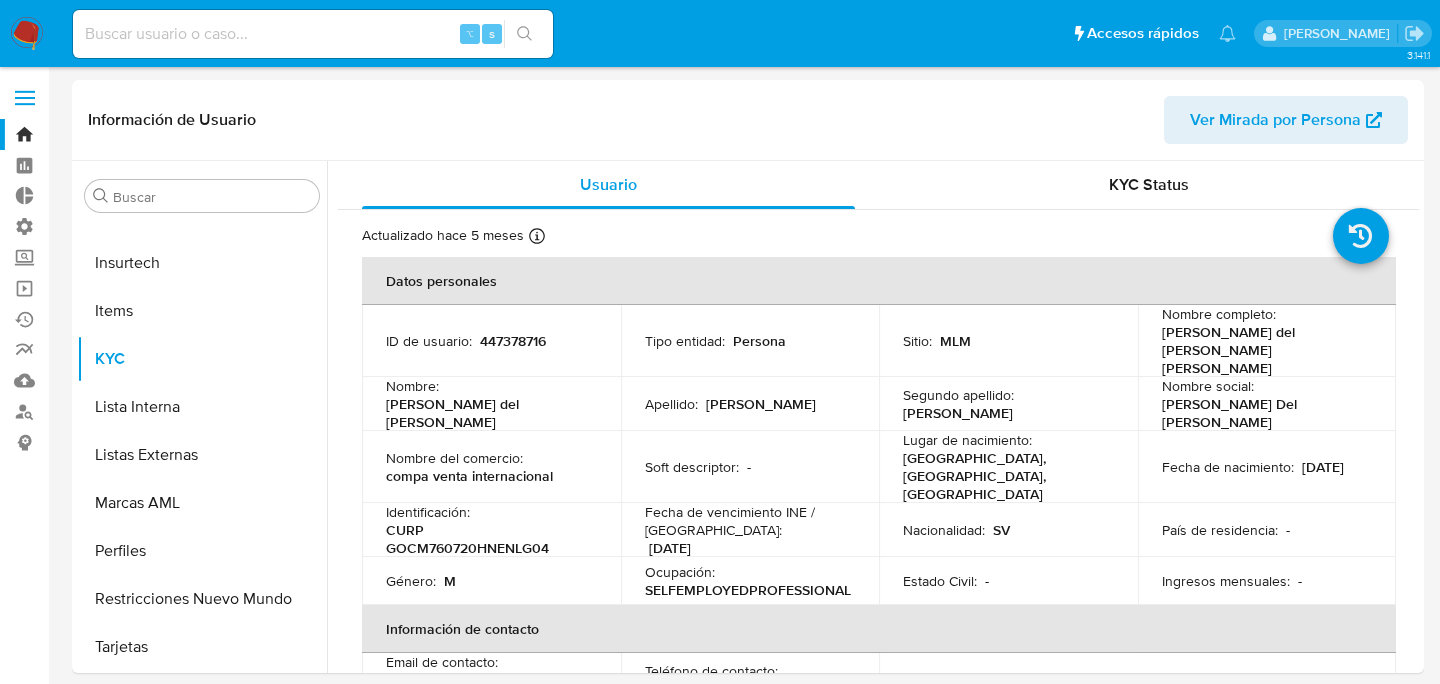 select on "10" 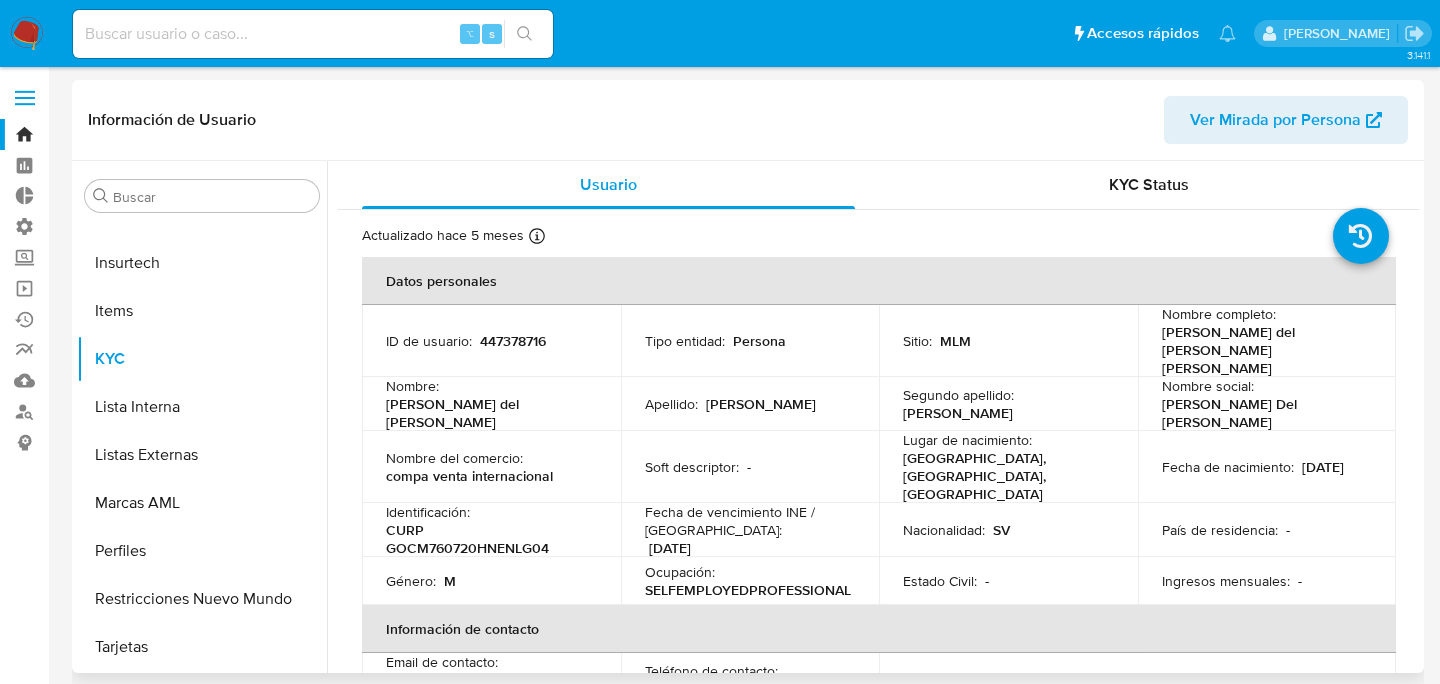 click on "Ver Mirada por Persona" at bounding box center (1275, 120) 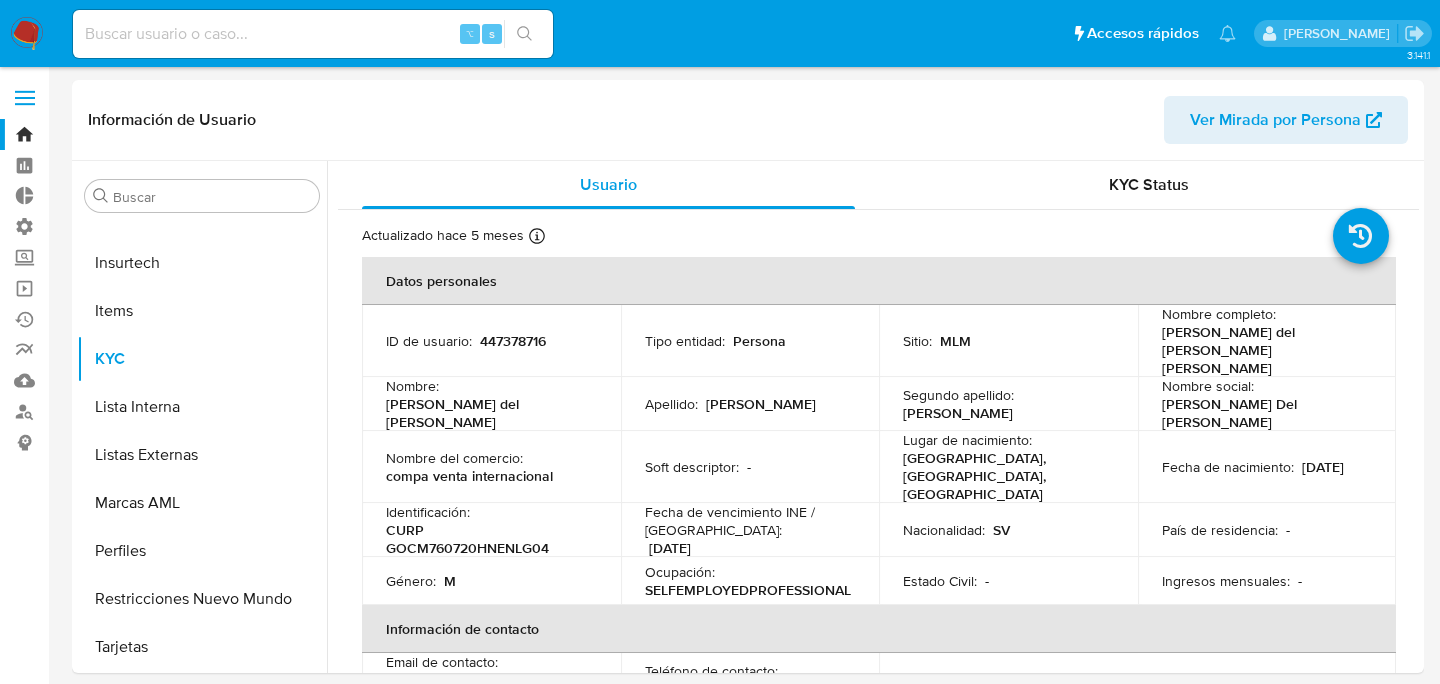 click on "⌥ s" at bounding box center (313, 34) 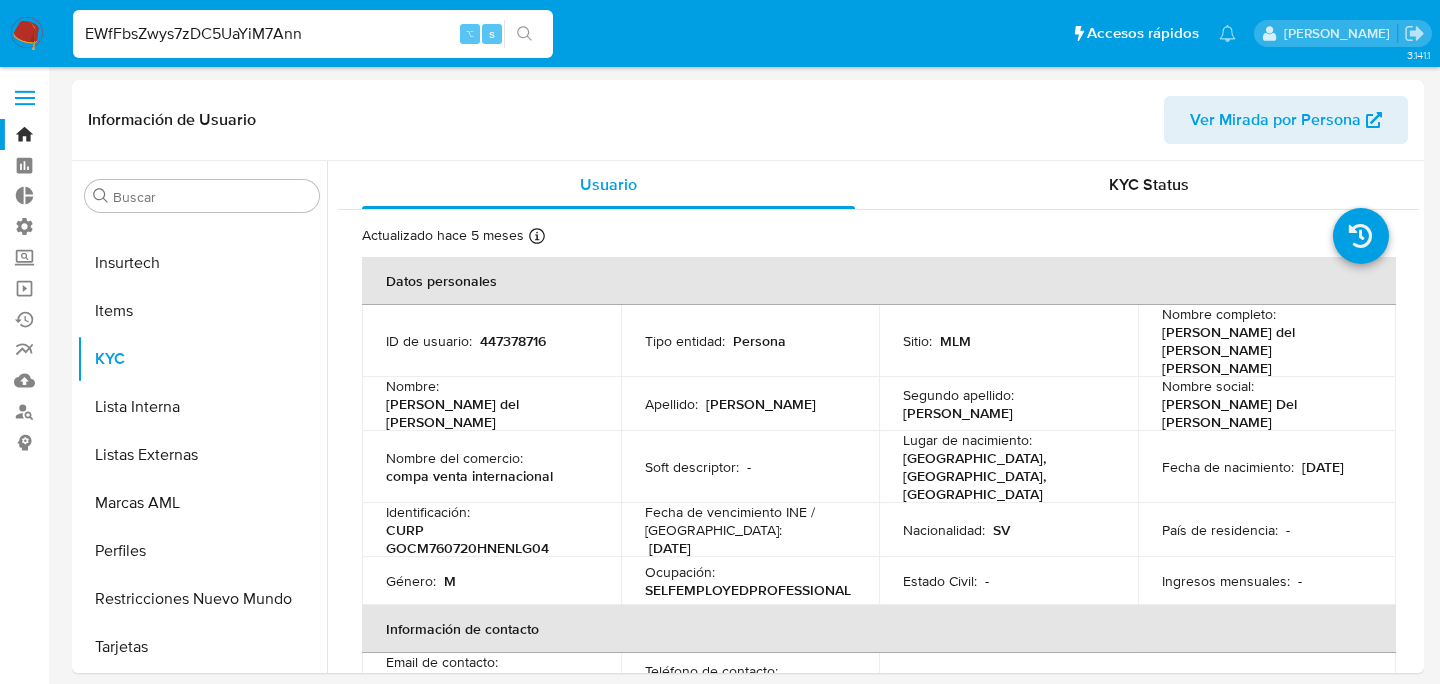 type on "EWfFbsZwys7zDC5UaYiM7Ann" 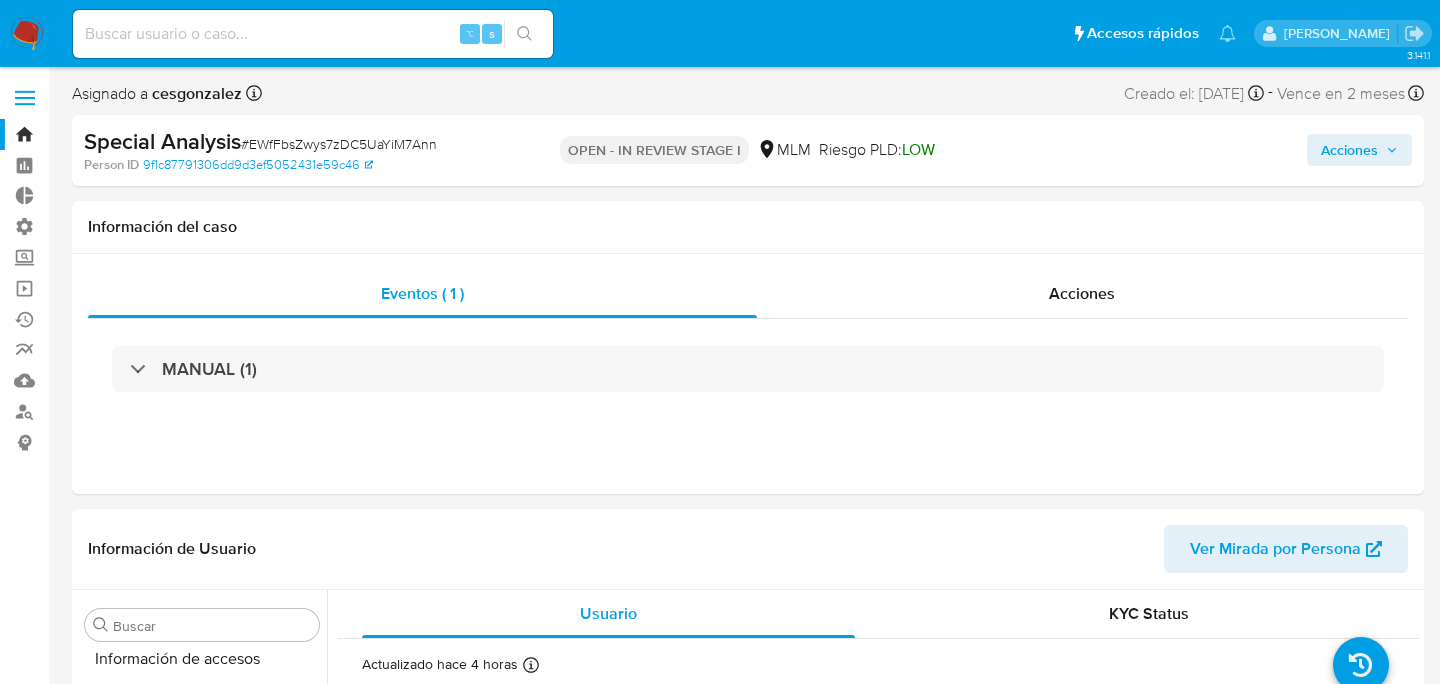 scroll, scrollTop: 797, scrollLeft: 0, axis: vertical 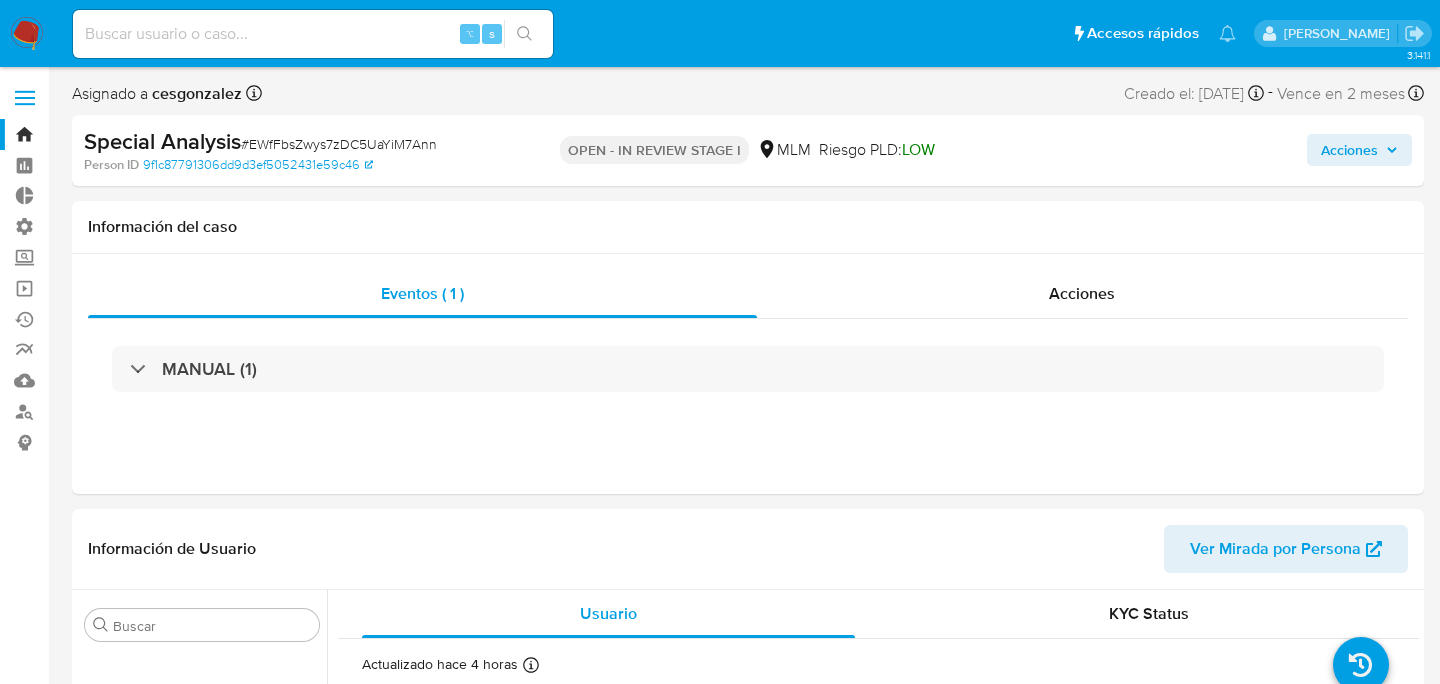 select on "10" 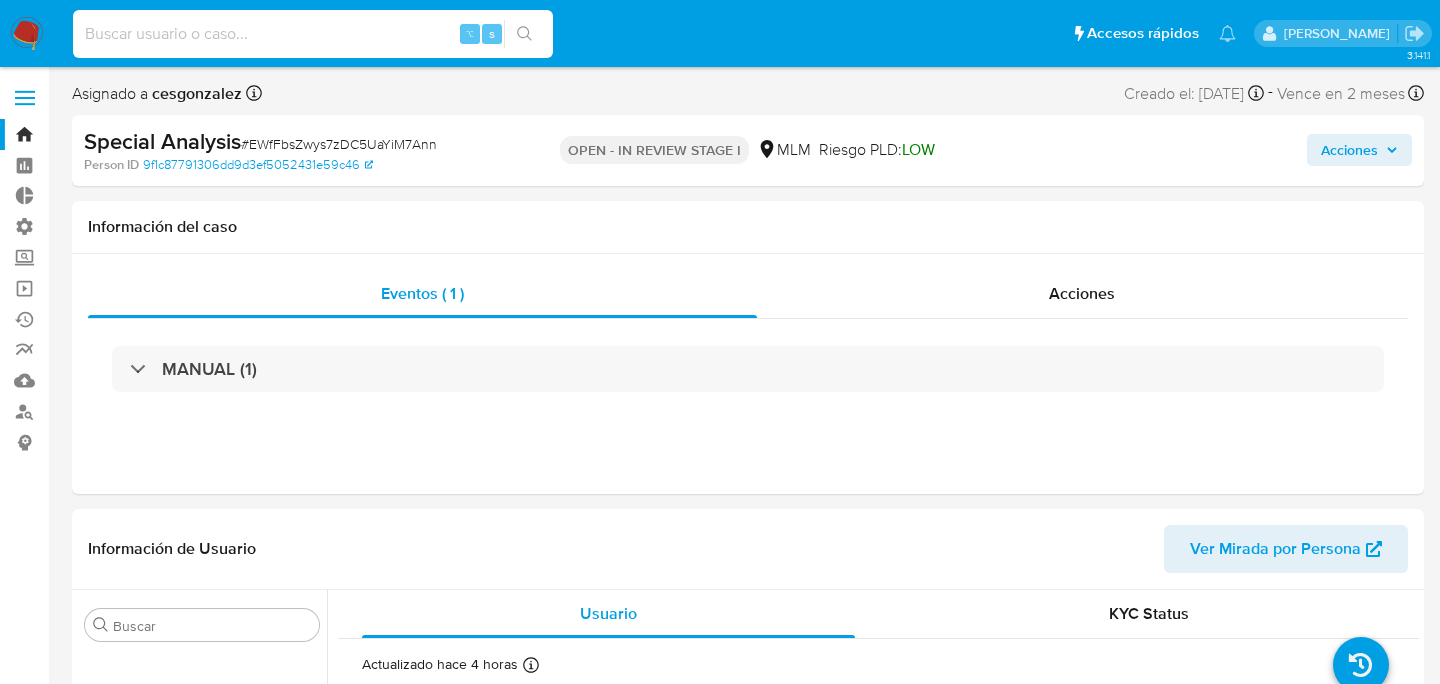 paste on "SfM2MSf1LrSLEyapxfY3Djyr" 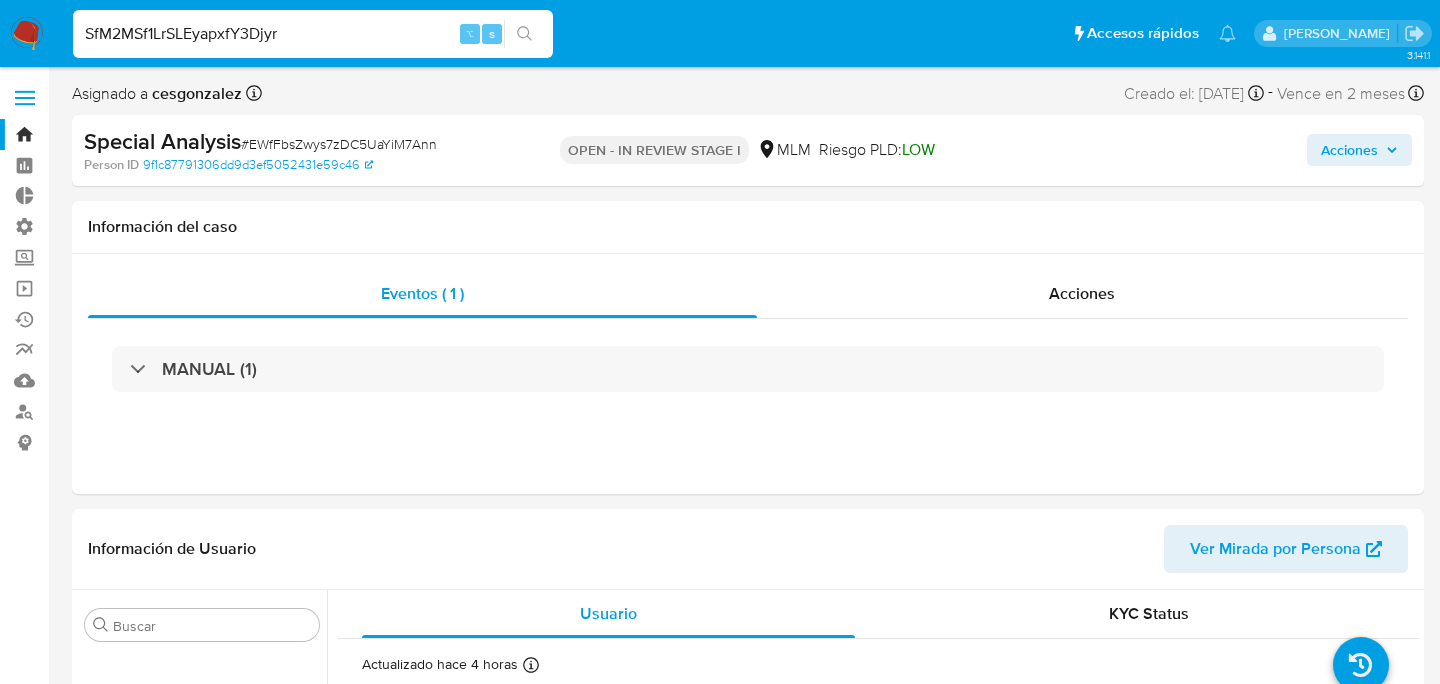 type on "SfM2MSf1LrSLEyapxfY3Djyr" 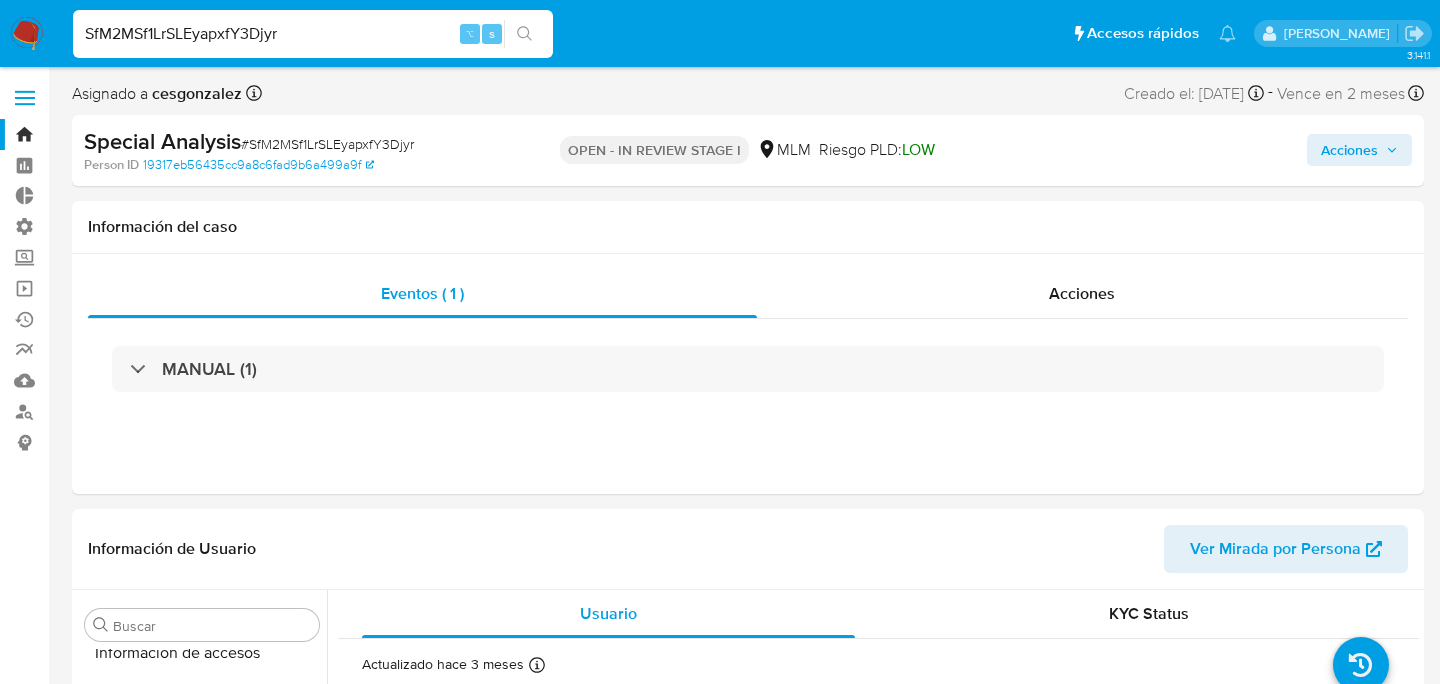 scroll, scrollTop: 797, scrollLeft: 0, axis: vertical 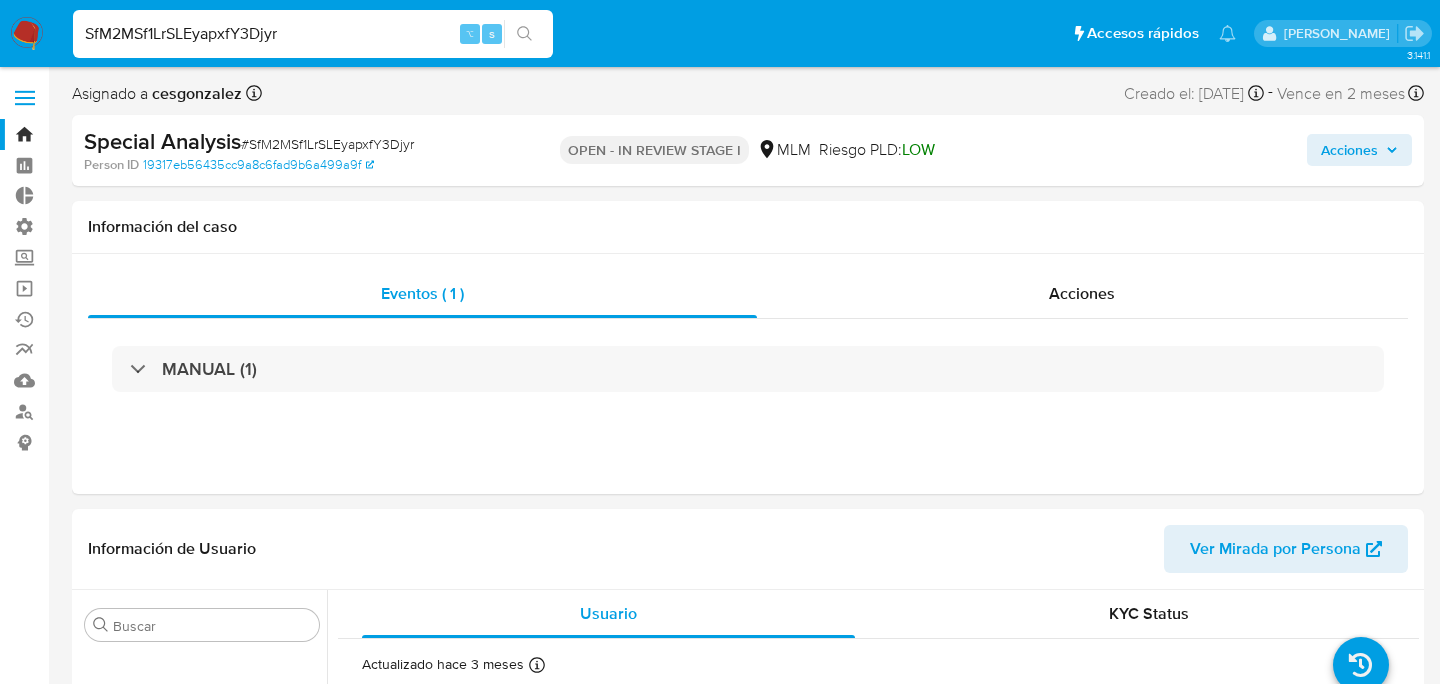 select on "10" 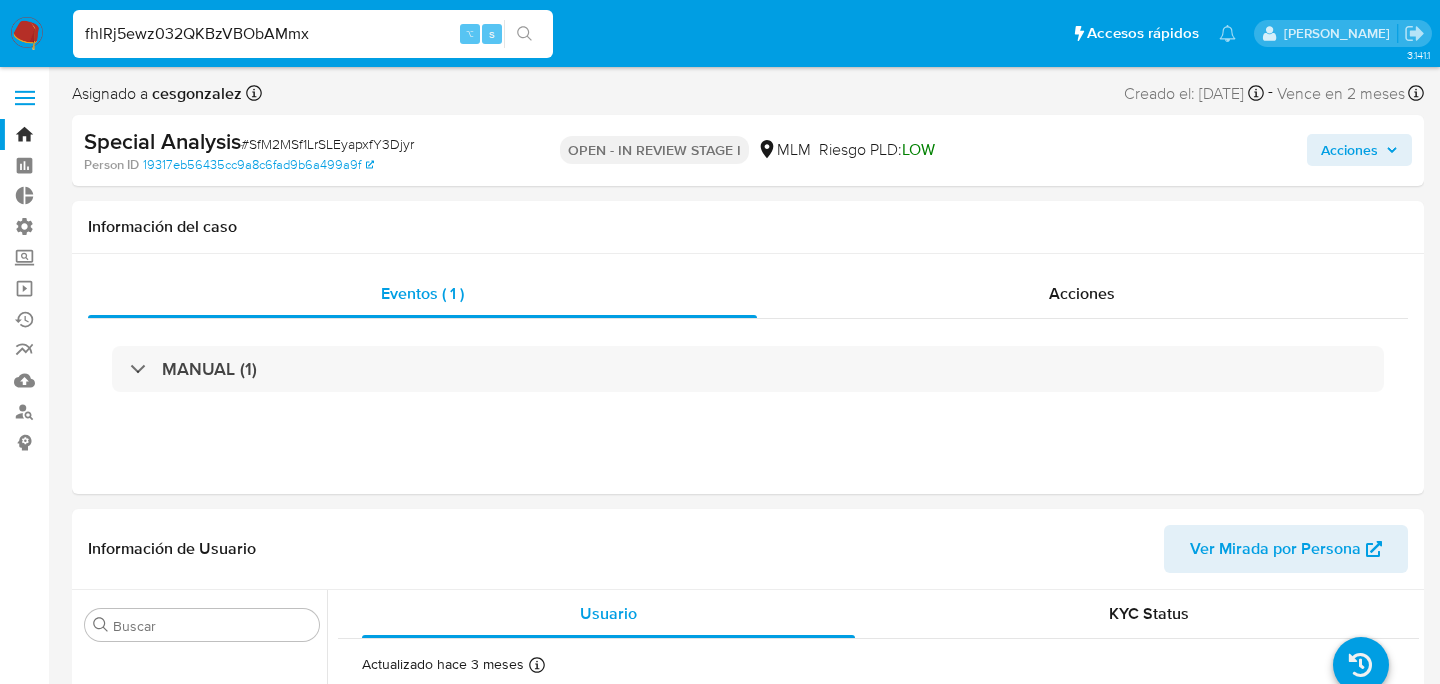 type on "fhlRj5ewz032QKBzVBObAMmx" 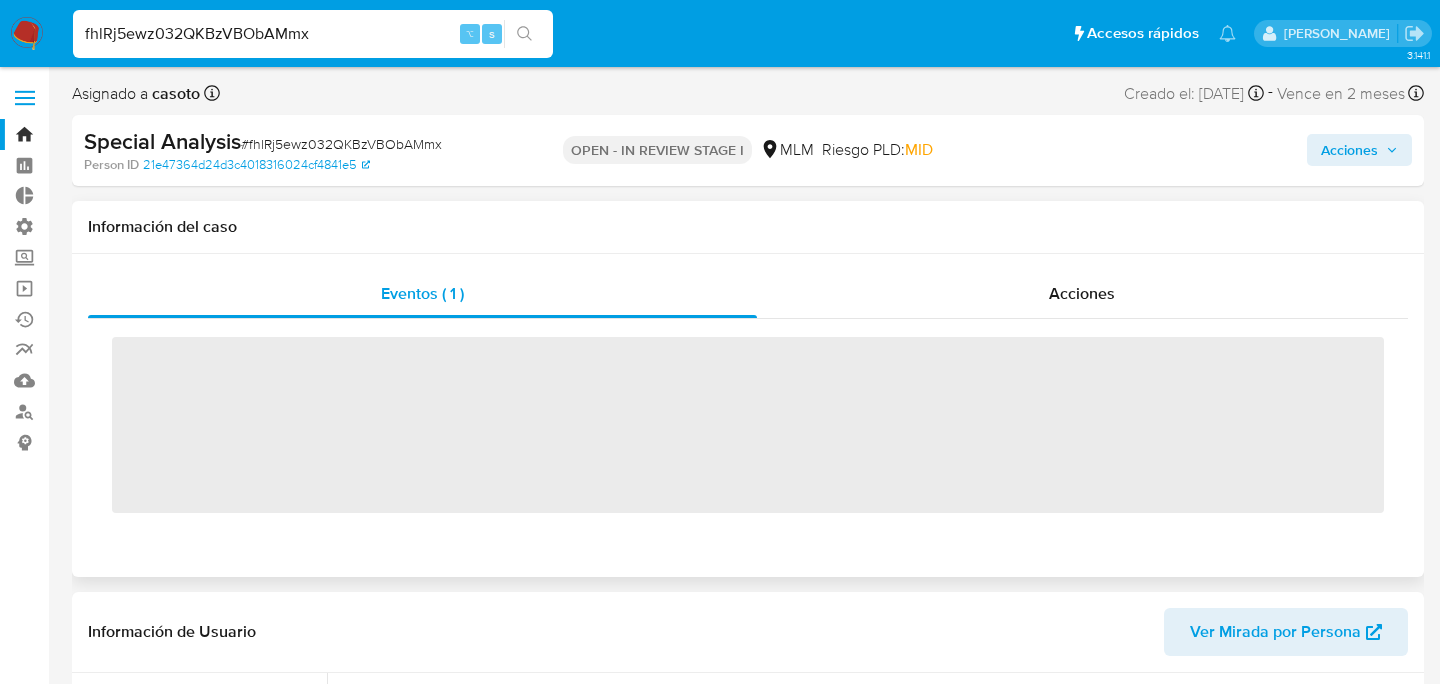 scroll, scrollTop: 797, scrollLeft: 0, axis: vertical 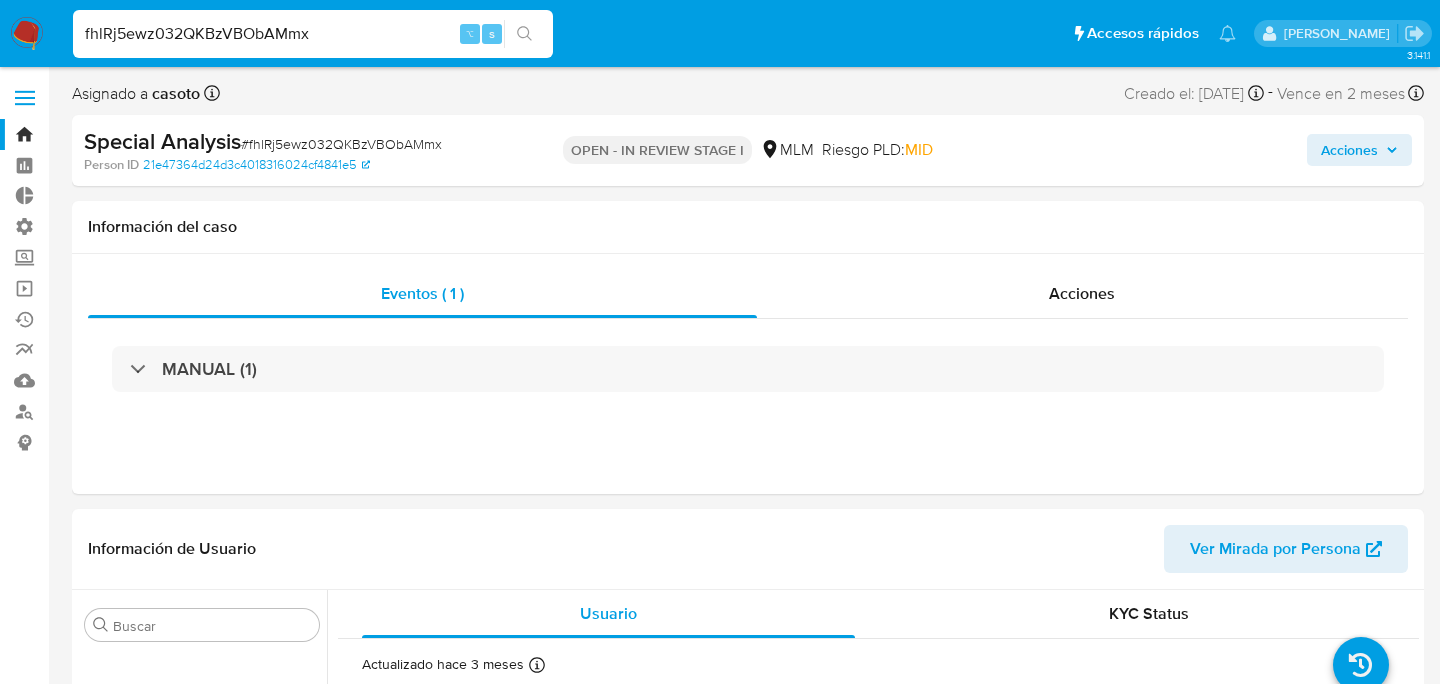 select on "10" 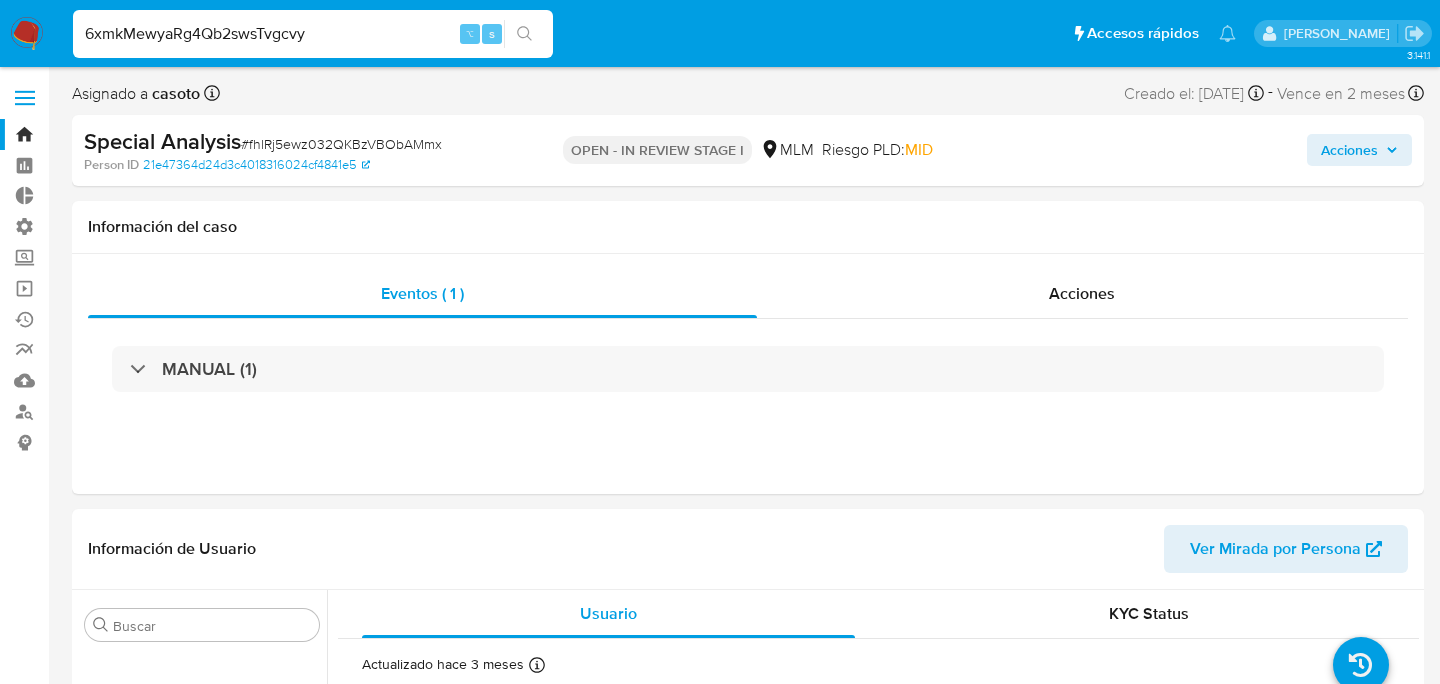 type on "6xmkMewyaRg4Qb2swsTvgcvy" 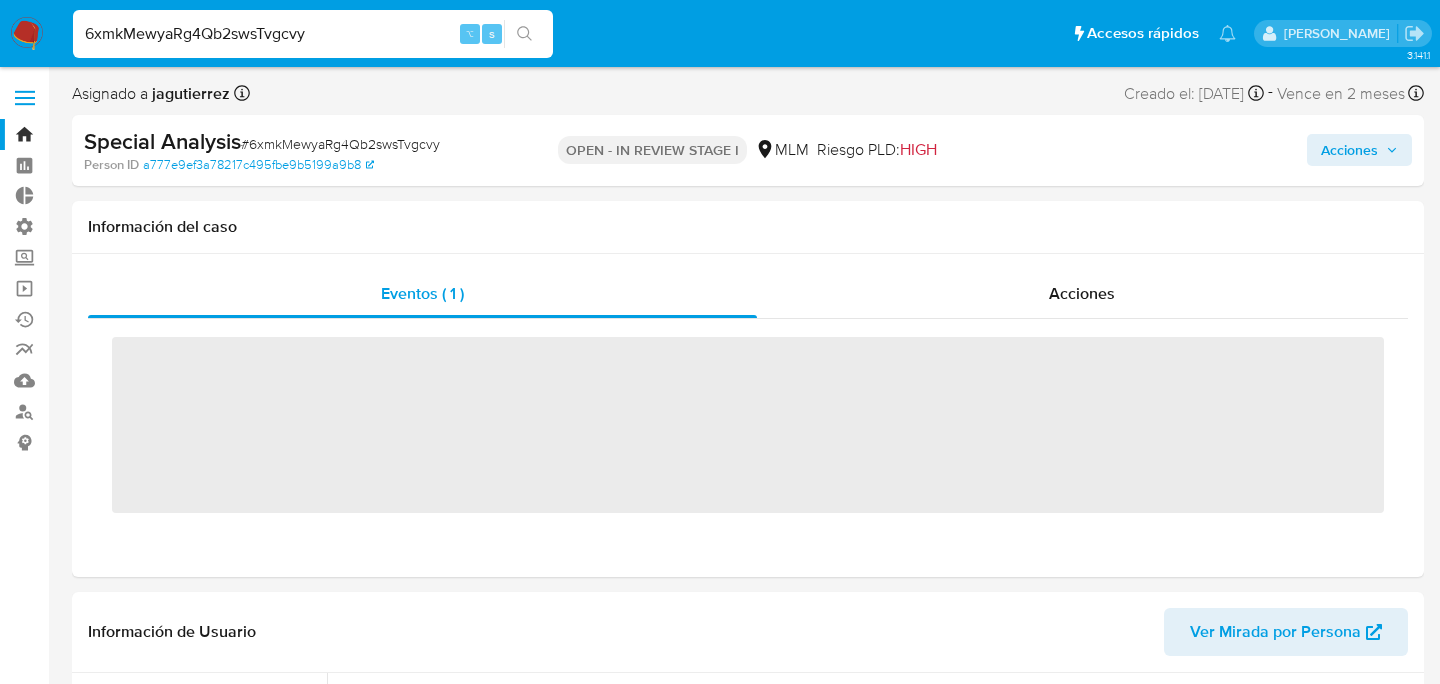 scroll, scrollTop: 797, scrollLeft: 0, axis: vertical 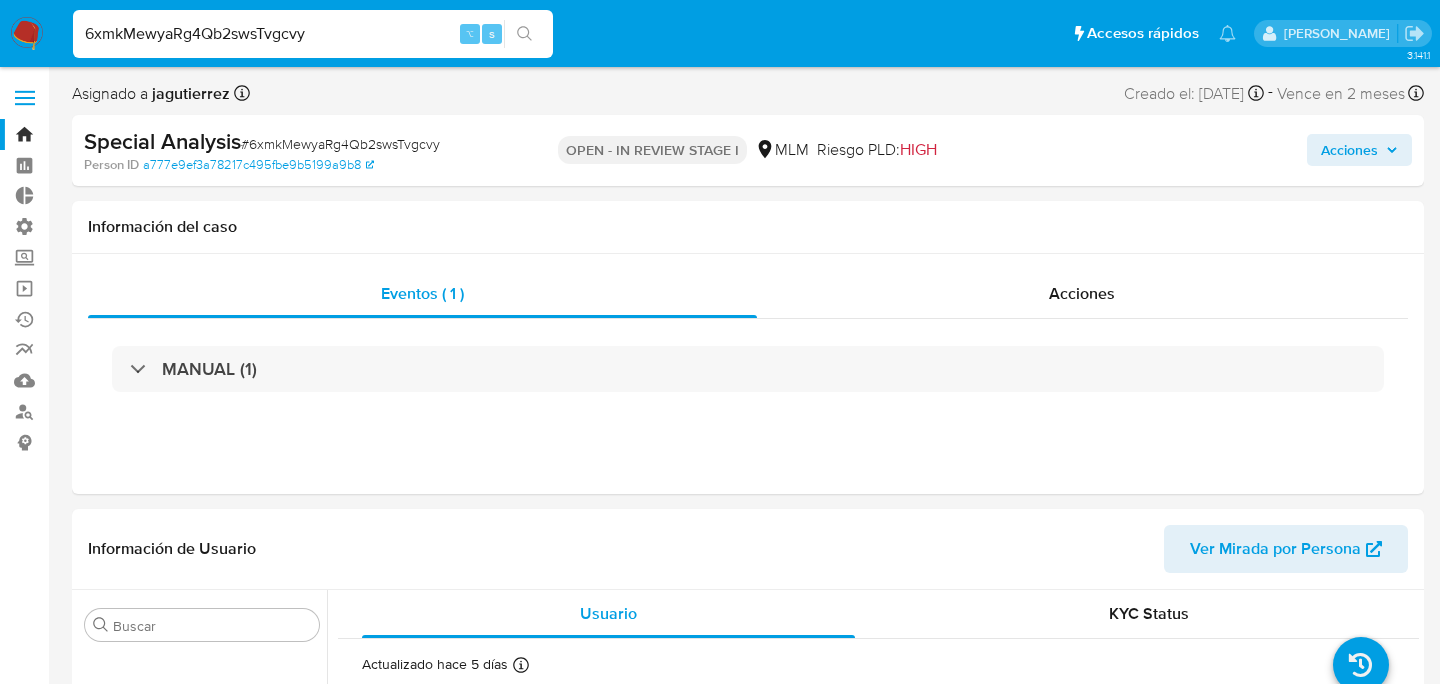 select on "10" 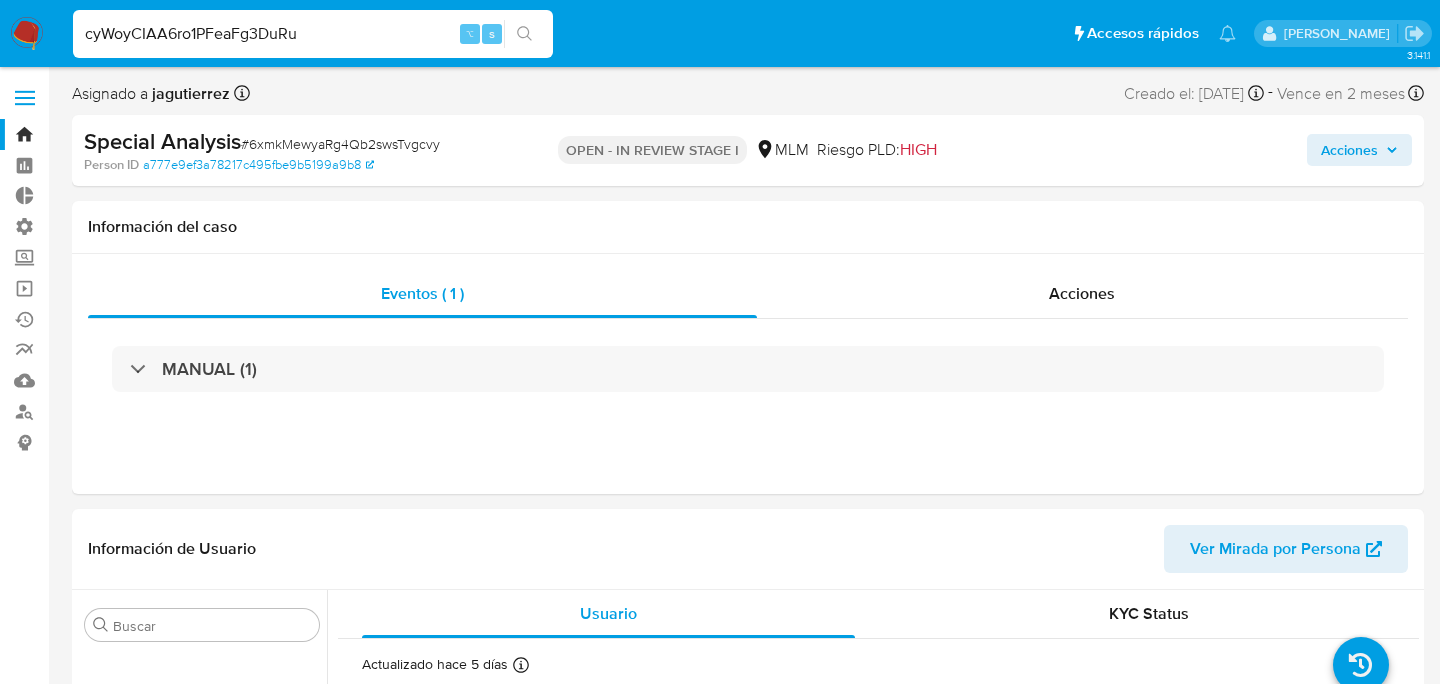 type on "cyWoyCIAA6ro1PFeaFg3DuRu" 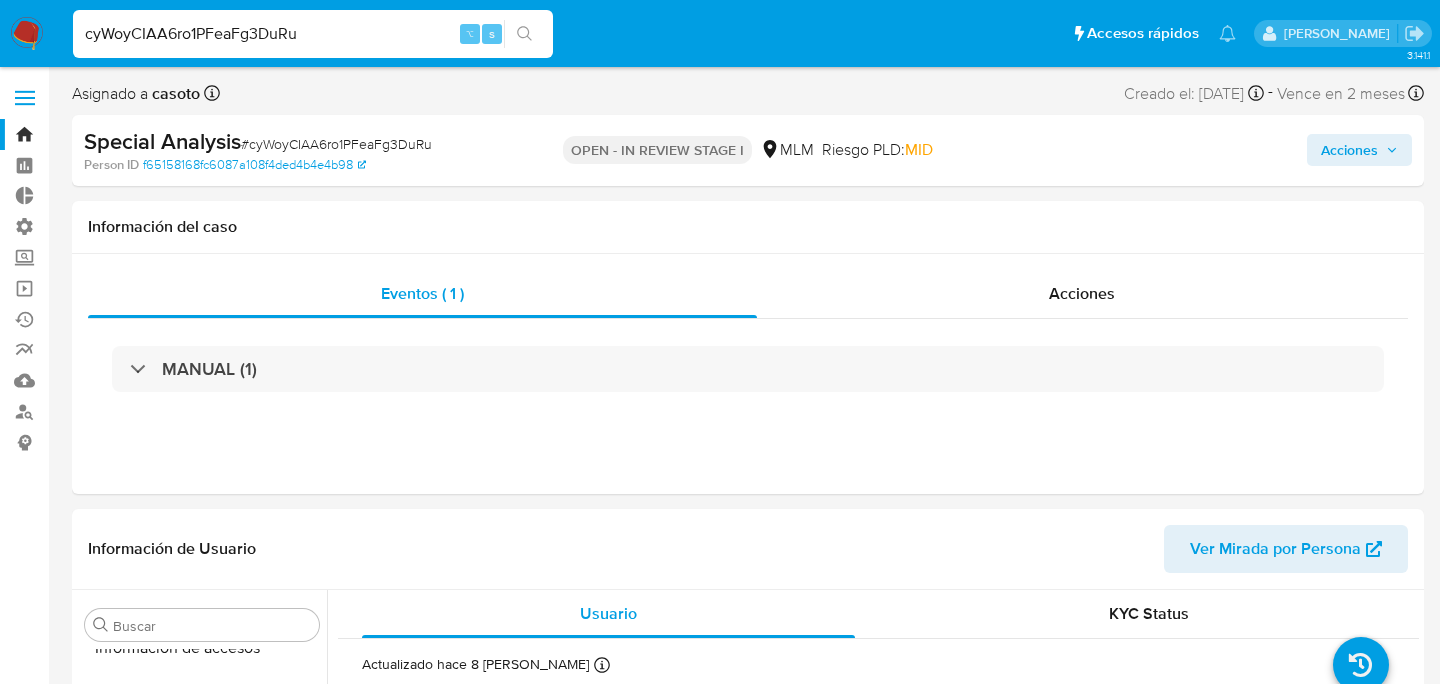 scroll, scrollTop: 797, scrollLeft: 0, axis: vertical 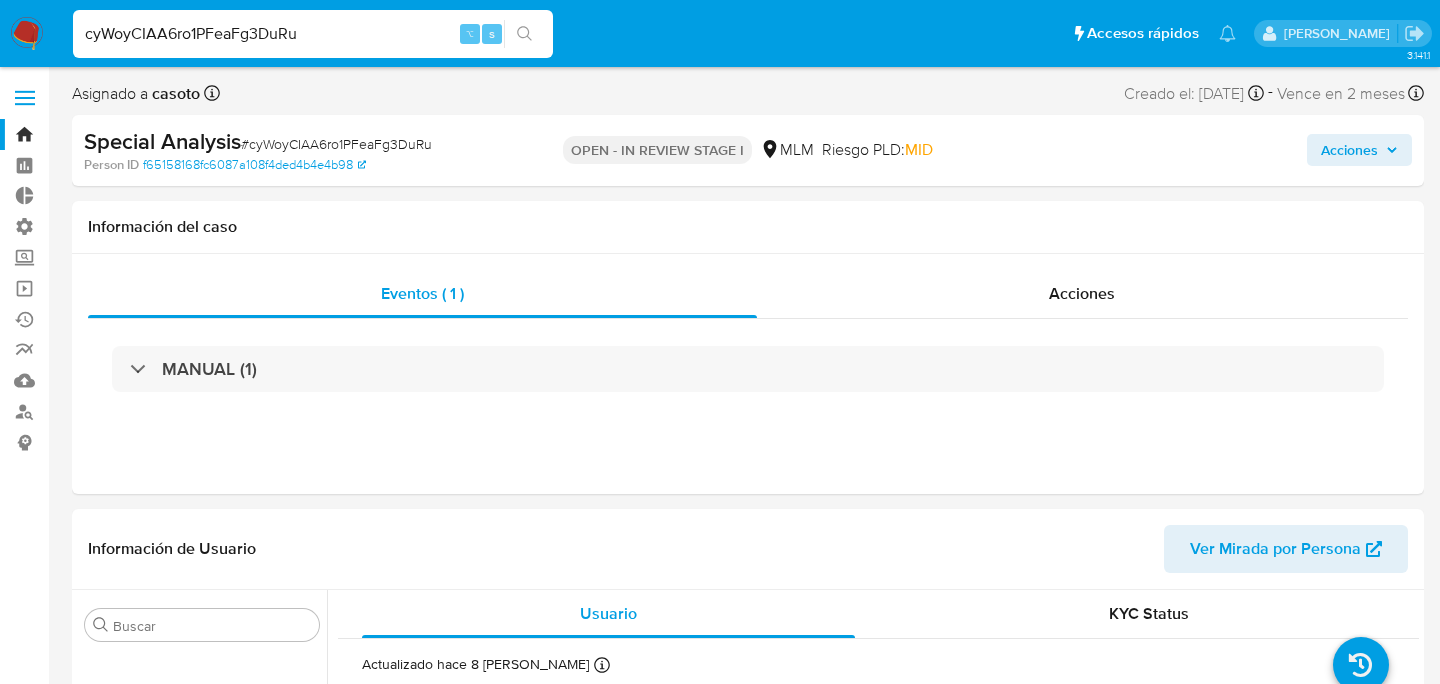 select on "10" 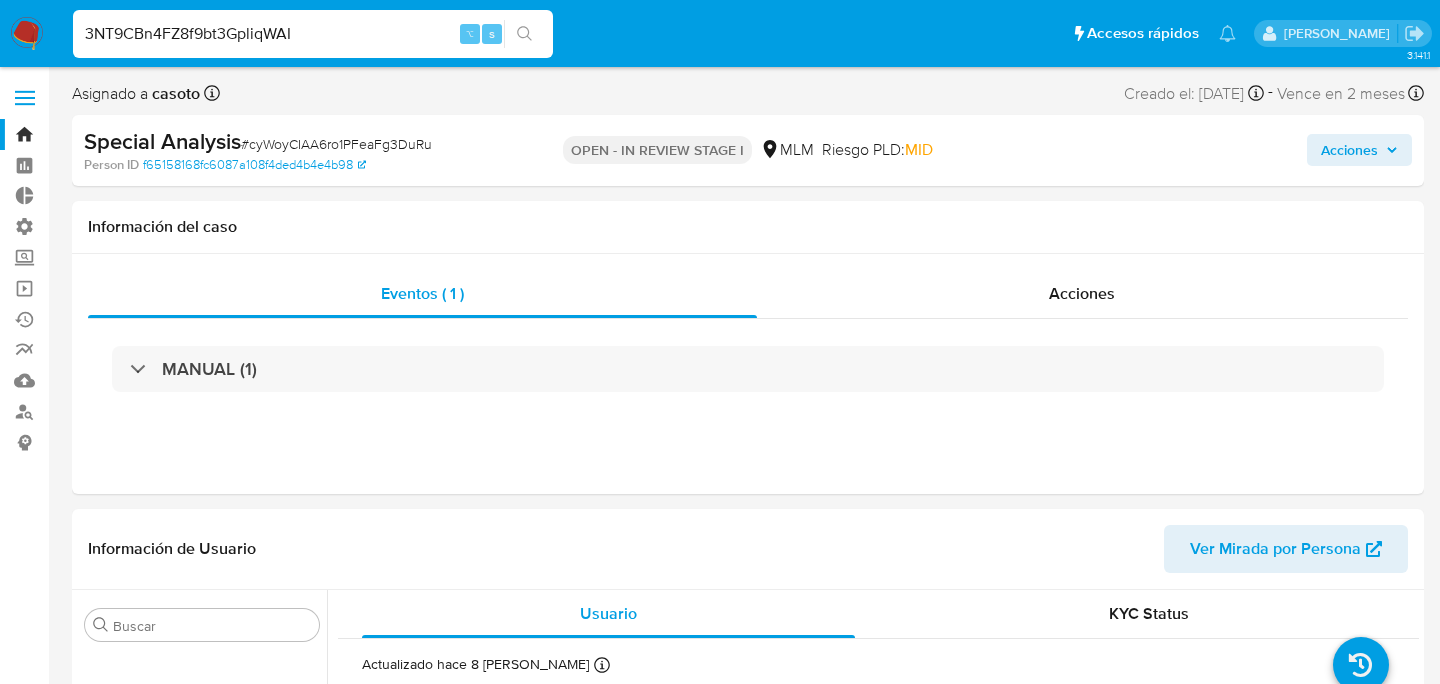 type on "3NT9CBn4FZ8f9bt3GpliqWAI" 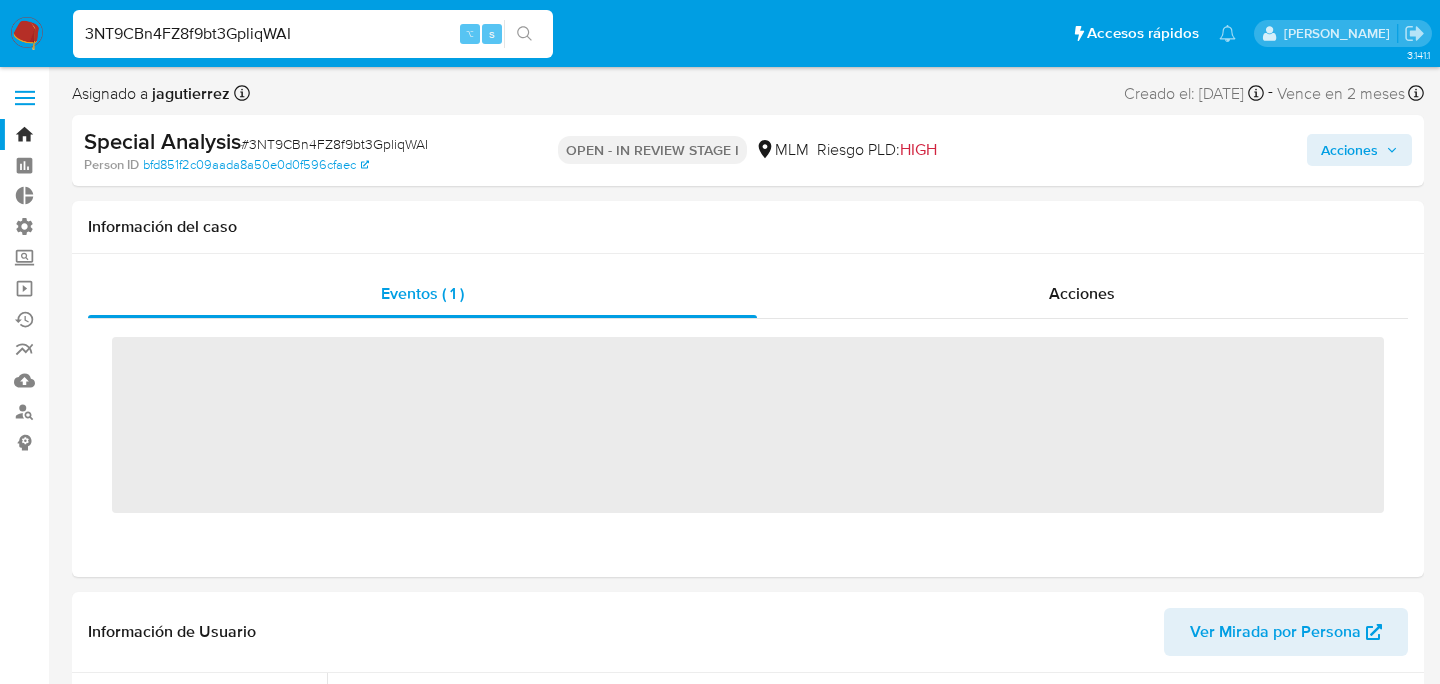 scroll, scrollTop: 797, scrollLeft: 0, axis: vertical 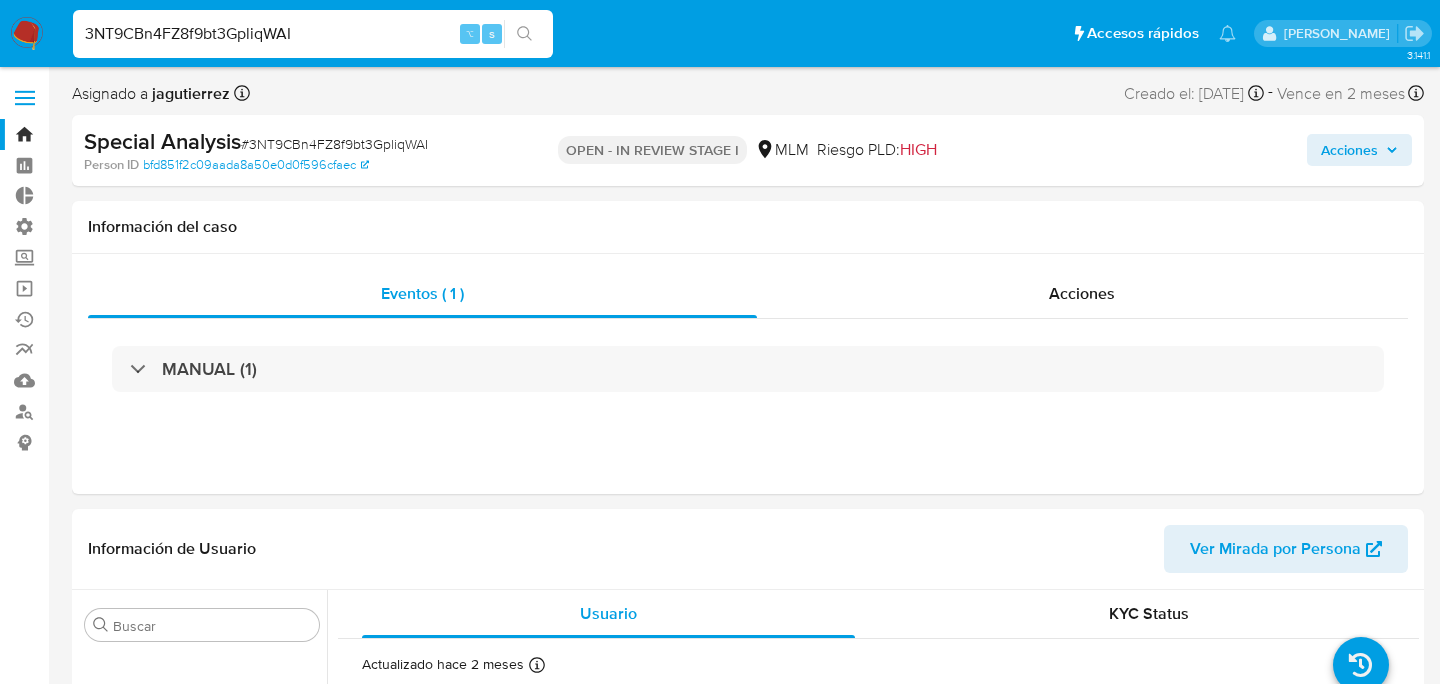 select on "10" 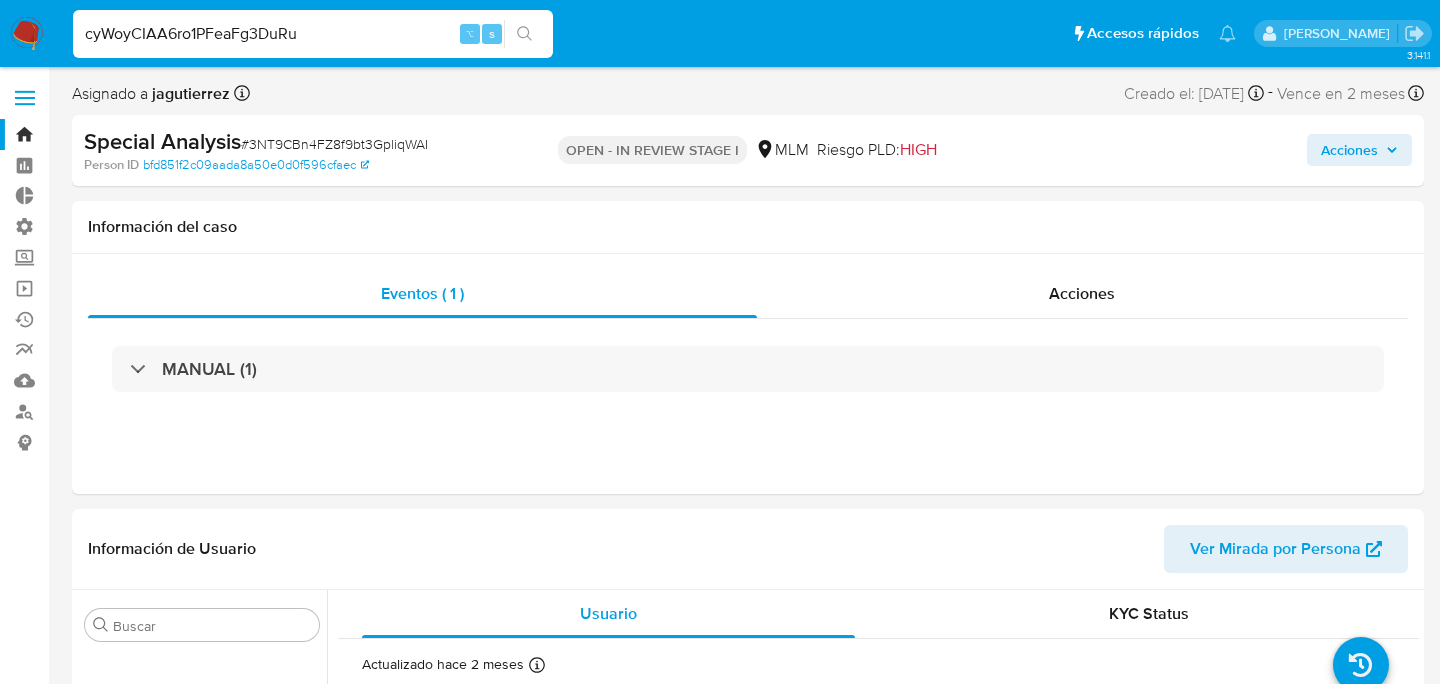 type on "cyWoyCIAA6ro1PFeaFg3DuRu" 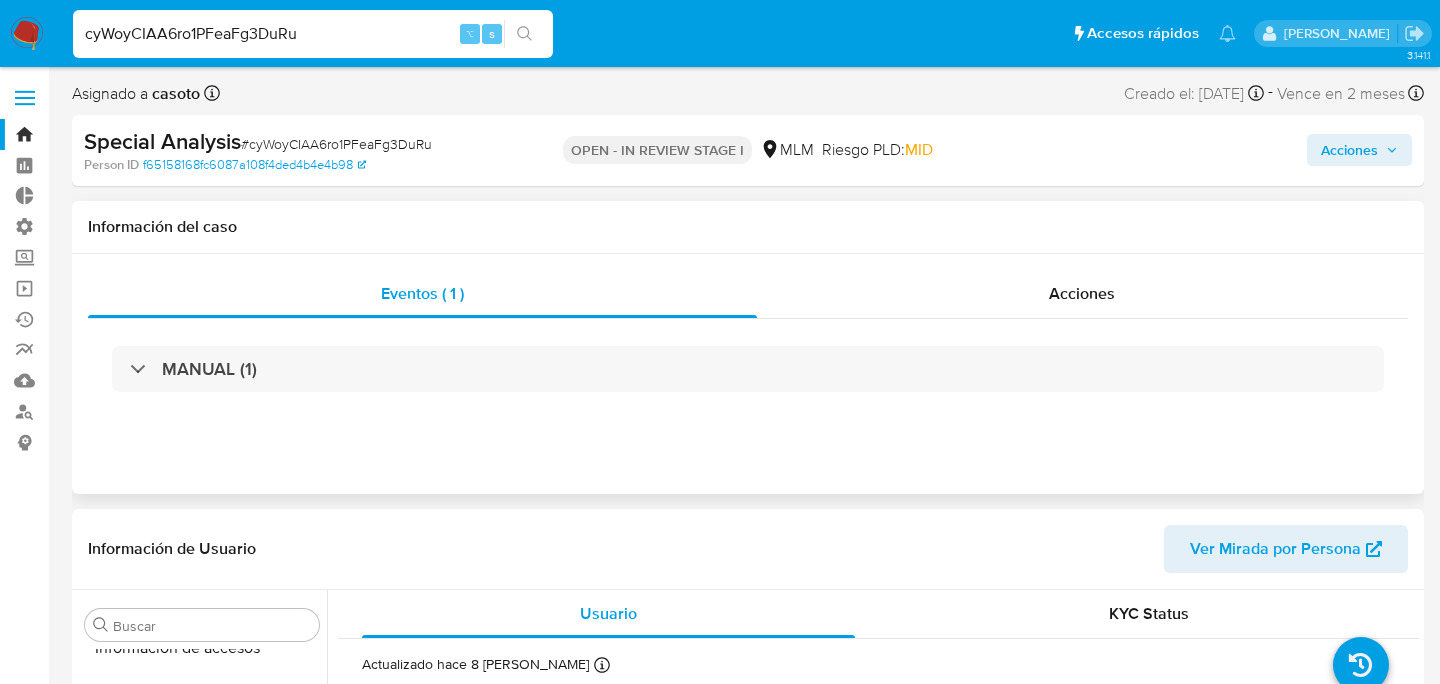 scroll, scrollTop: 797, scrollLeft: 0, axis: vertical 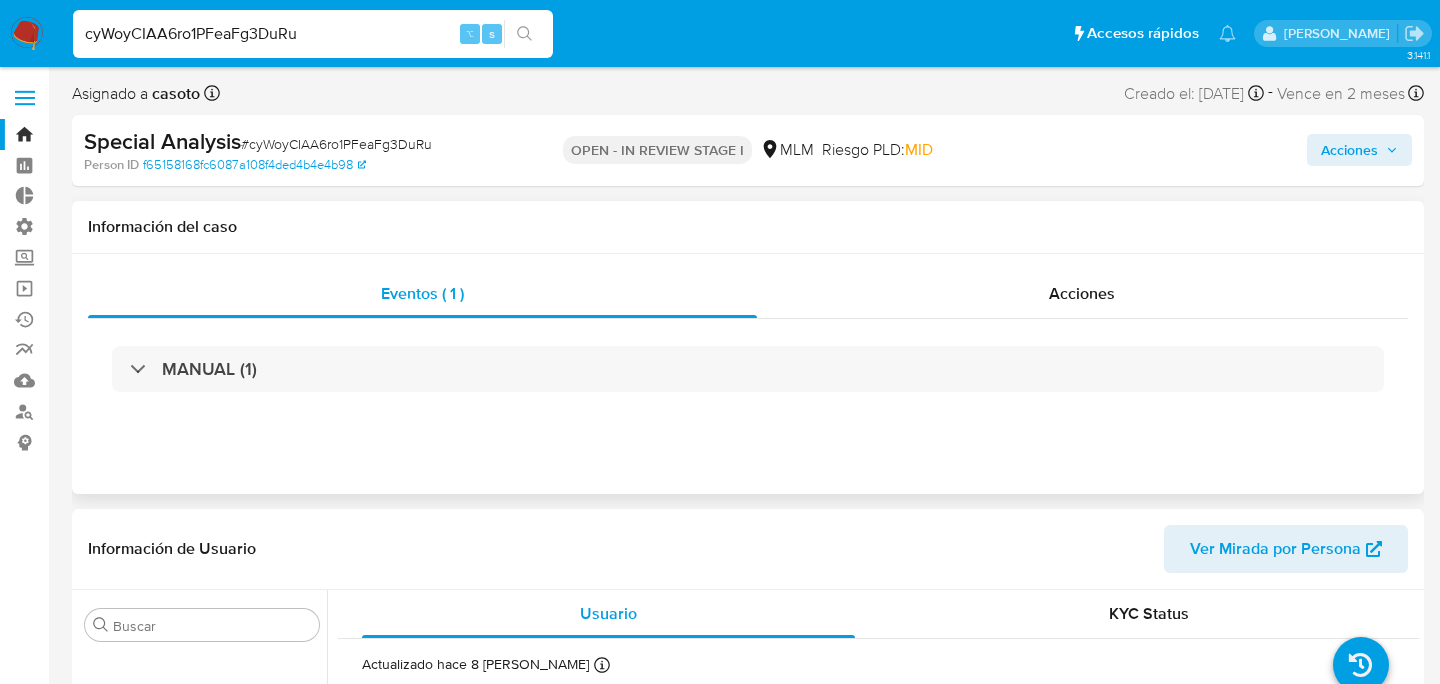 select on "10" 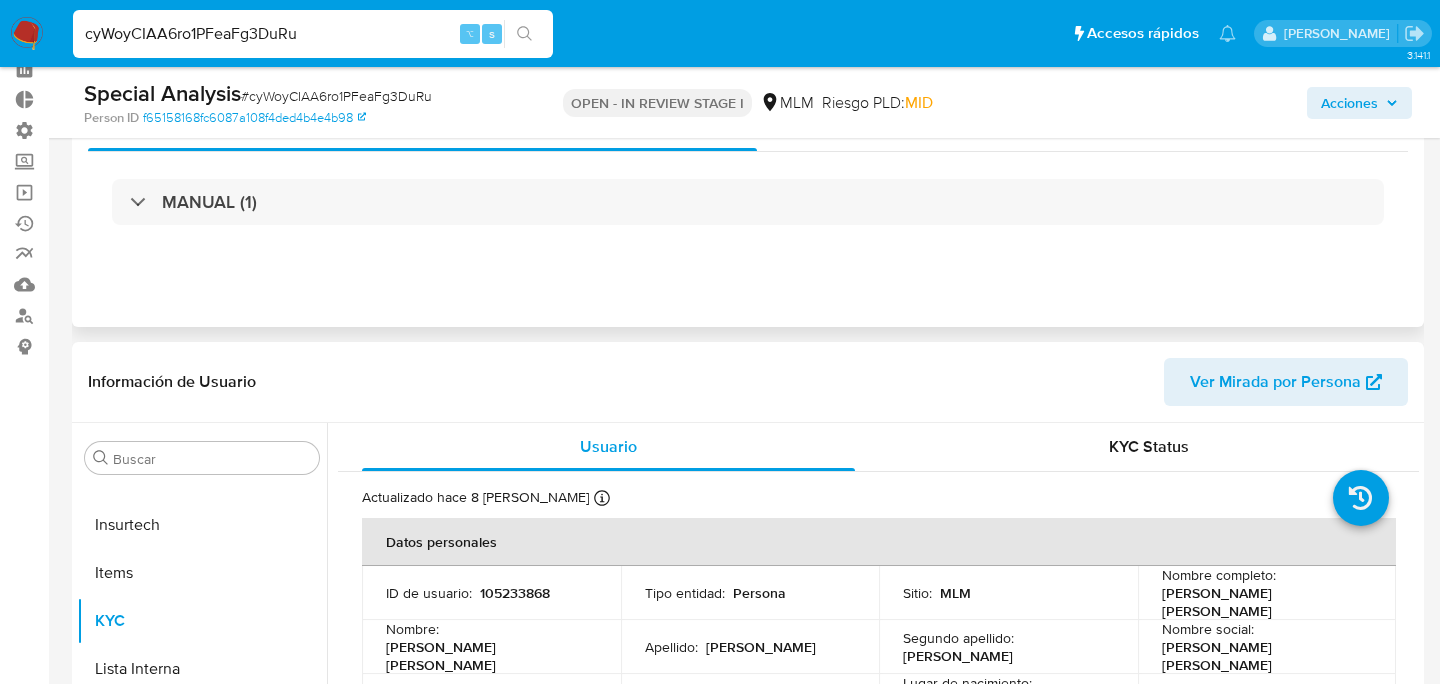 scroll, scrollTop: 341, scrollLeft: 0, axis: vertical 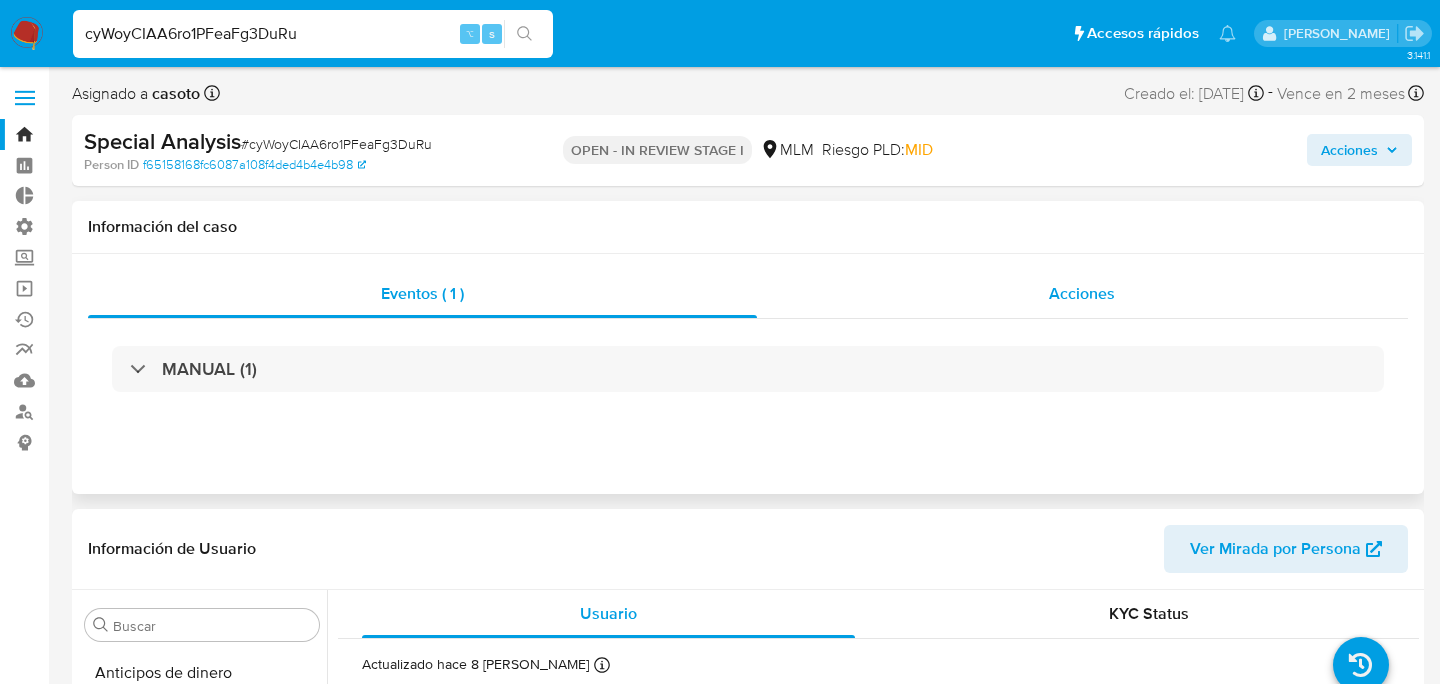 click on "Acciones" at bounding box center (1083, 294) 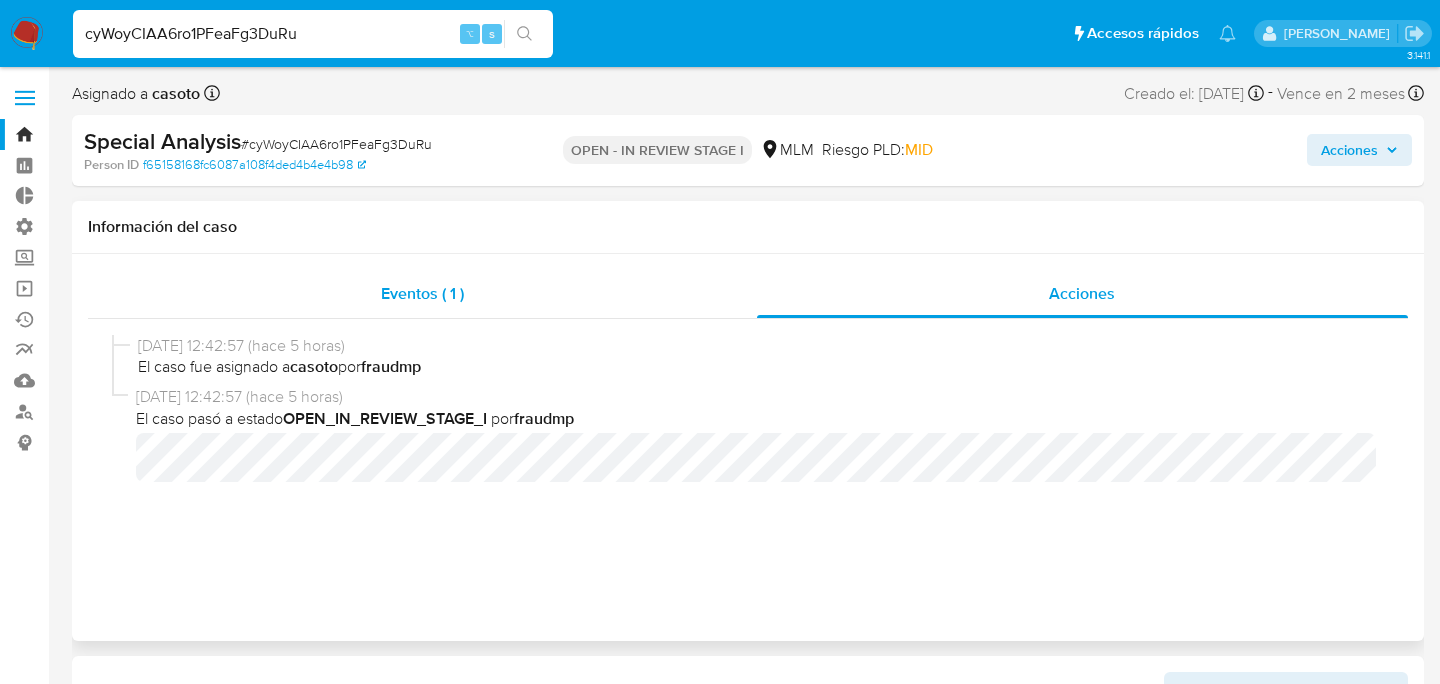 click on "Eventos ( 1 )" at bounding box center (422, 294) 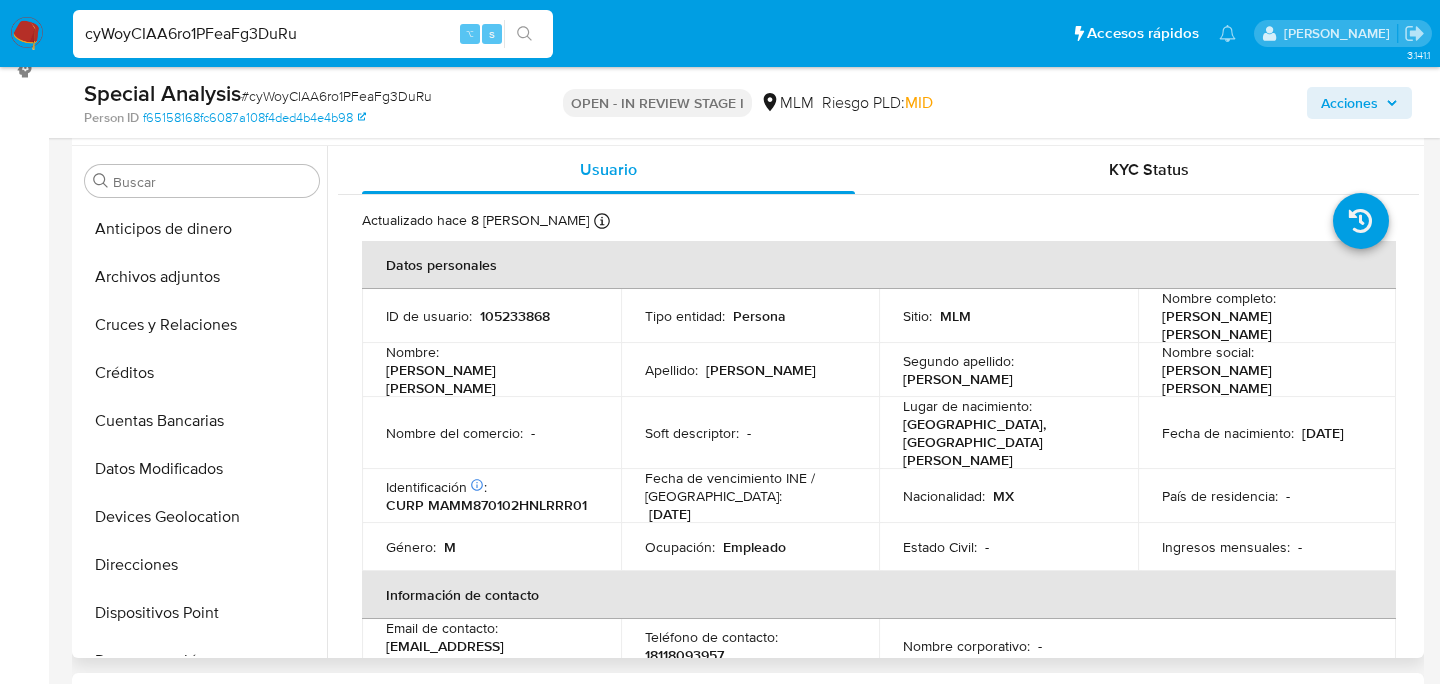 scroll, scrollTop: 0, scrollLeft: 0, axis: both 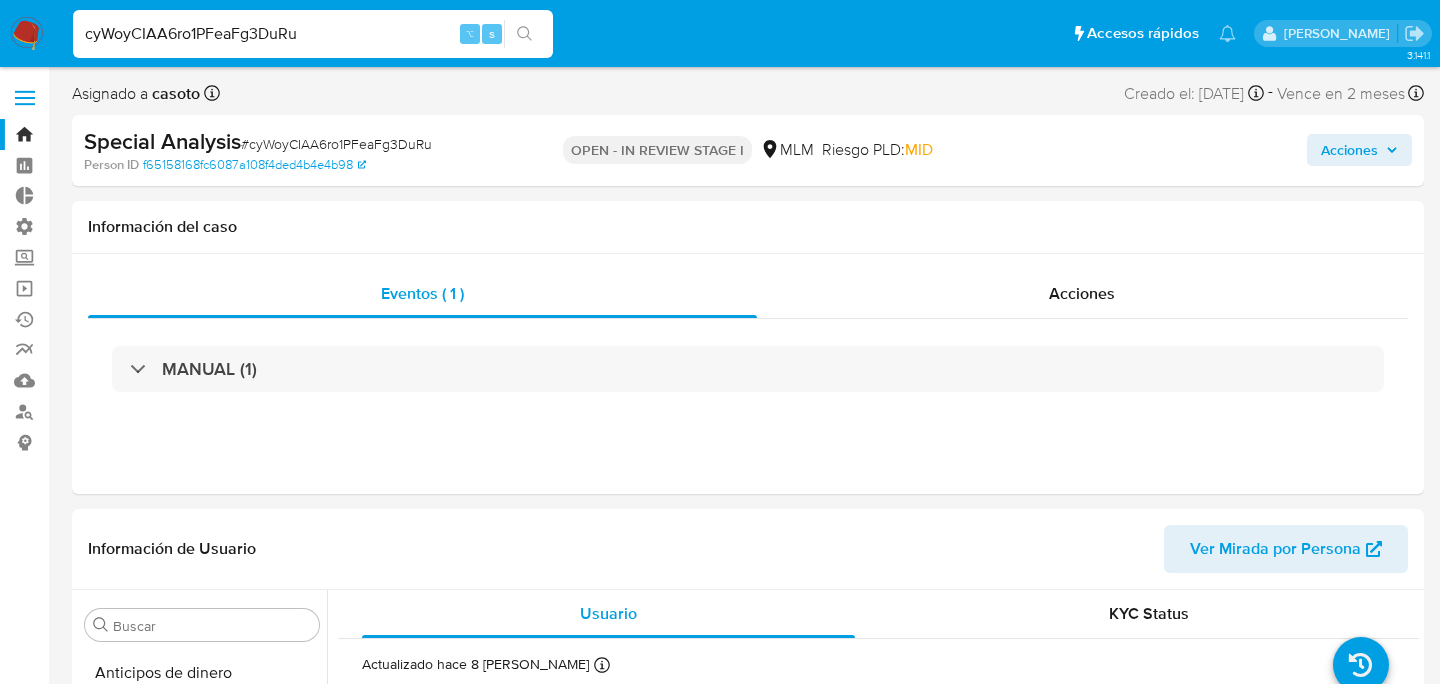 click on "cyWoyCIAA6ro1PFeaFg3DuRu" at bounding box center (313, 34) 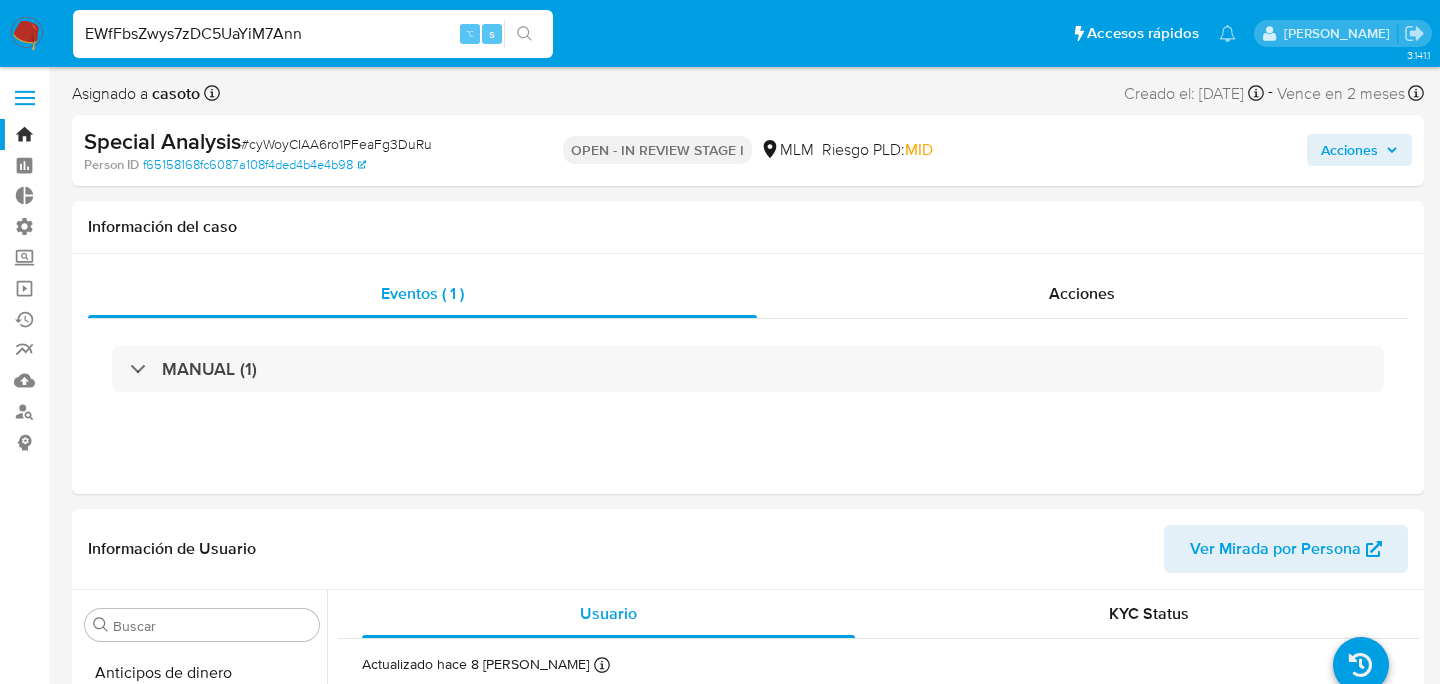 type on "EWfFbsZwys7zDC5UaYiM7Ann" 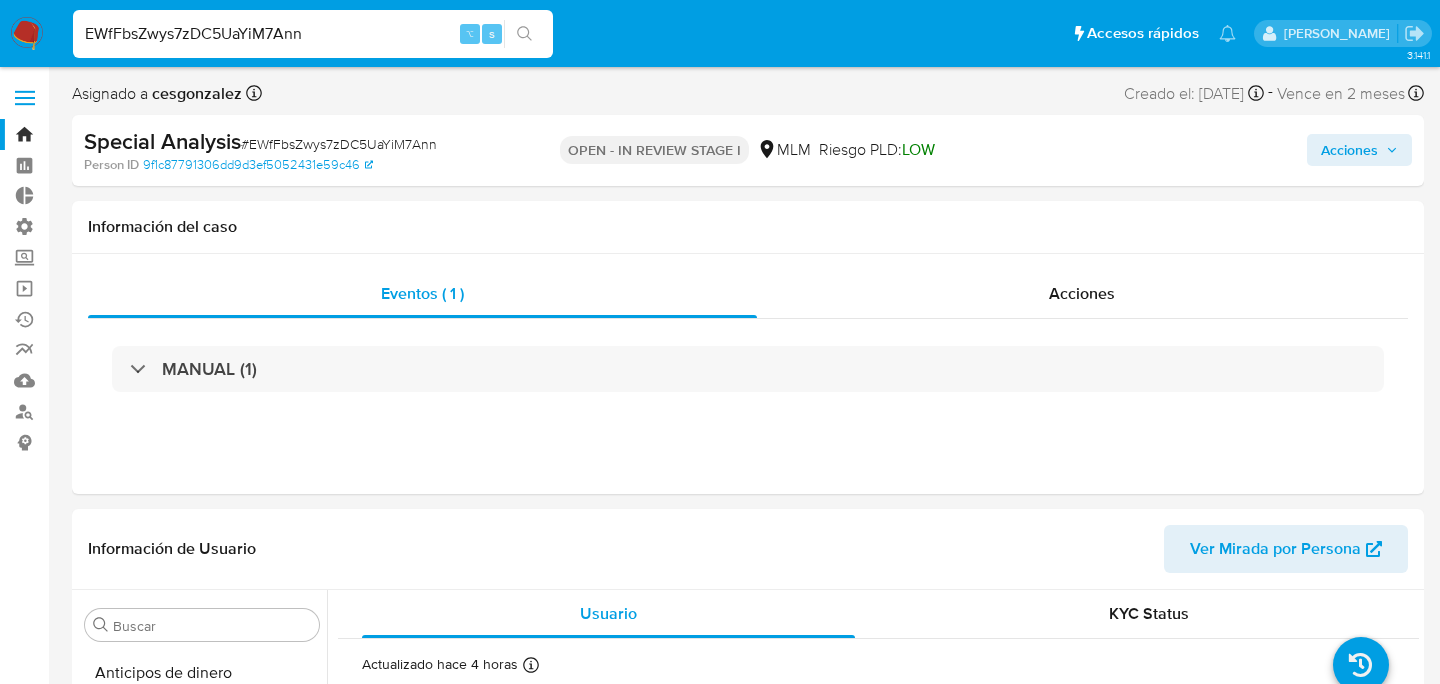 scroll, scrollTop: 797, scrollLeft: 0, axis: vertical 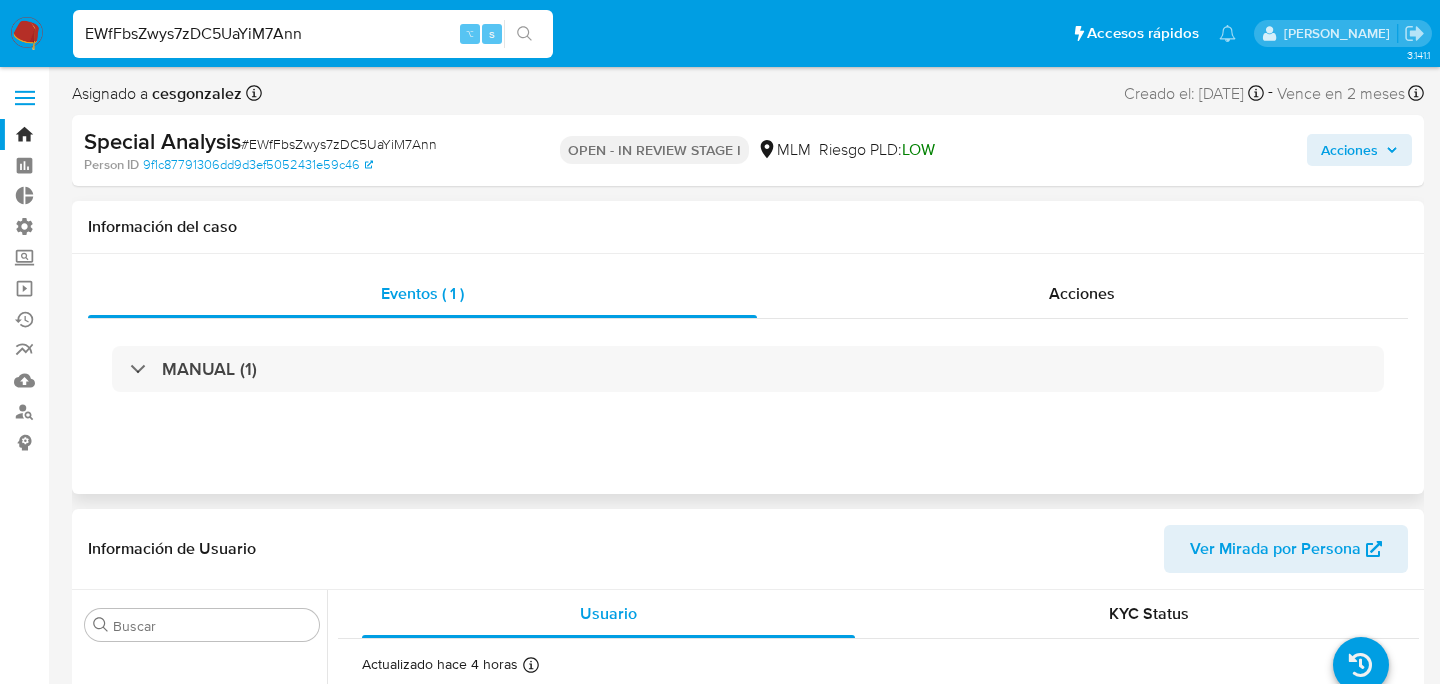 select on "10" 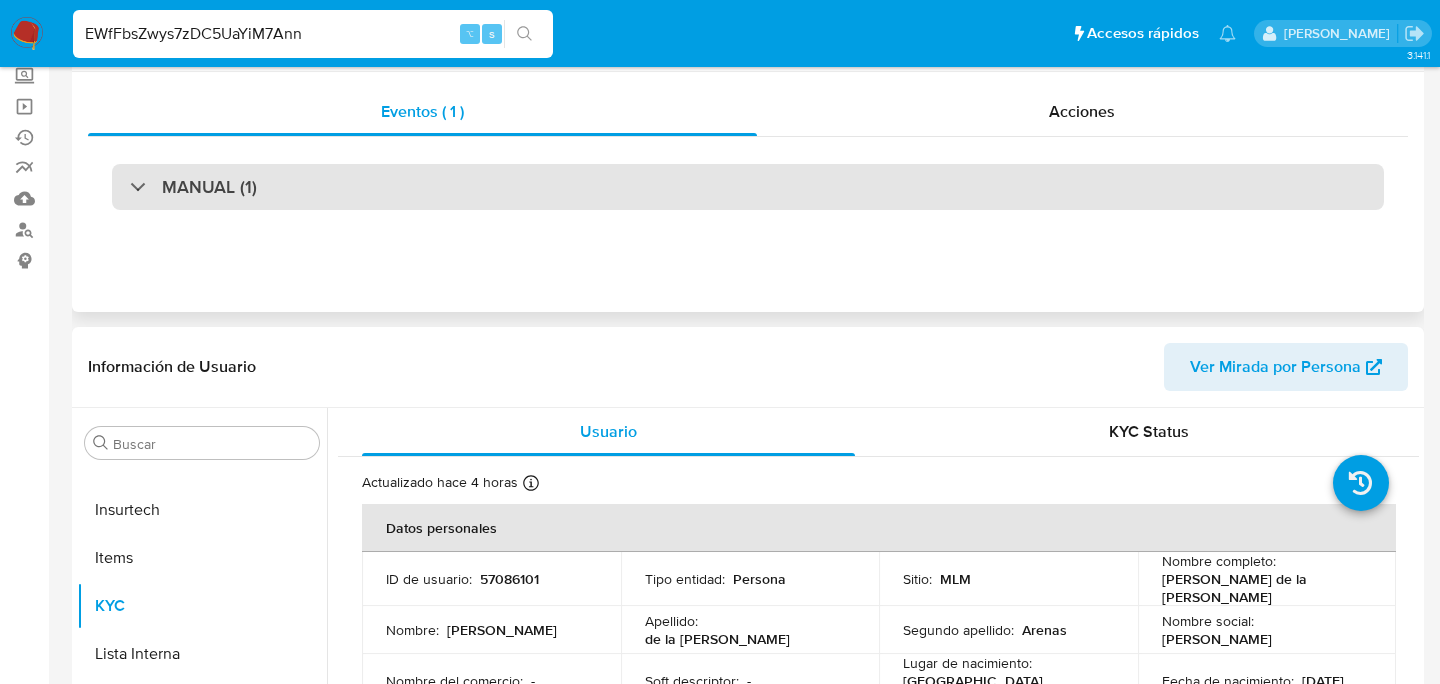 scroll, scrollTop: 353, scrollLeft: 0, axis: vertical 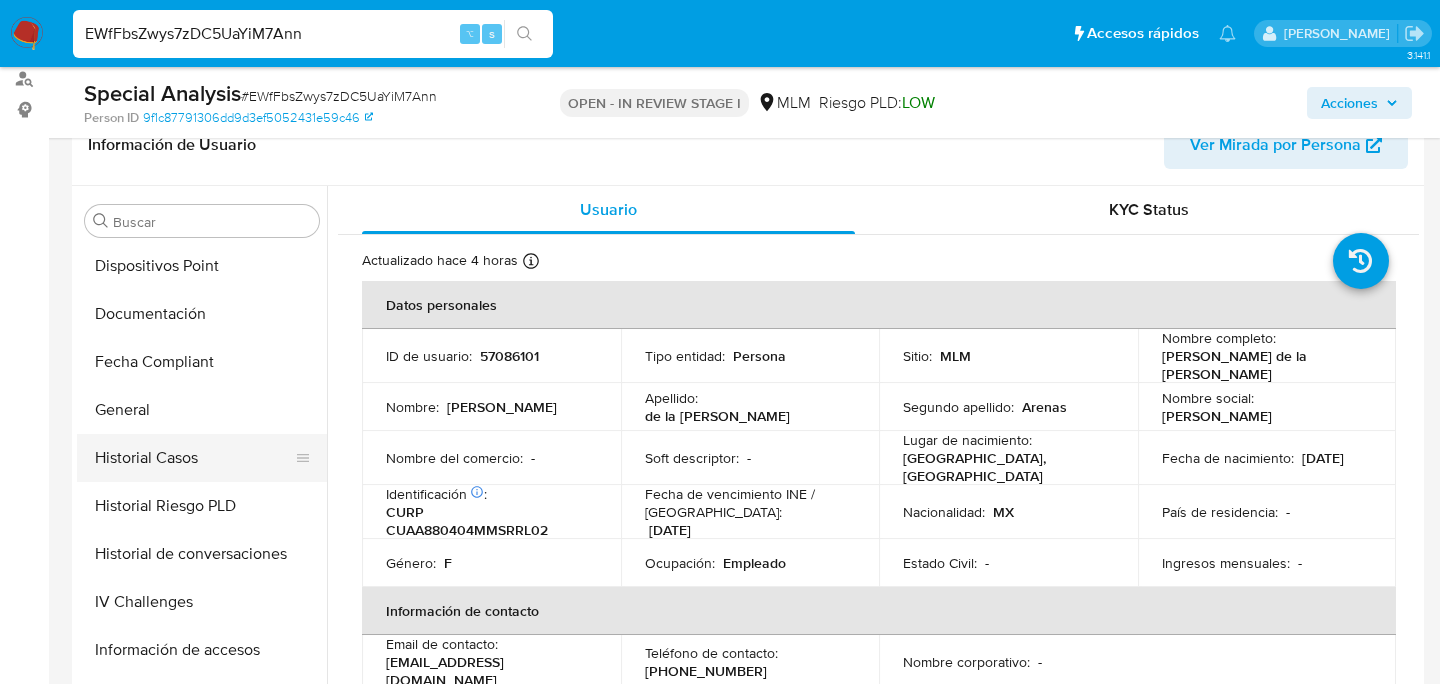click on "Historial Casos" at bounding box center (194, 458) 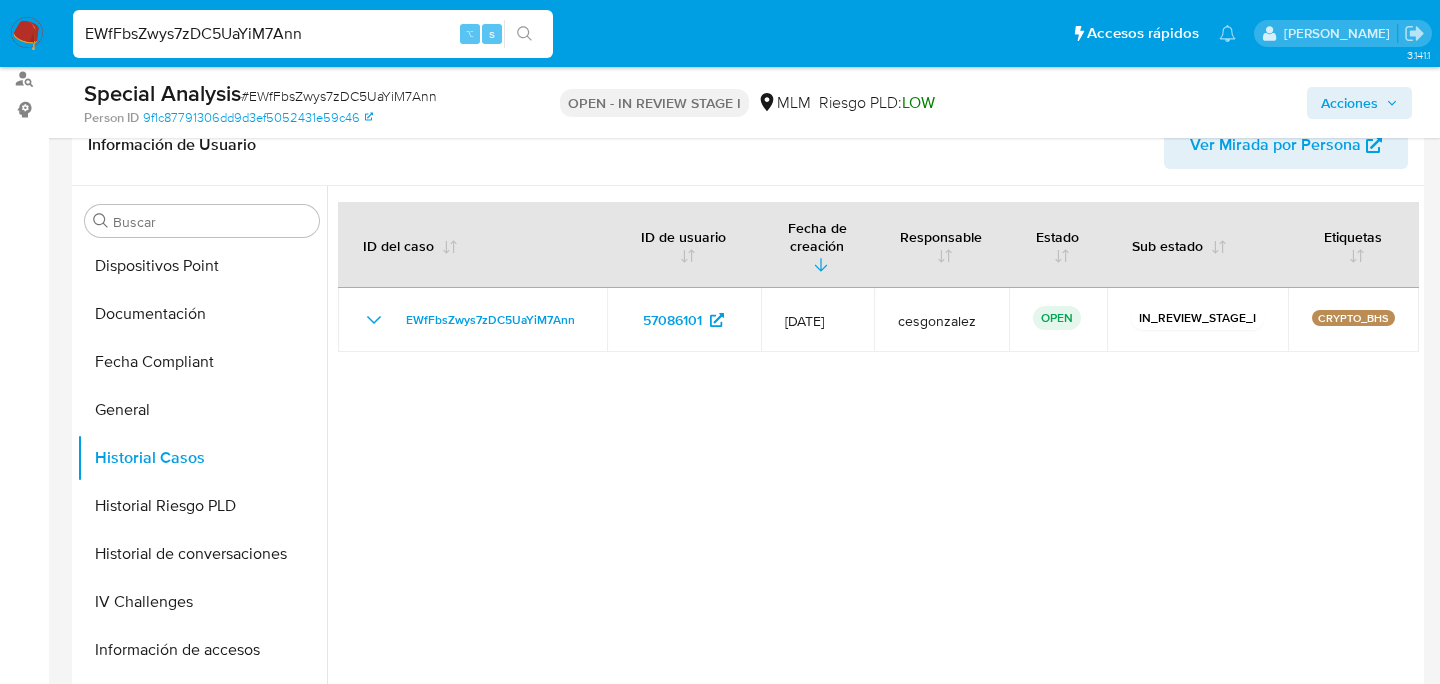 type 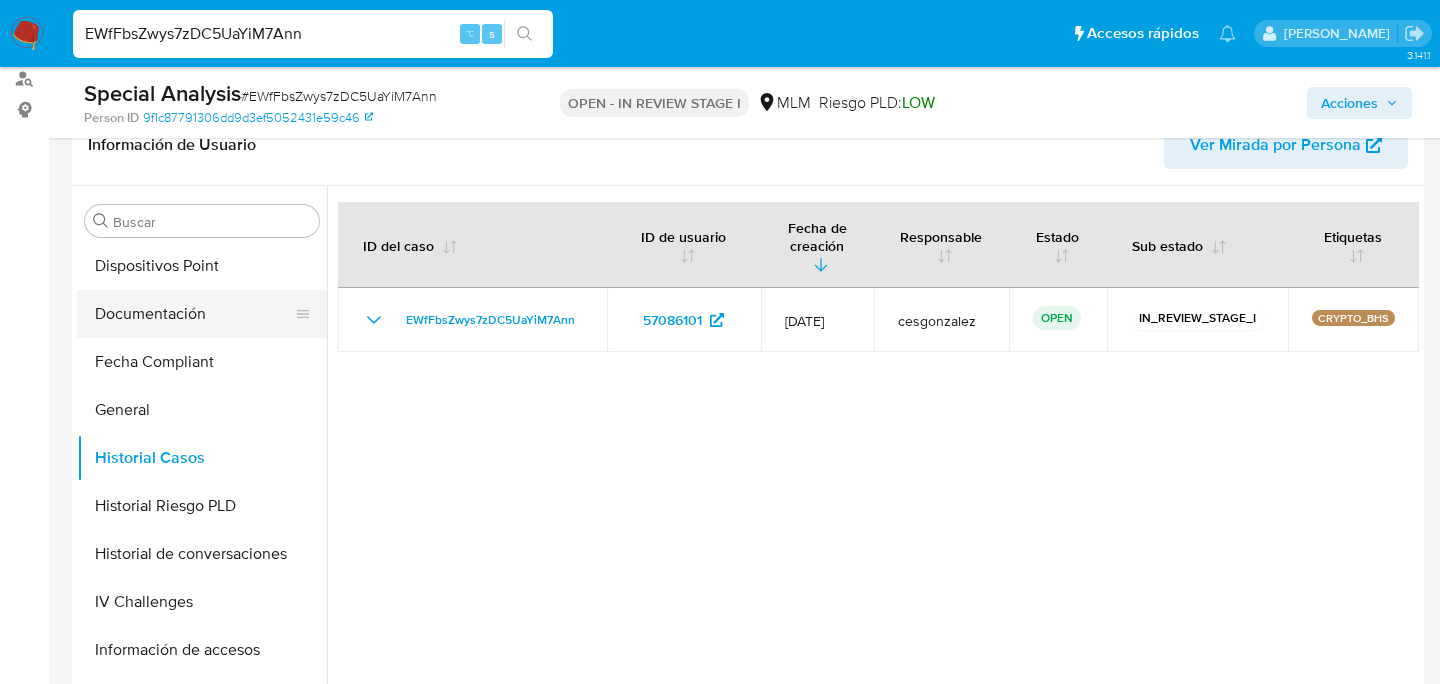scroll, scrollTop: 0, scrollLeft: 0, axis: both 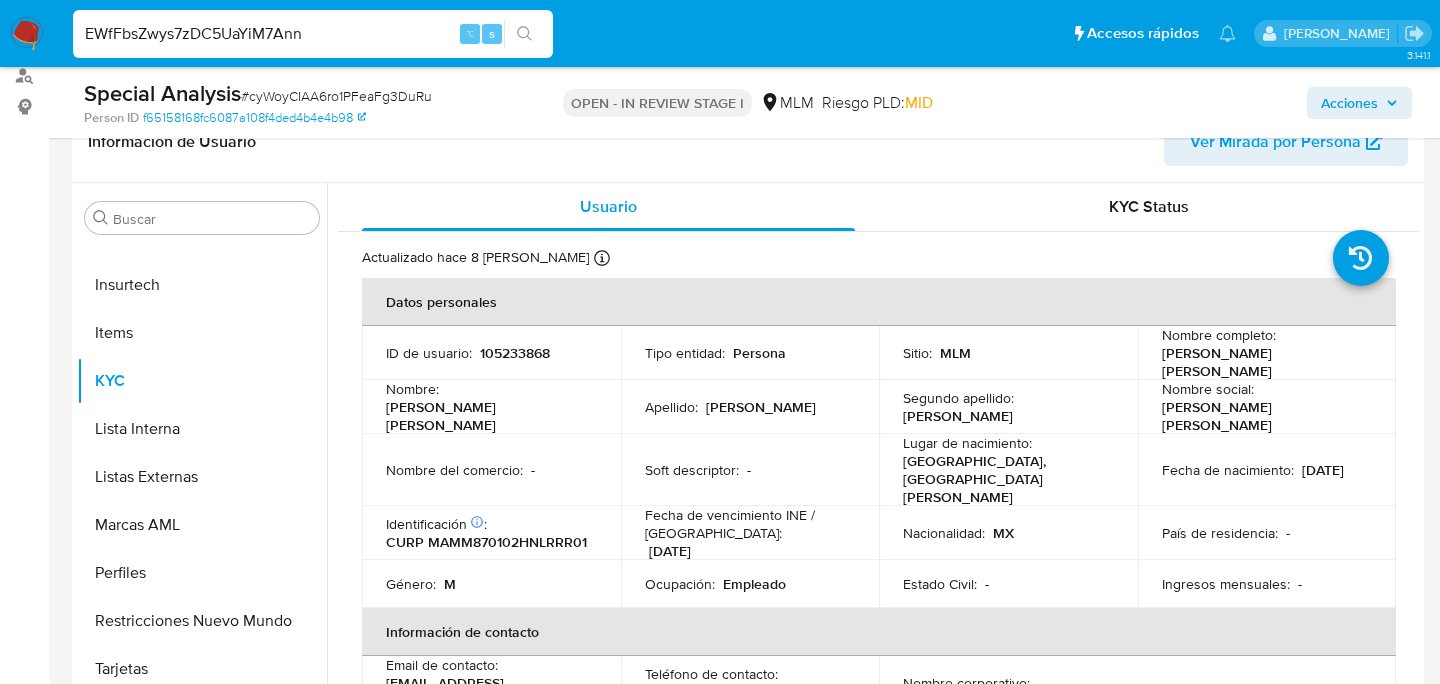 select on "10" 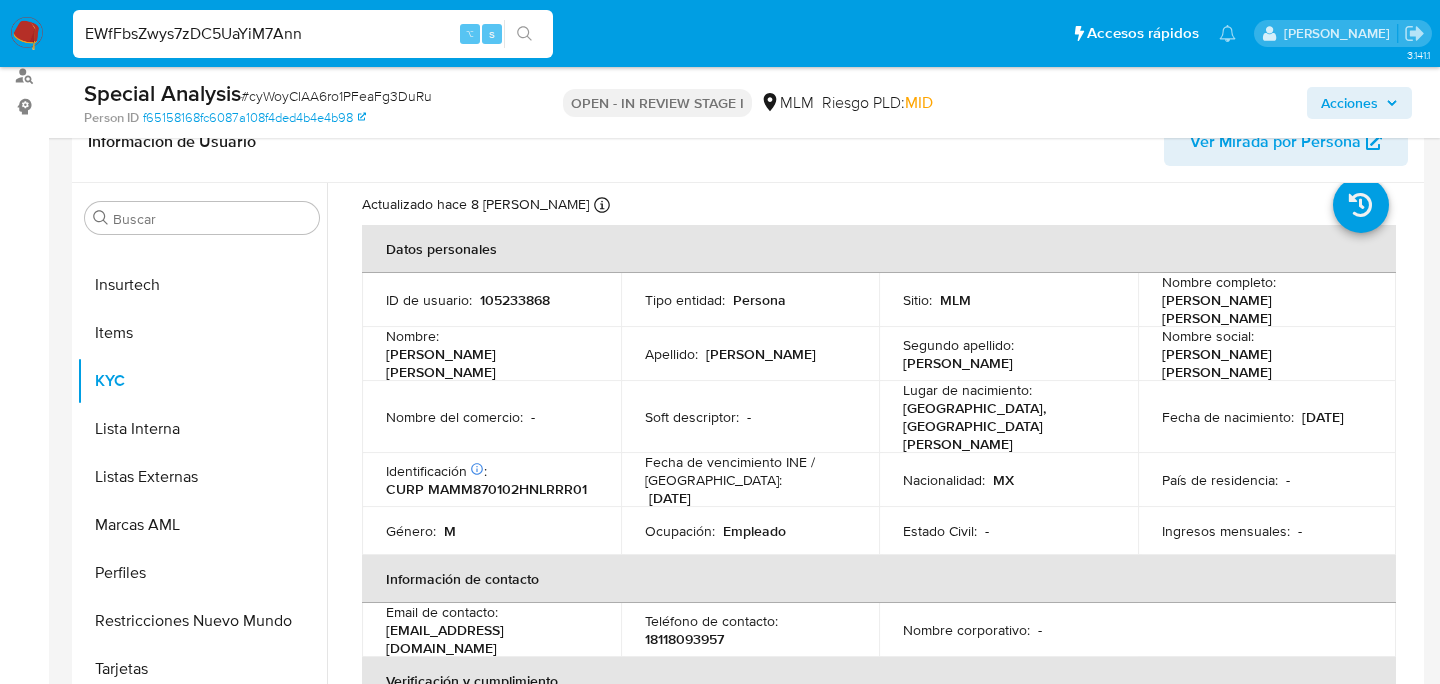 scroll, scrollTop: 52, scrollLeft: 0, axis: vertical 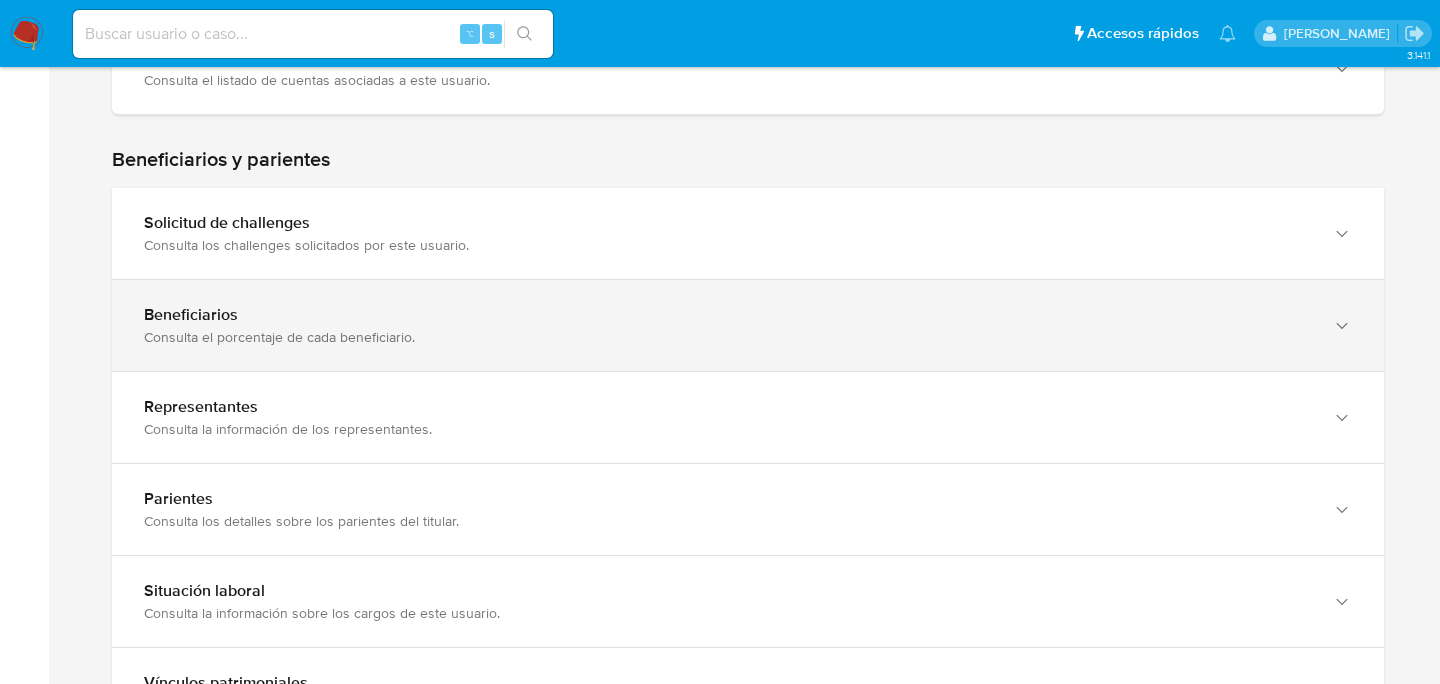 click on "Beneficiarios" at bounding box center (728, 315) 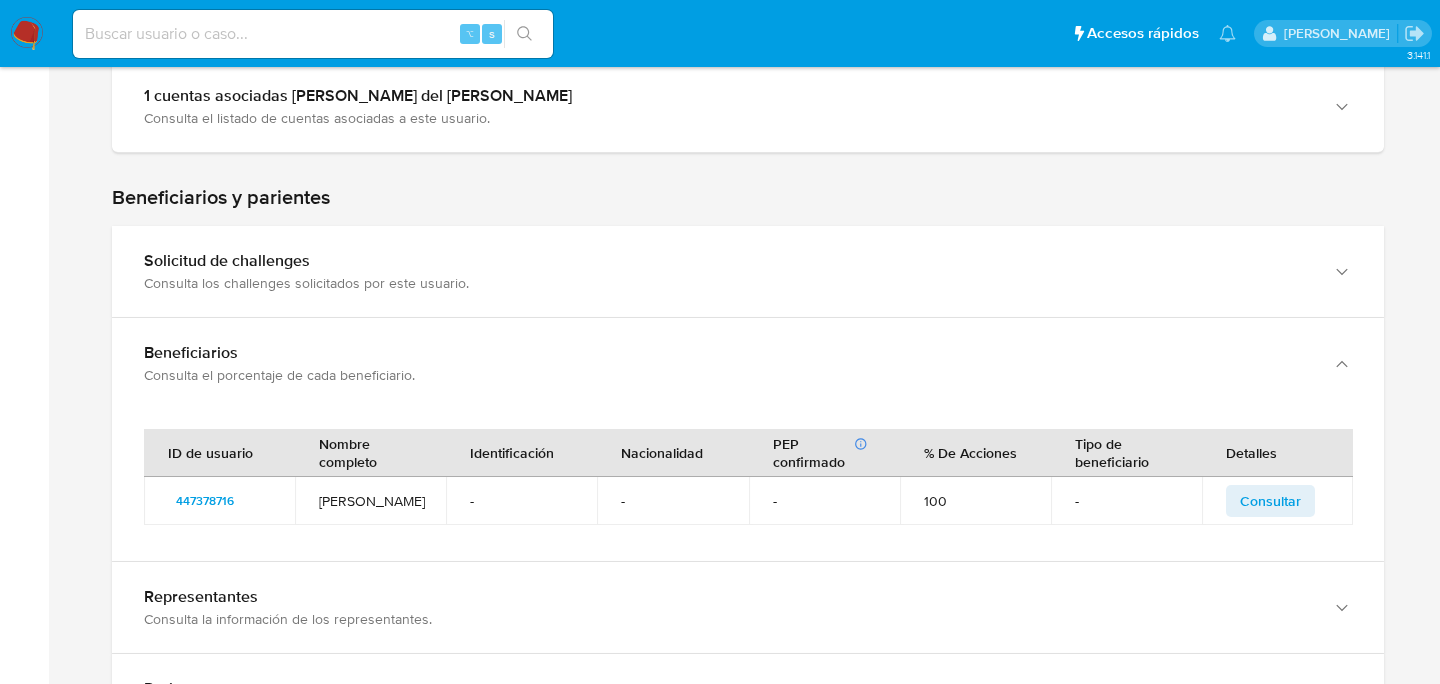 scroll, scrollTop: 1131, scrollLeft: 0, axis: vertical 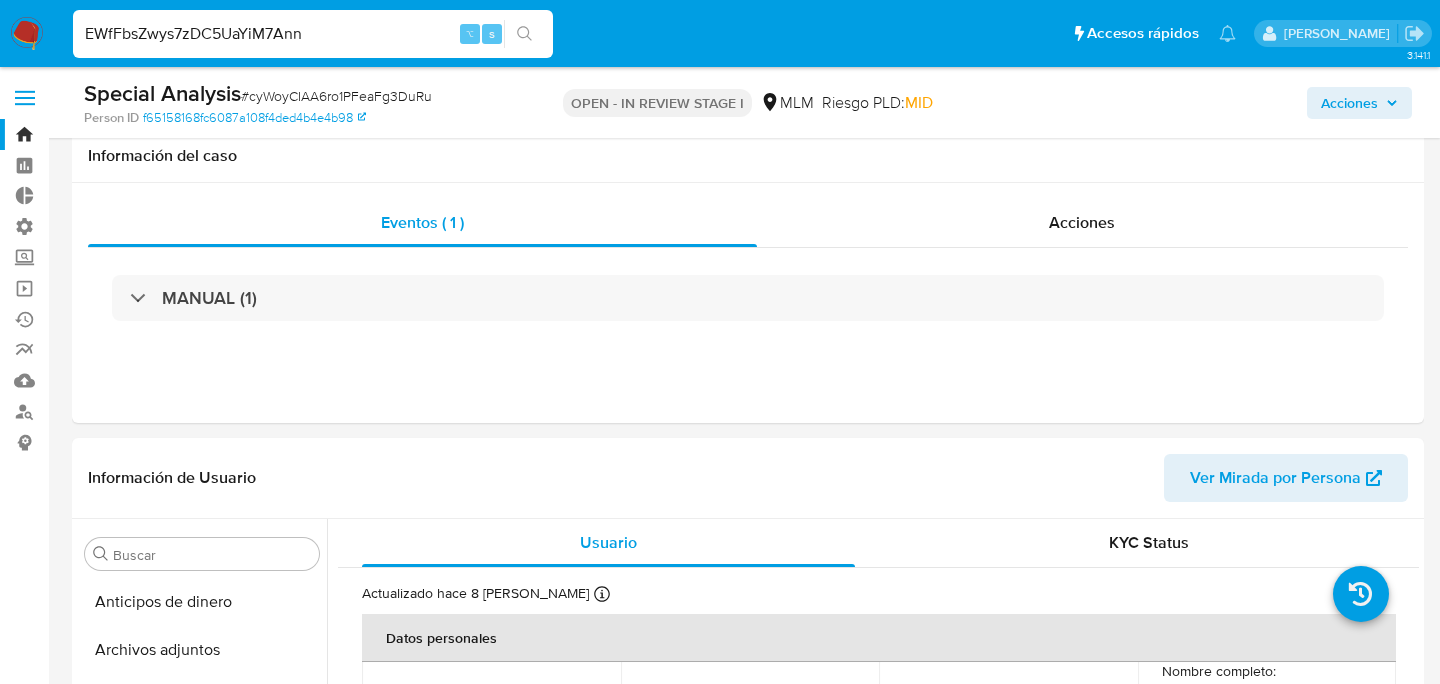 select on "10" 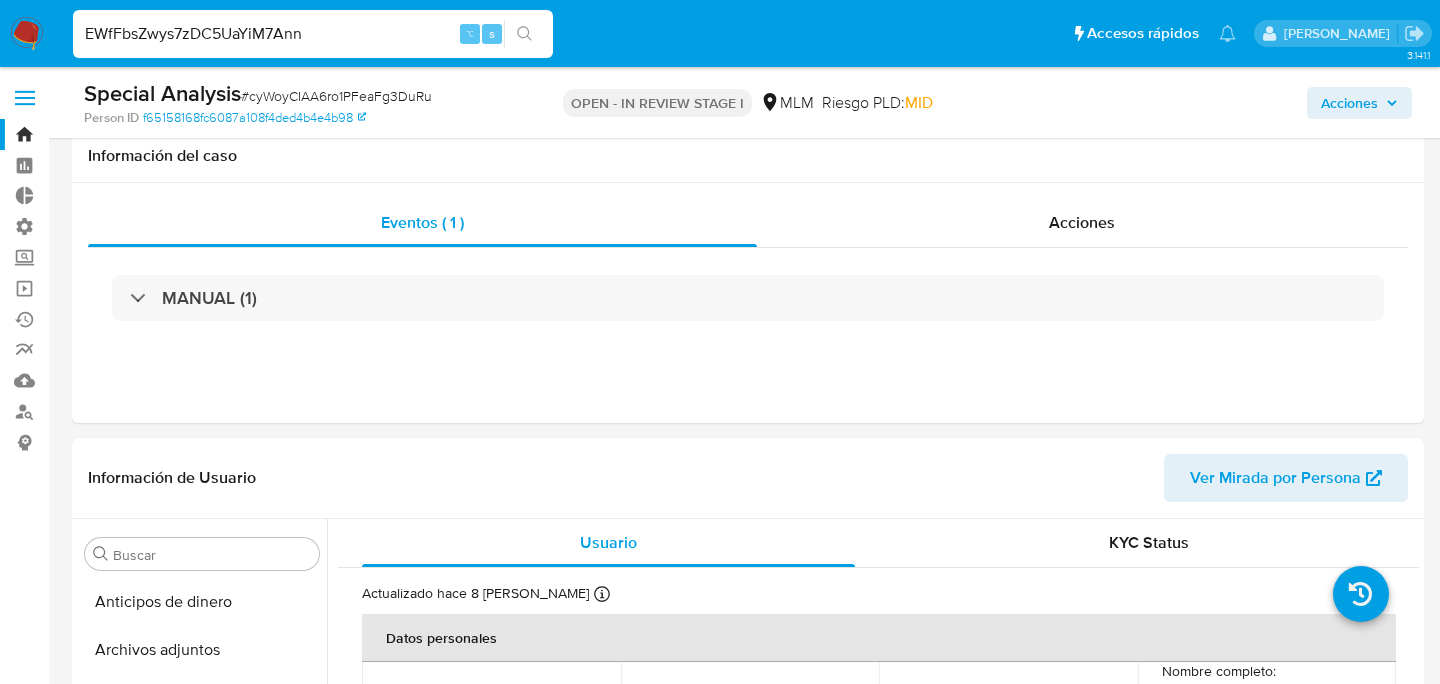 scroll, scrollTop: 336, scrollLeft: 0, axis: vertical 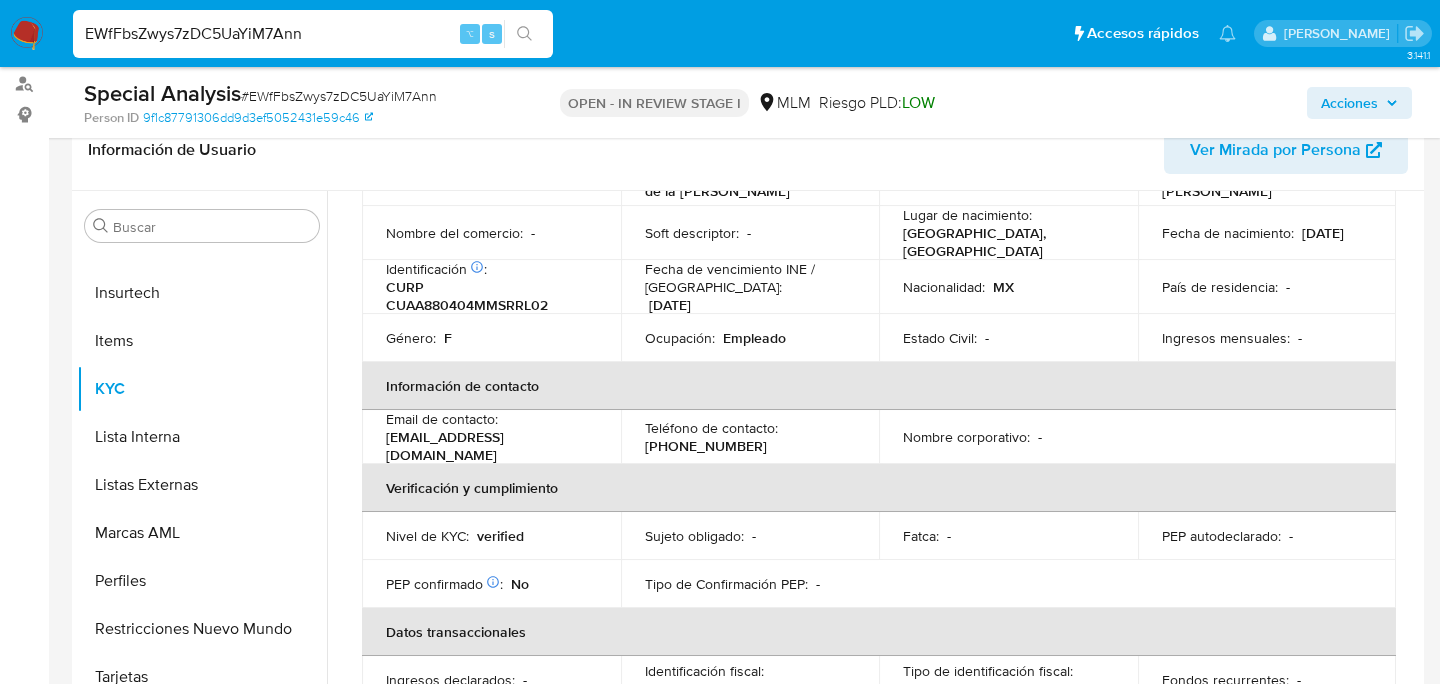 select on "10" 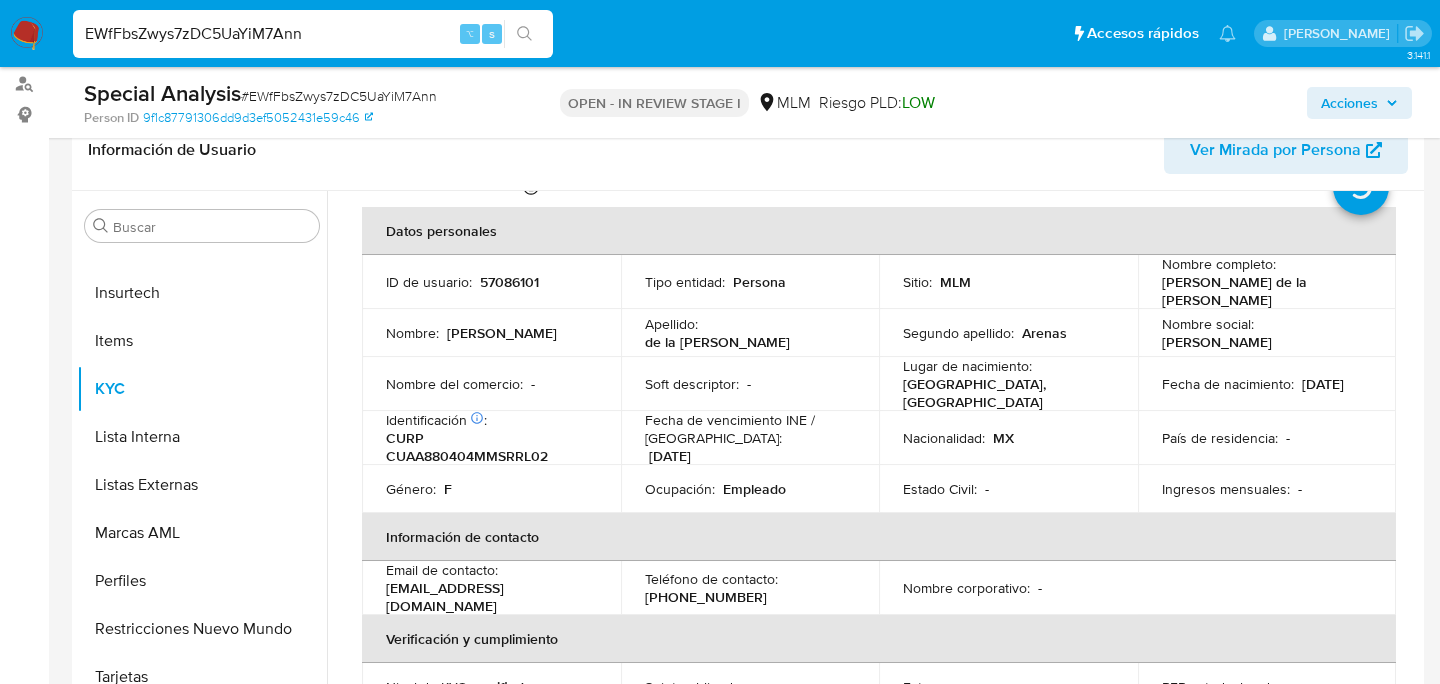 scroll, scrollTop: 85, scrollLeft: 0, axis: vertical 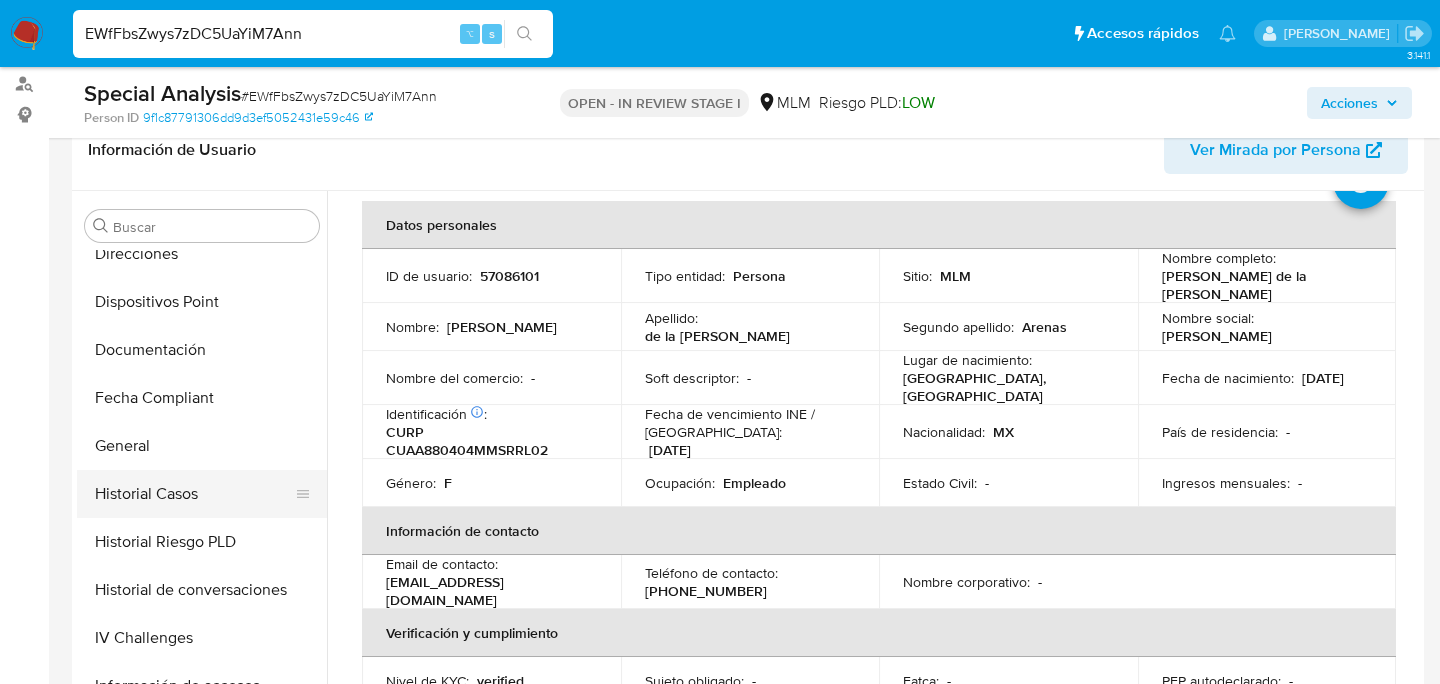 click on "Historial Casos" at bounding box center (194, 494) 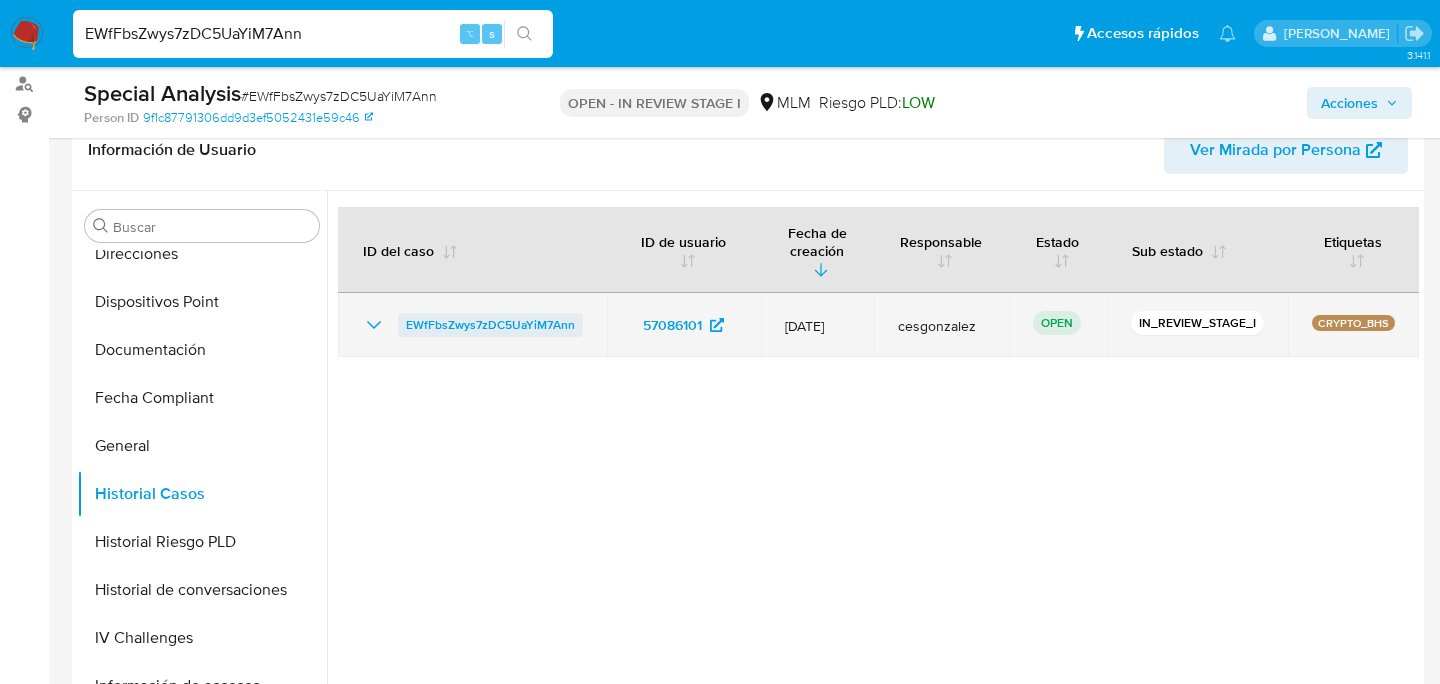 type 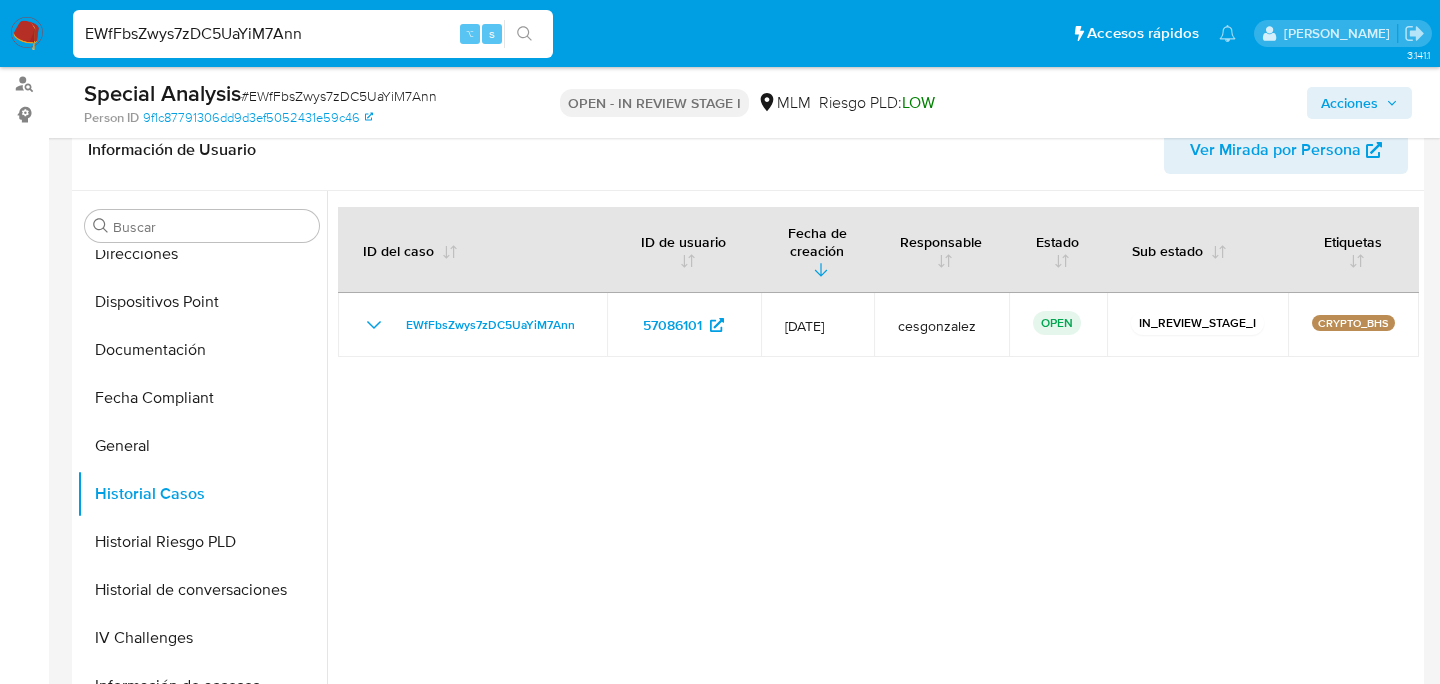 click on "EWfFbsZwys7zDC5UaYiM7Ann" at bounding box center (313, 34) 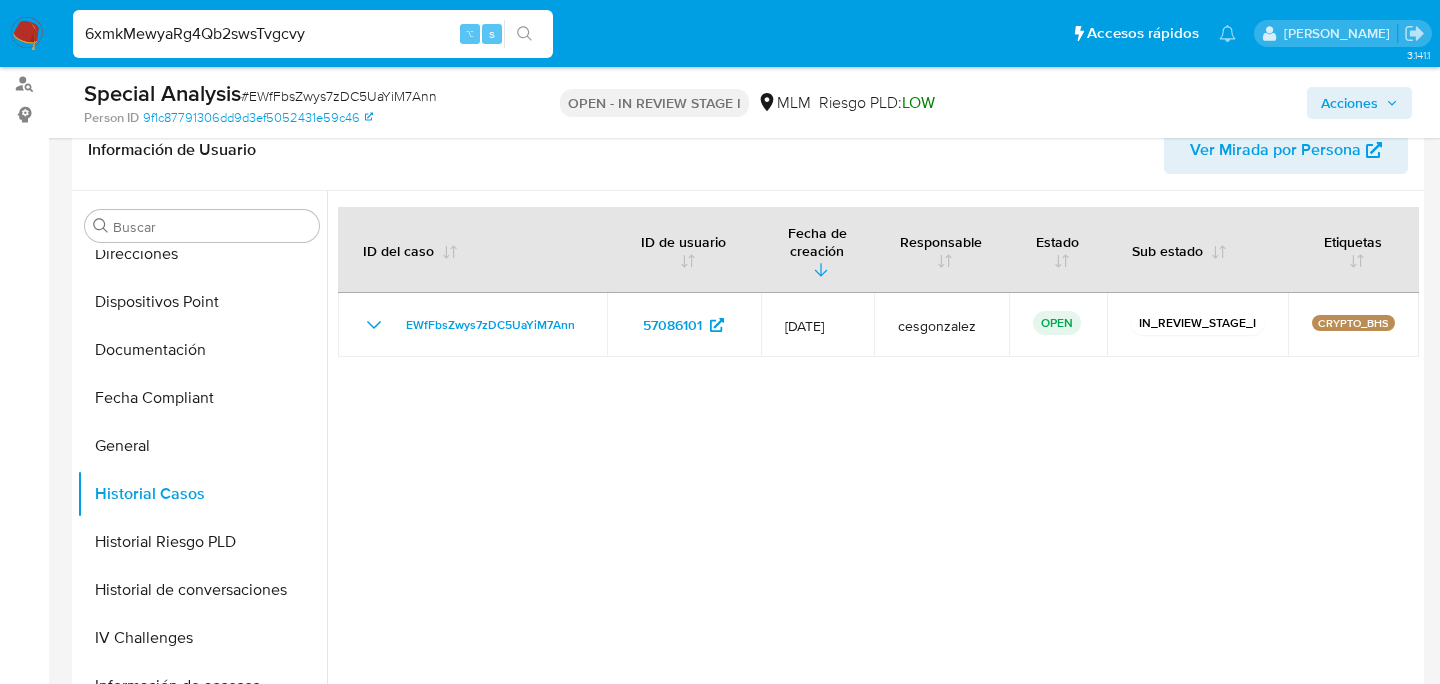 type on "6xmkMewyaRg4Qb2swsTvgcvy" 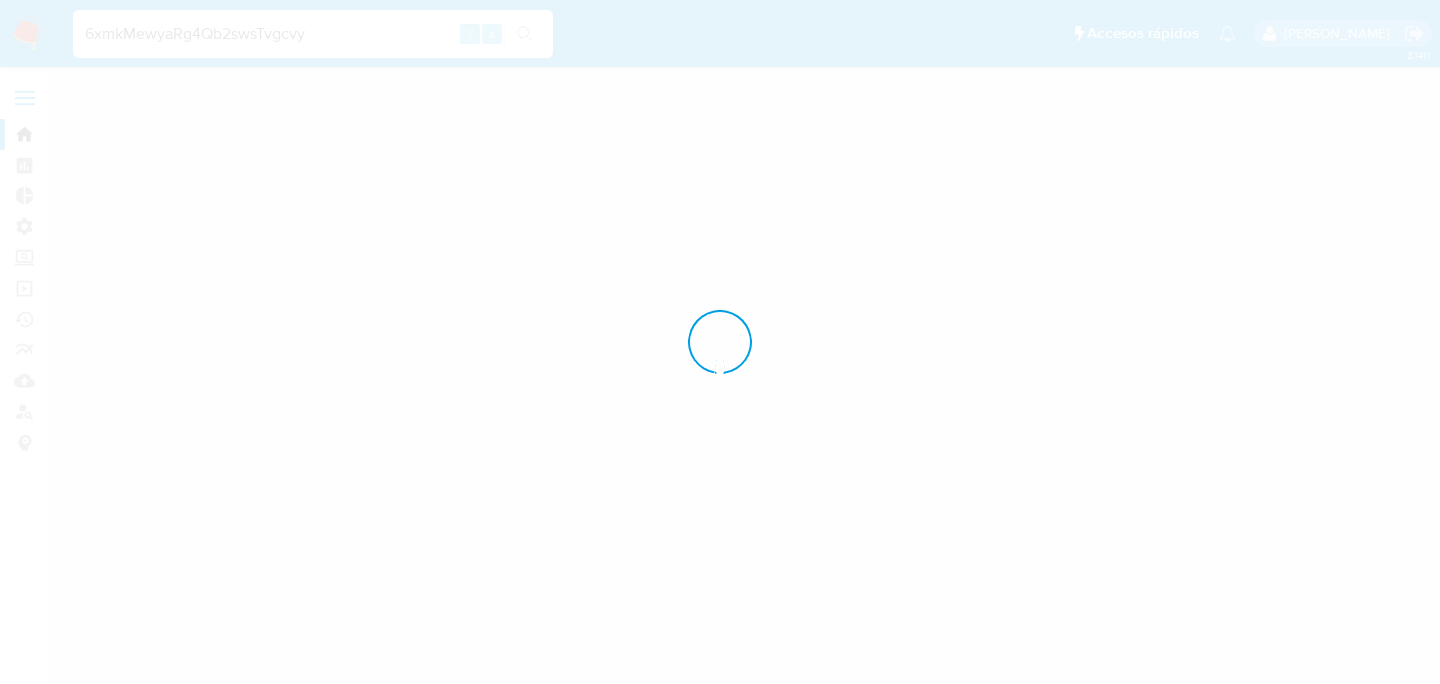 scroll, scrollTop: 0, scrollLeft: 0, axis: both 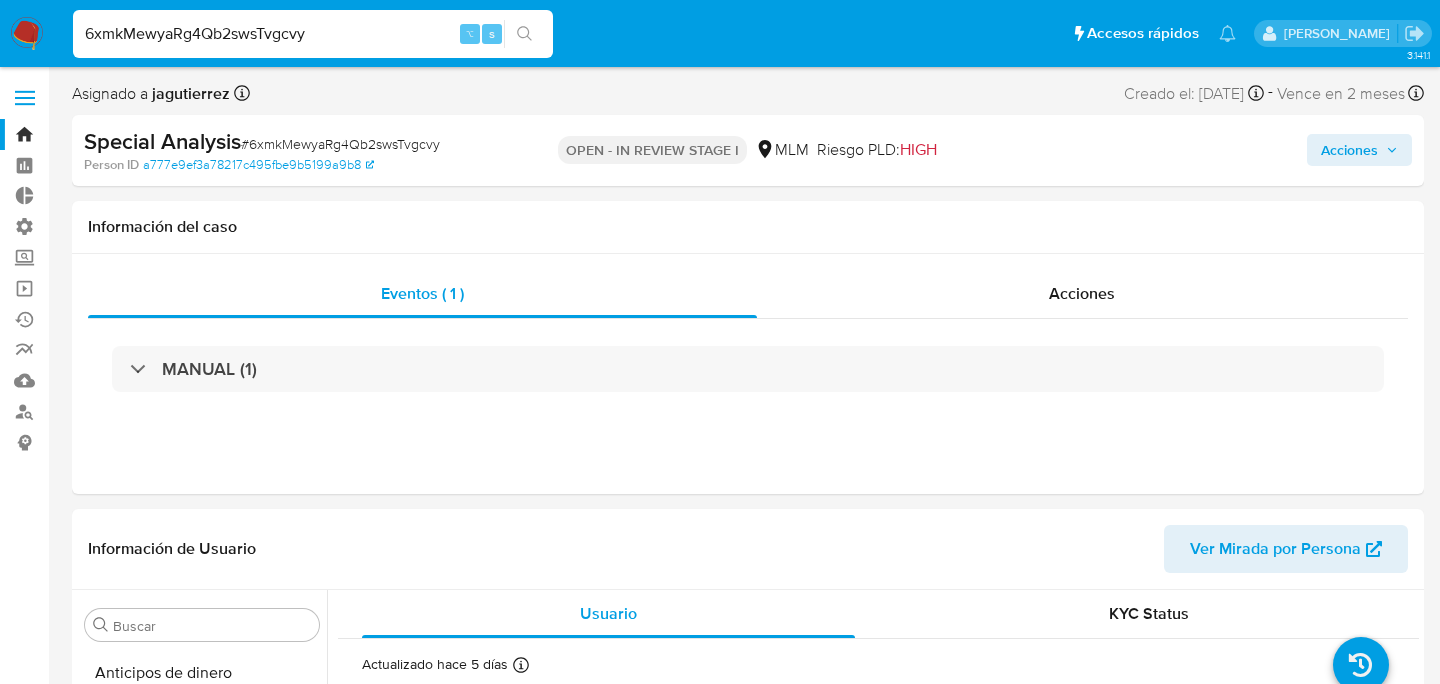 select on "10" 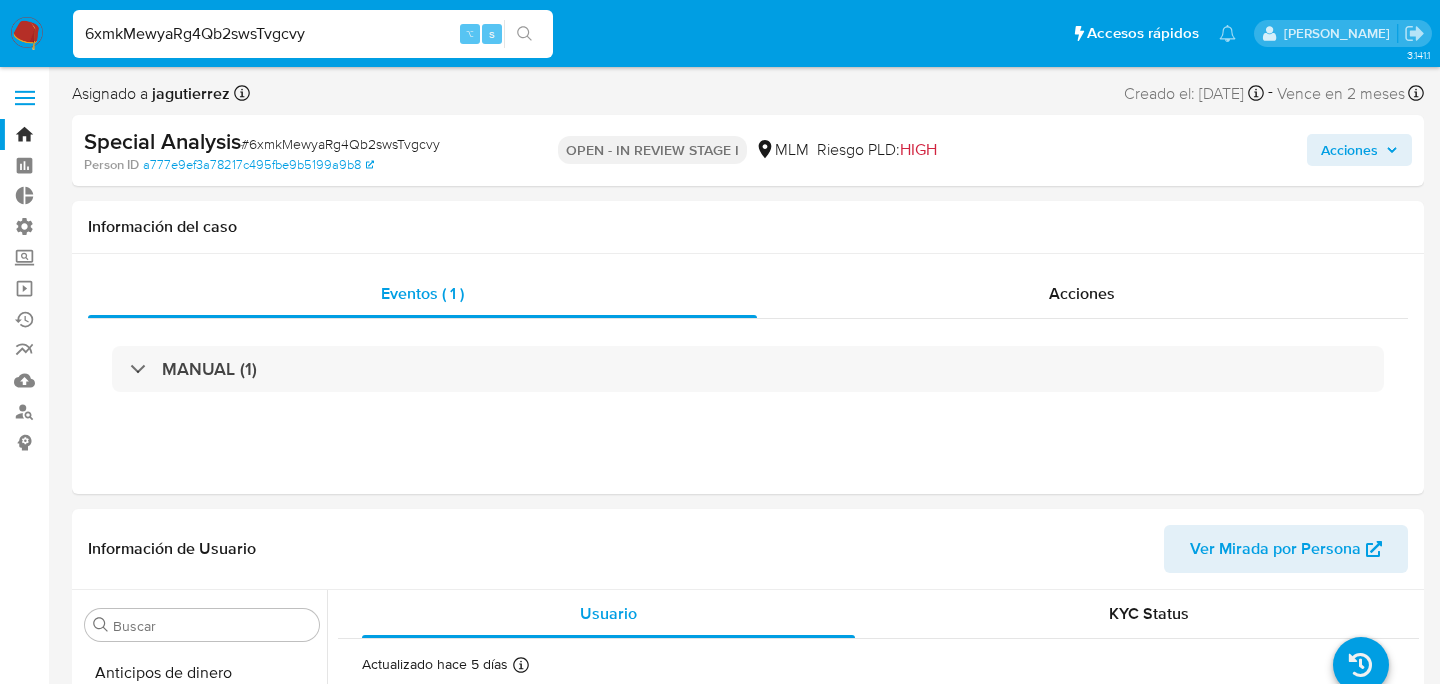 scroll, scrollTop: 797, scrollLeft: 0, axis: vertical 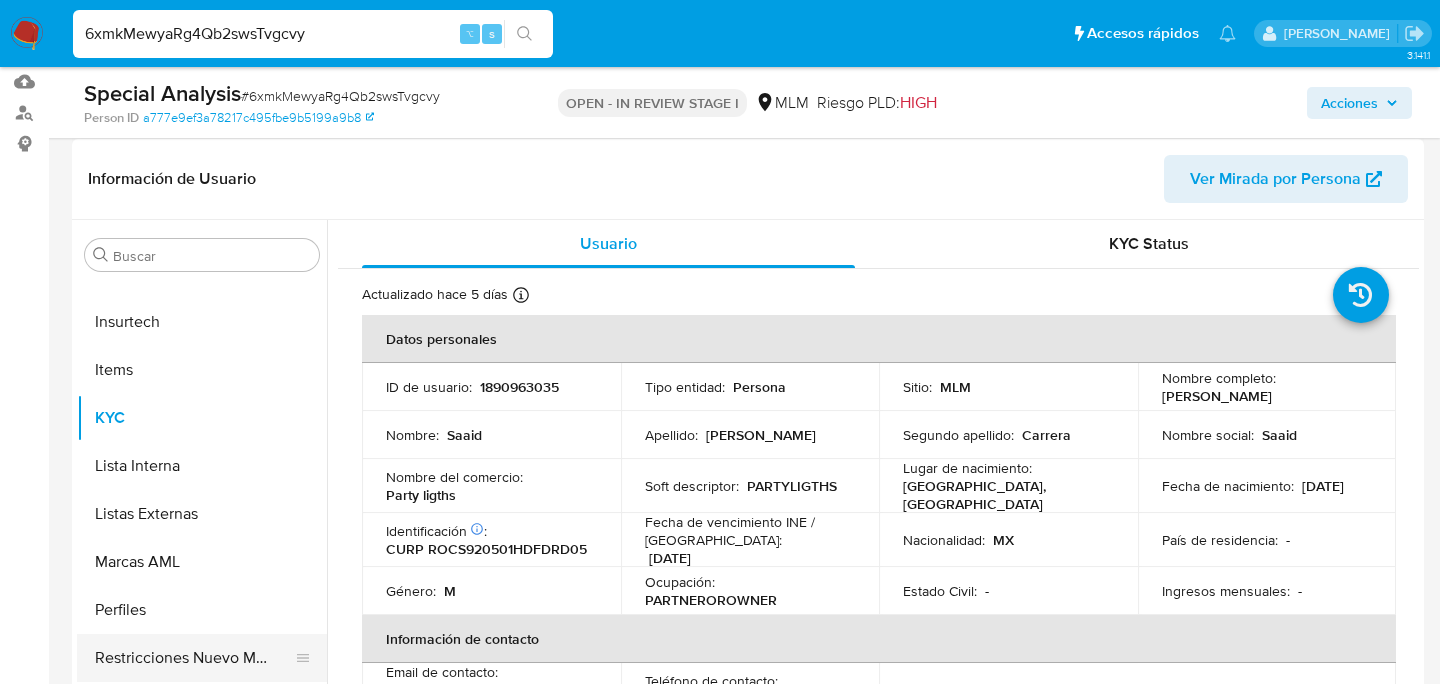 click on "Restricciones Nuevo Mundo" at bounding box center [194, 658] 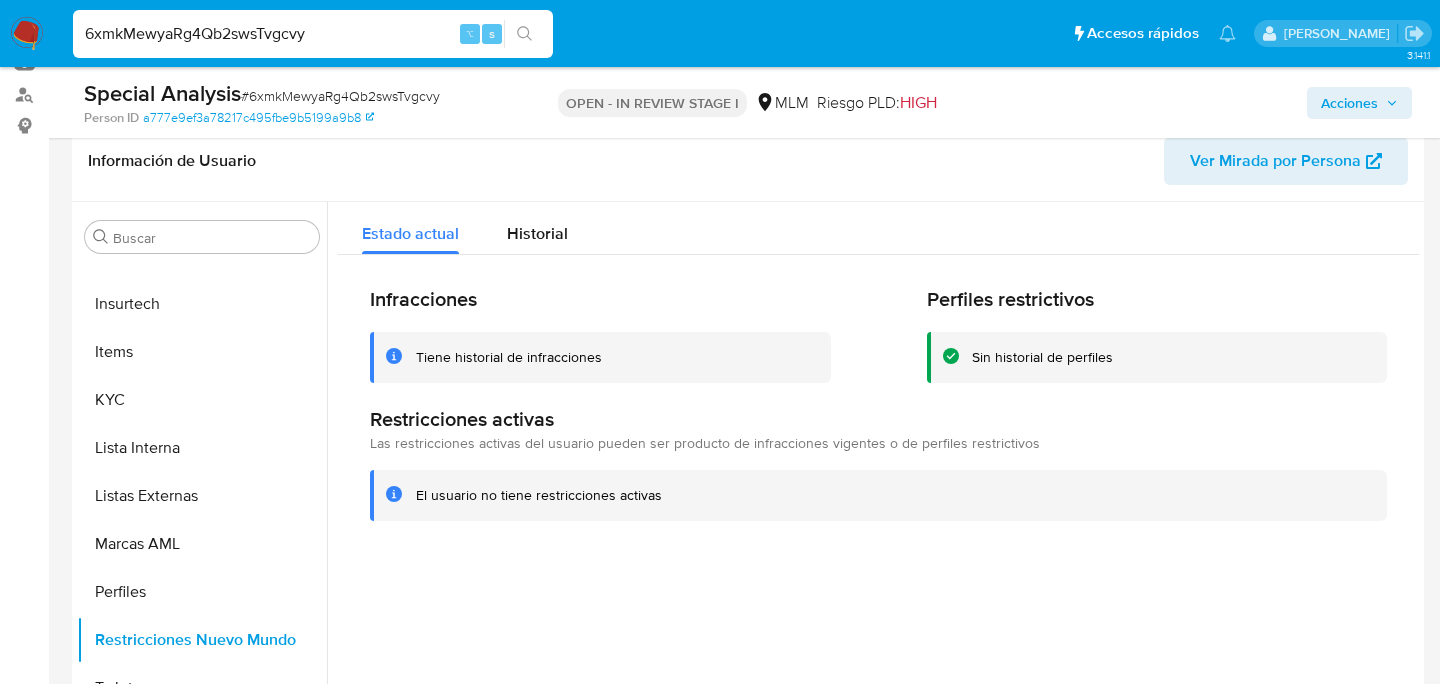scroll, scrollTop: 313, scrollLeft: 0, axis: vertical 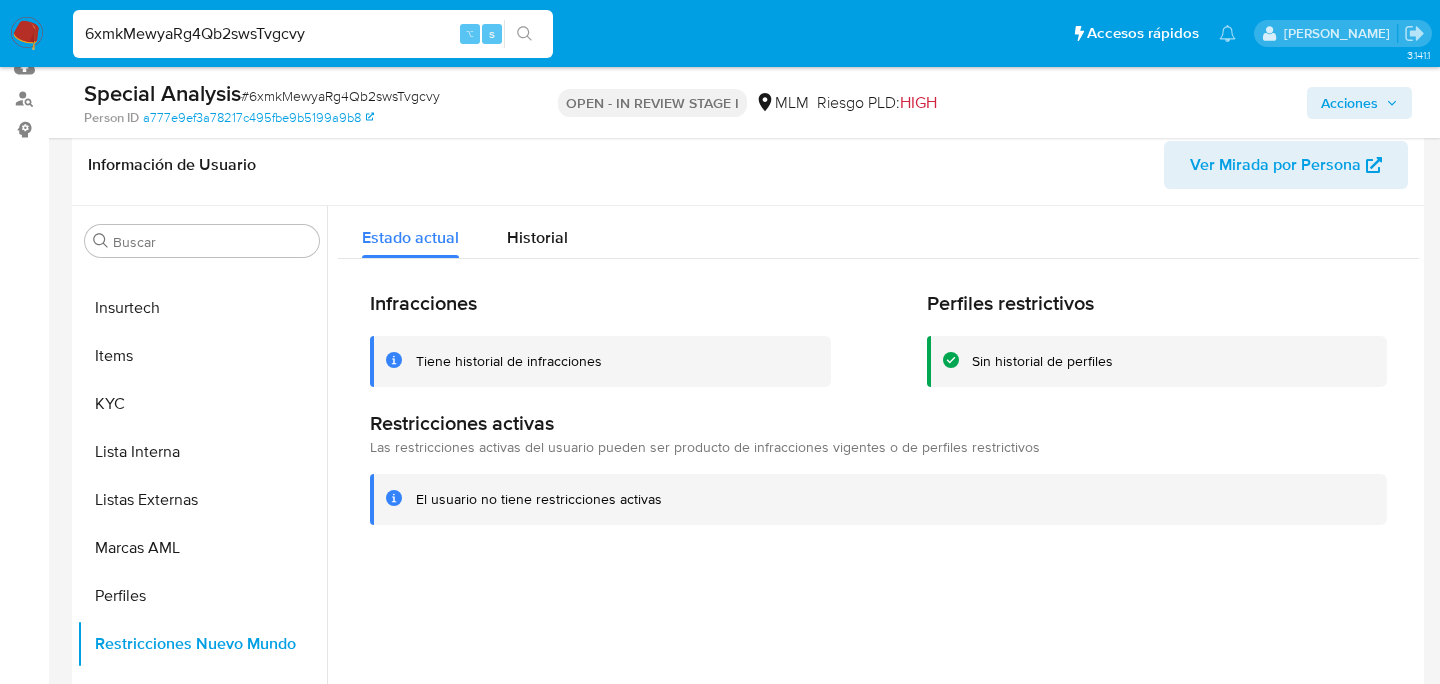 click on "Ver Mirada por Persona" at bounding box center (1275, 165) 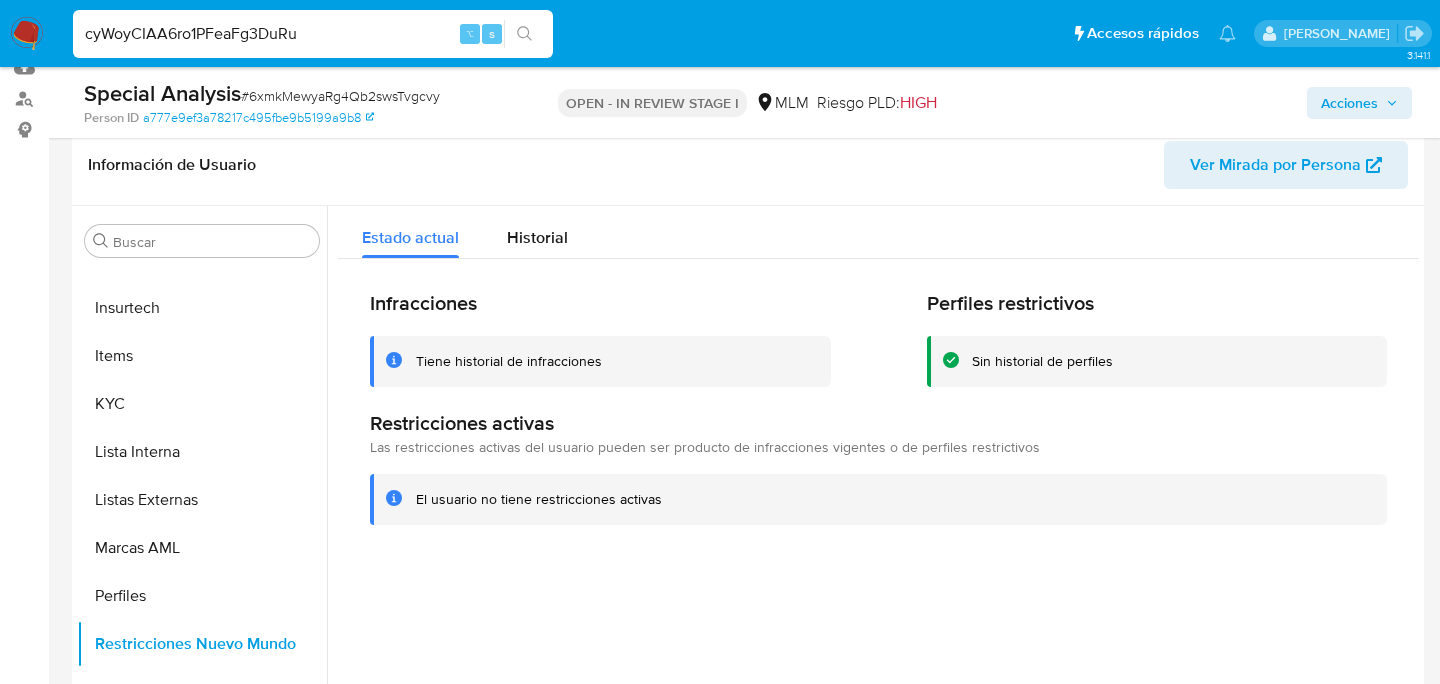 type on "cyWoyCIAA6ro1PFeaFg3DuRu" 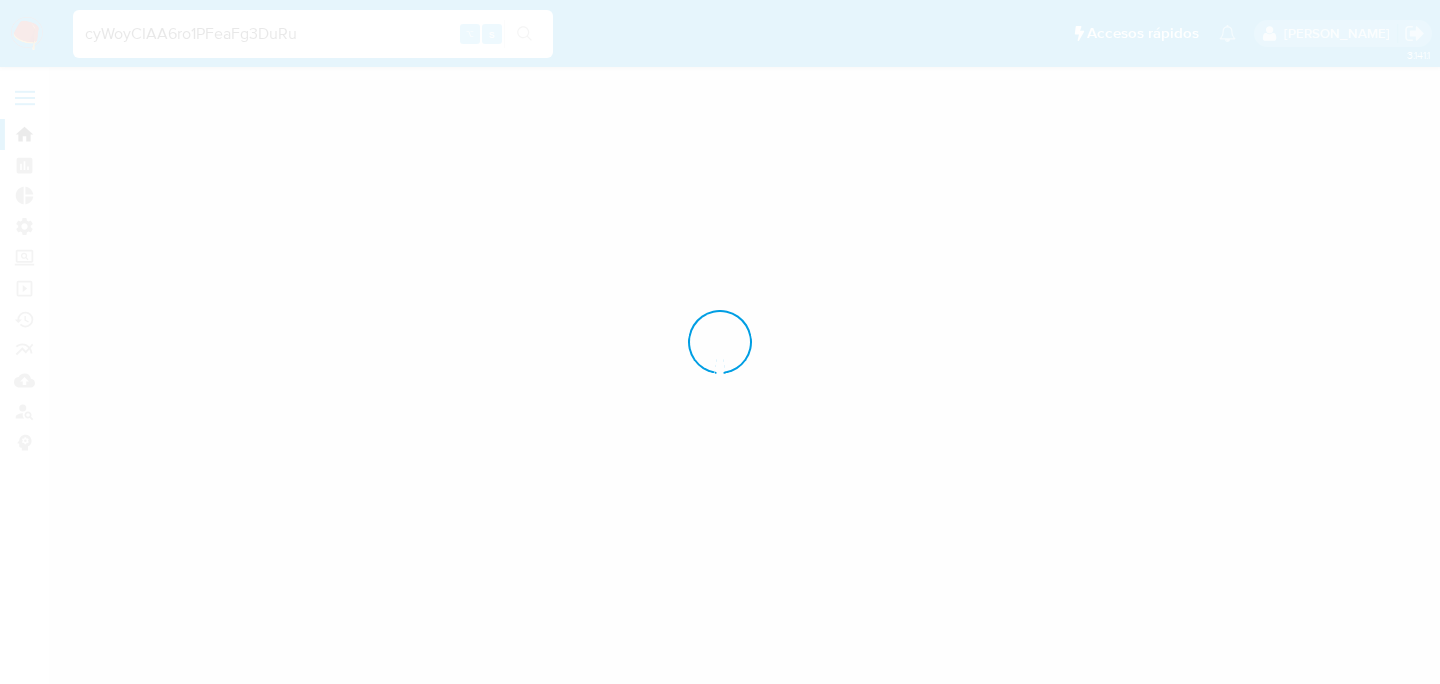 scroll, scrollTop: 0, scrollLeft: 0, axis: both 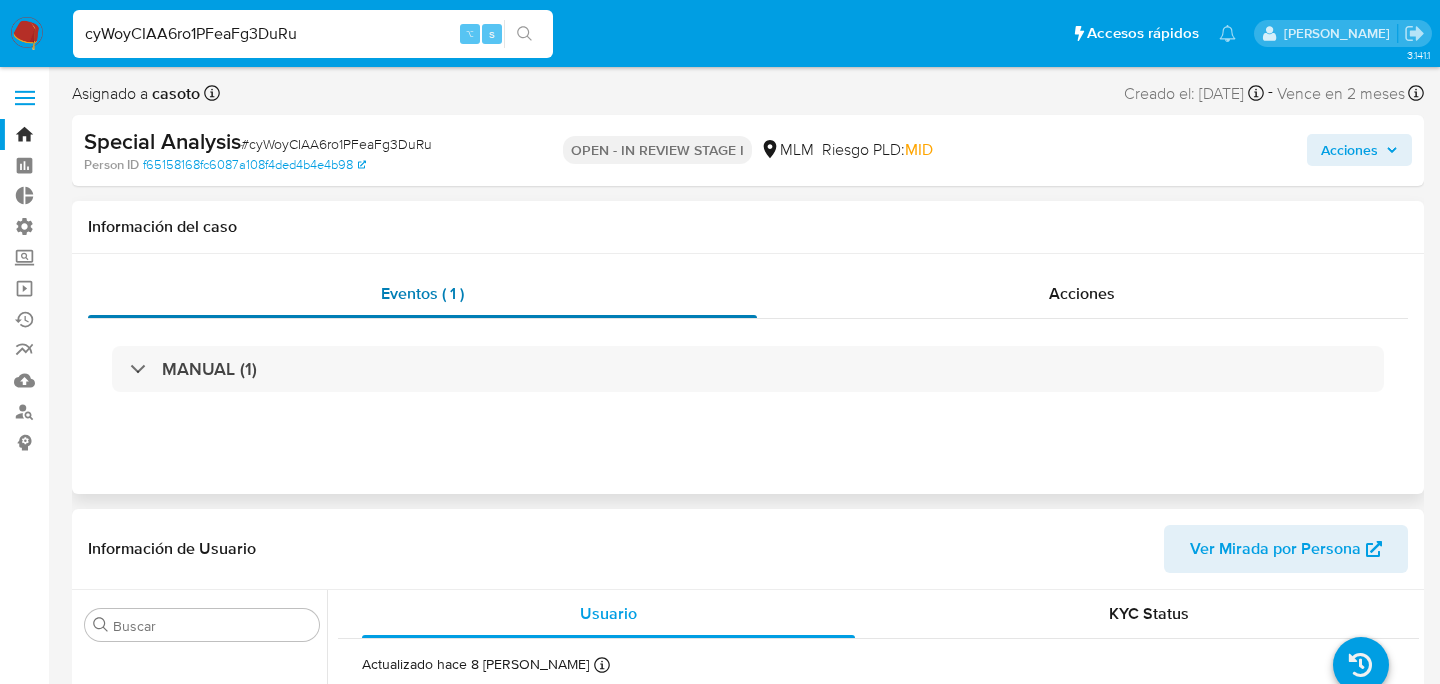 select on "10" 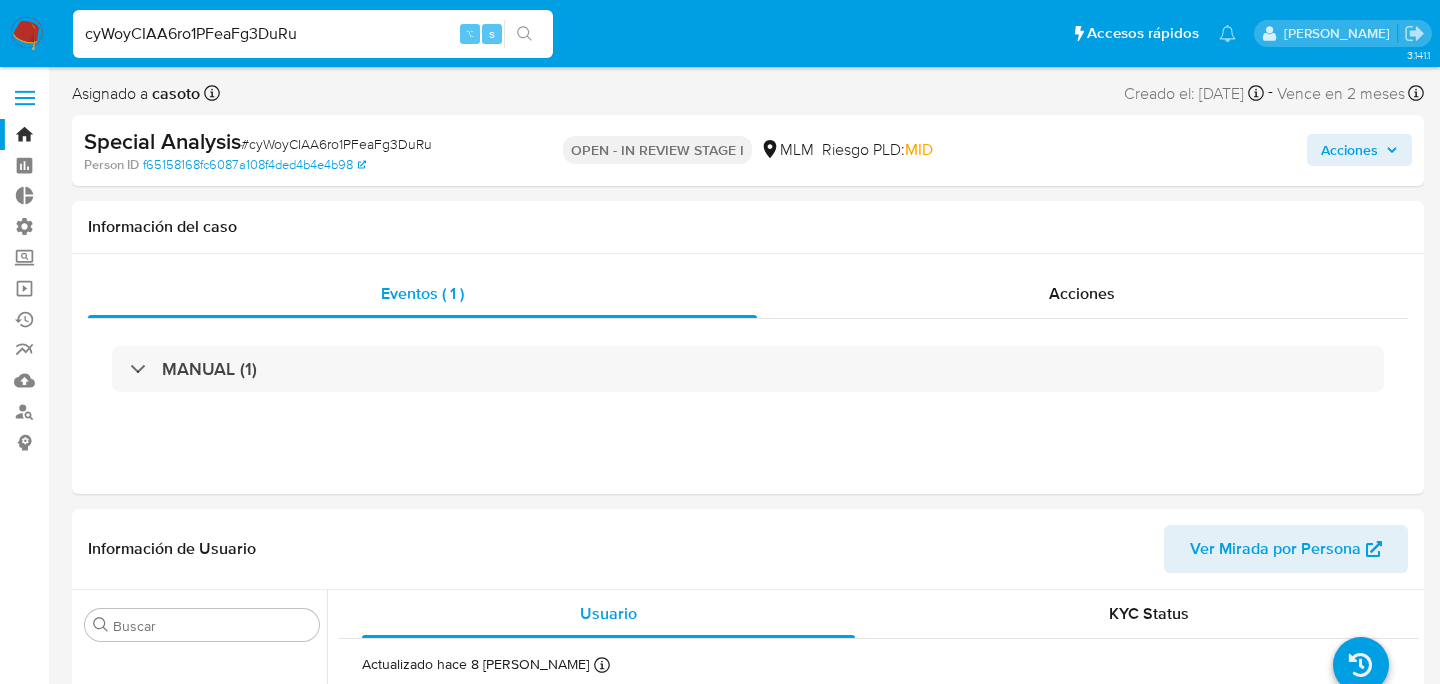 click at bounding box center (524, 34) 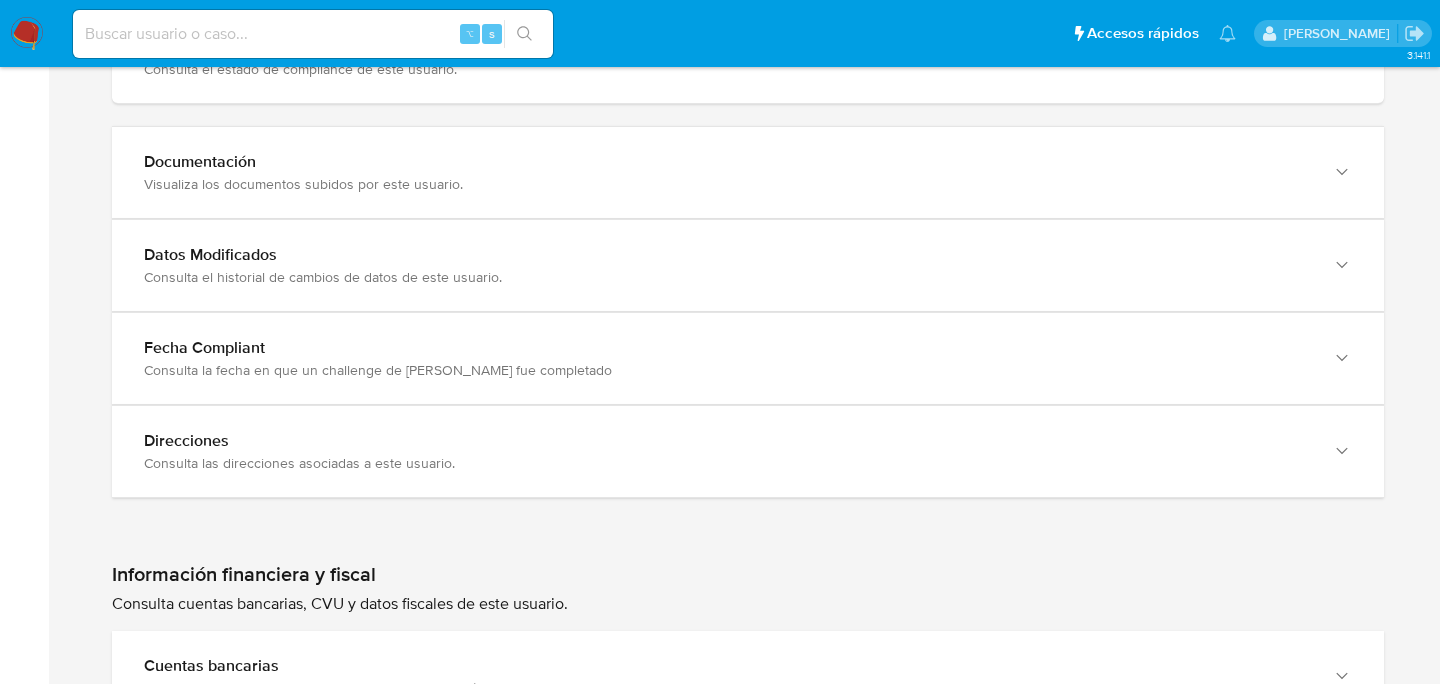 scroll, scrollTop: 2091, scrollLeft: 0, axis: vertical 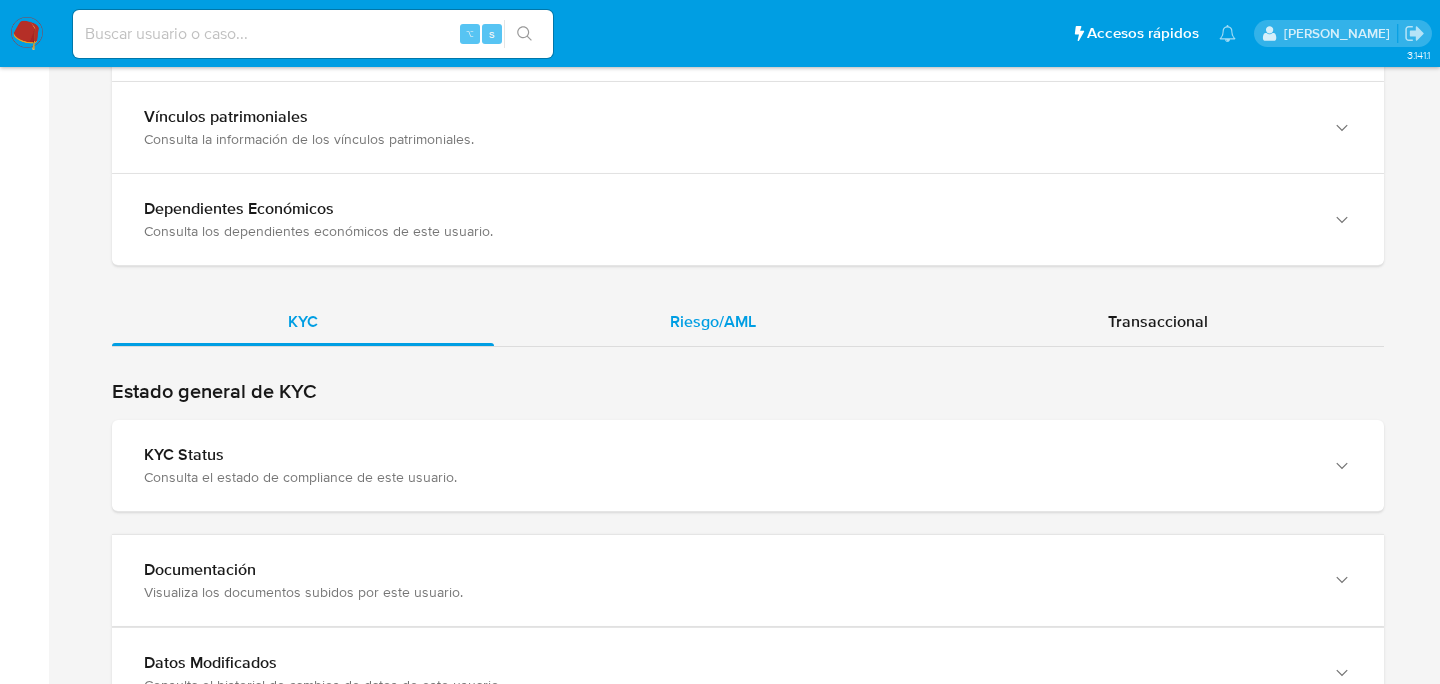 click on "Riesgo/AML" at bounding box center [713, 322] 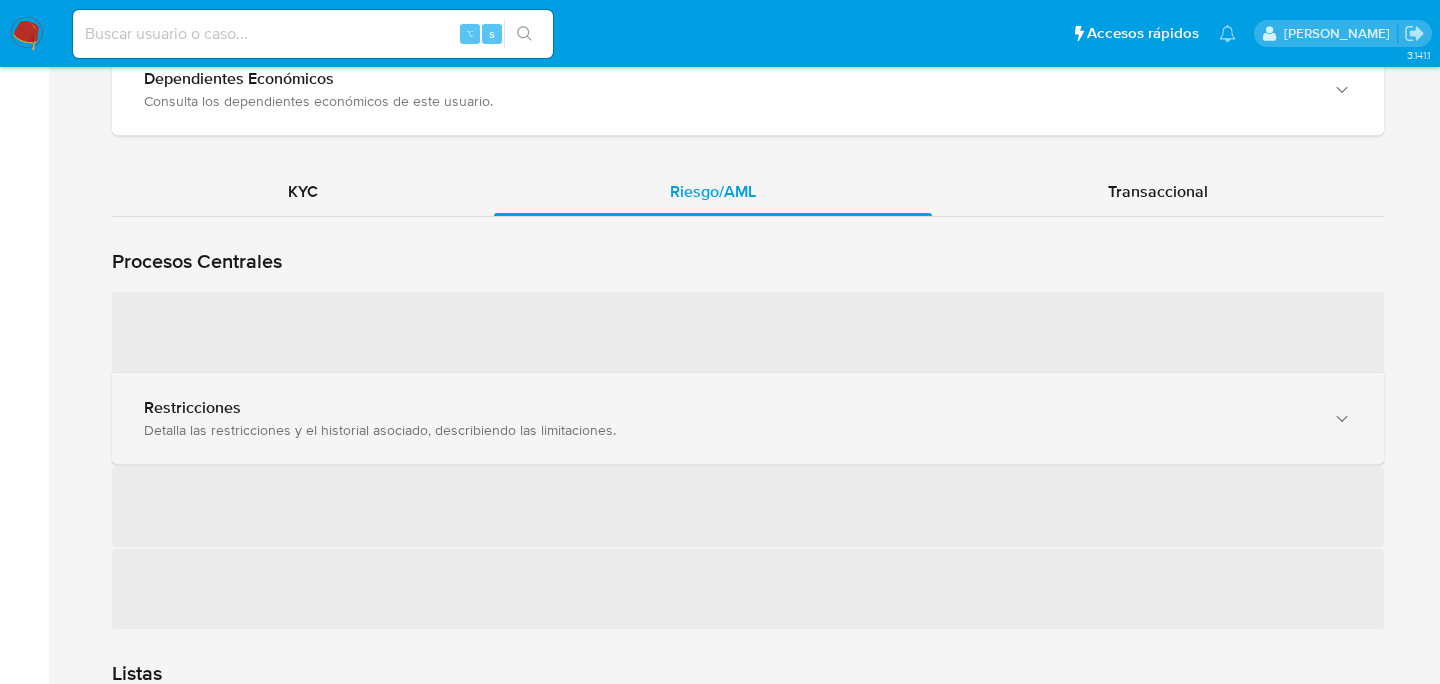 click on "Restricciones Detalla las restricciones y el historial asociado, describiendo las limitaciones." at bounding box center (748, 418) 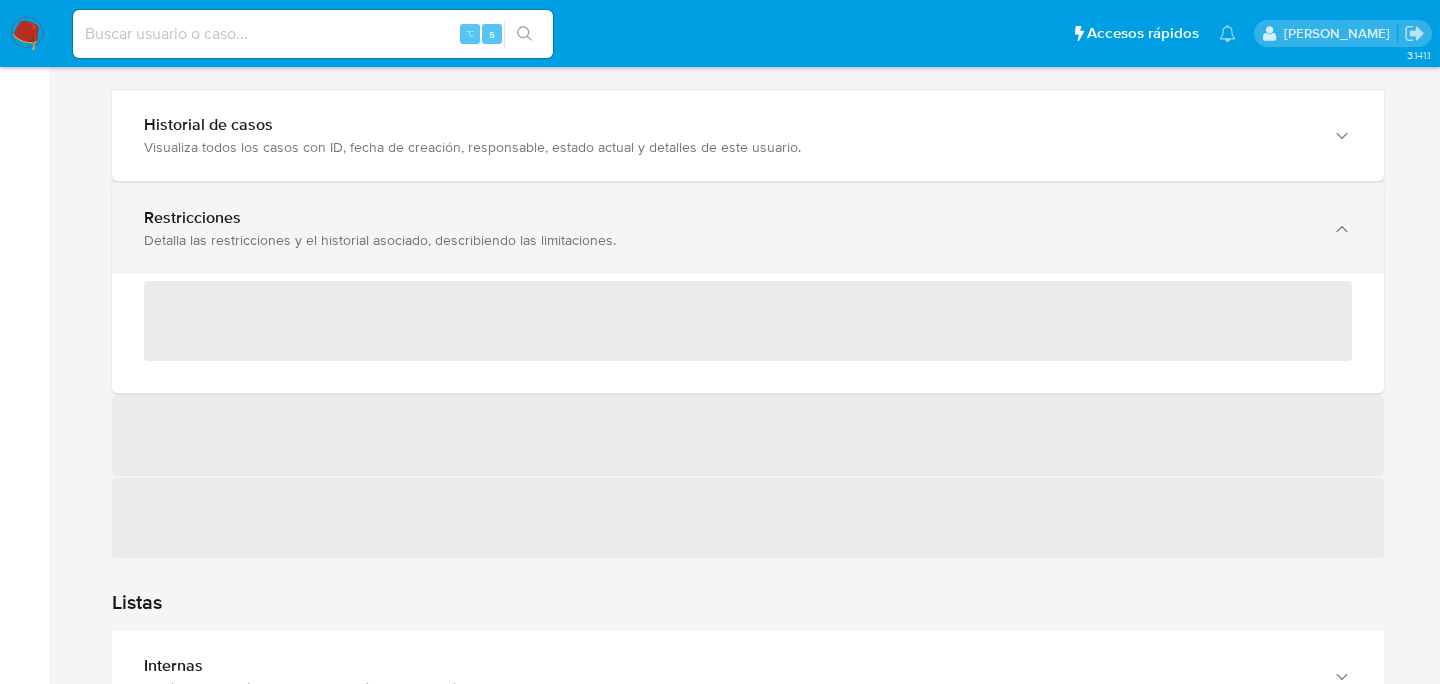 scroll, scrollTop: 2137, scrollLeft: 0, axis: vertical 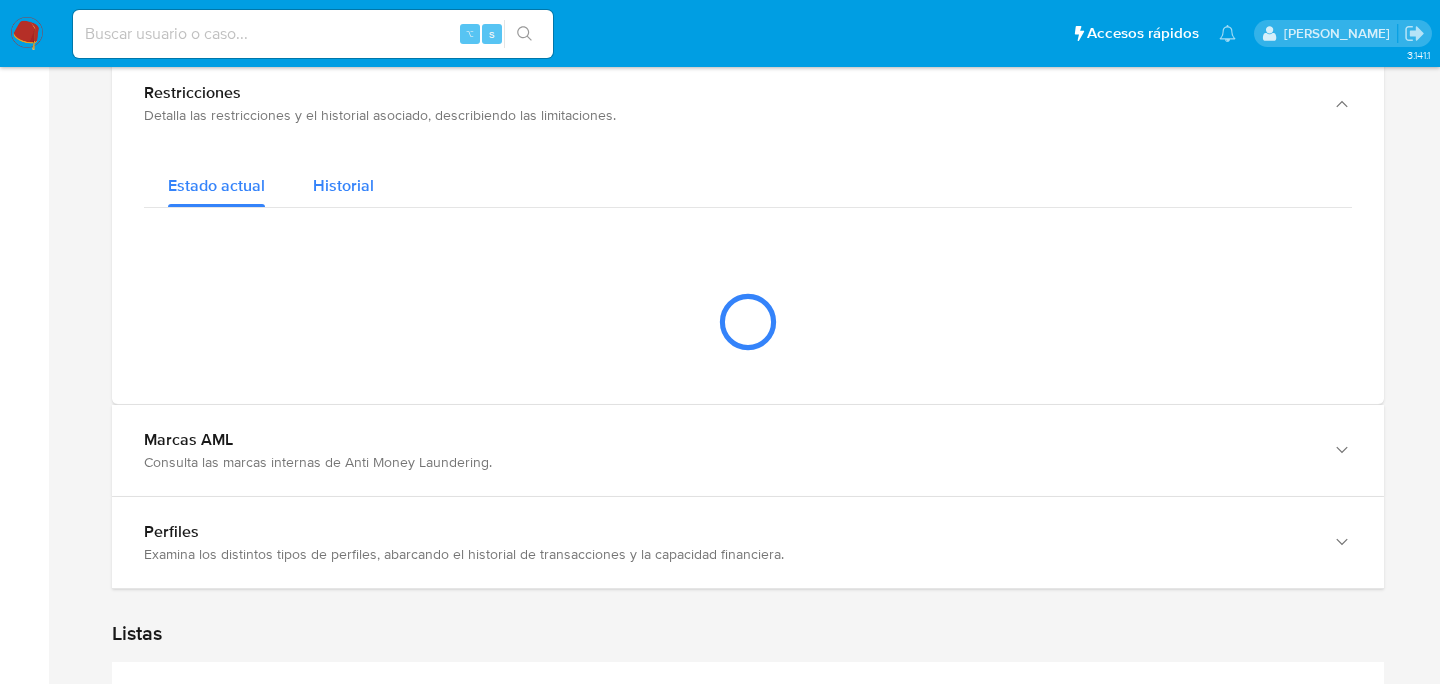 click on "Historial" at bounding box center (343, 185) 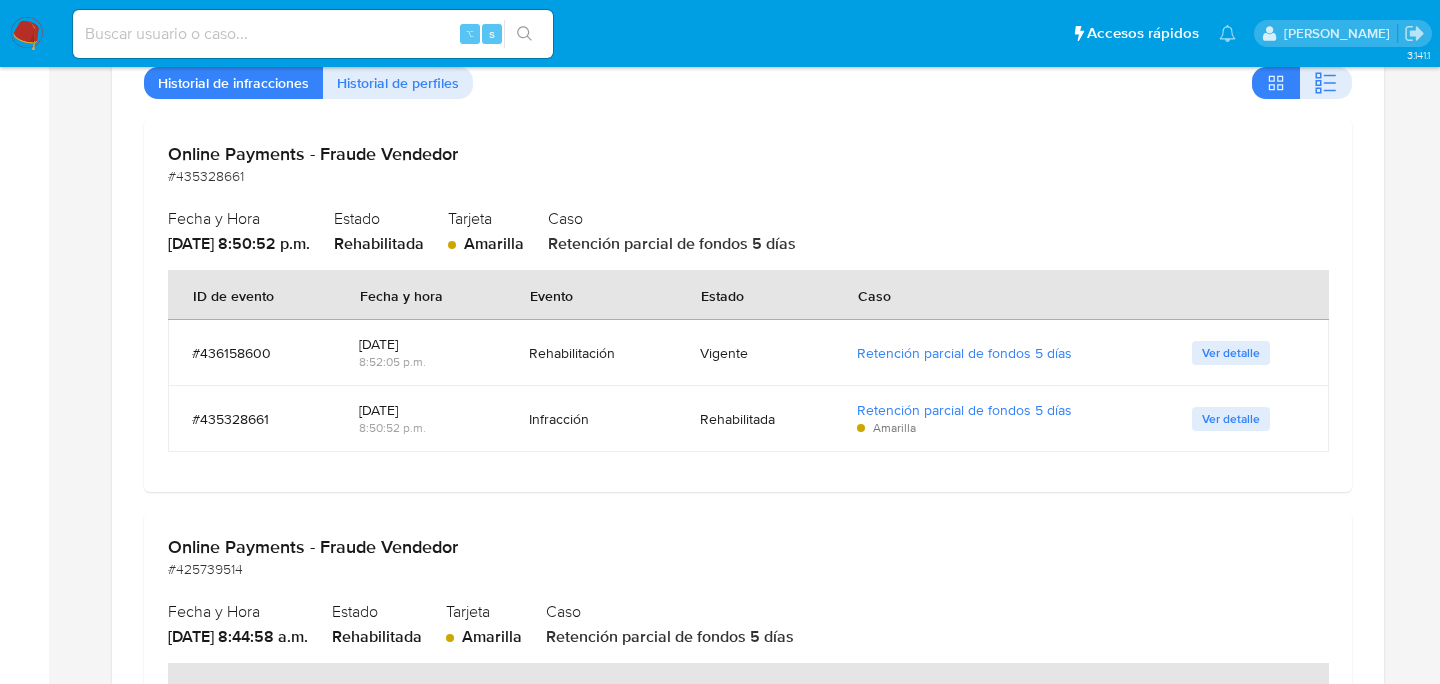 scroll, scrollTop: 2288, scrollLeft: 0, axis: vertical 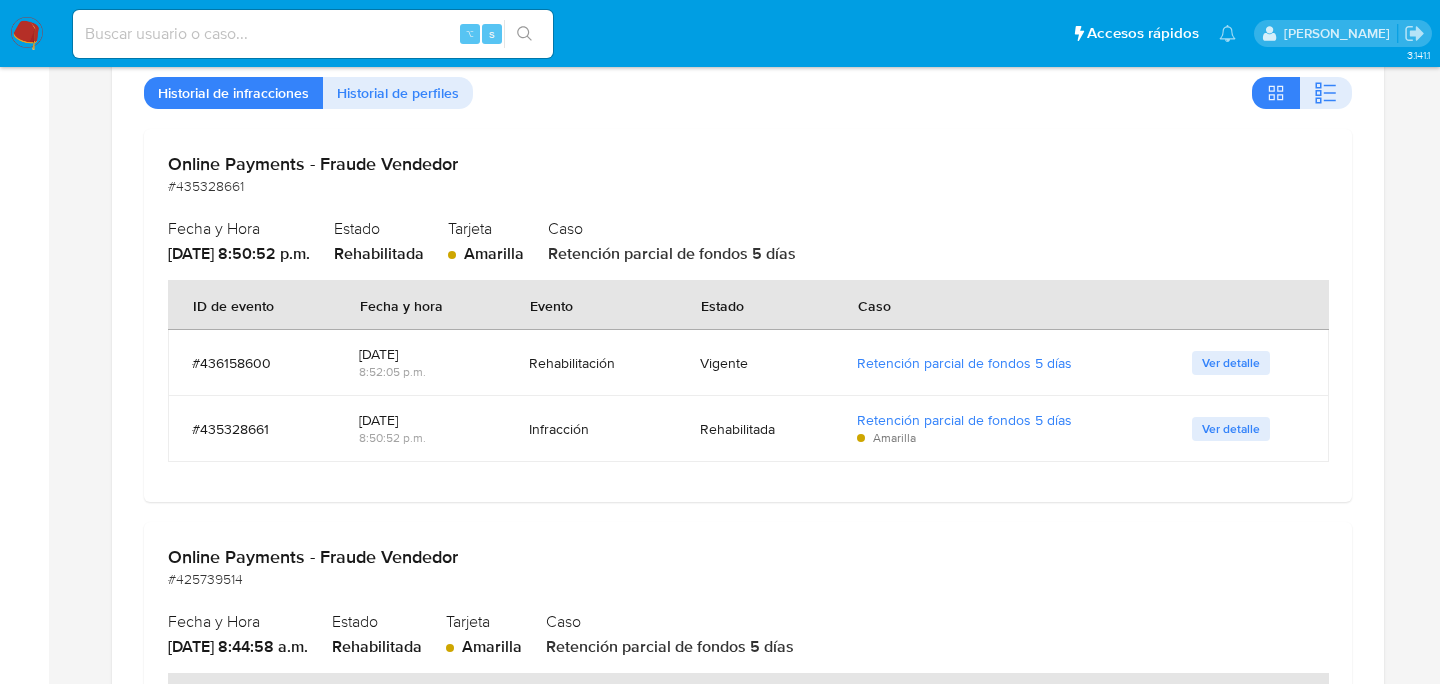 click on "#435328661" at bounding box center [206, 186] 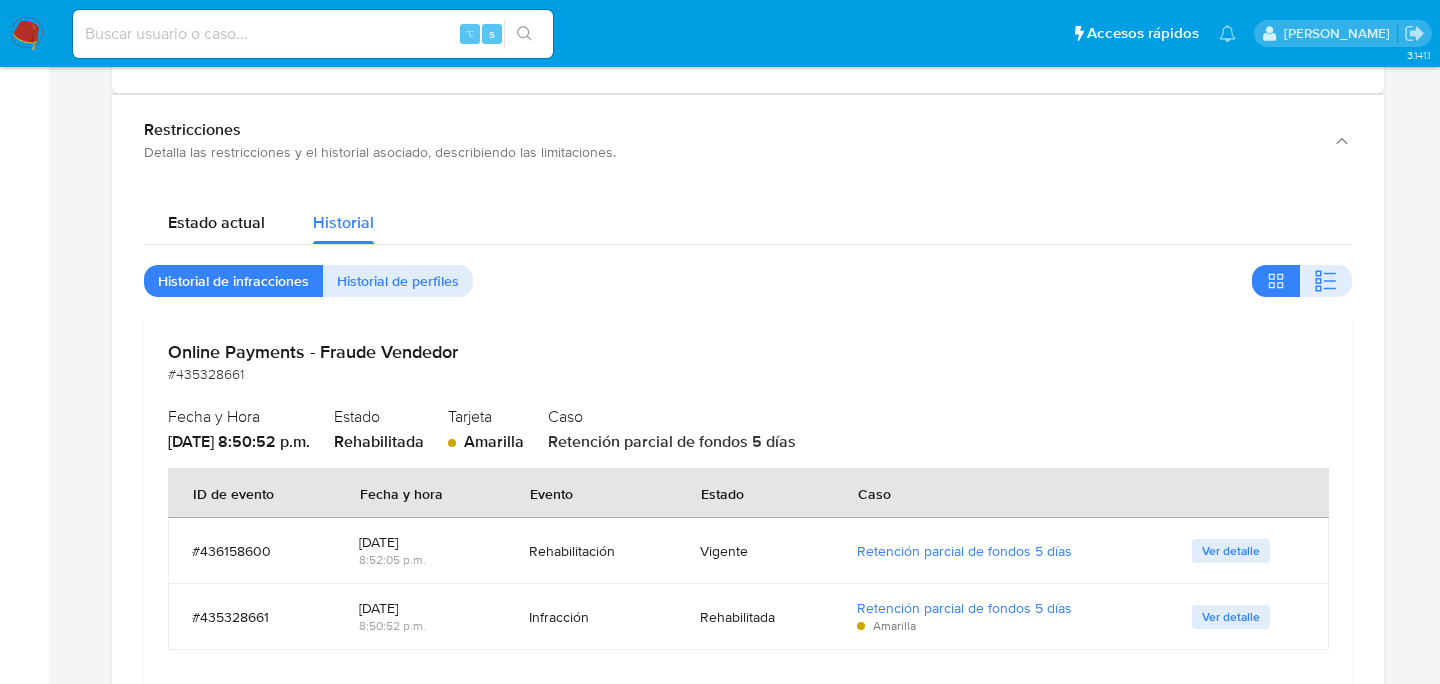 scroll, scrollTop: 2080, scrollLeft: 0, axis: vertical 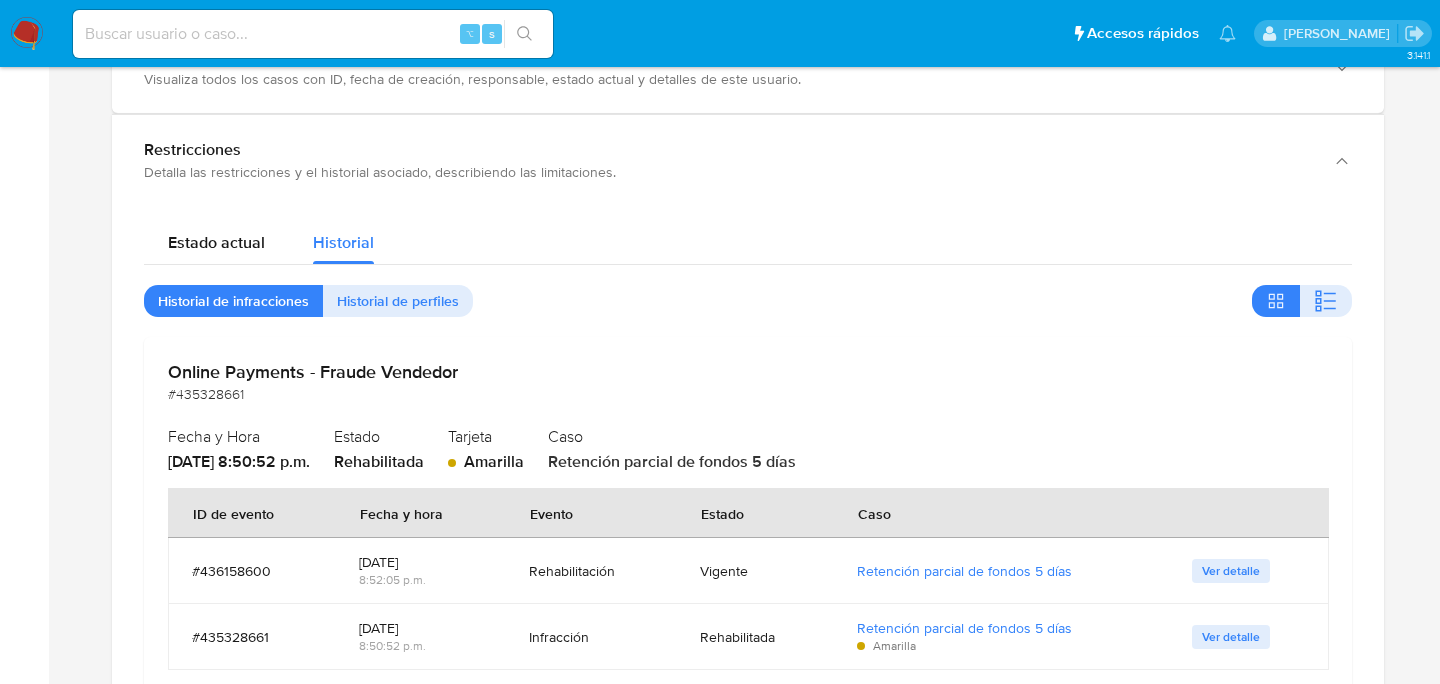 click on "Historial de perfiles" at bounding box center [398, 301] 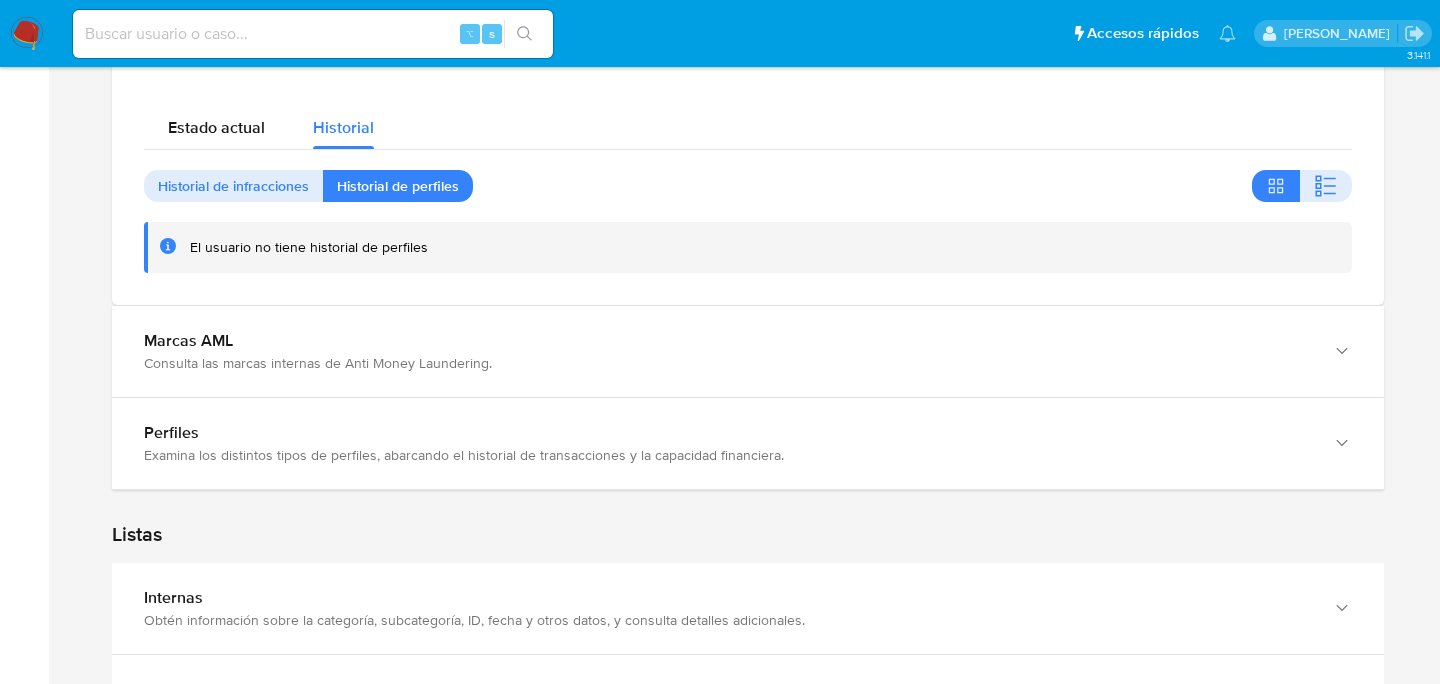 scroll, scrollTop: 2192, scrollLeft: 0, axis: vertical 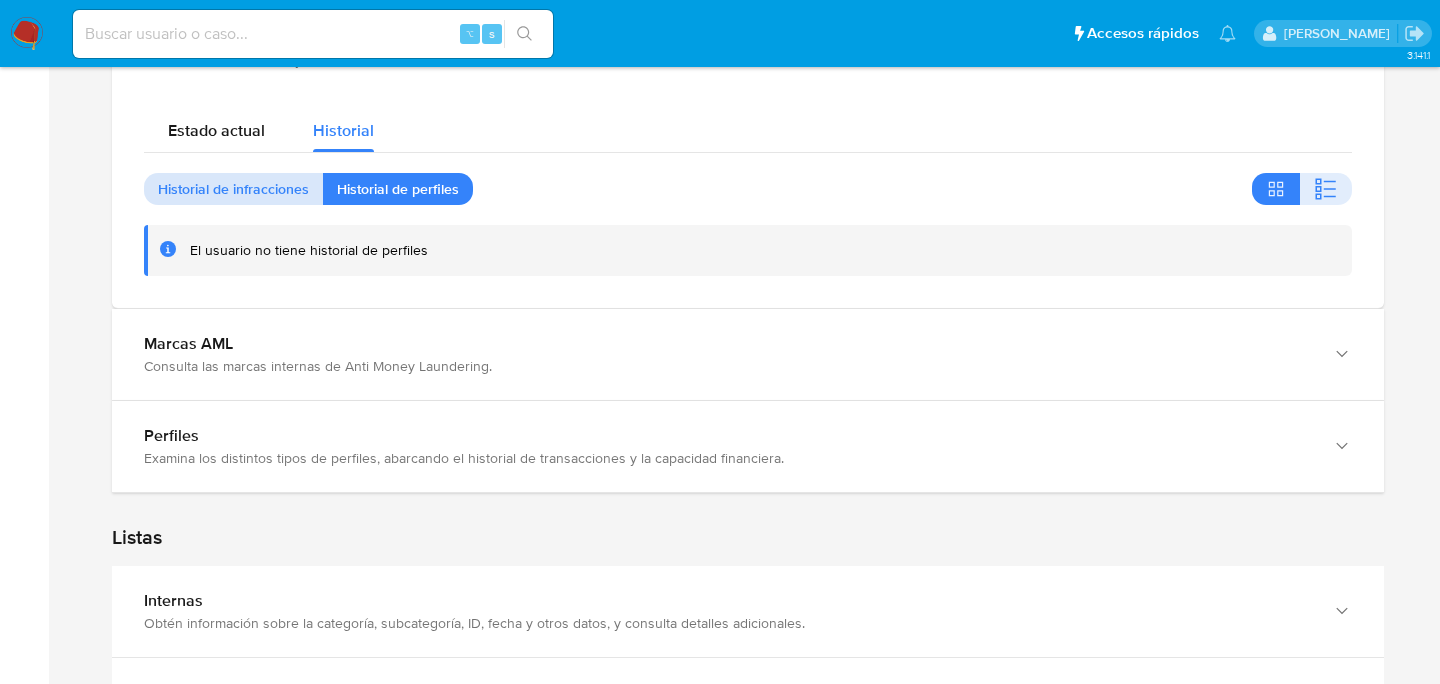 click on "Historial de infracciones" at bounding box center (233, 189) 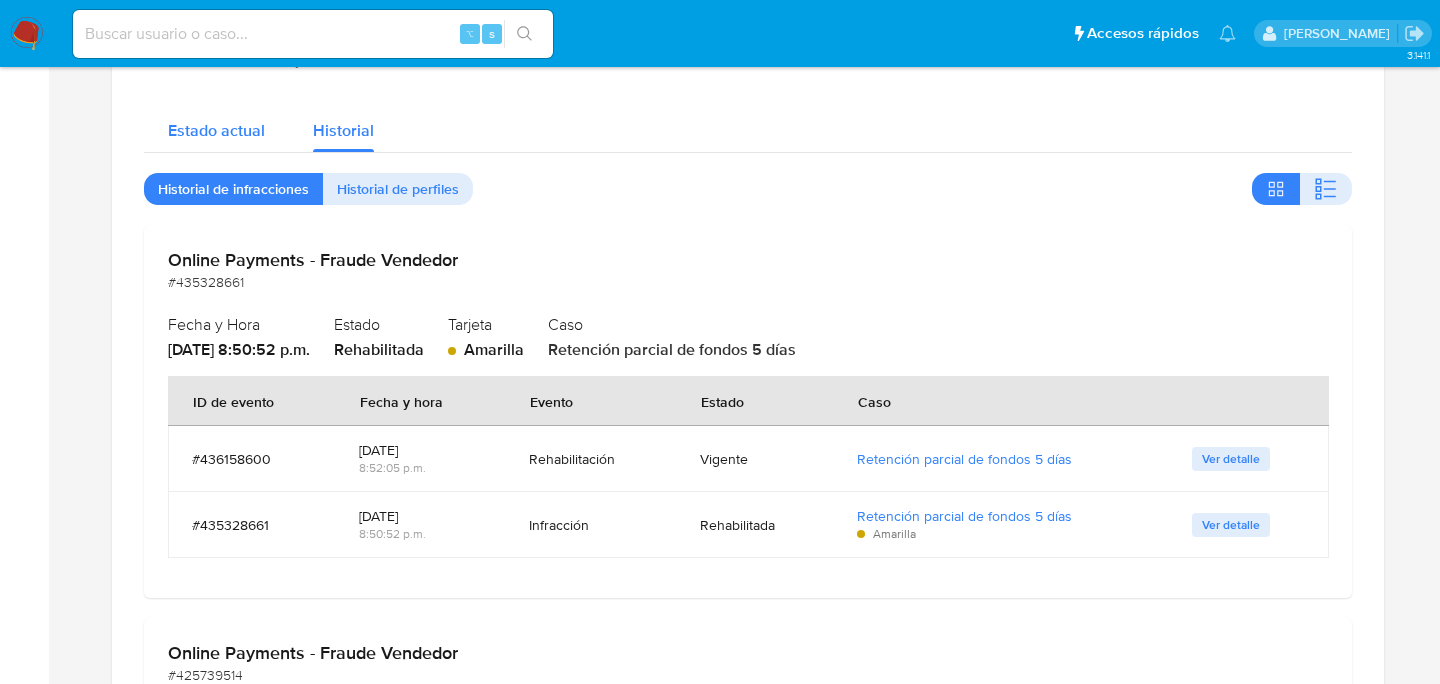 click on "Estado actual" at bounding box center [216, 130] 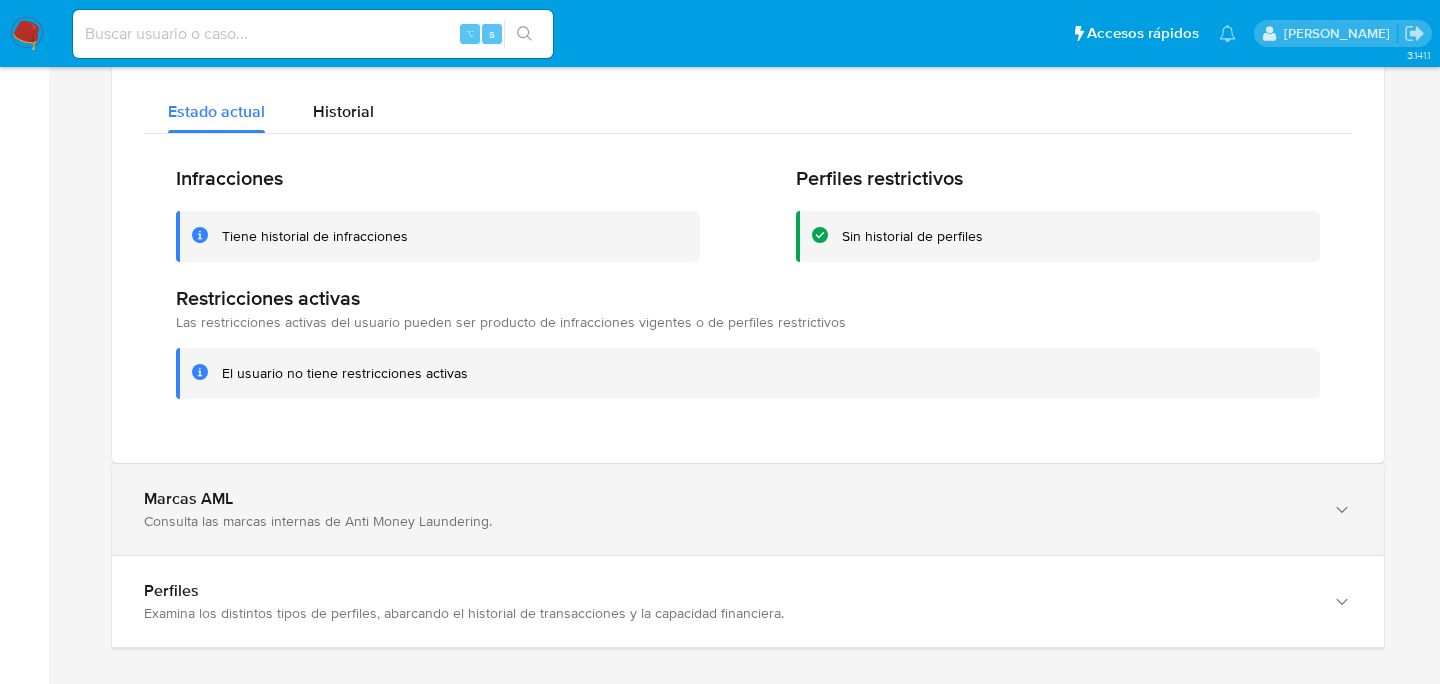 scroll, scrollTop: 2088, scrollLeft: 0, axis: vertical 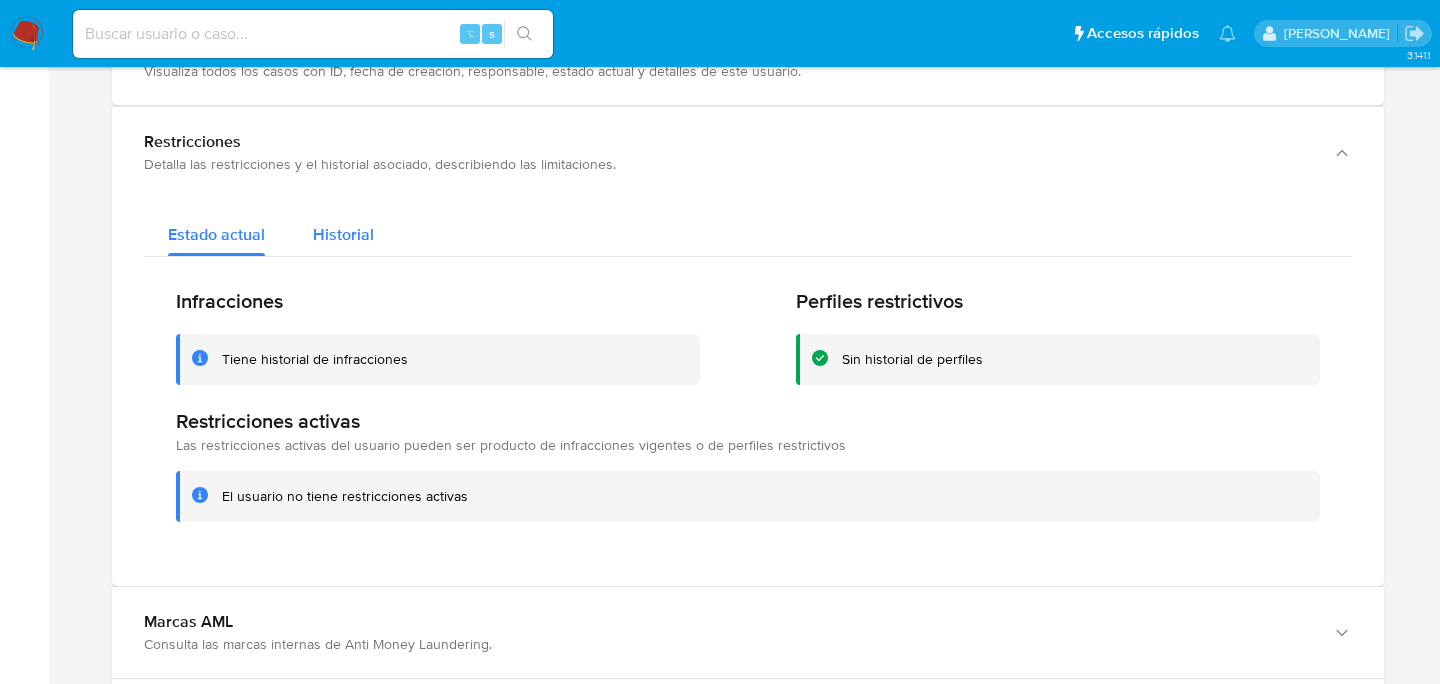 click on "Historial" at bounding box center [343, 234] 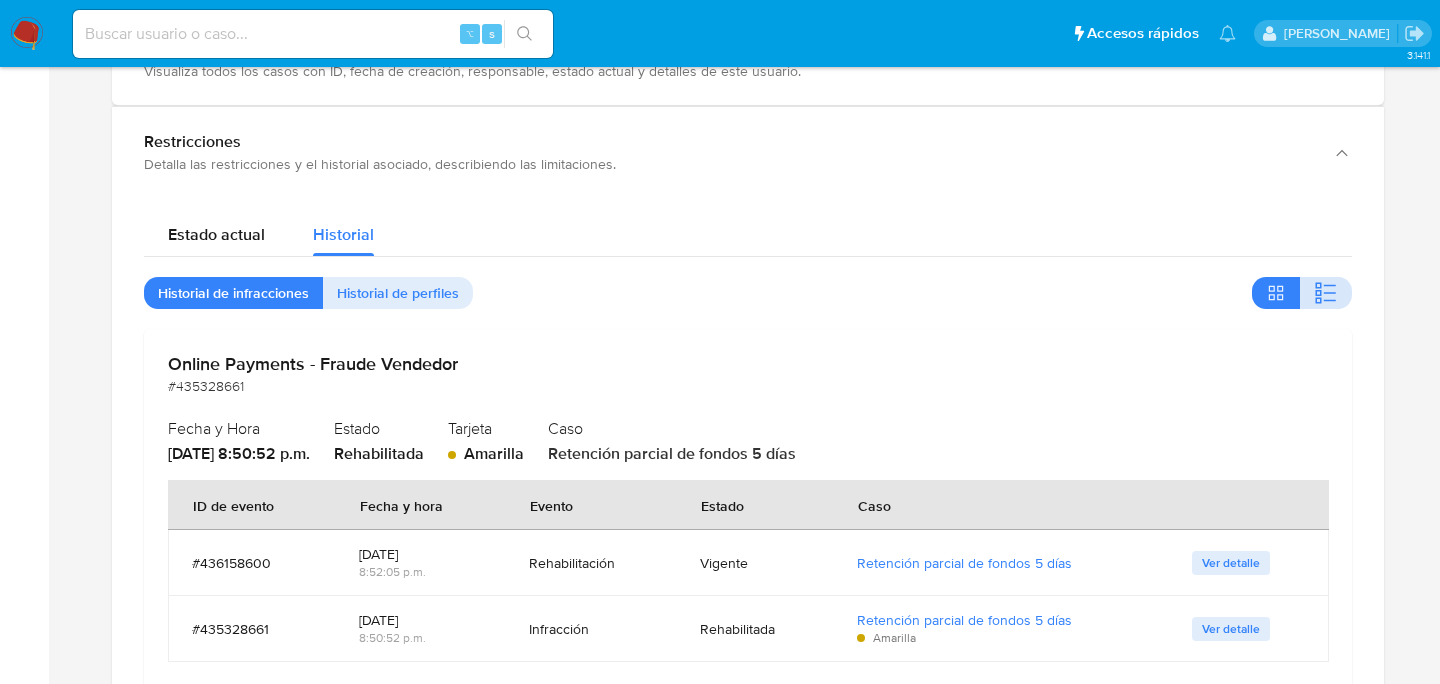 click at bounding box center [1326, 293] 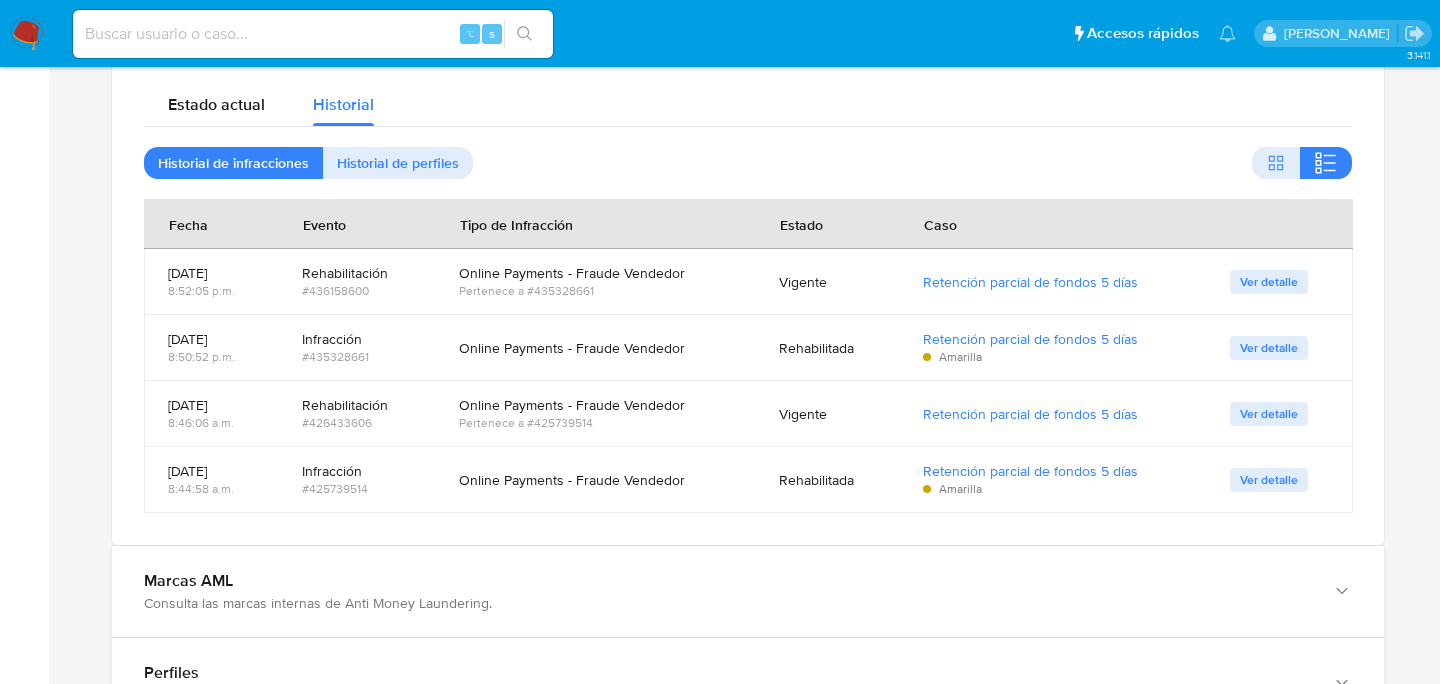 scroll, scrollTop: 2224, scrollLeft: 0, axis: vertical 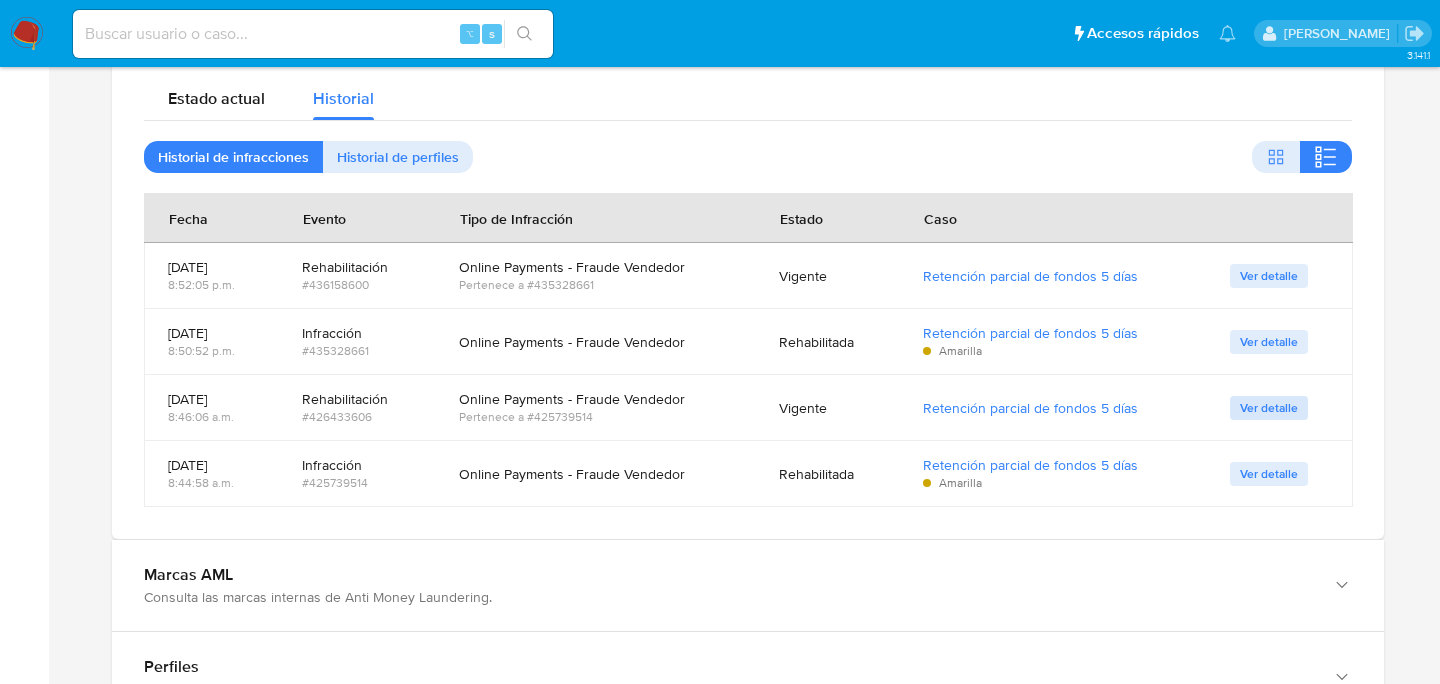 click on "Ver detalle" at bounding box center [1269, 408] 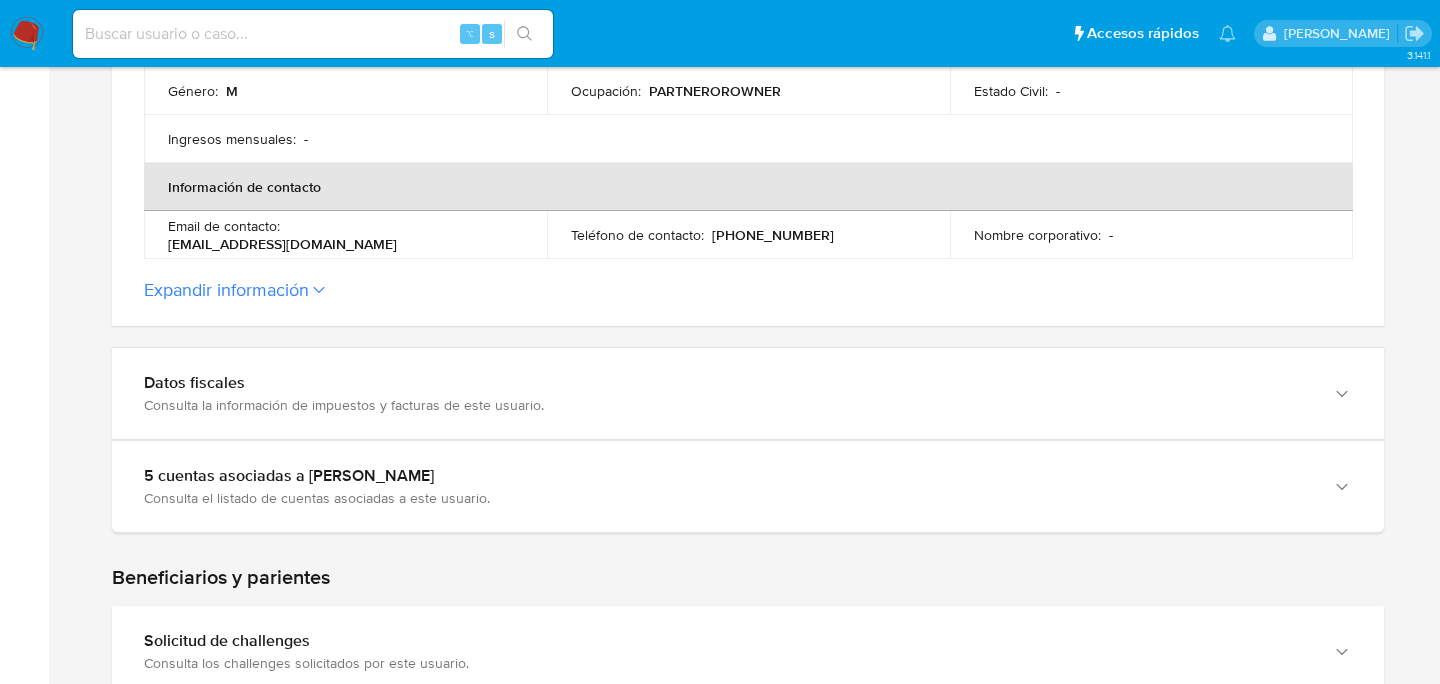scroll, scrollTop: 699, scrollLeft: 0, axis: vertical 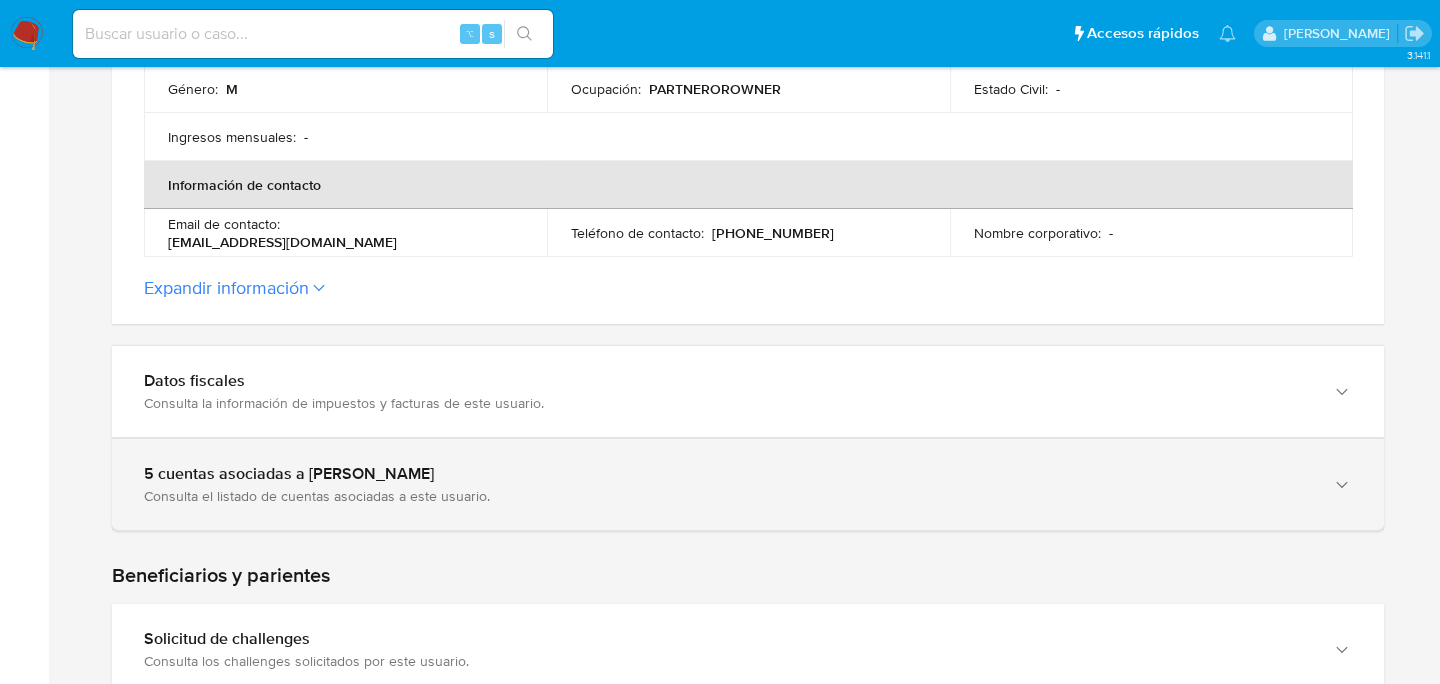 click on "5 cuentas asociadas a Saaid Rodriguez Carrera Consulta el listado de cuentas asociadas a este usuario." at bounding box center (748, 484) 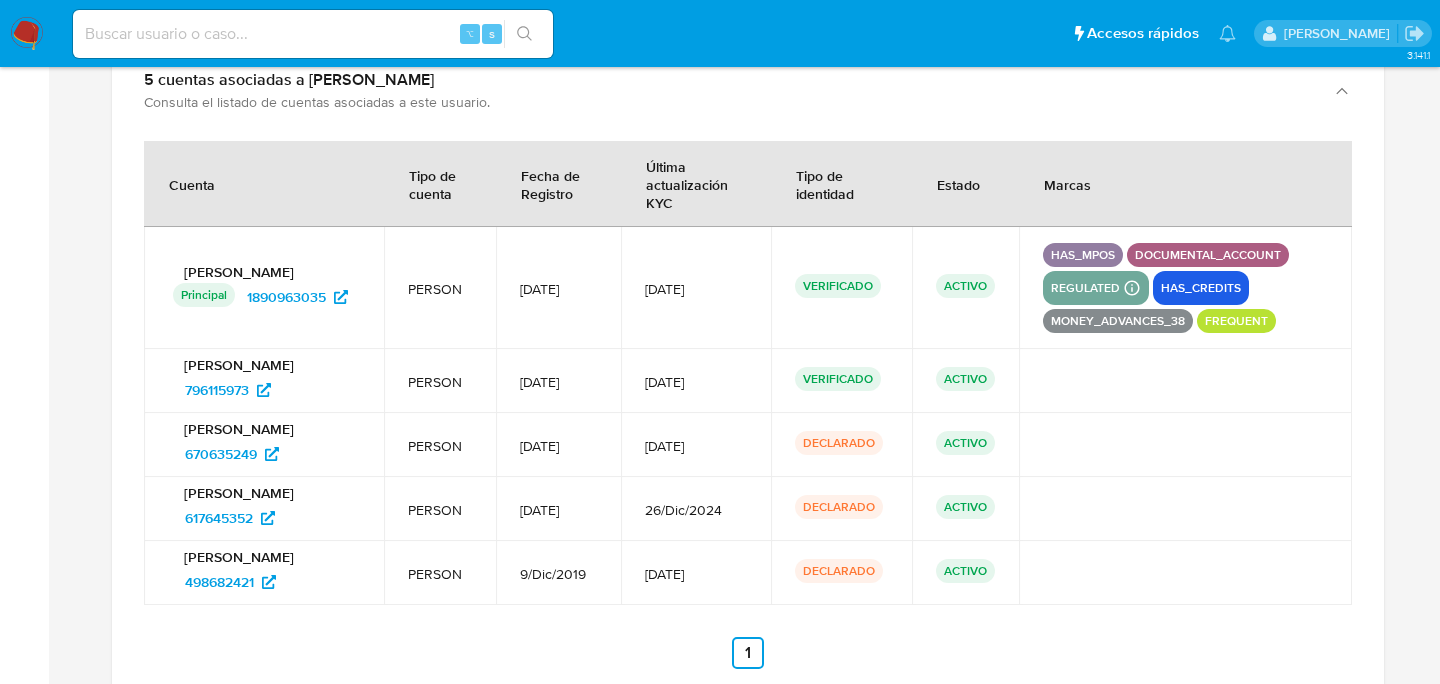 scroll, scrollTop: 1103, scrollLeft: 0, axis: vertical 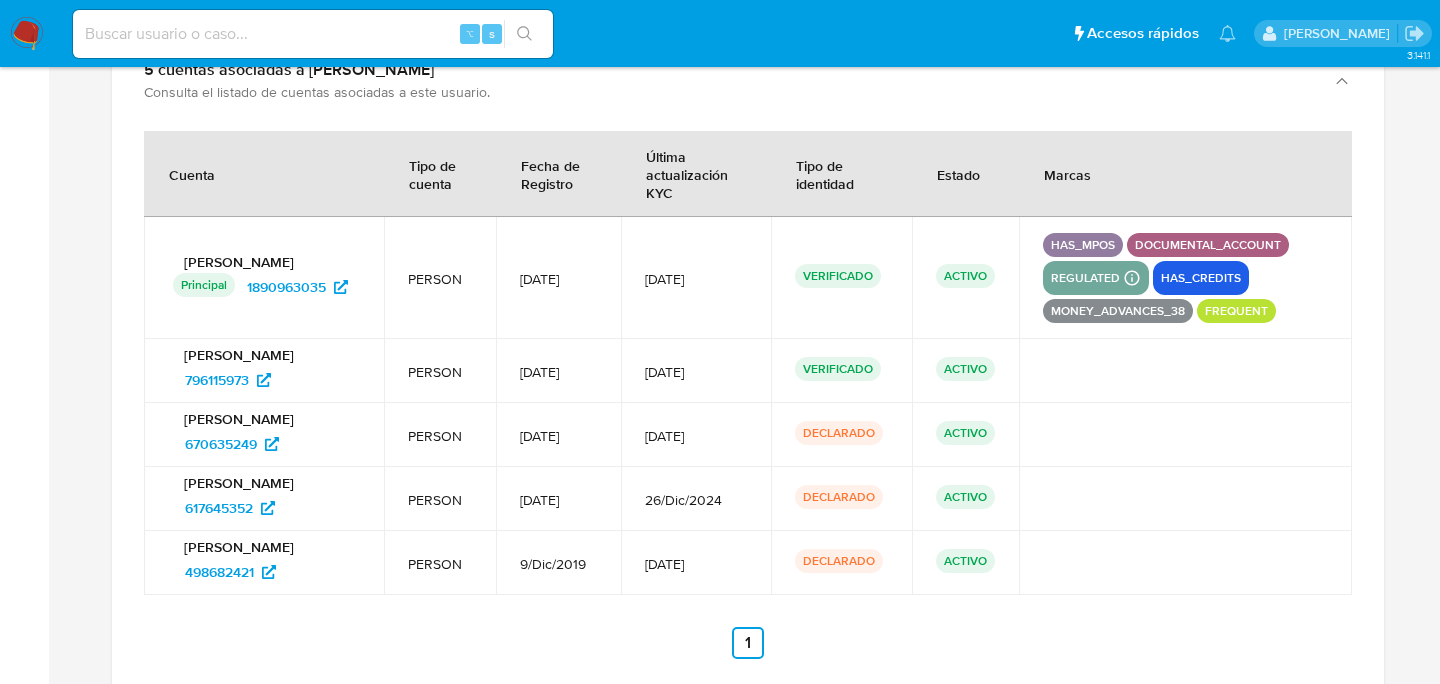 type 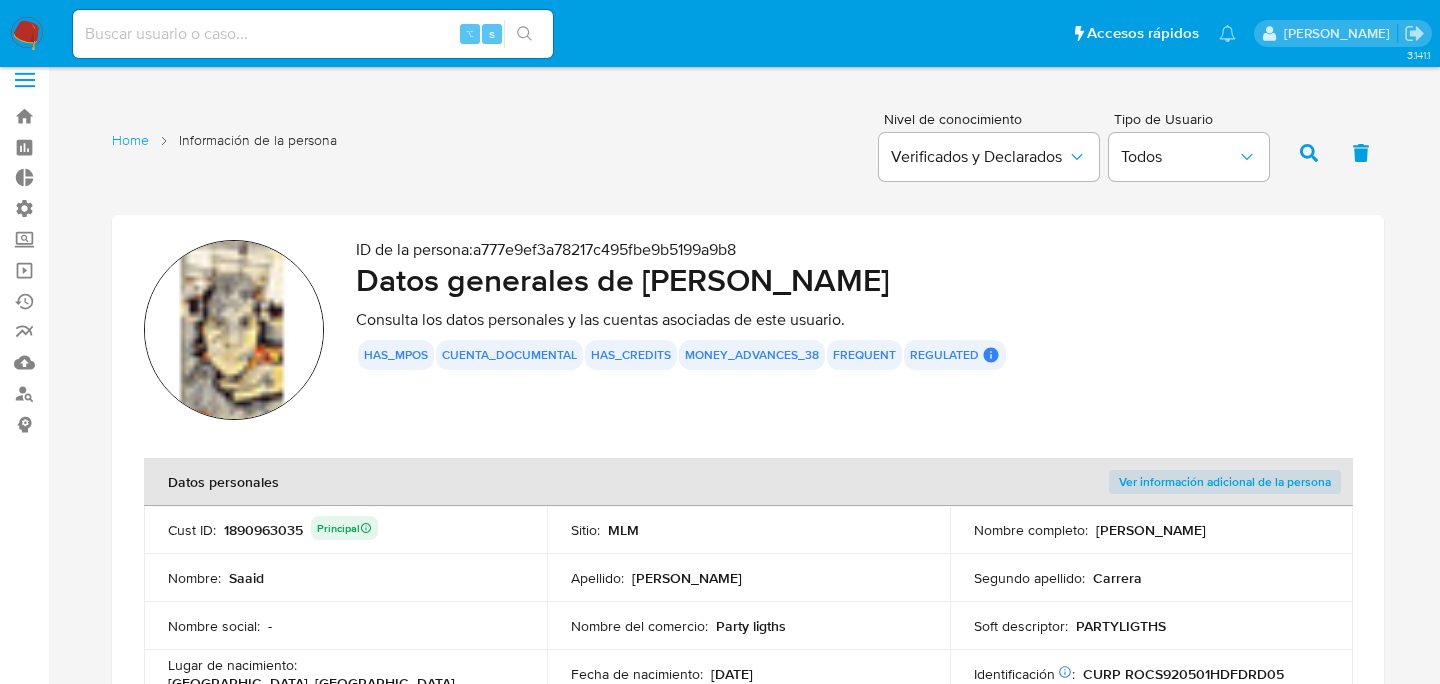 scroll, scrollTop: 0, scrollLeft: 0, axis: both 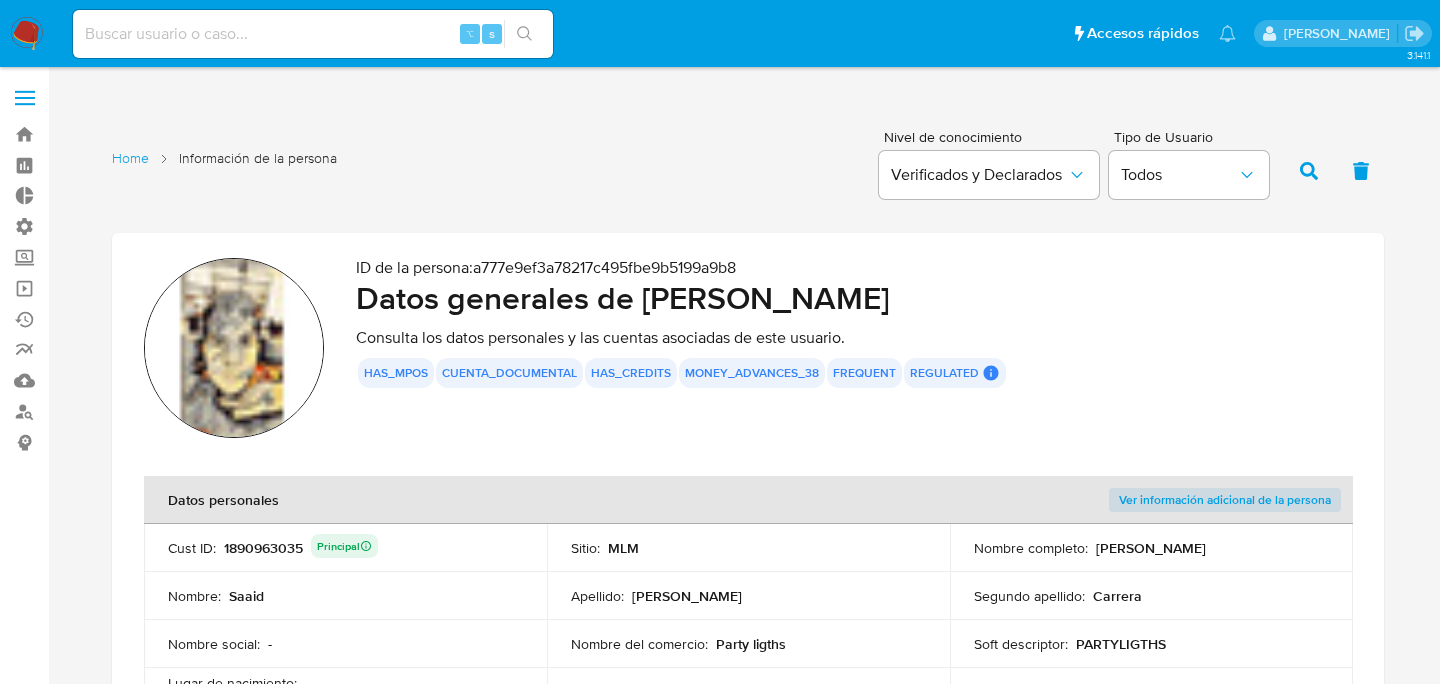 click on "Pausado Ver notificaciones ⌥ s Accesos rápidos   Presiona las siguientes teclas para acceder a algunas de las funciones Buscar caso o usuario ⌥ s Volver al home ⌥ h Juan Manuel Calo" at bounding box center [720, 33] 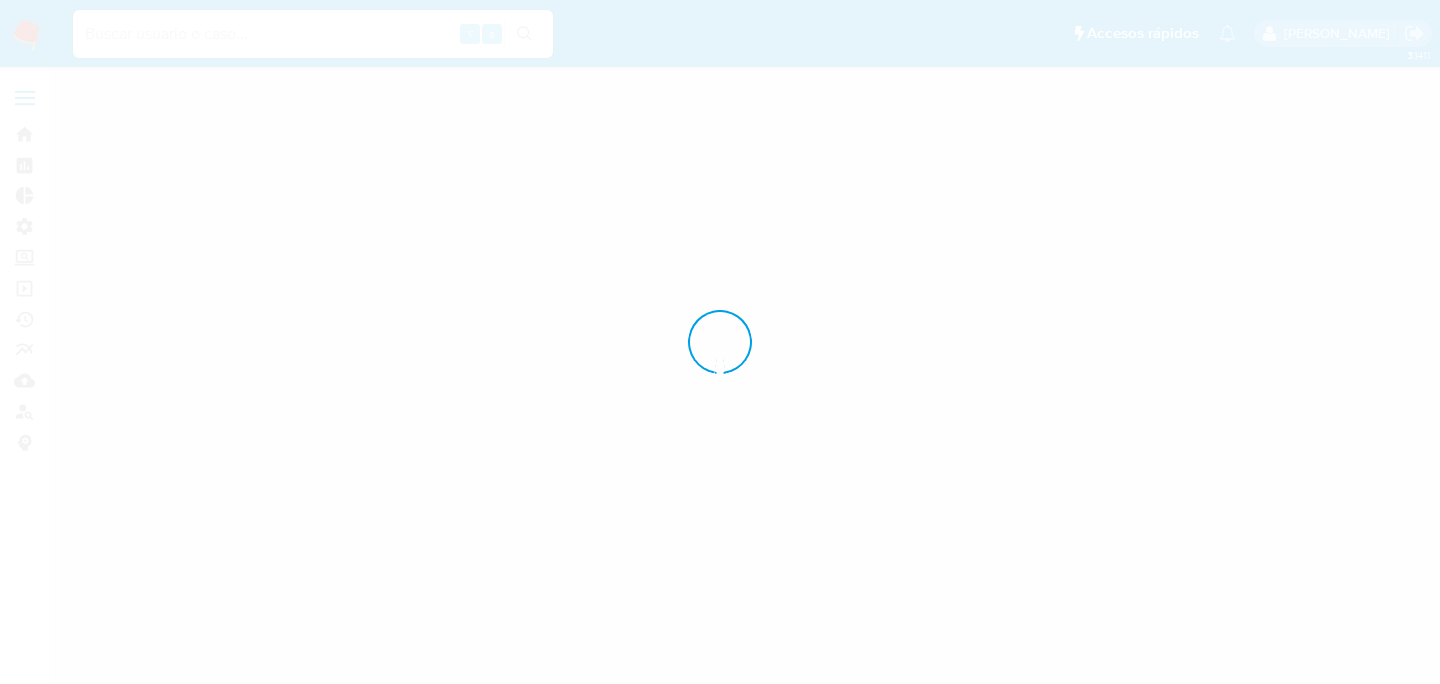 scroll, scrollTop: 0, scrollLeft: 0, axis: both 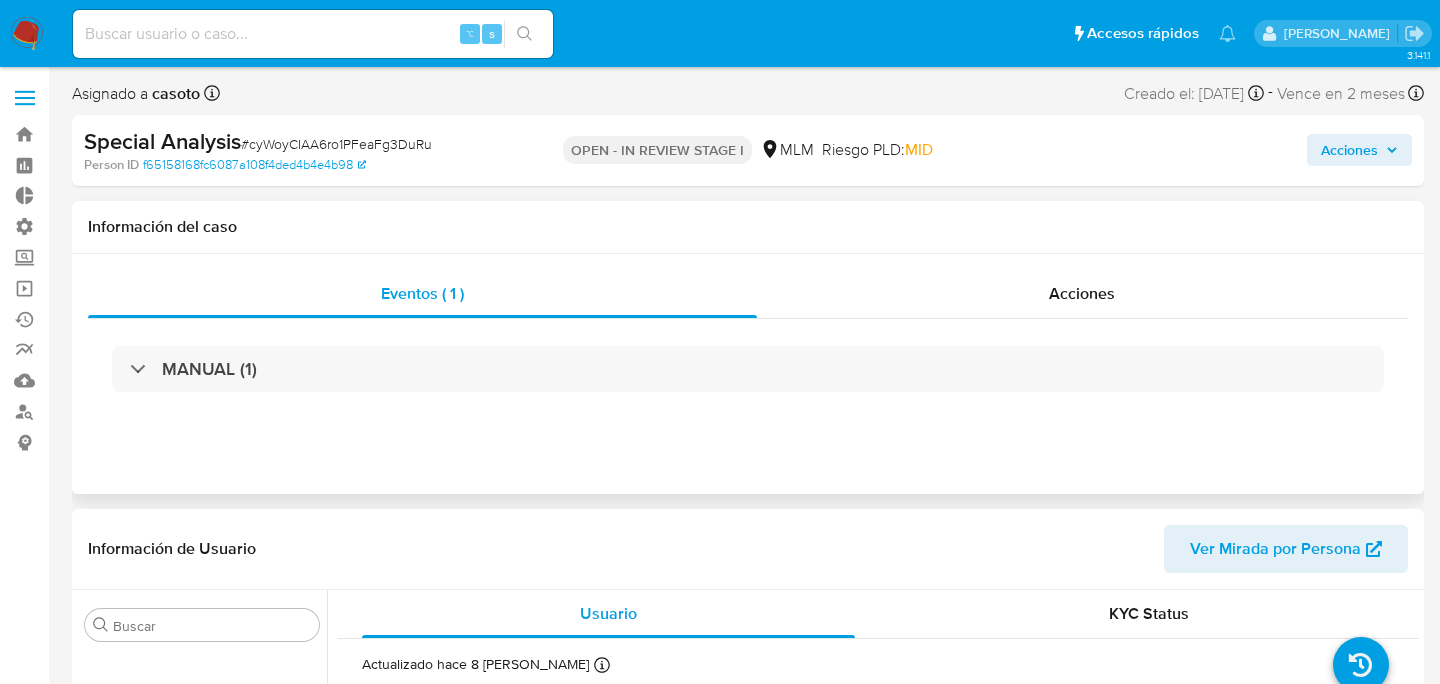 select on "10" 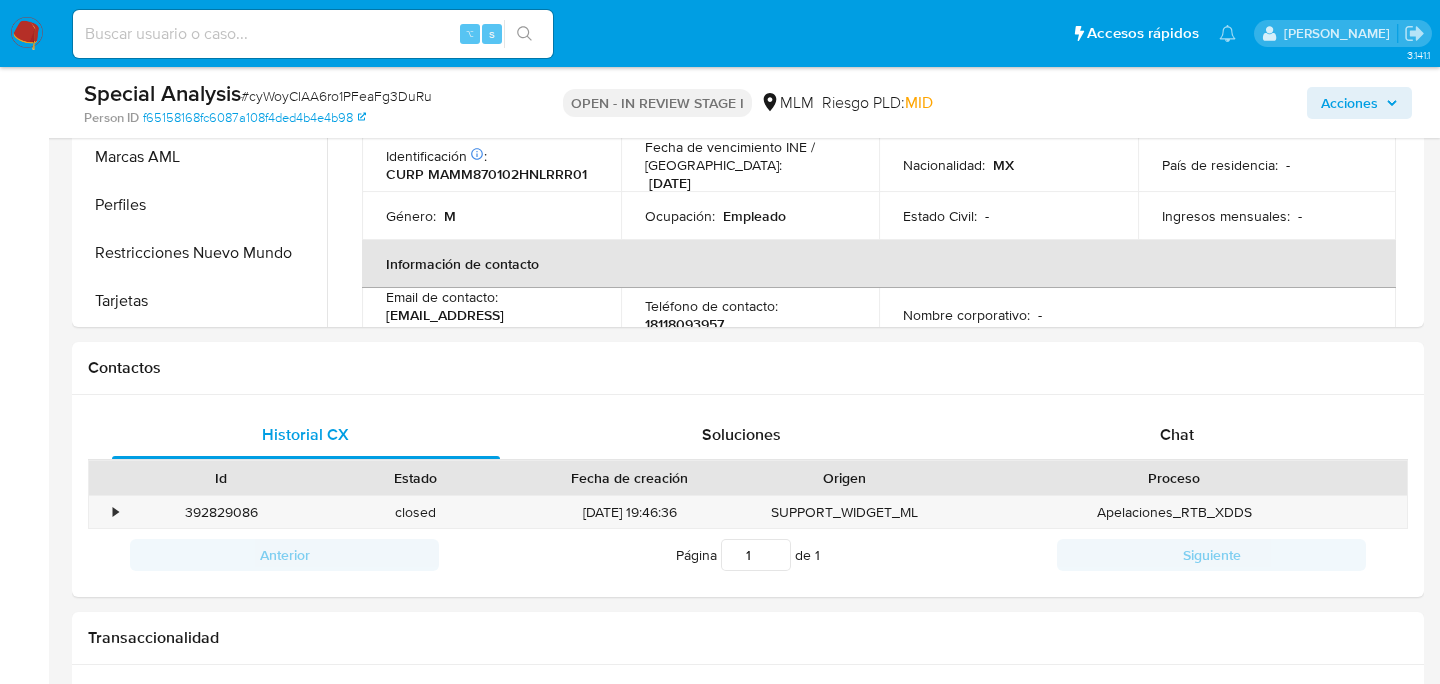 scroll, scrollTop: 705, scrollLeft: 0, axis: vertical 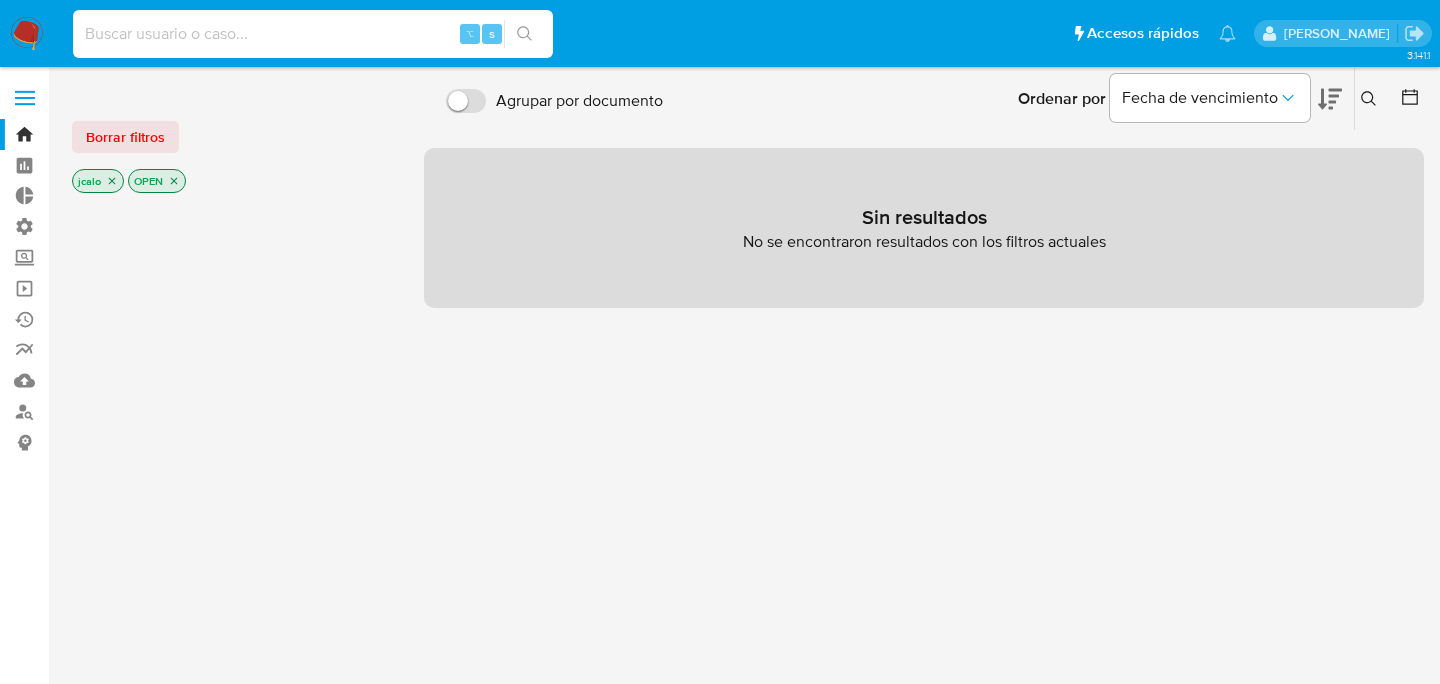 click at bounding box center (313, 34) 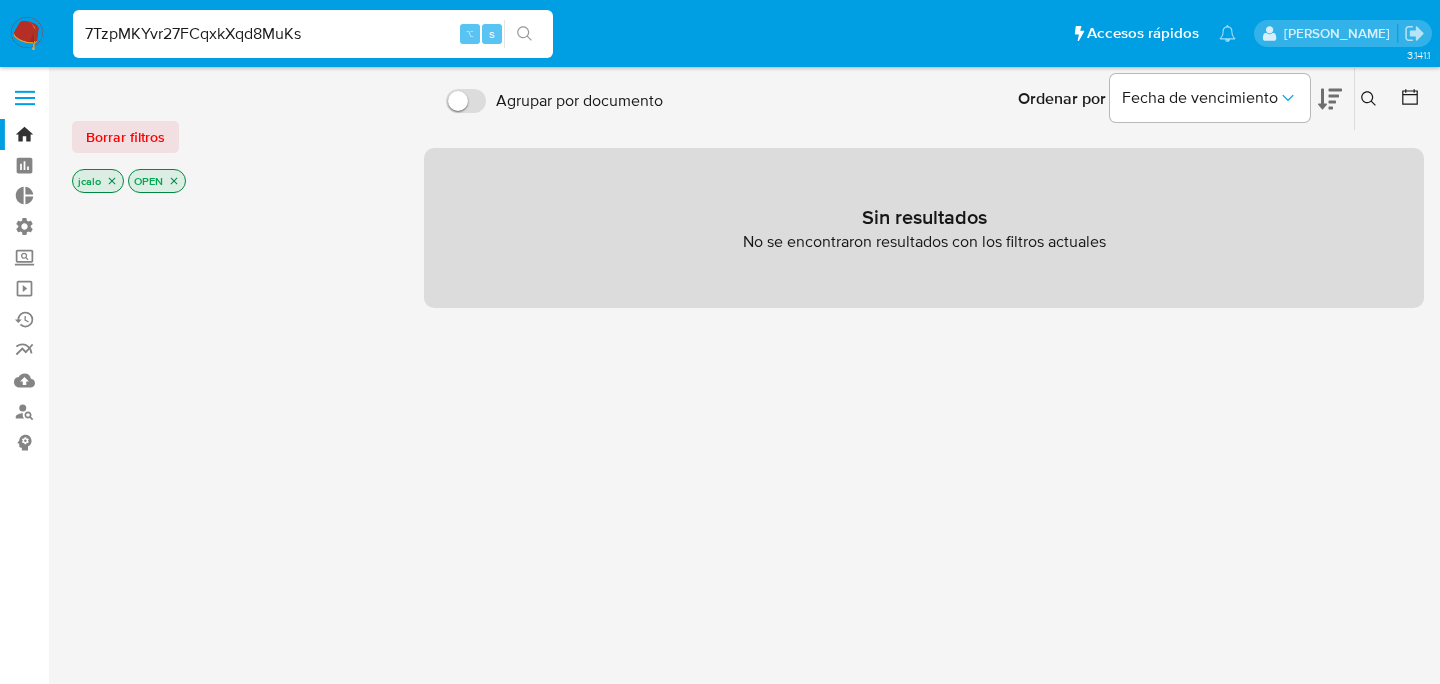 type on "7TzpMKYvr27FCqxkXqd8MuKs" 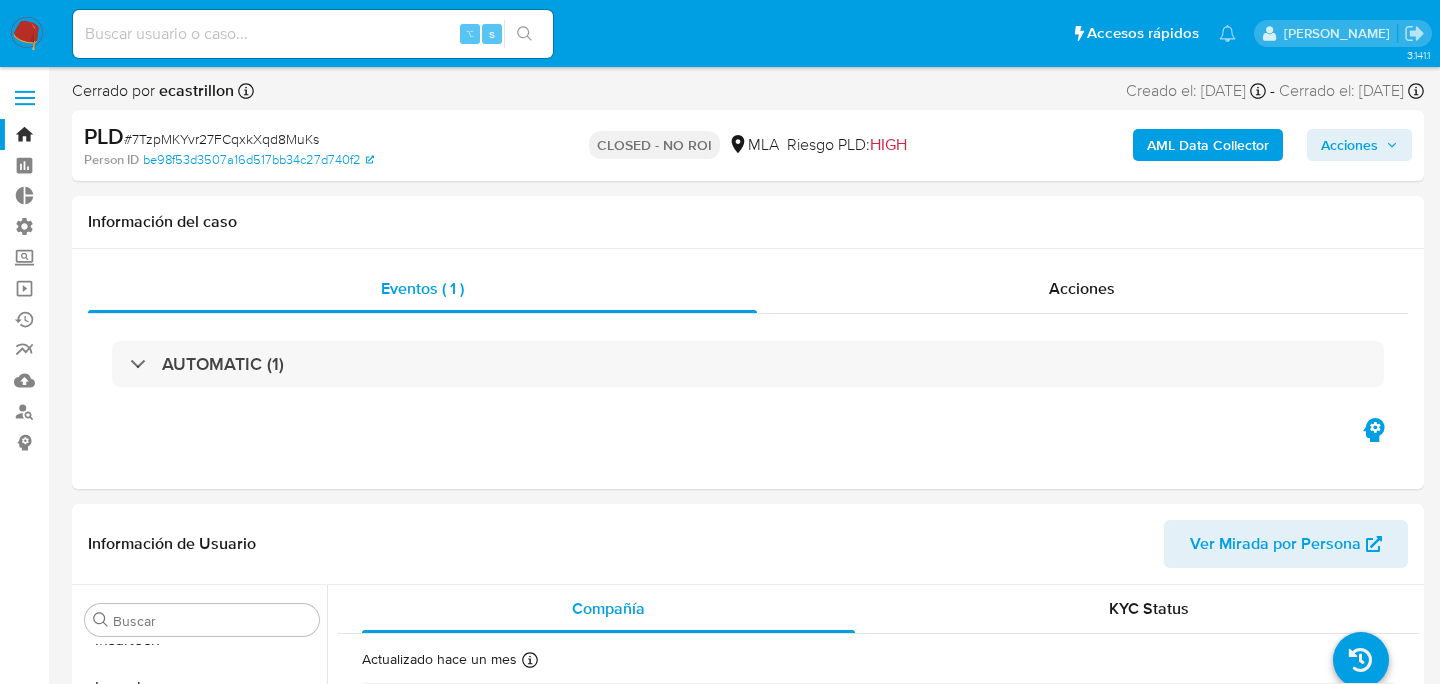 scroll, scrollTop: 893, scrollLeft: 0, axis: vertical 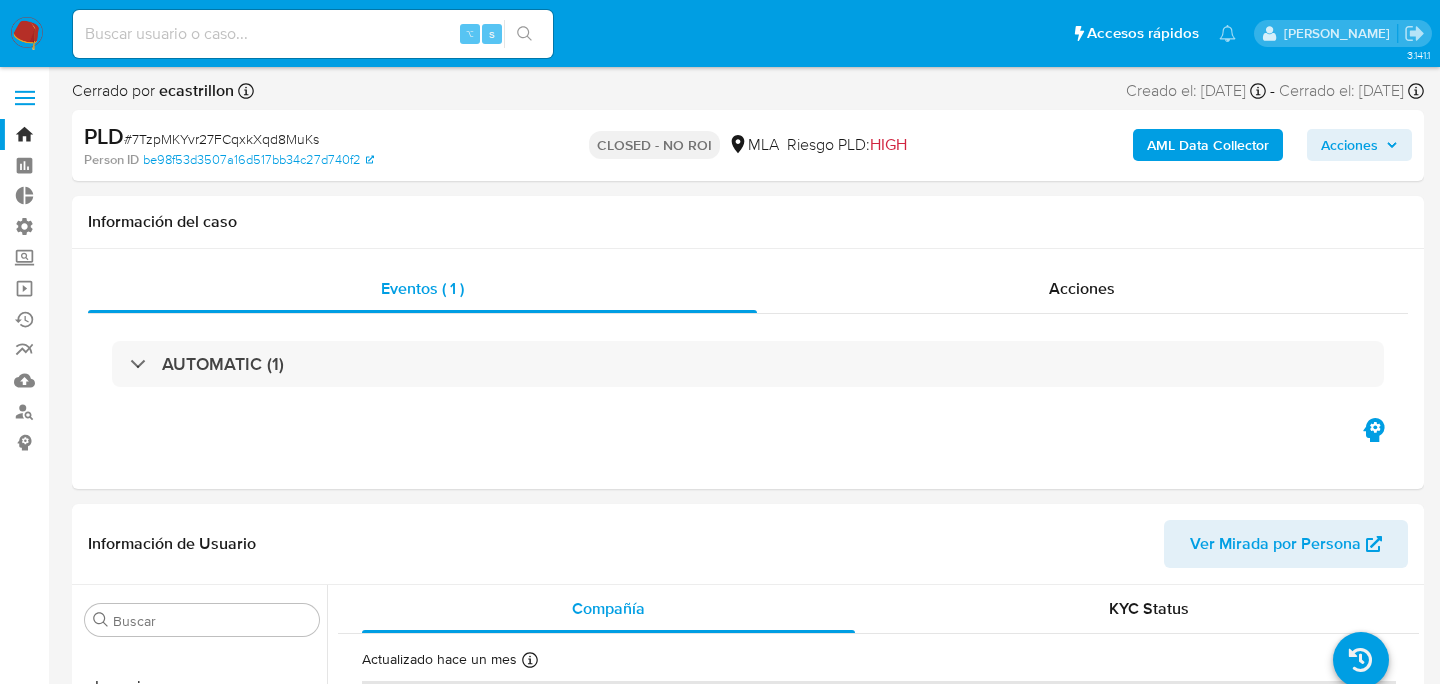 click on "AML Data Collector" at bounding box center (1208, 145) 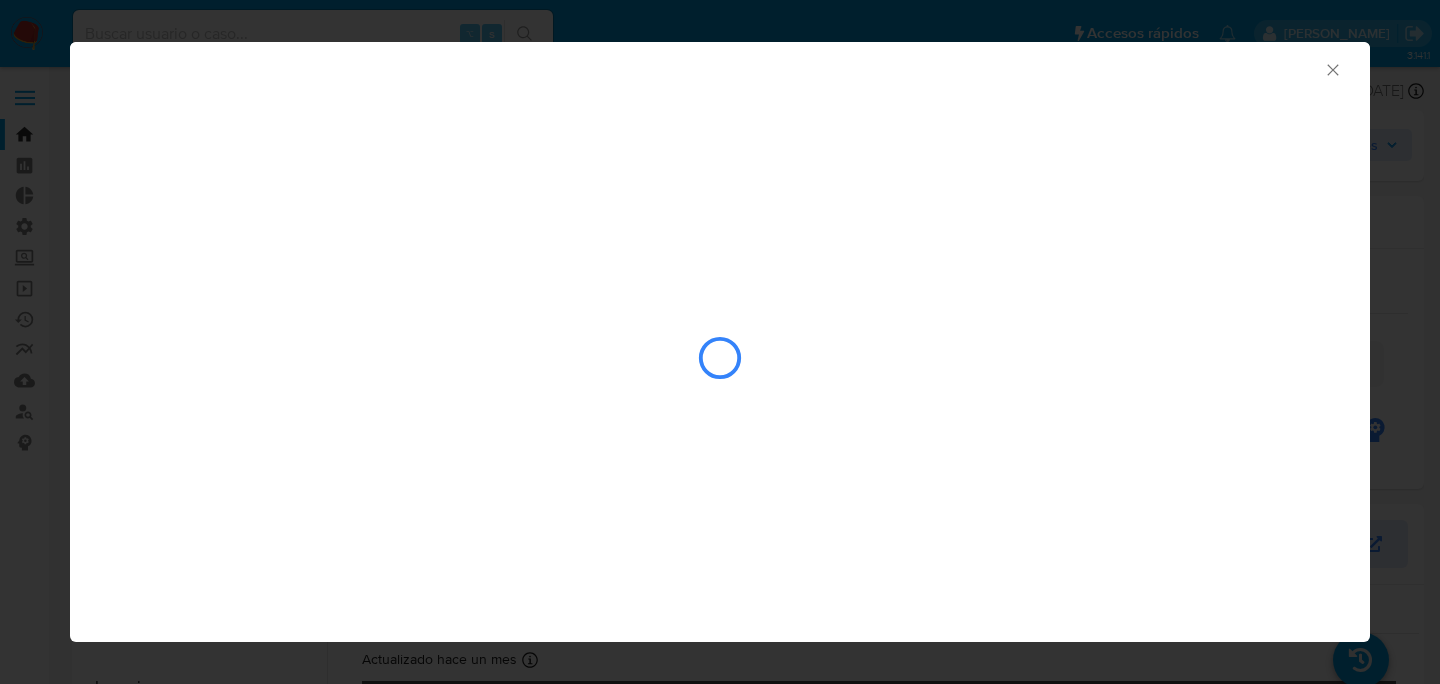 select on "10" 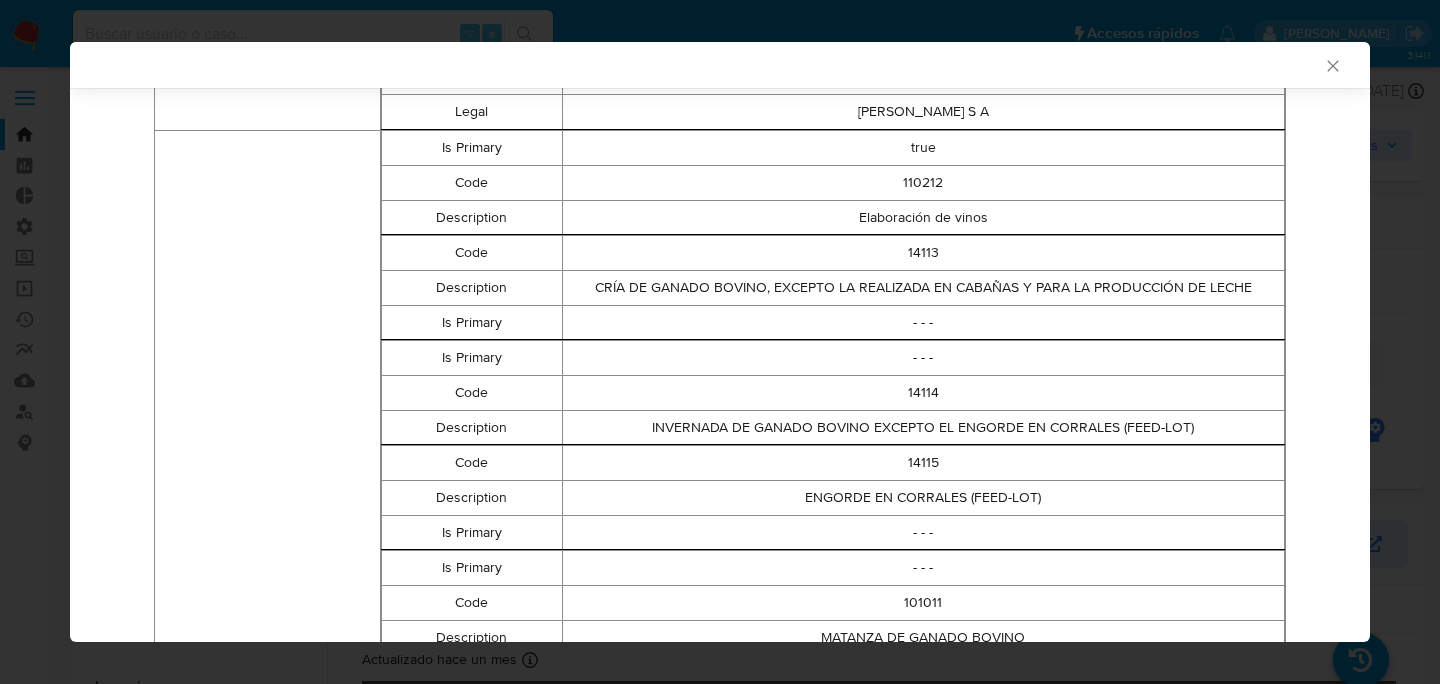 scroll, scrollTop: 0, scrollLeft: 0, axis: both 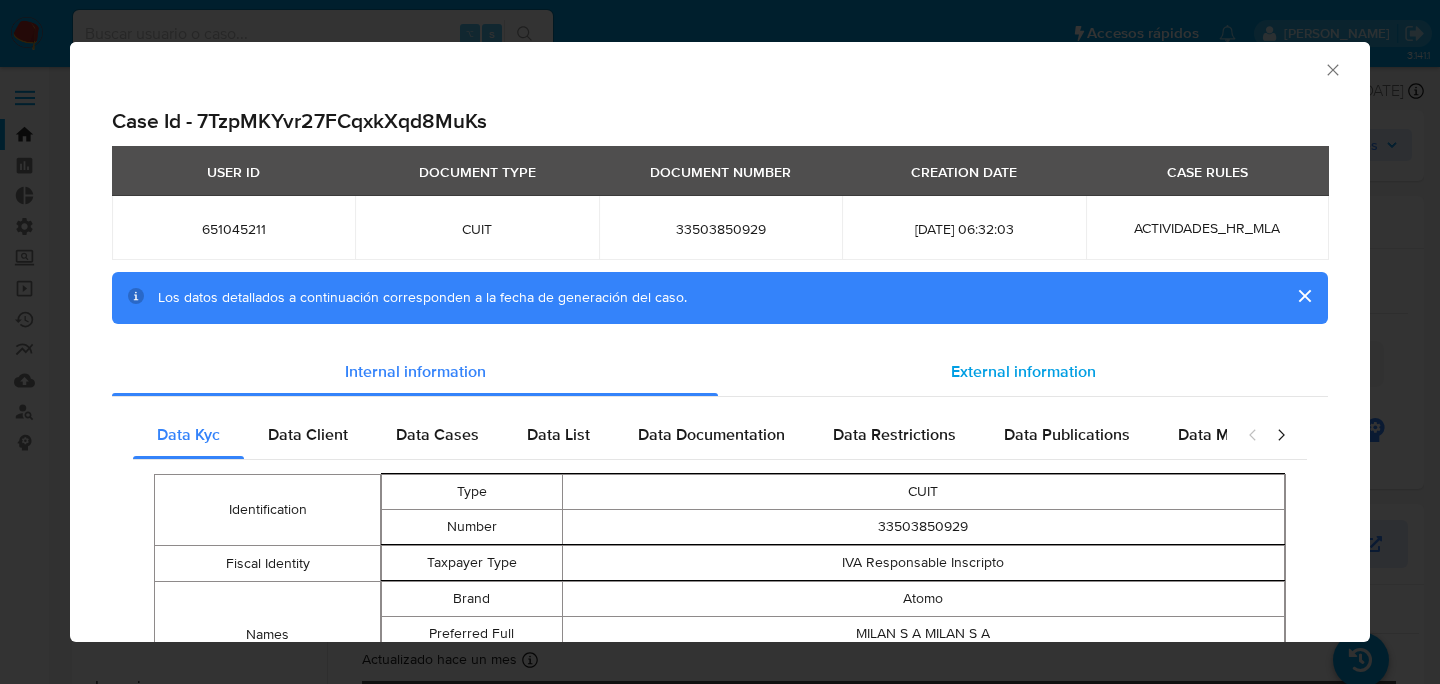 click on "External information" at bounding box center (1023, 372) 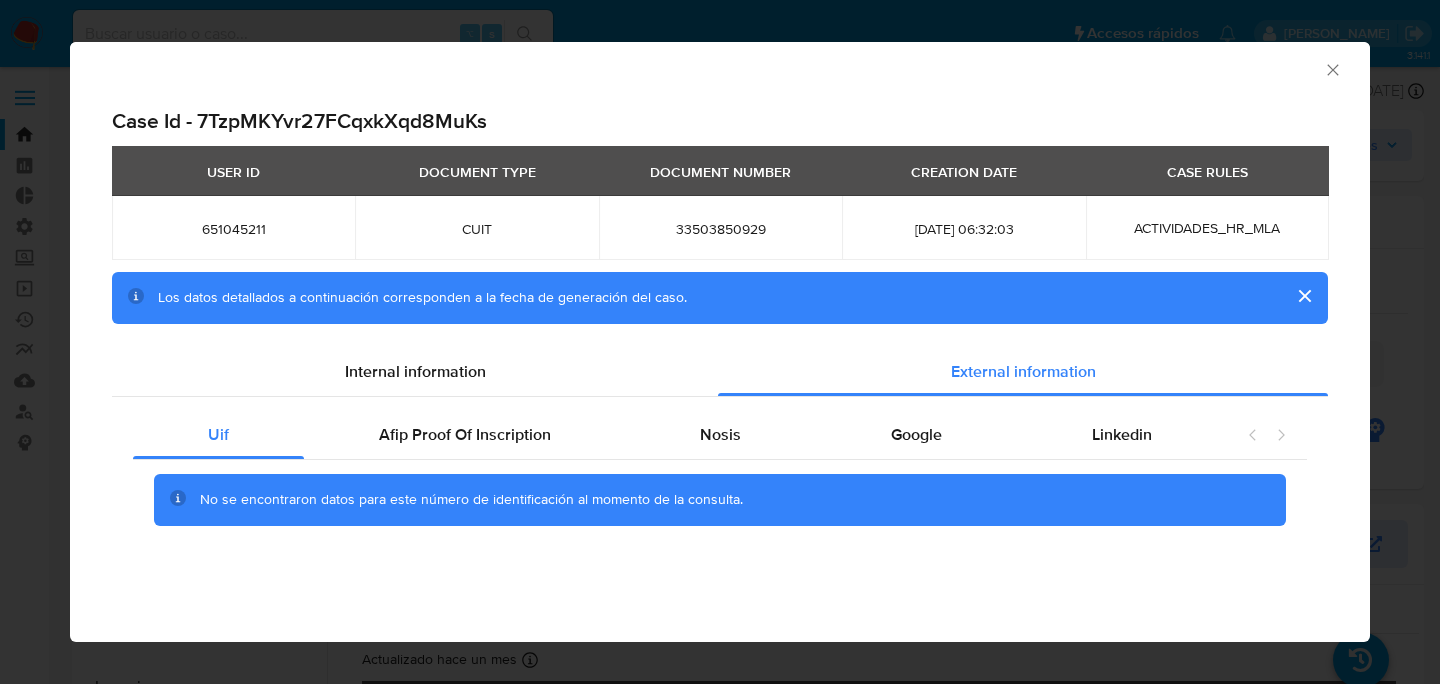 click 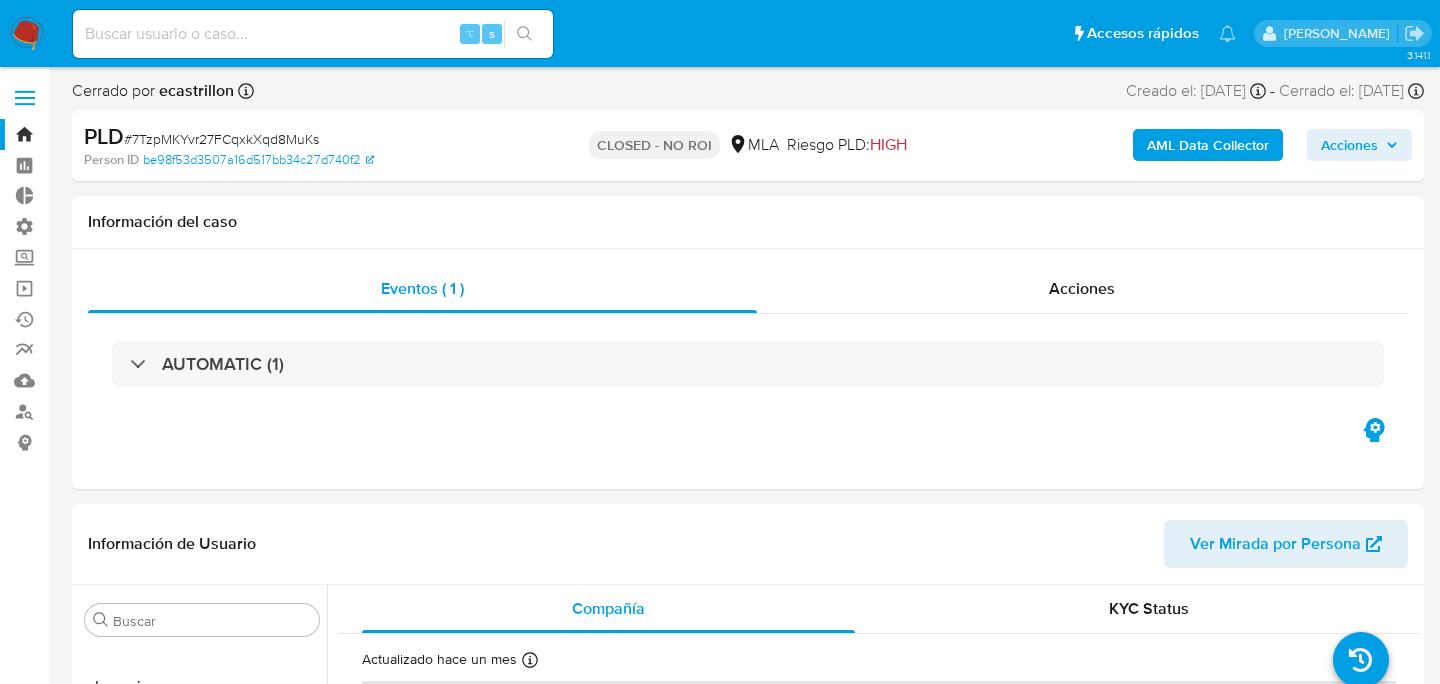 click at bounding box center (27, 34) 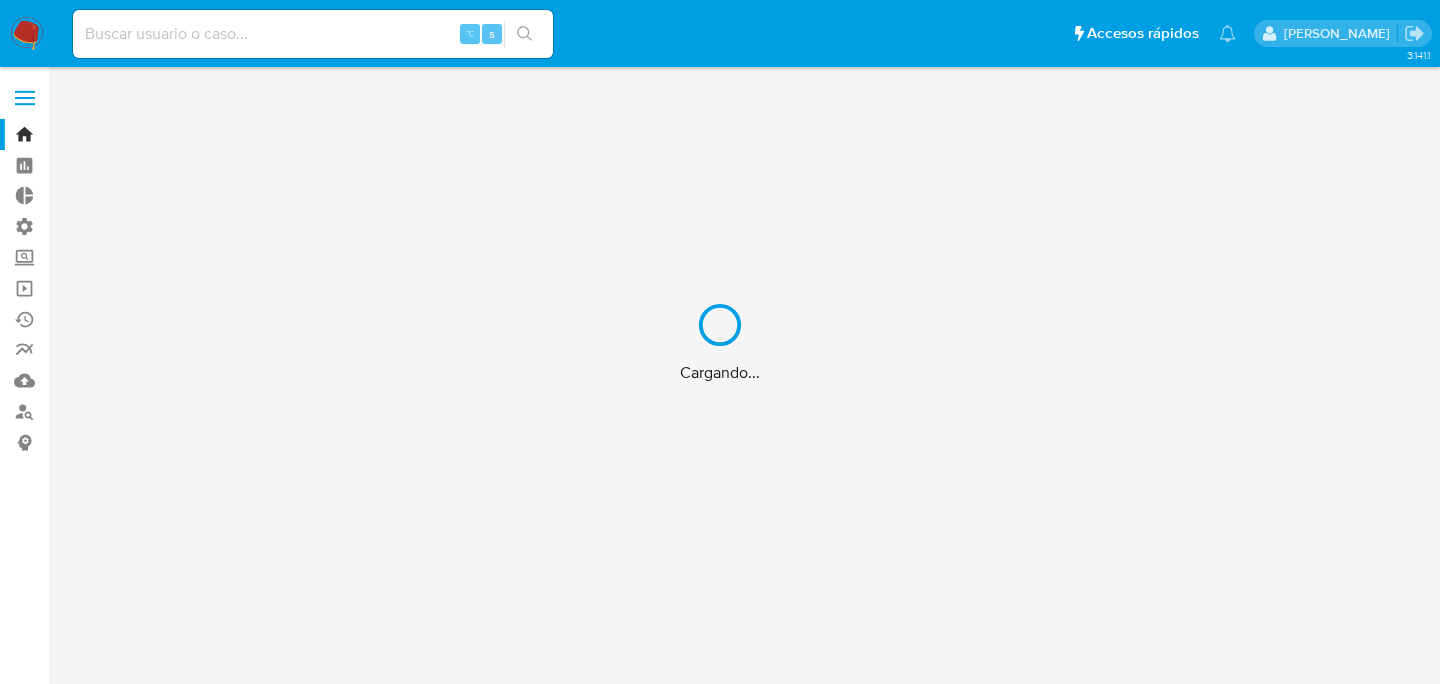 scroll, scrollTop: 0, scrollLeft: 0, axis: both 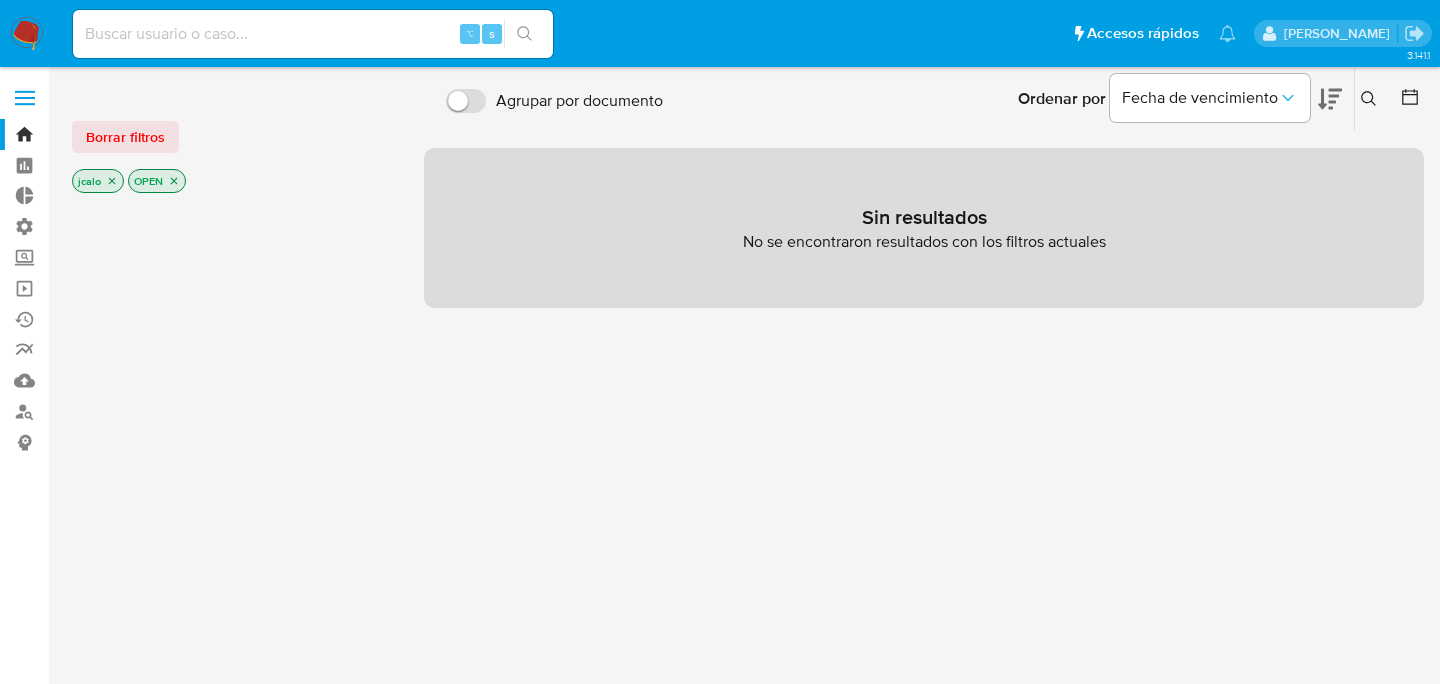 click at bounding box center [313, 34] 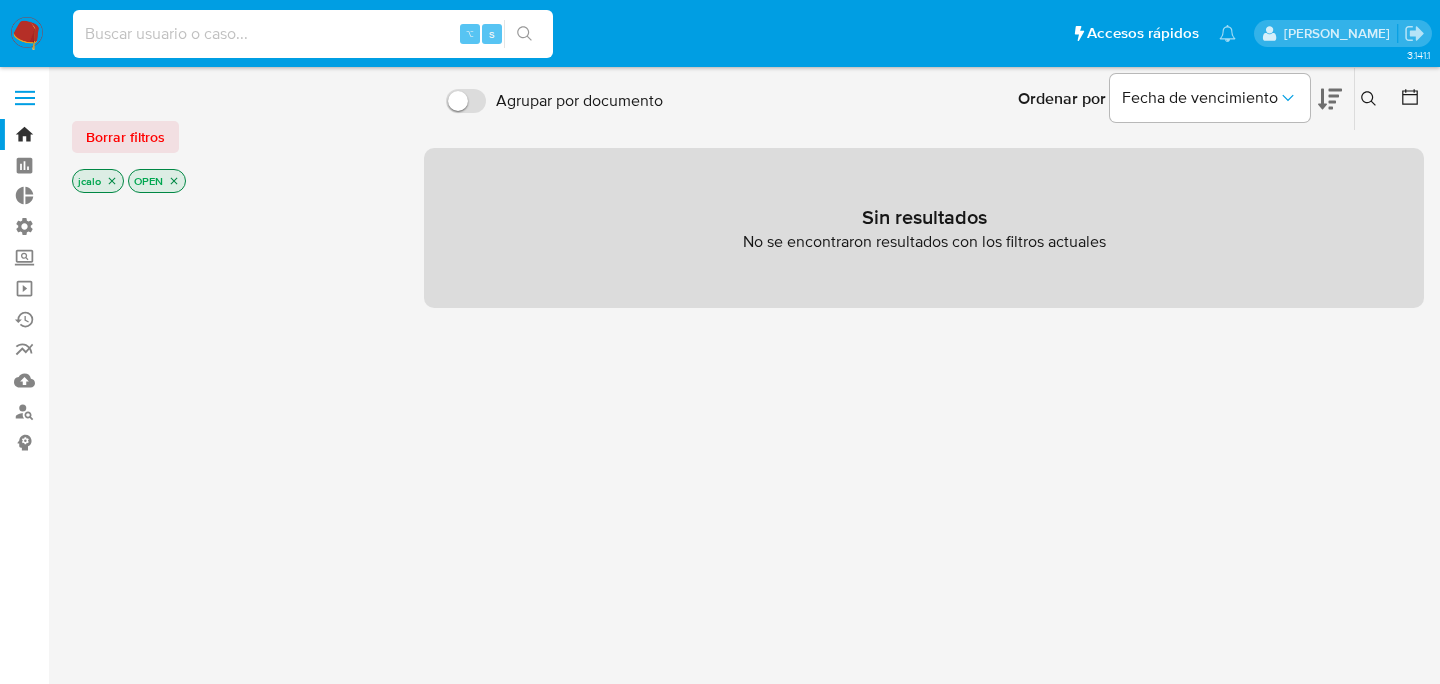 paste on "cyWoyCIAA6ro1PFeaFg3DuRu" 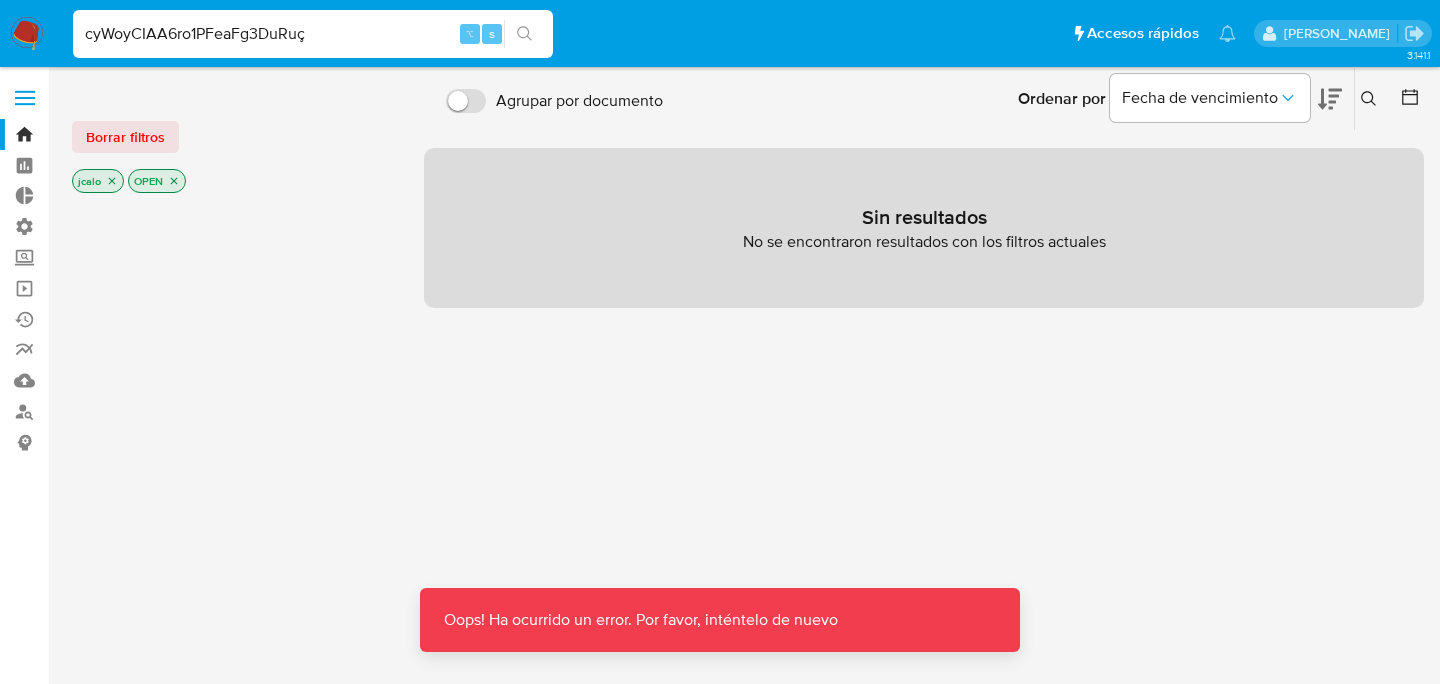 click on "cyWoyCIAA6ro1PFeaFg3DuRuç" at bounding box center [313, 34] 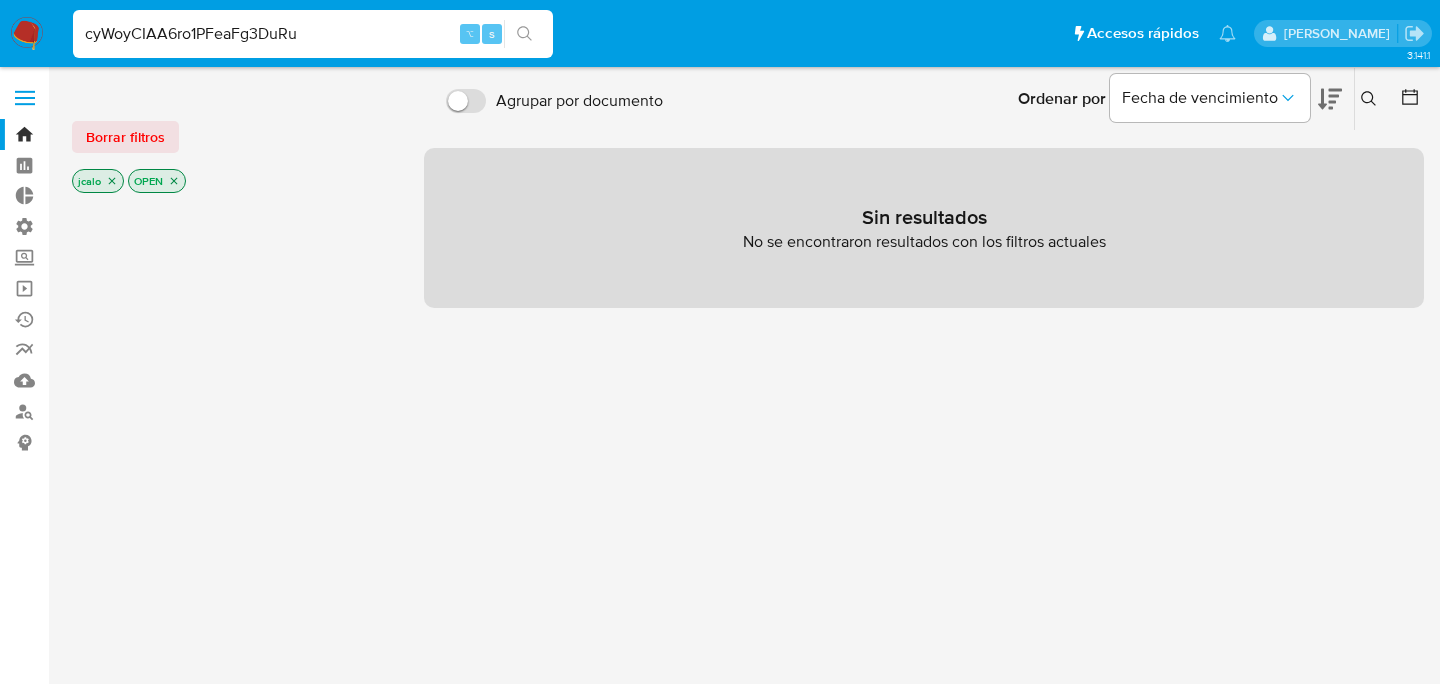 type on "cyWoyCIAA6ro1PFeaFg3DuRu" 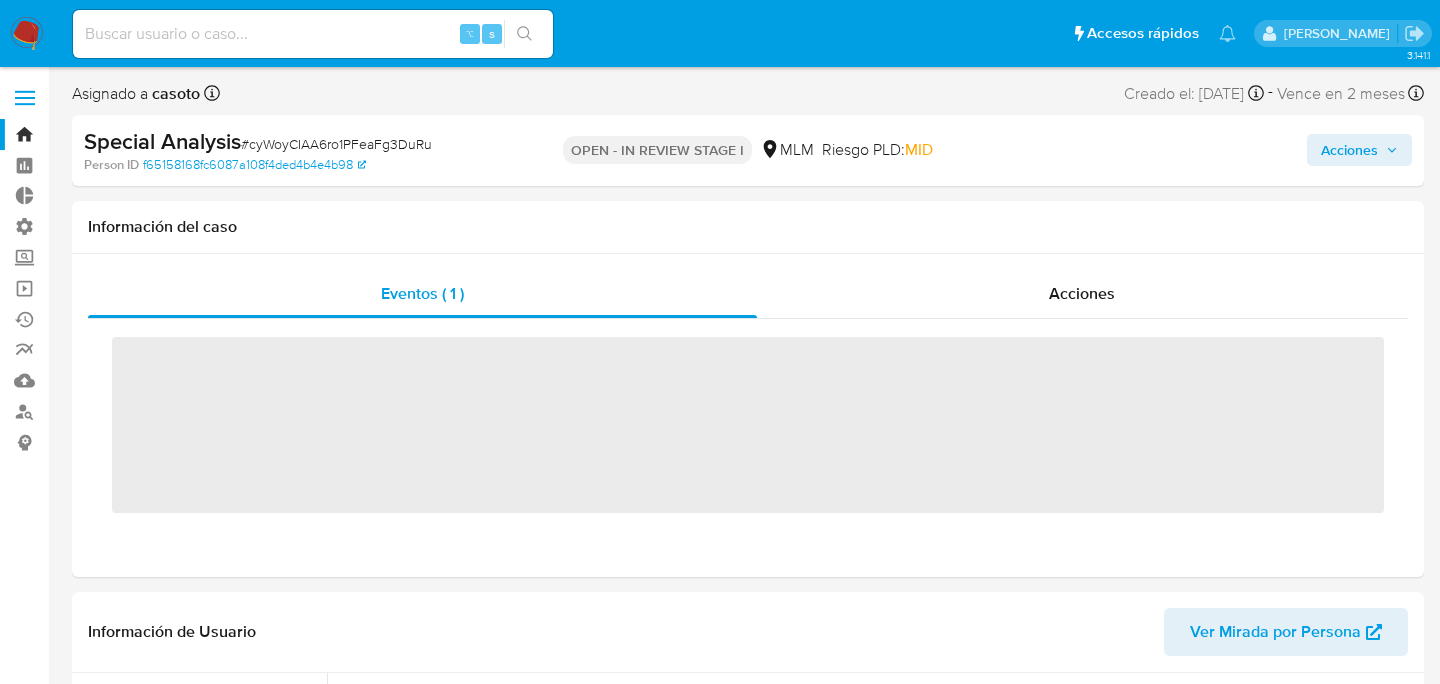 scroll, scrollTop: 797, scrollLeft: 0, axis: vertical 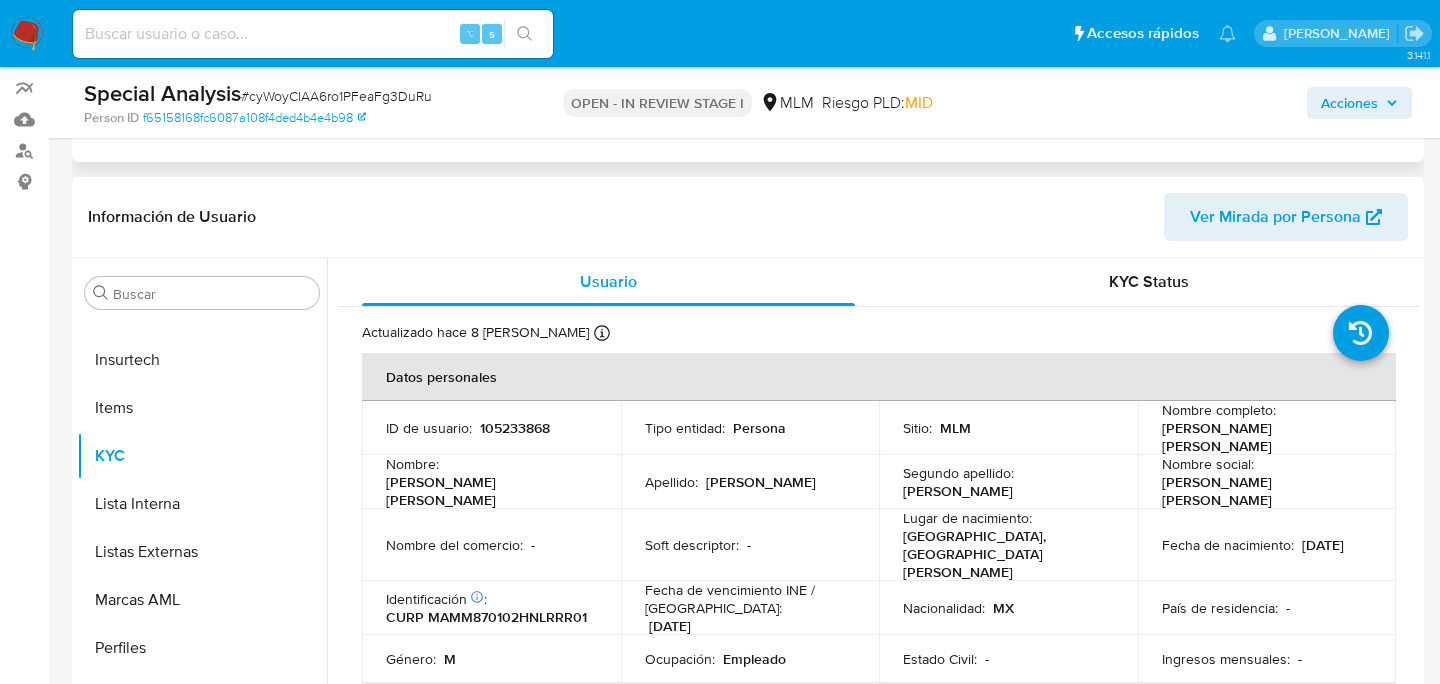 select on "10" 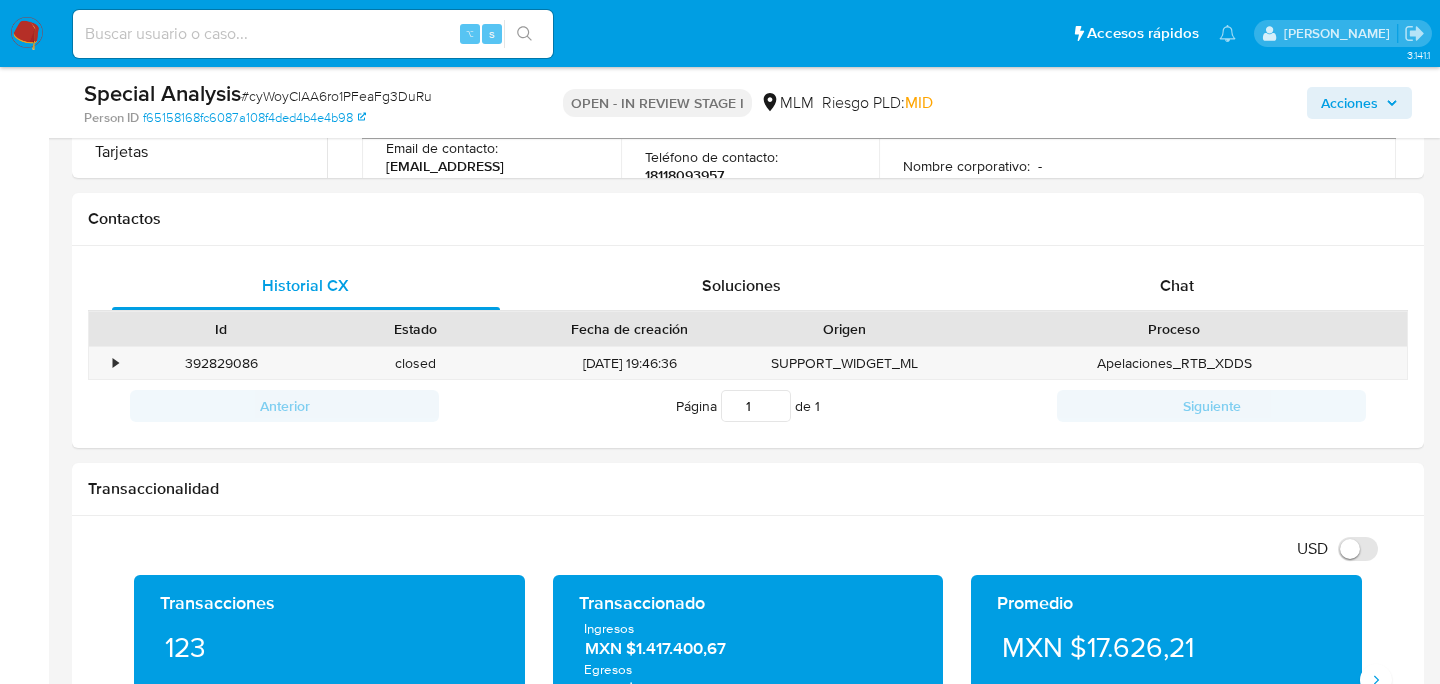 scroll, scrollTop: 0, scrollLeft: 0, axis: both 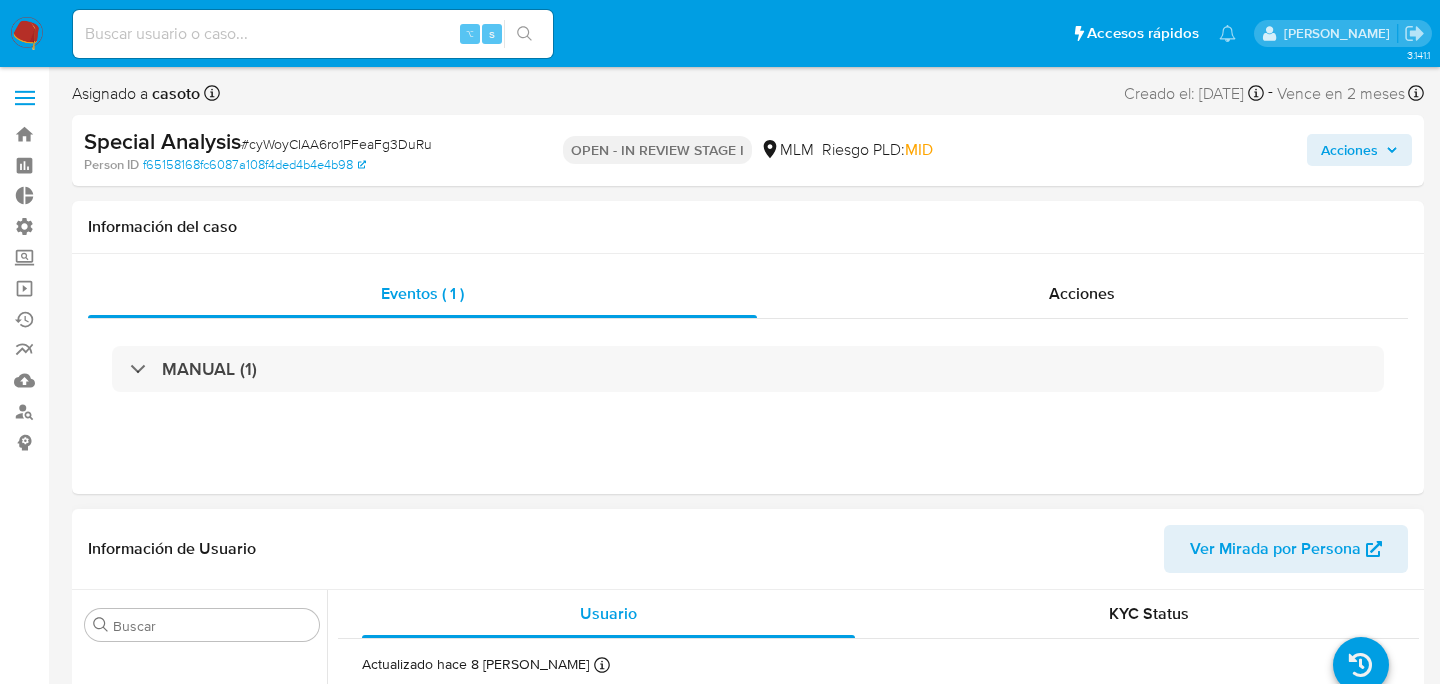 select on "10" 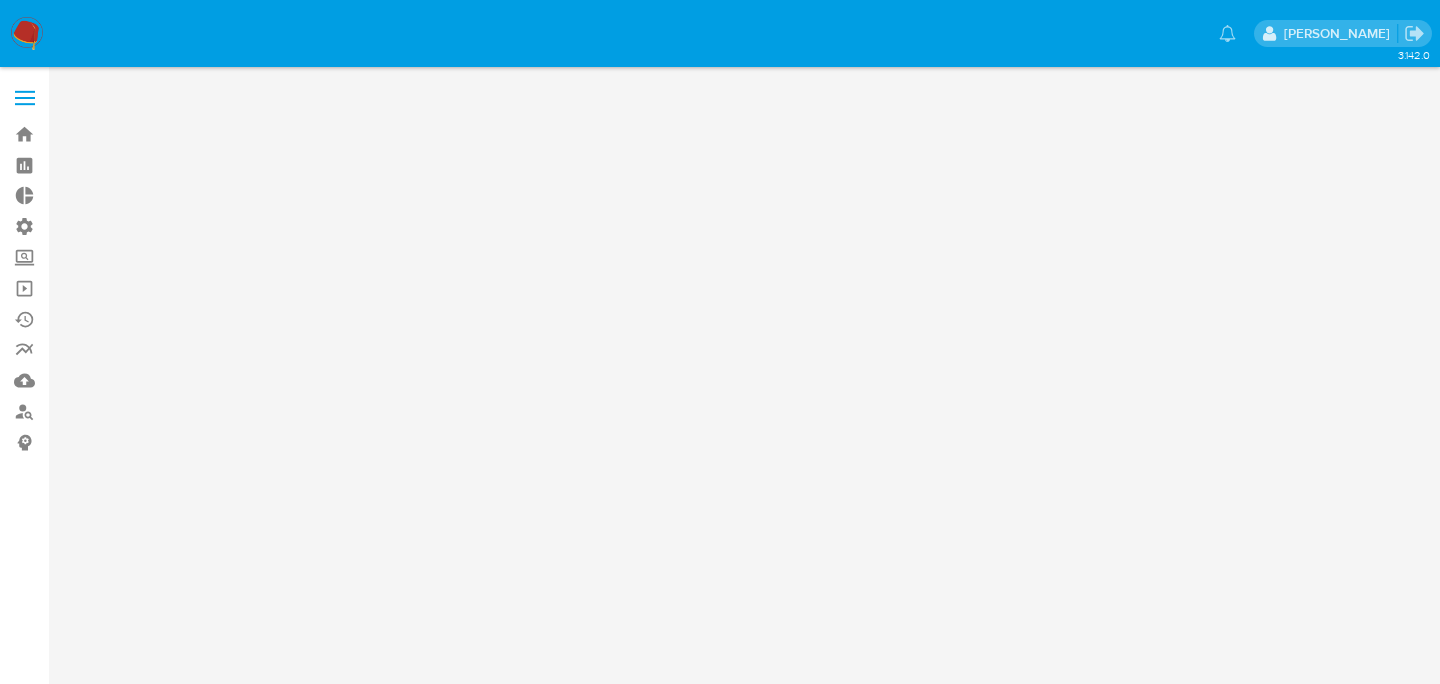 scroll, scrollTop: 0, scrollLeft: 0, axis: both 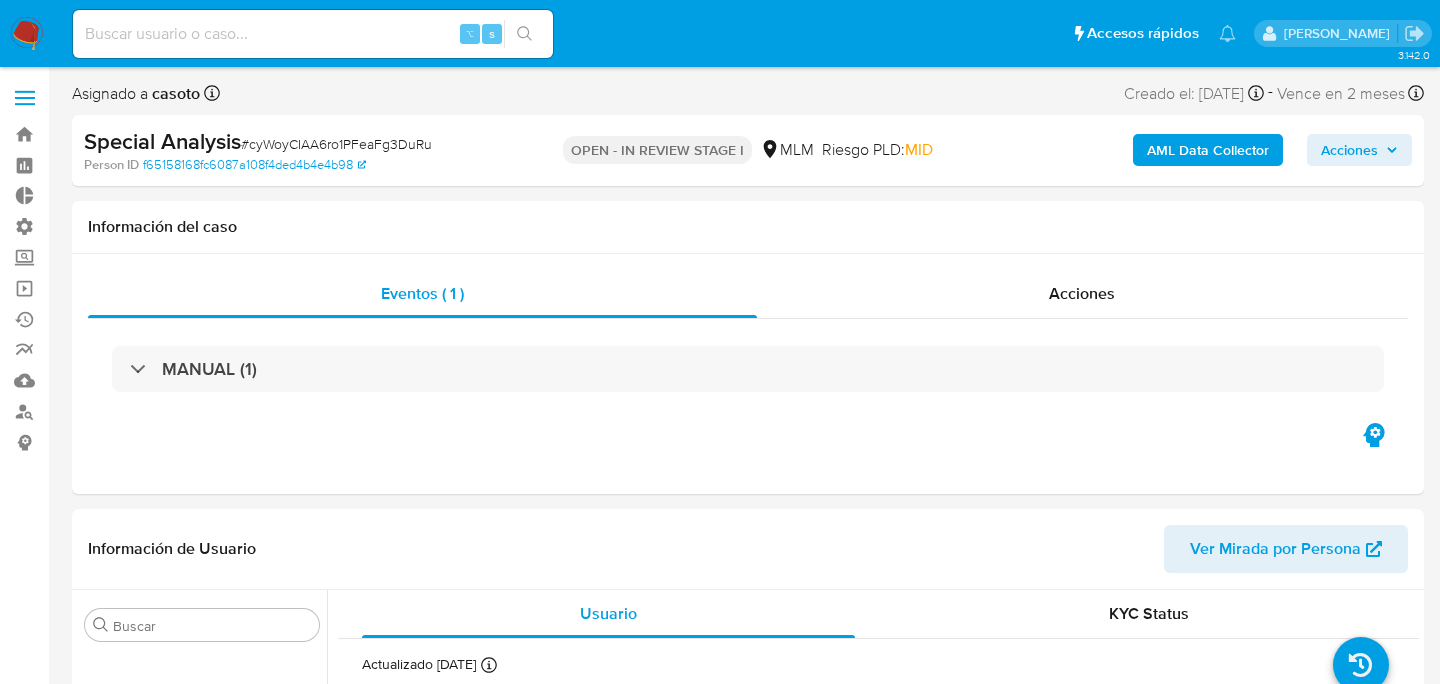 select on "10" 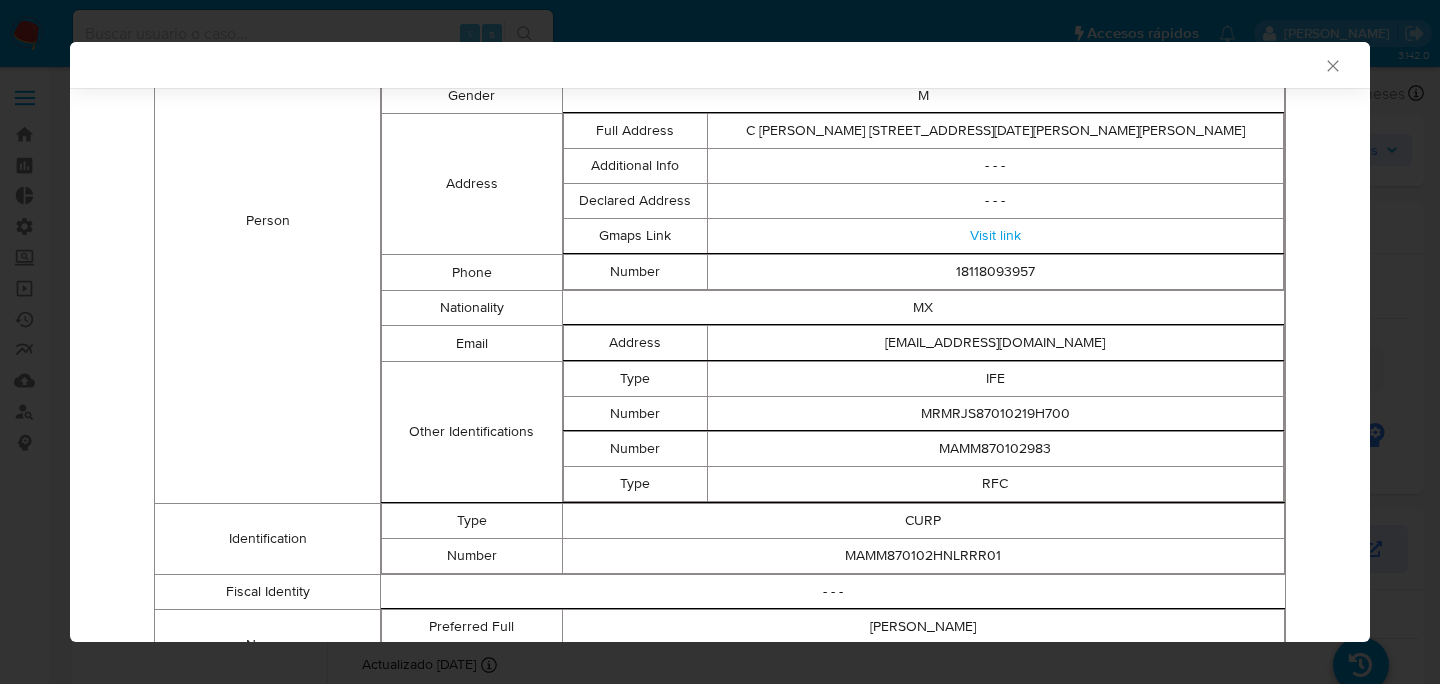 scroll, scrollTop: 787, scrollLeft: 0, axis: vertical 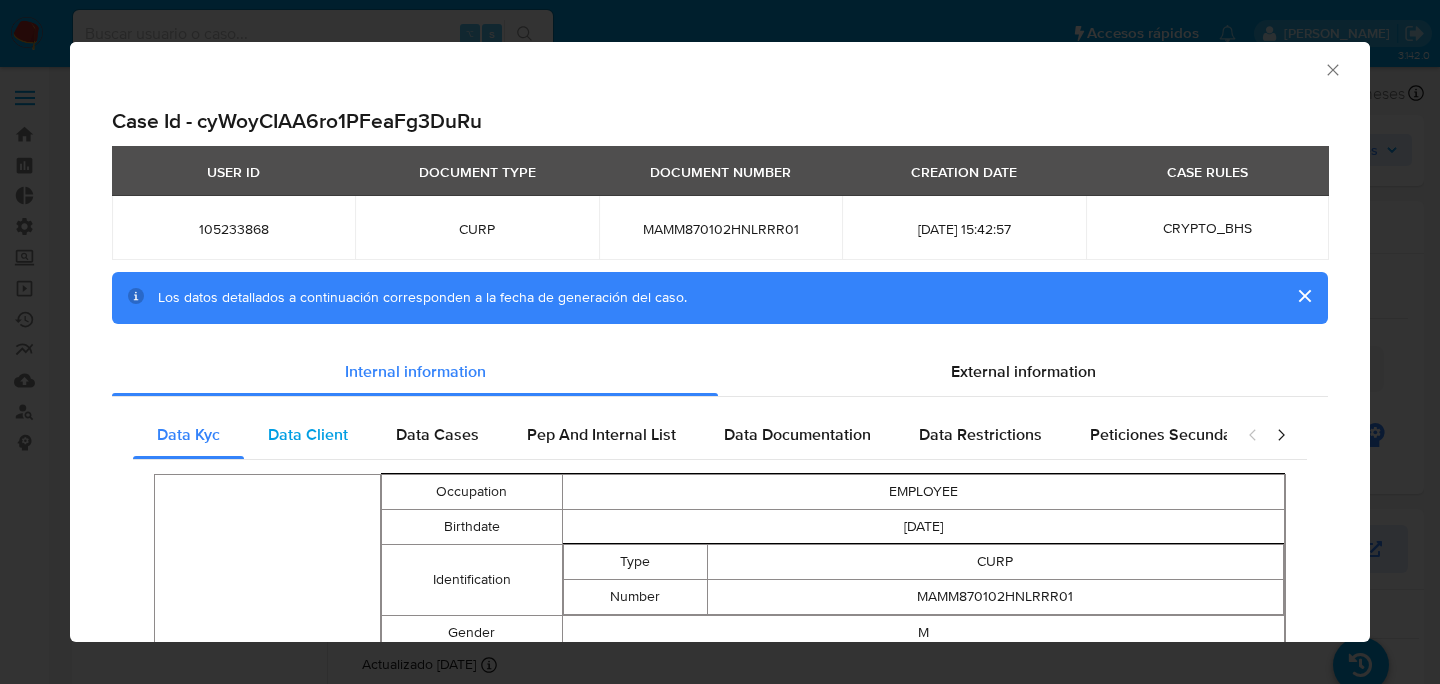 click on "Data Client" at bounding box center [308, 435] 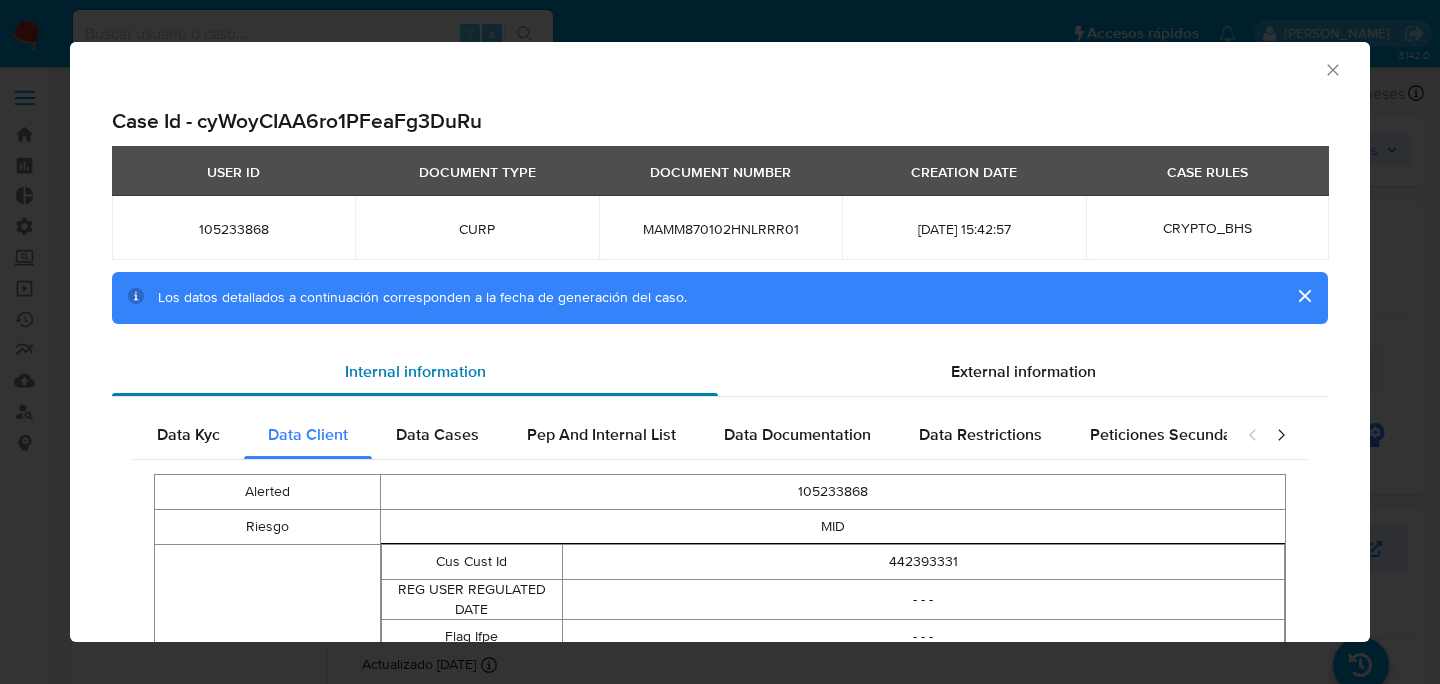 click on "Internal information" at bounding box center [415, 372] 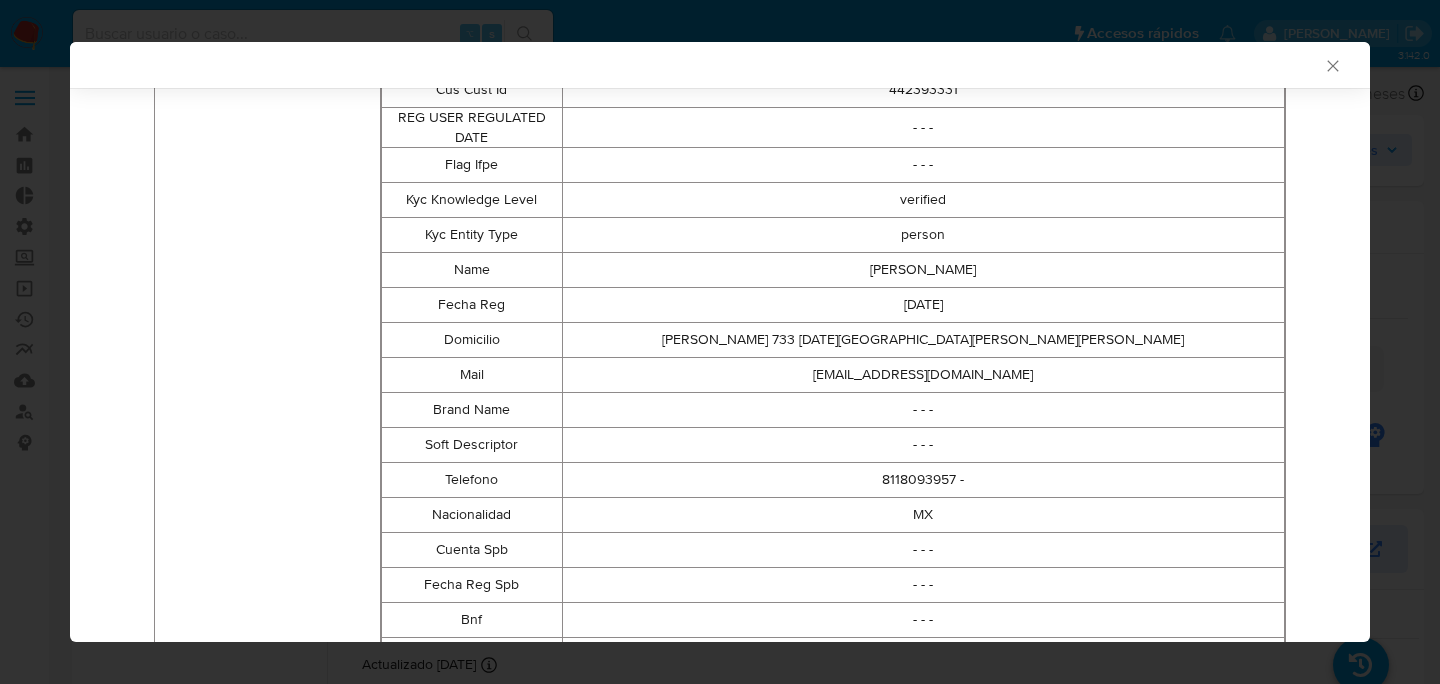 scroll, scrollTop: 308, scrollLeft: 0, axis: vertical 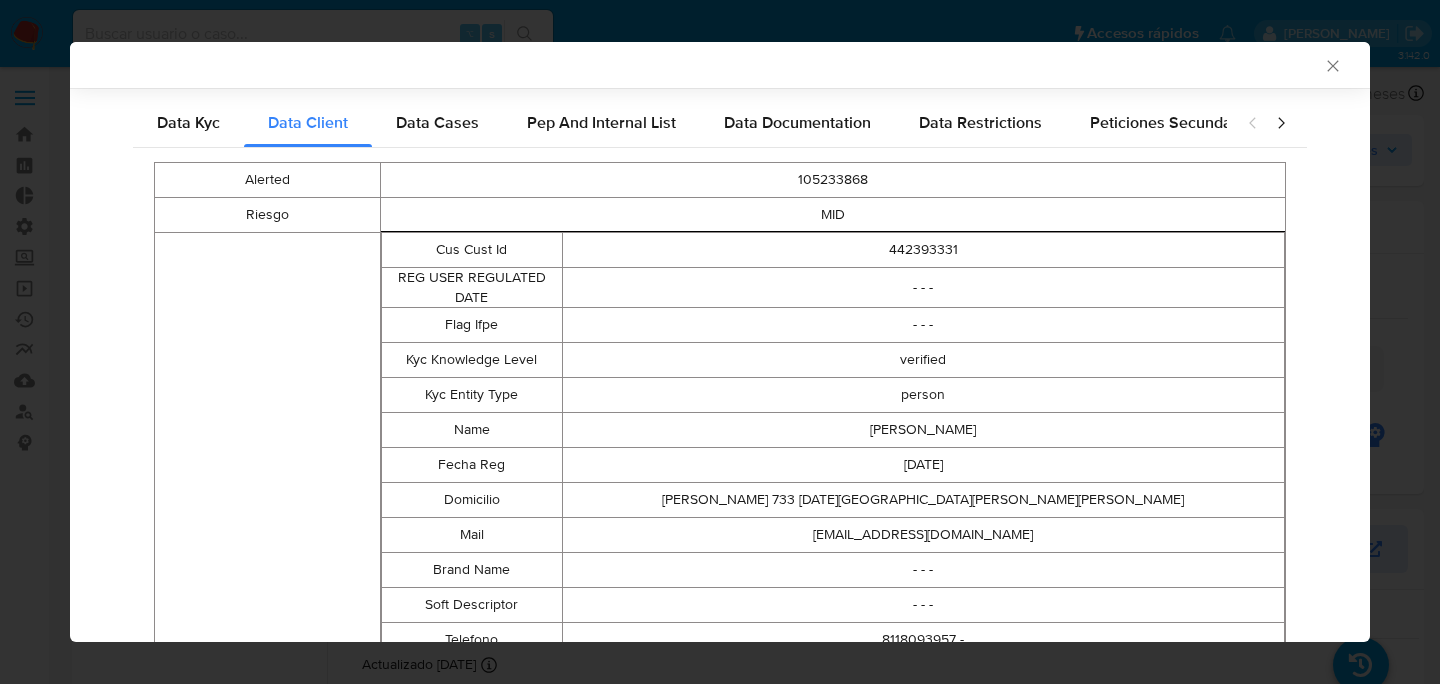 click on "REG USER REGULATED DATE" at bounding box center [472, 287] 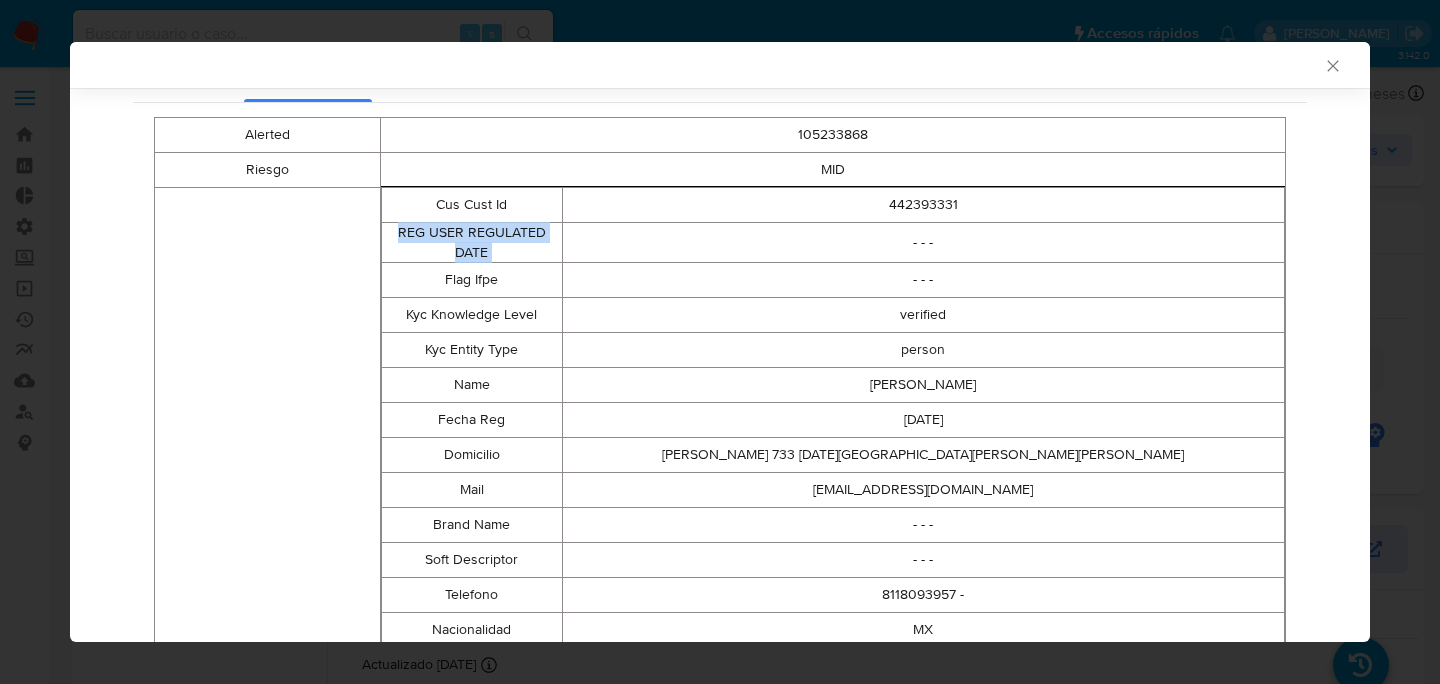 click on "Flag Ifpe" at bounding box center [472, 280] 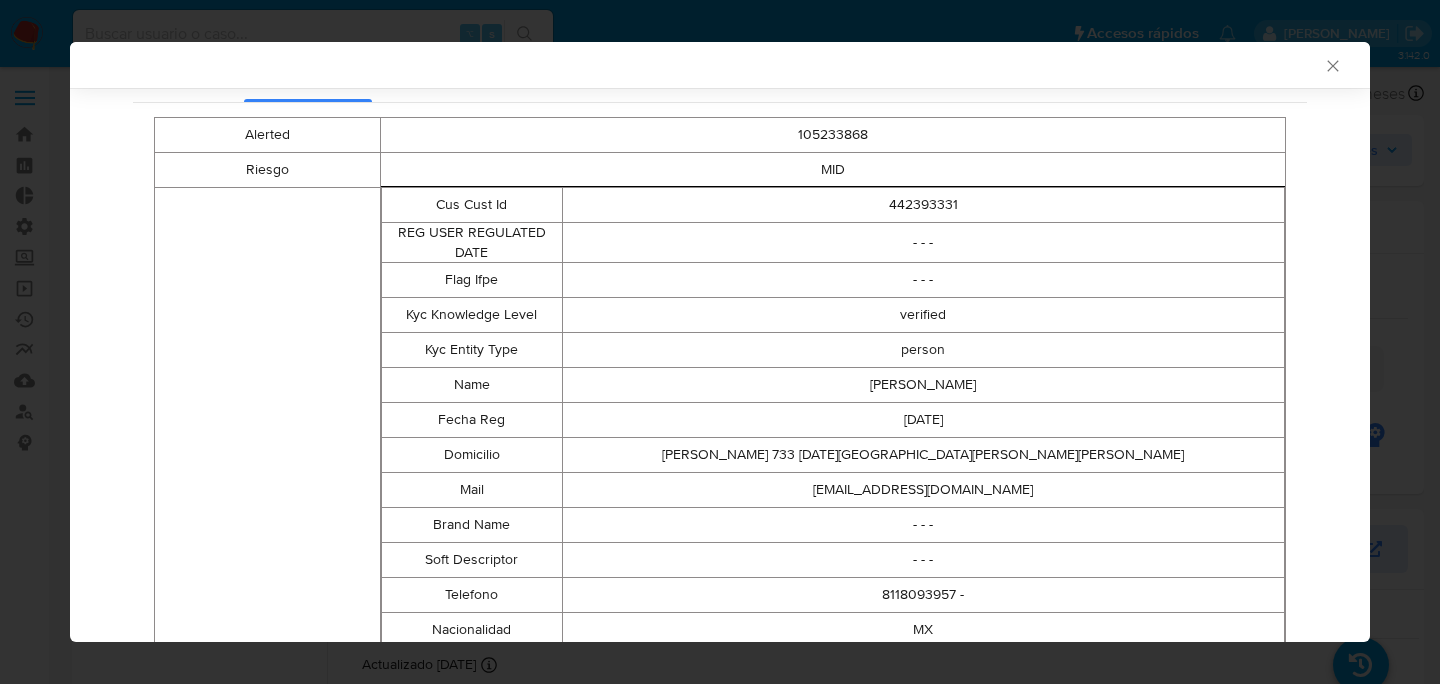 click on "Flag Ifpe" at bounding box center [472, 280] 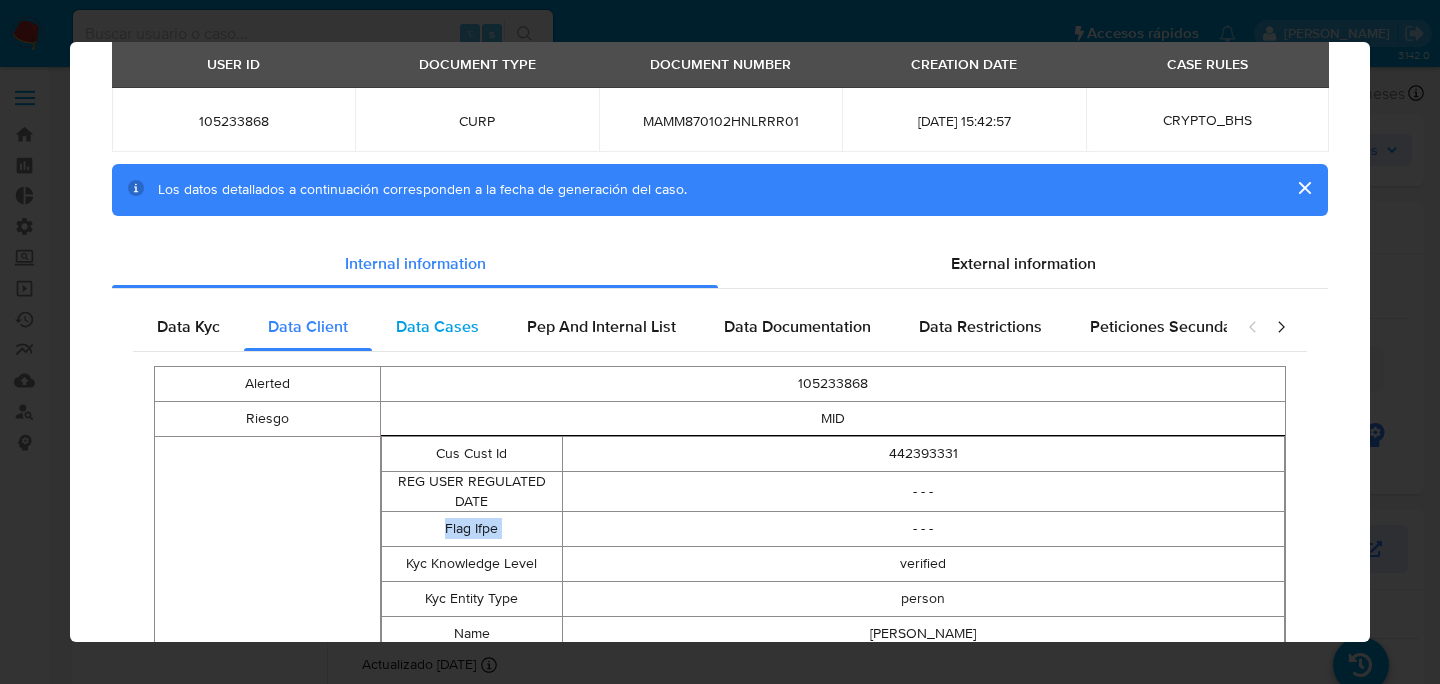 scroll, scrollTop: 0, scrollLeft: 0, axis: both 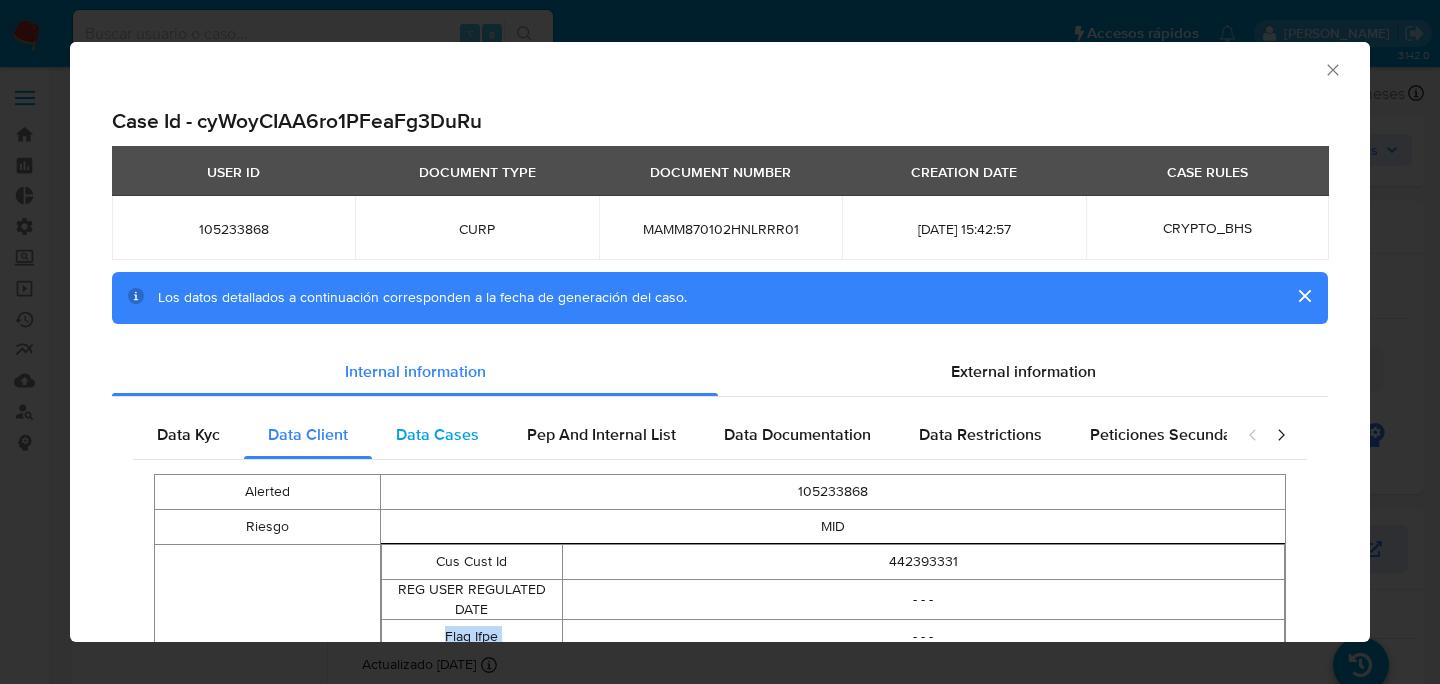 click on "Data Cases" at bounding box center [437, 435] 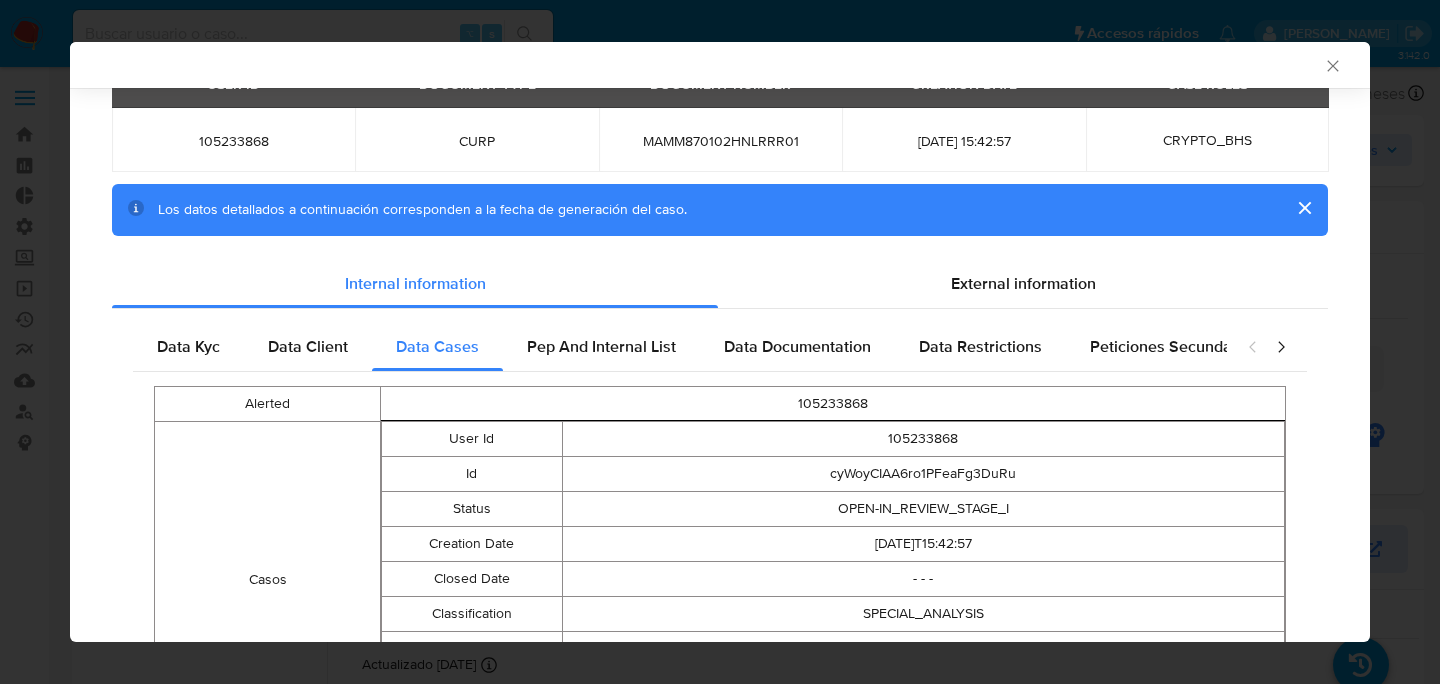 scroll, scrollTop: 95, scrollLeft: 0, axis: vertical 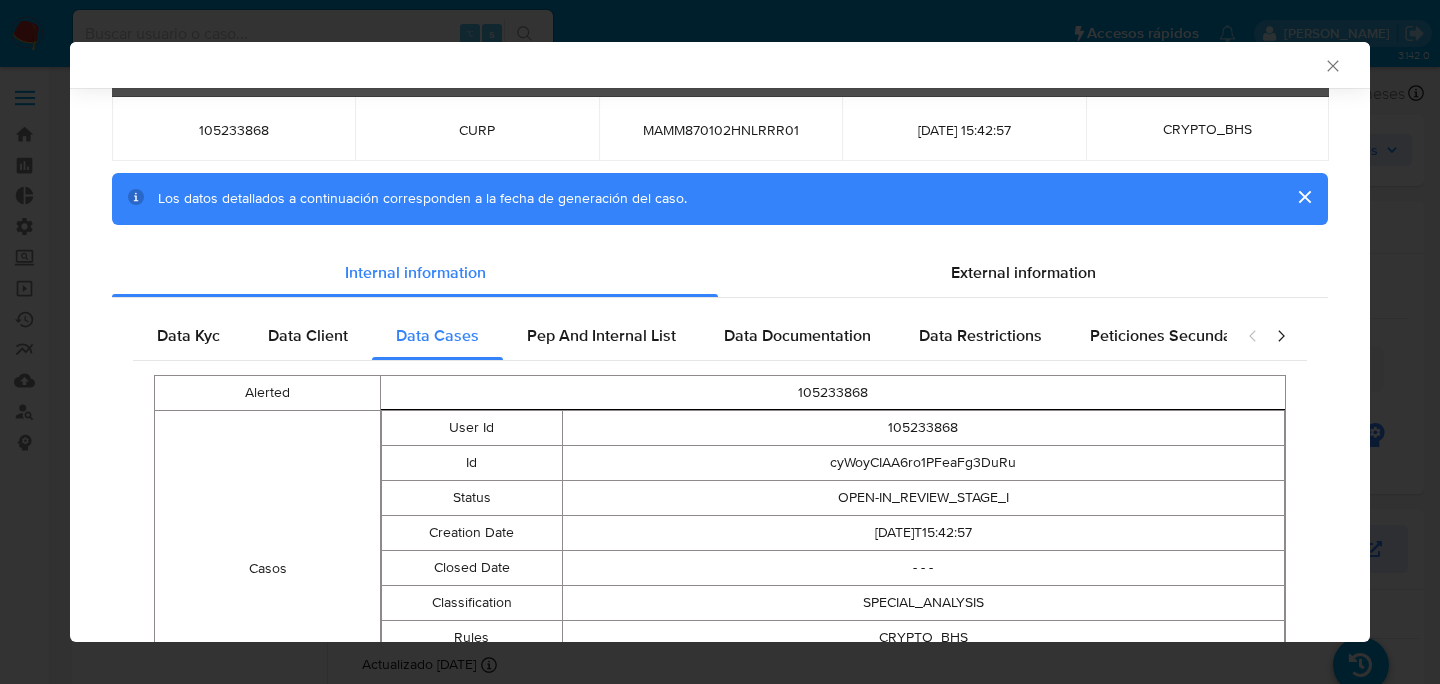 click on "cyWoyCIAA6ro1PFeaFg3DuRu" at bounding box center (923, 462) 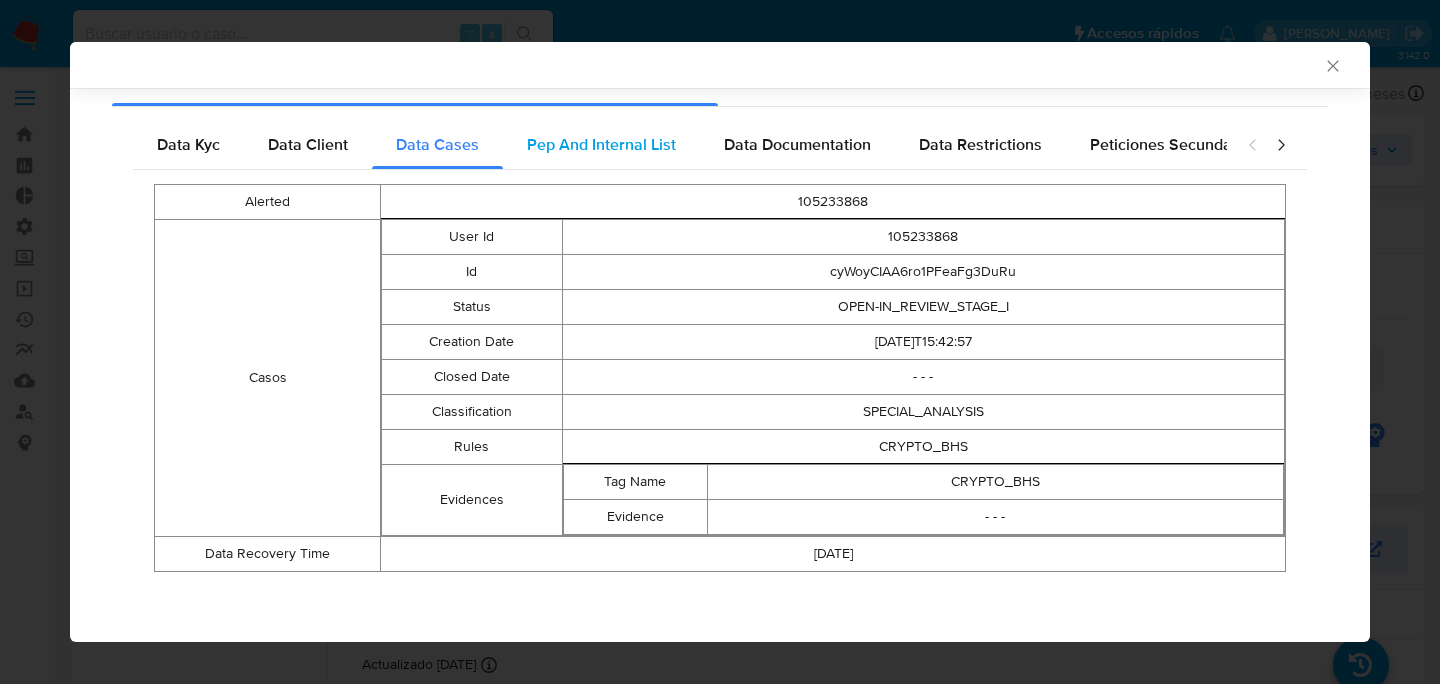 click on "Pep And Internal List" at bounding box center [601, 145] 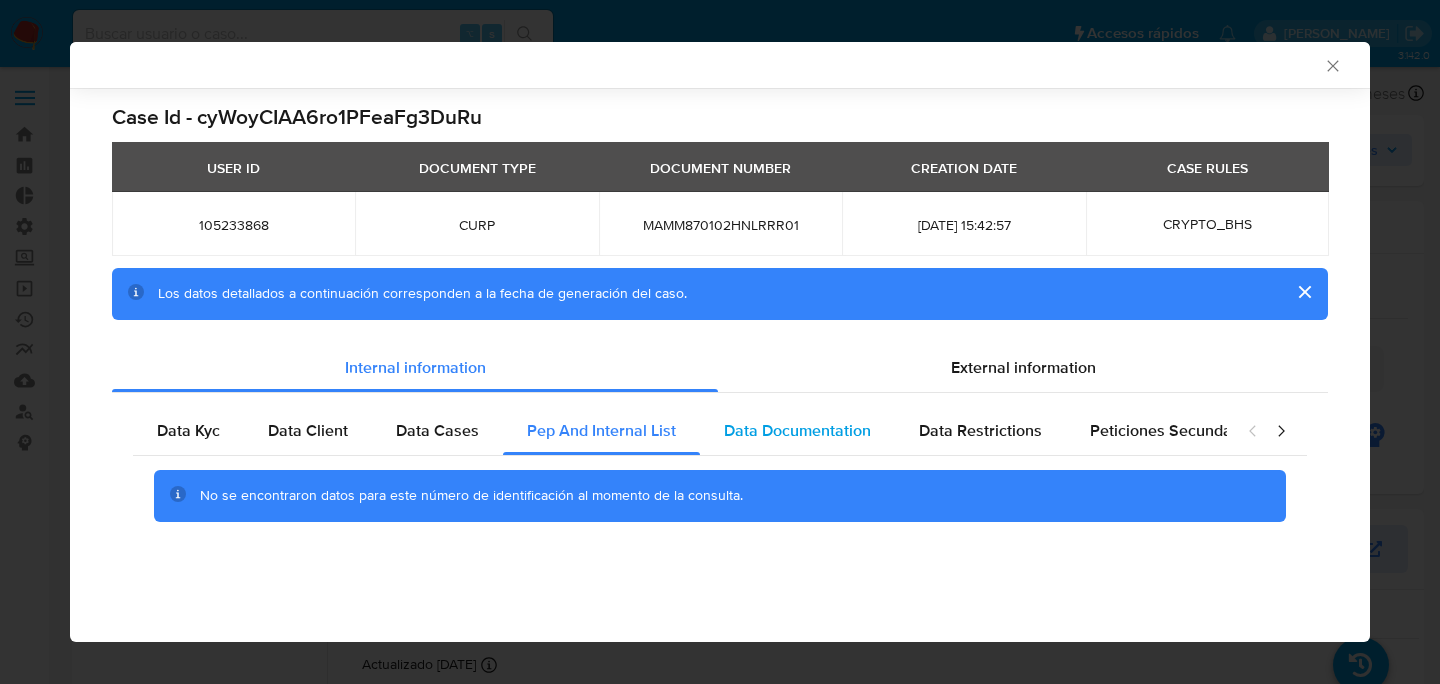 click on "Data Documentation" at bounding box center [797, 430] 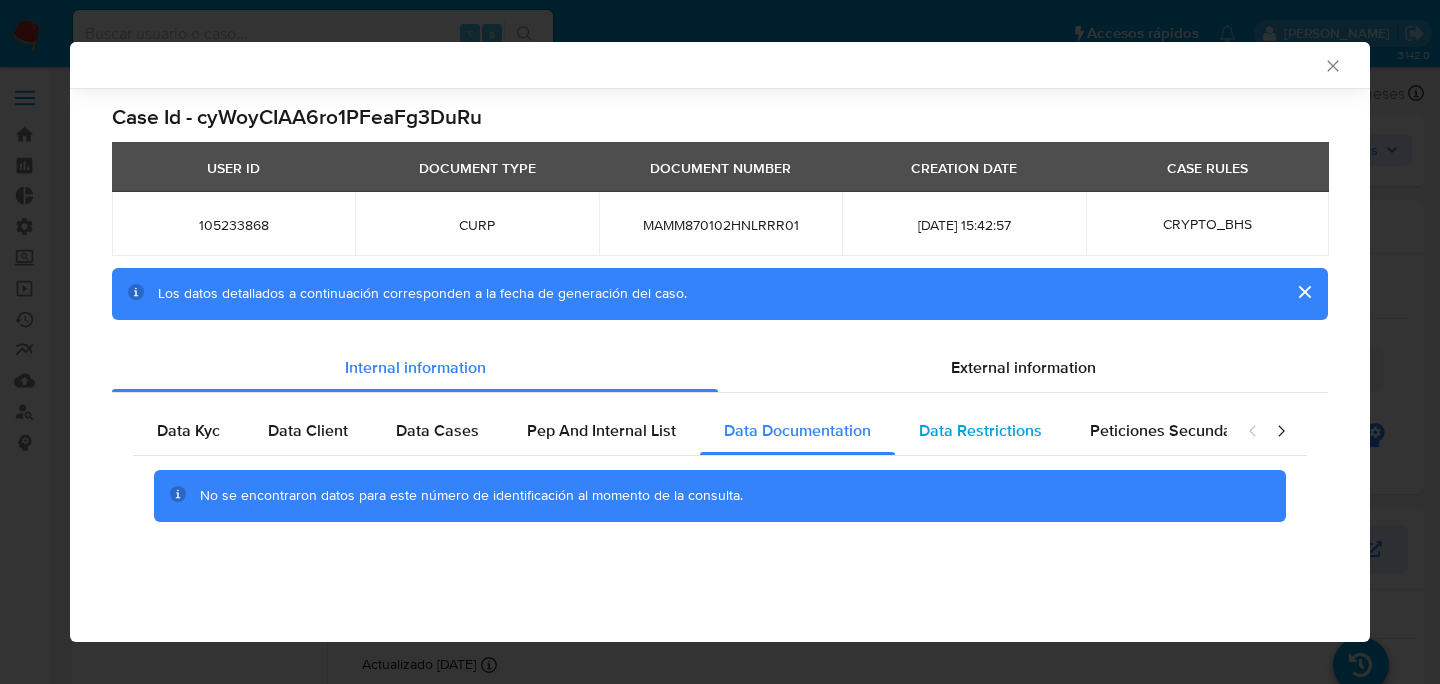 click on "Data Restrictions" at bounding box center (980, 431) 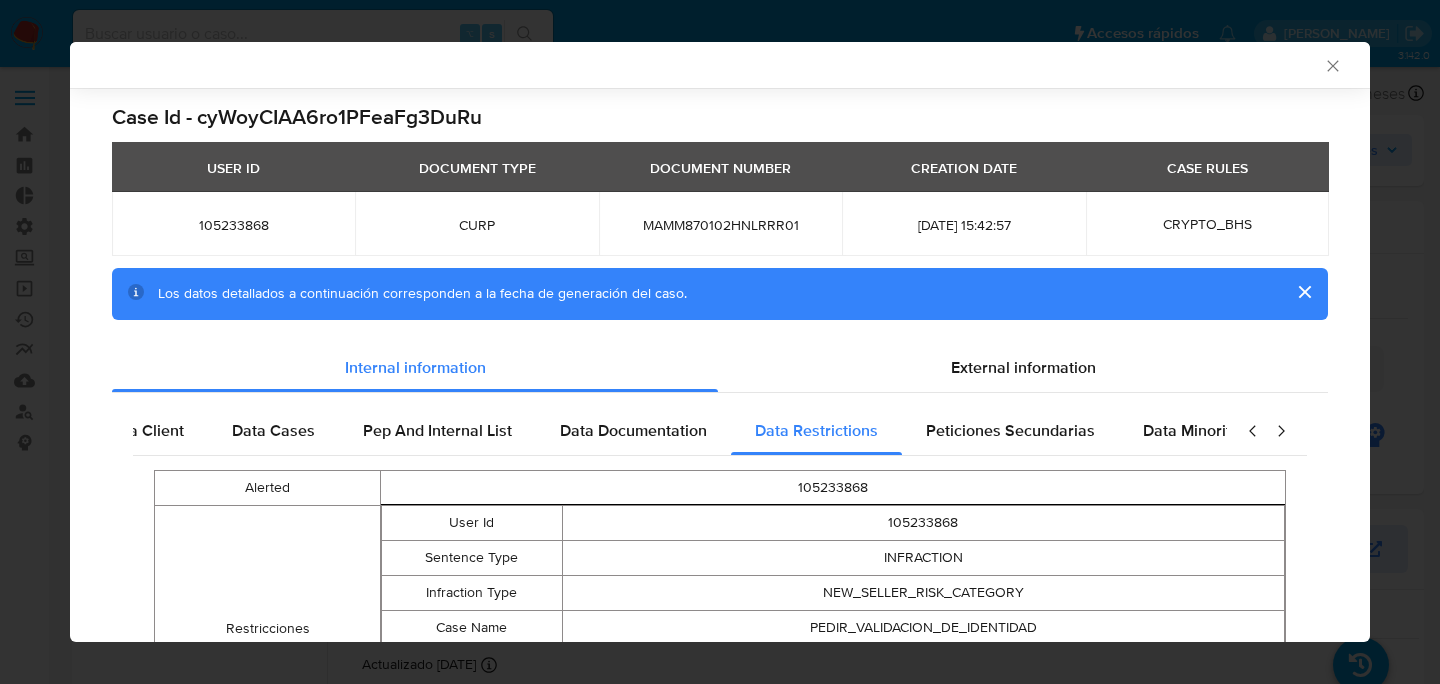 scroll, scrollTop: 0, scrollLeft: 187, axis: horizontal 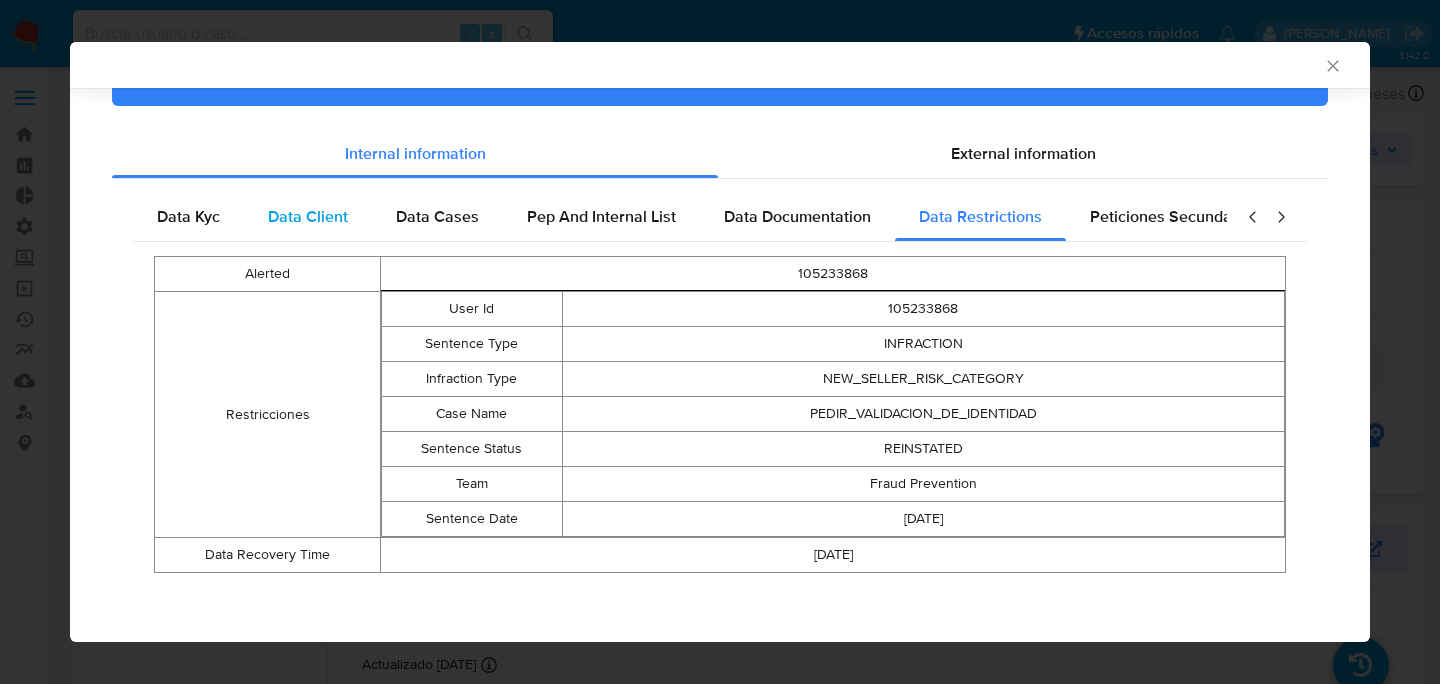 click on "Data Client" at bounding box center (308, 217) 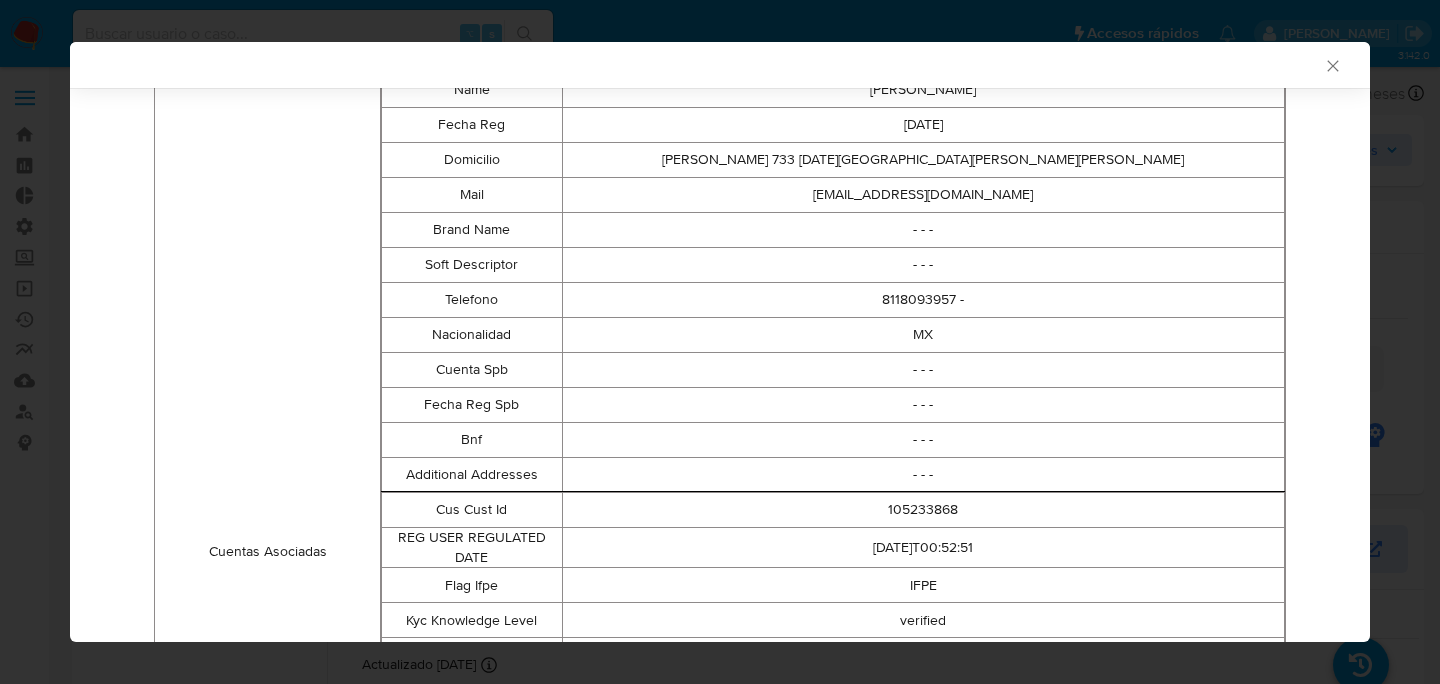 scroll, scrollTop: 0, scrollLeft: 0, axis: both 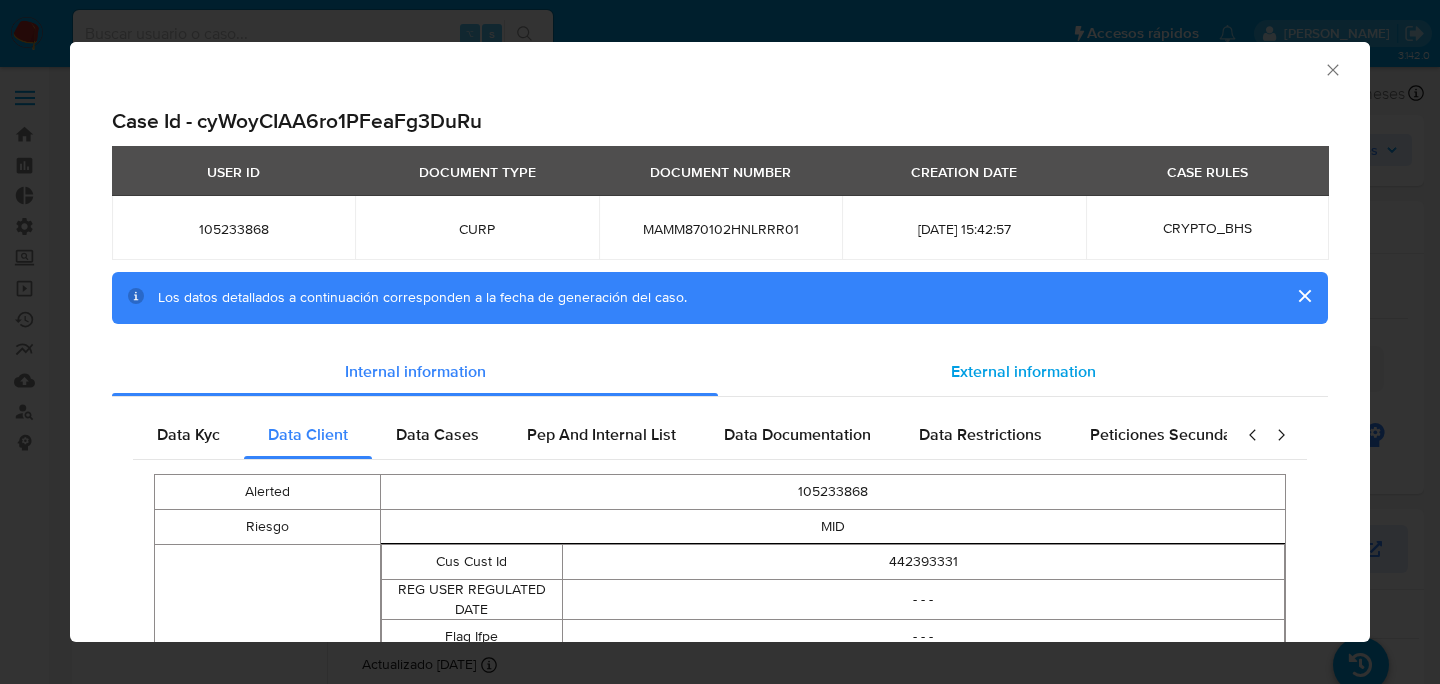 click on "External information" at bounding box center [1023, 372] 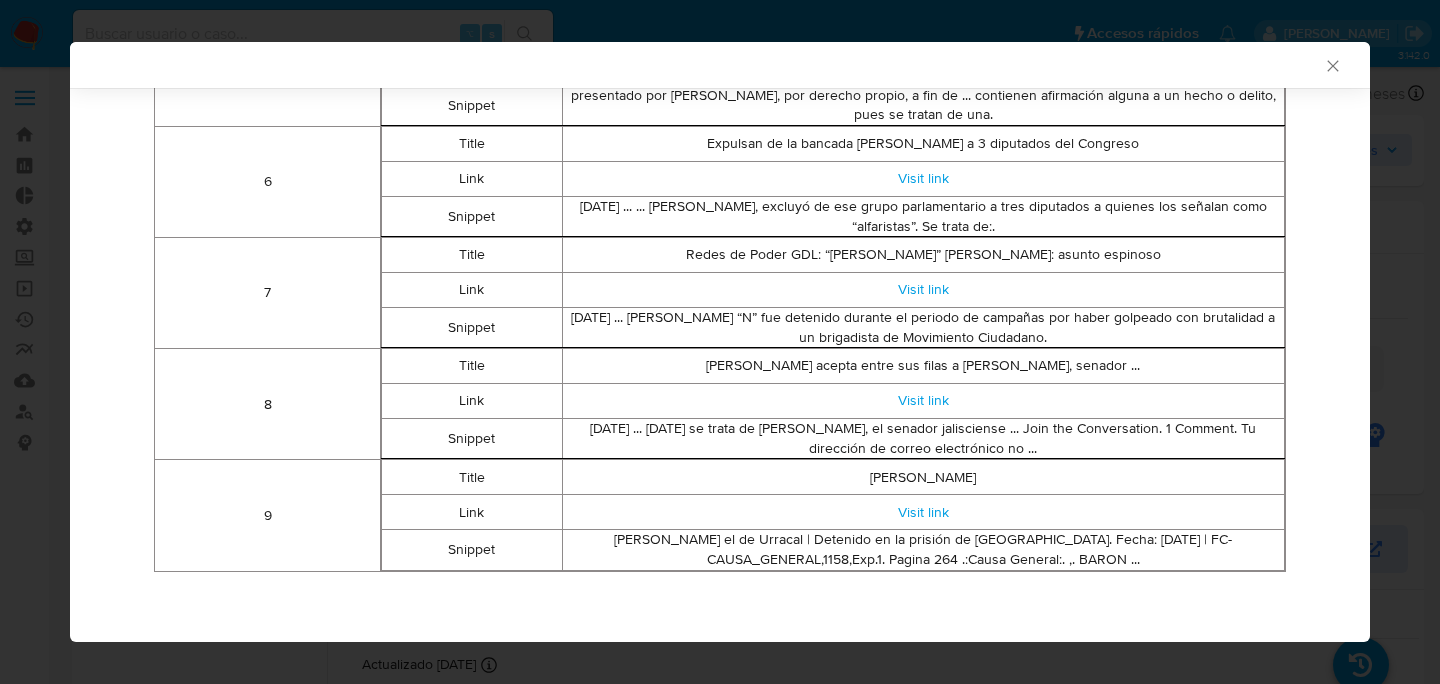 scroll, scrollTop: 0, scrollLeft: 0, axis: both 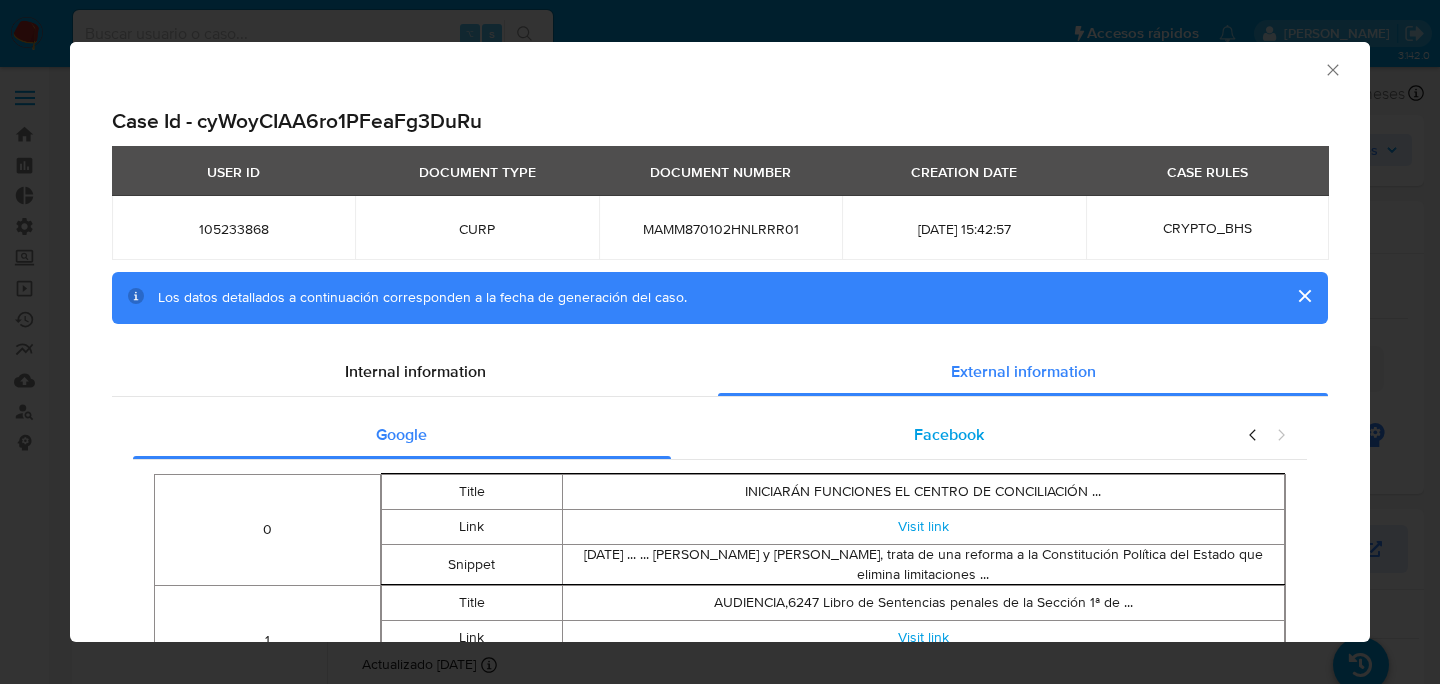 click on "Google Facebook 0 Title INICIARÁN FUNCIONES EL CENTRO DE CONCILIACIÓN ... Link Visit link Snippet Sep 29, 2022 ... ... José María Martínez Martínez y Hugo Contreras Zepeda, trata de una reforma a la Constitución Política del Estado que elimina limitaciones ... 1 Title AUDIENCIA,6247 Libro de Sentencias penales de la Sección 1ª de ... Link Visit link Snippet AUDIENCIA,6247/138 / Sentencia 138/1893 por estafa contra Antonio Aguilar Lorente alias El Pavo, jornalero, vecino de Alcantarilla; perjudicado: La Sociedad ... 2 Title ANUNCIAN FIRMA DE CONVENIO PARA PREVENIR LA TRATA ... Link Visit link Snippet Aug 11, 2022 ... ... José María Martínez Martínez y la legisladora Lourdes Celenia ... delito en contra de los infantes a través de la creación de unidades ... 3 Title José María Martínez asegura que se anulará y repetirá la elección ... Link Visit link Snippet 4 Title José María Martínez, comerciante, y José Luis Ruiz Casado ... Link Visit link Snippet 5 Title Link Visit link Snippet" at bounding box center (720, 1003) 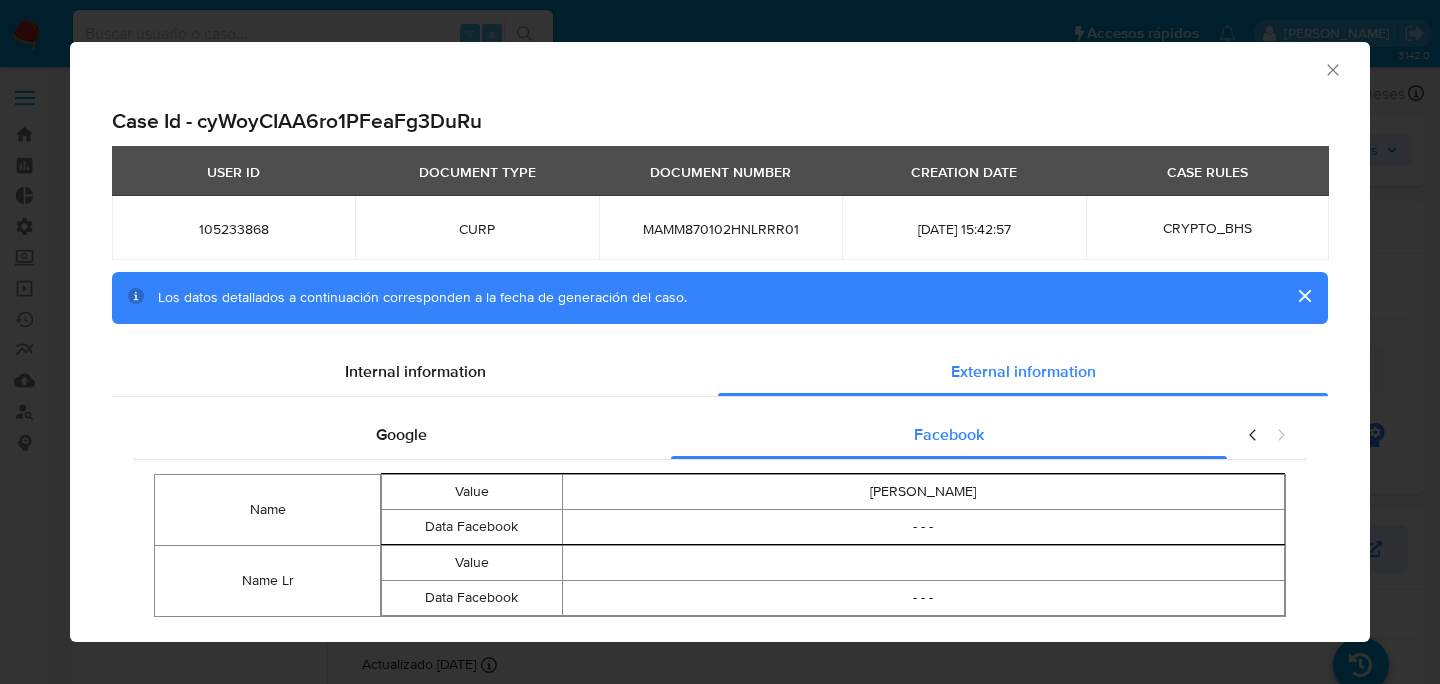 click at bounding box center (1267, 435) 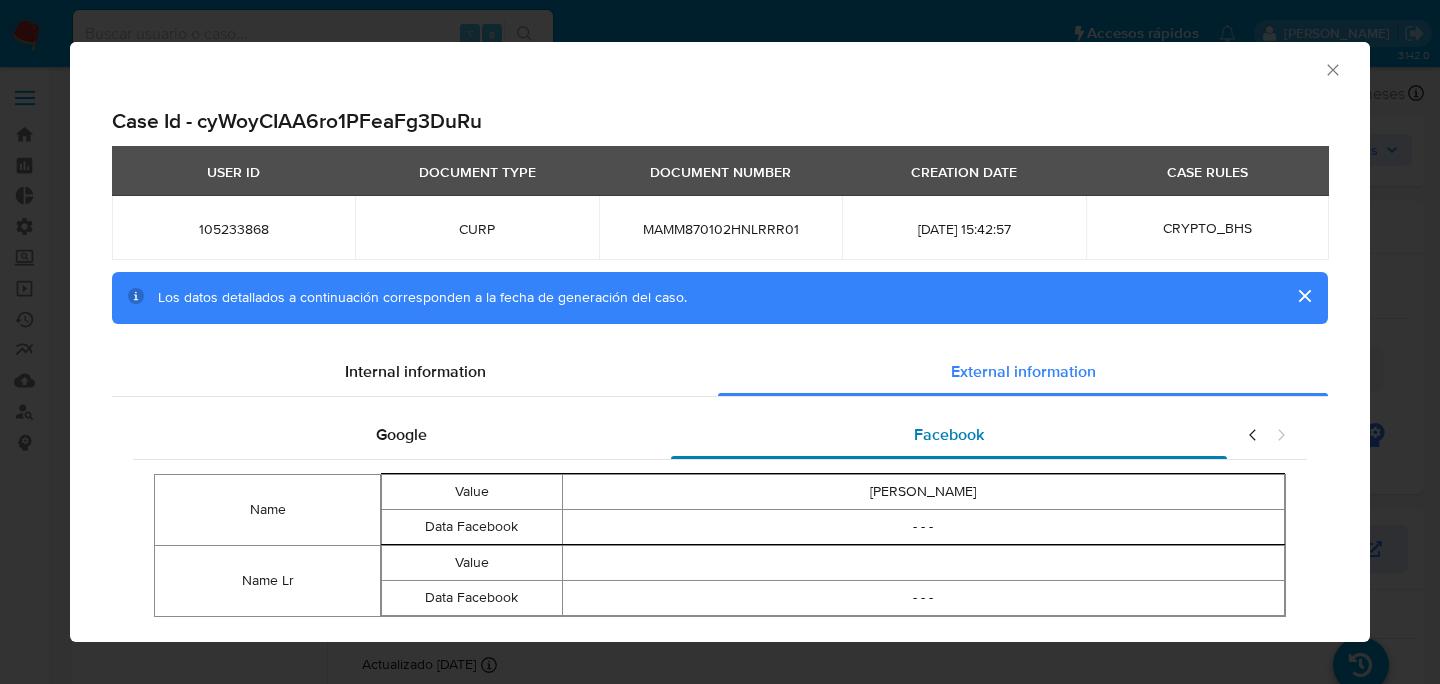 scroll, scrollTop: 44, scrollLeft: 0, axis: vertical 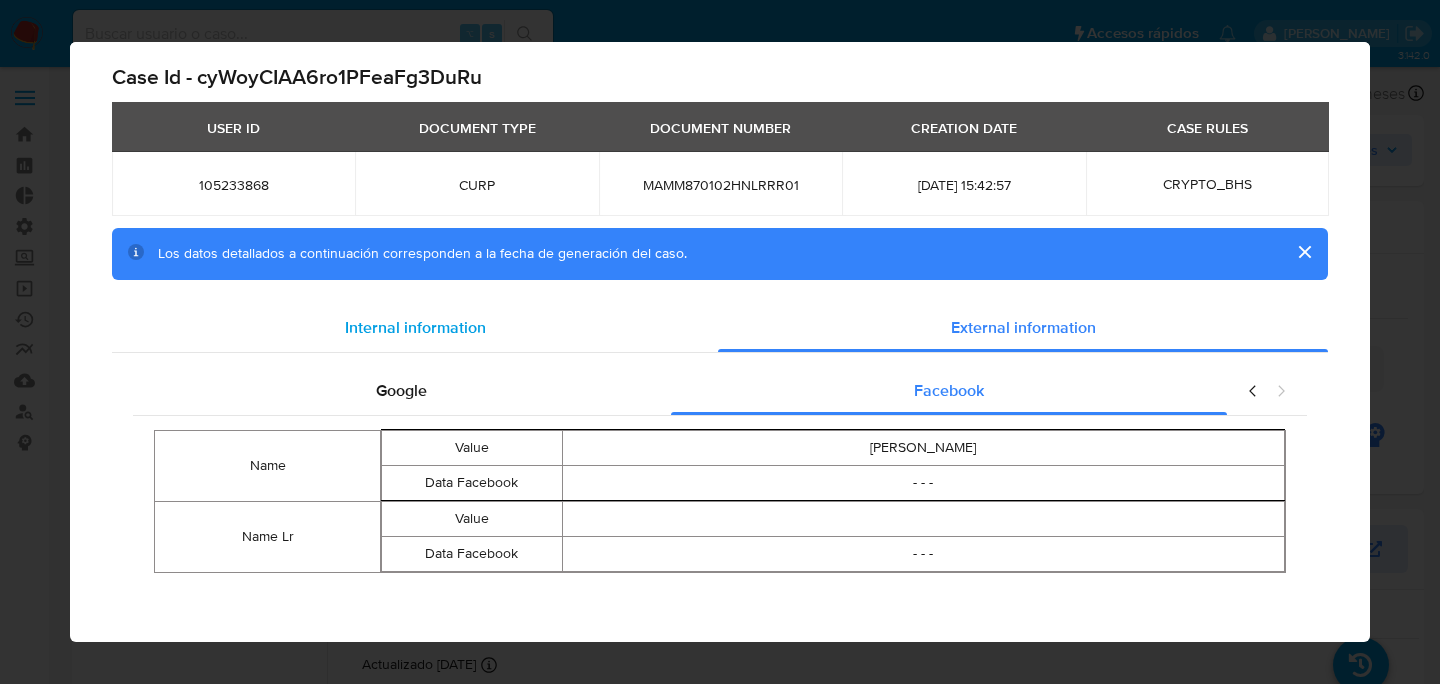 click on "Internal information" at bounding box center (415, 328) 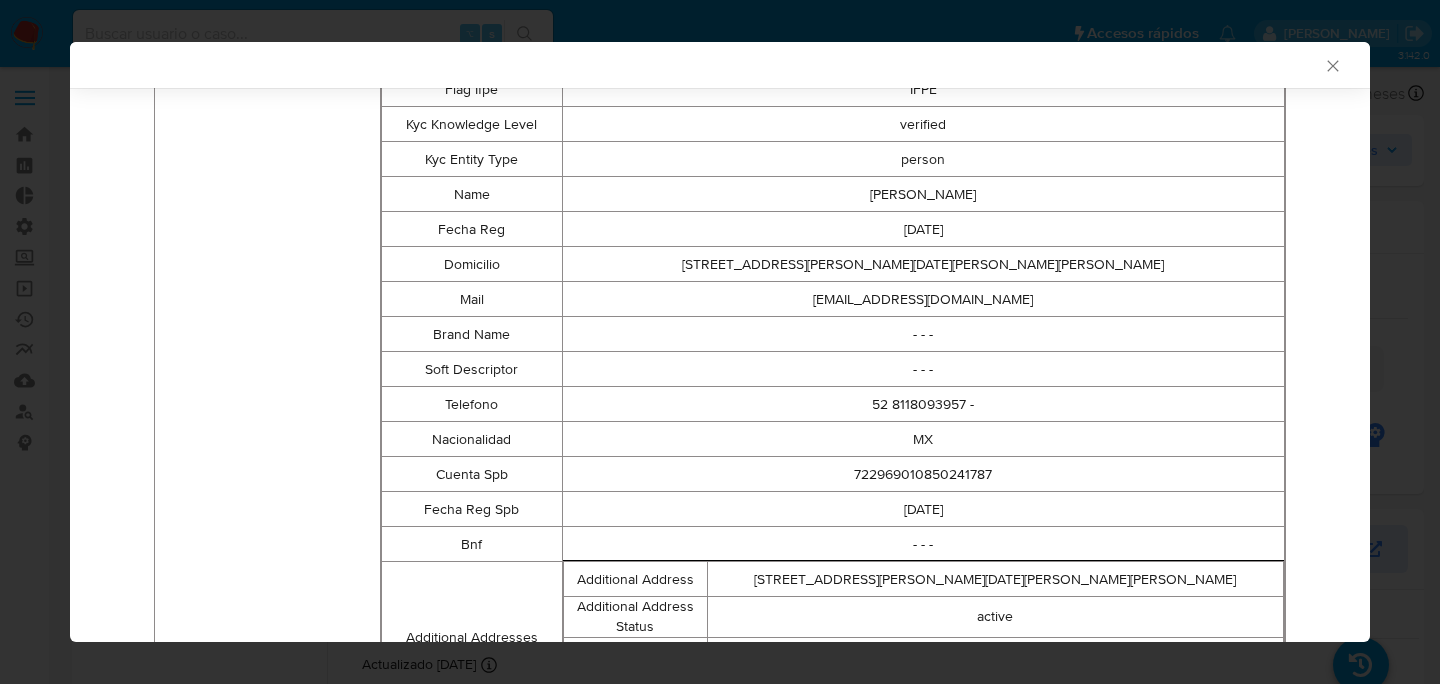 scroll, scrollTop: 1320, scrollLeft: 0, axis: vertical 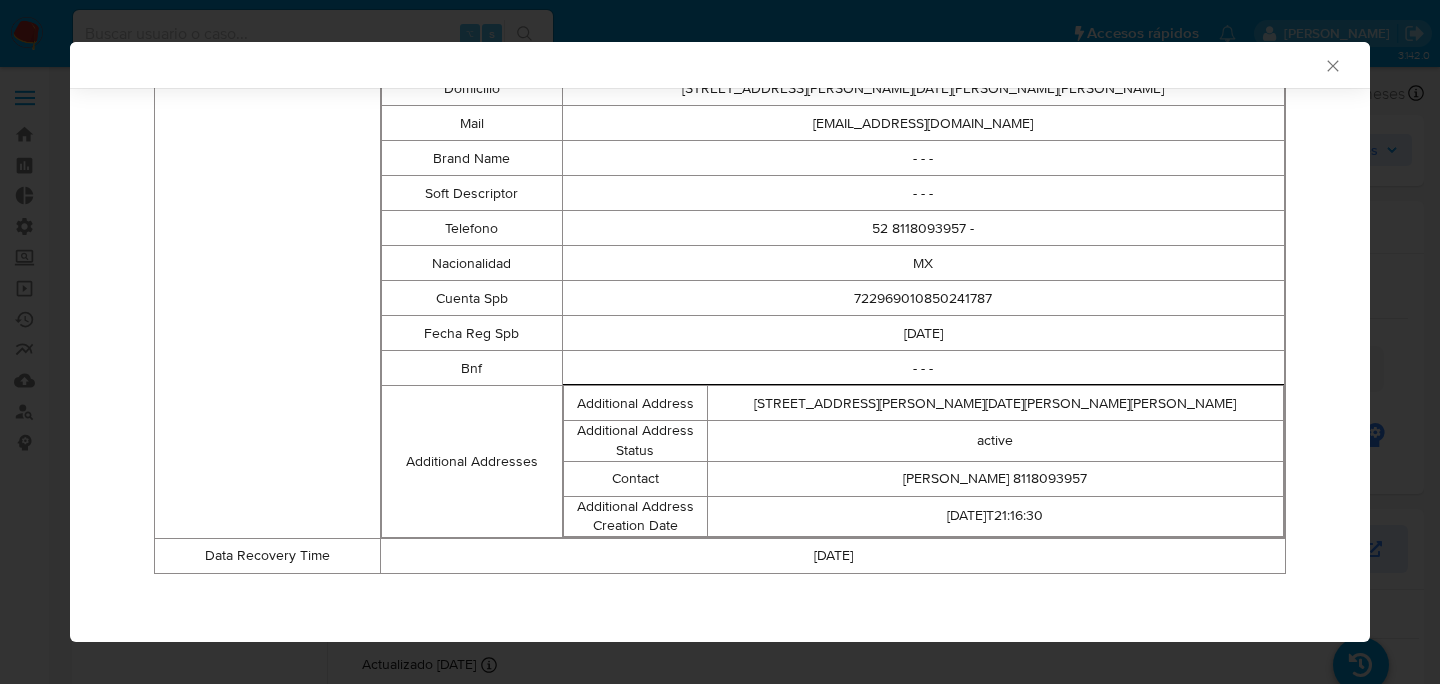 click on "AML Data Collector" at bounding box center (720, 65) 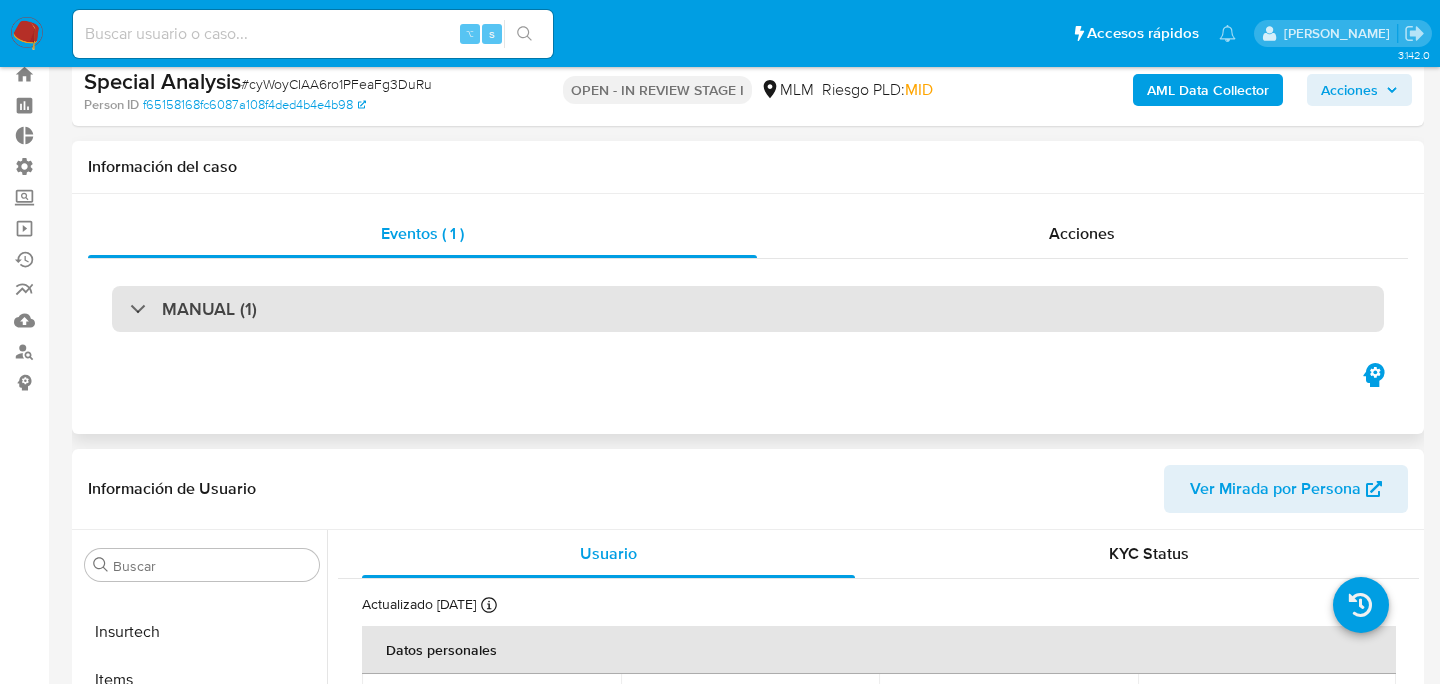 scroll, scrollTop: 0, scrollLeft: 0, axis: both 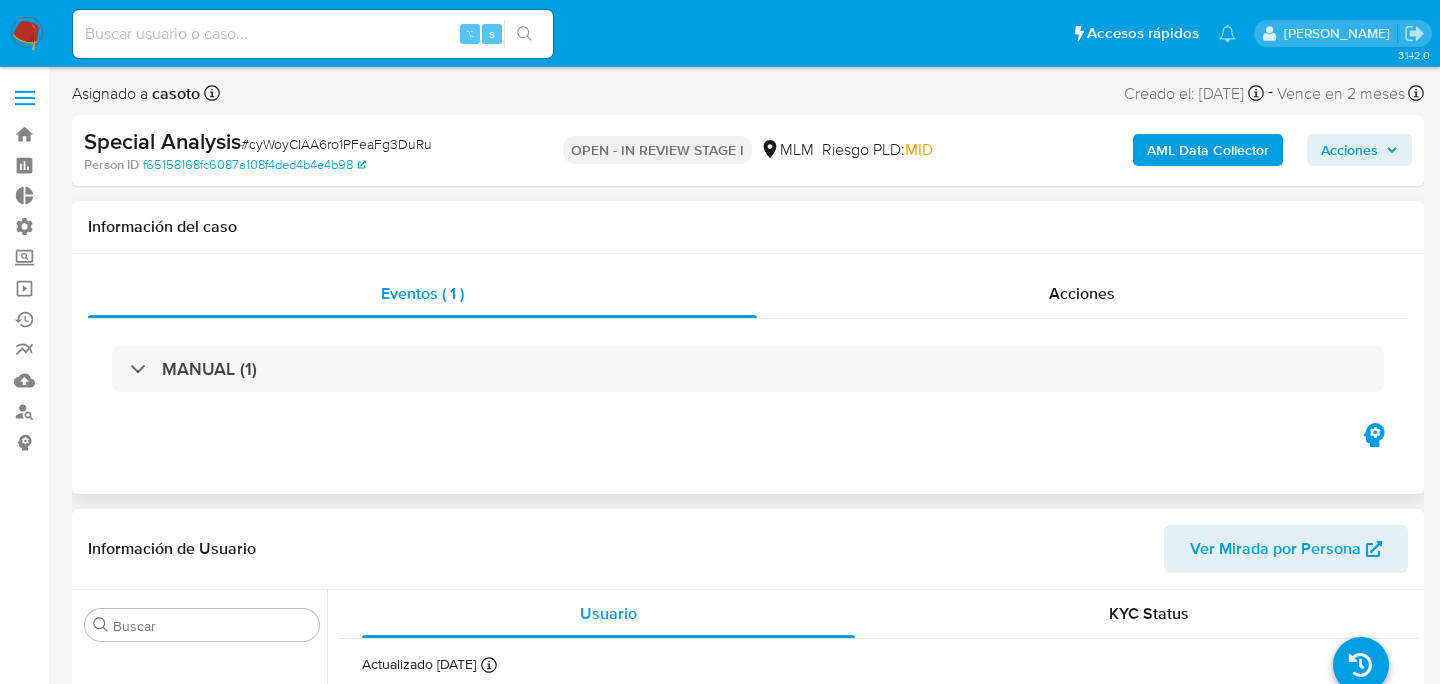 click on "MANUAL (1)" at bounding box center (748, 369) 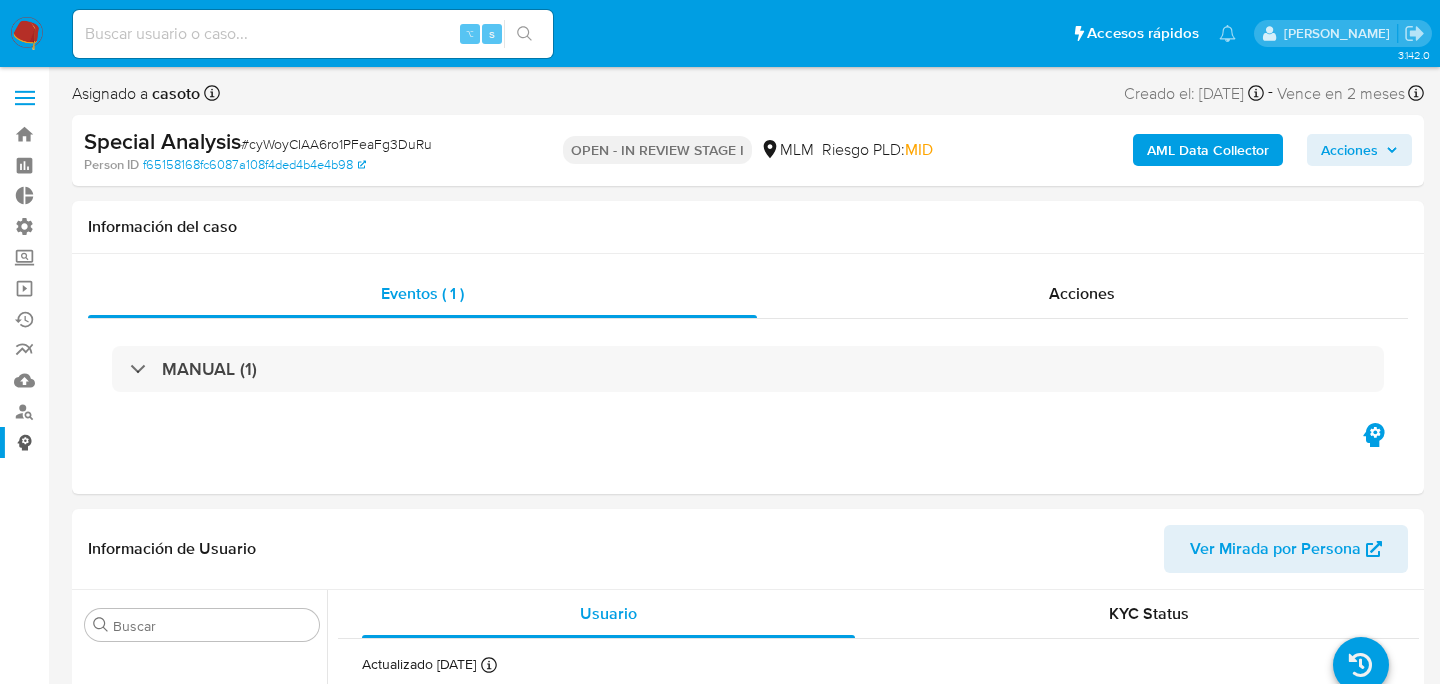 click on "Consolidado" at bounding box center [119, 442] 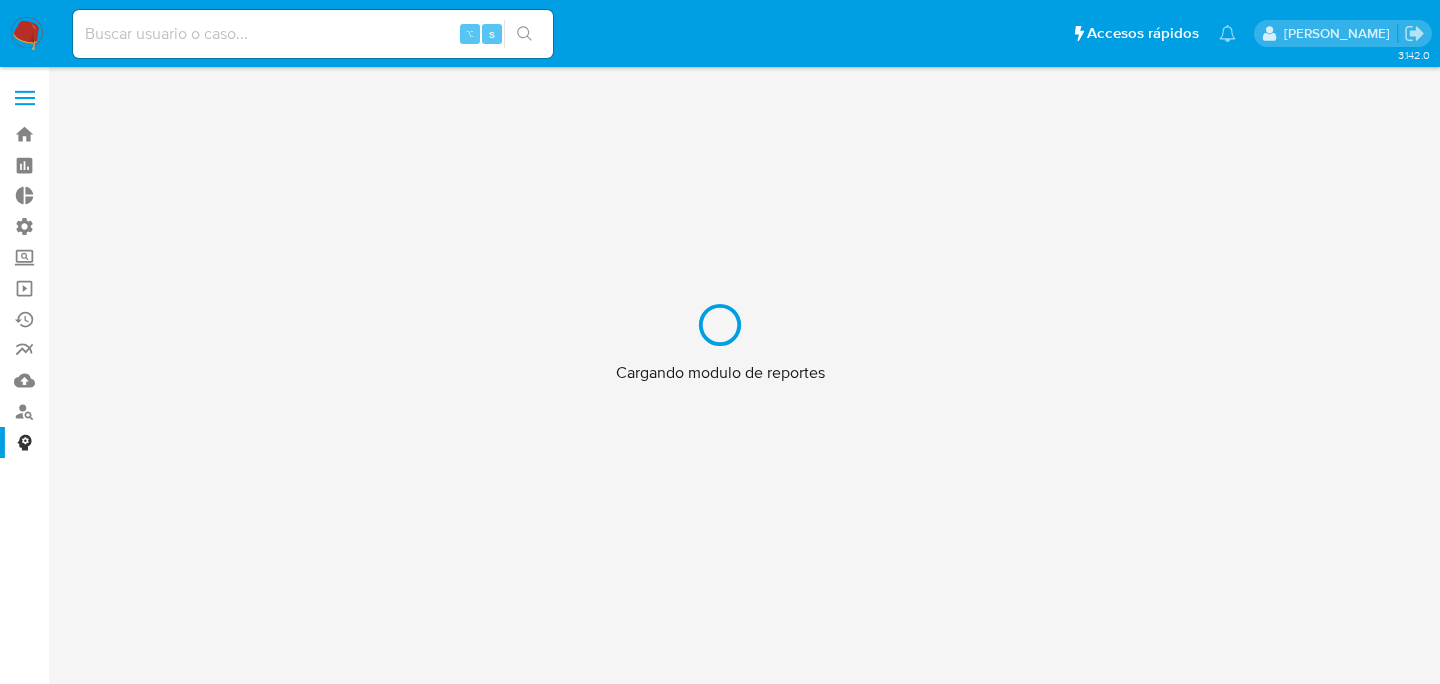 scroll, scrollTop: 0, scrollLeft: 0, axis: both 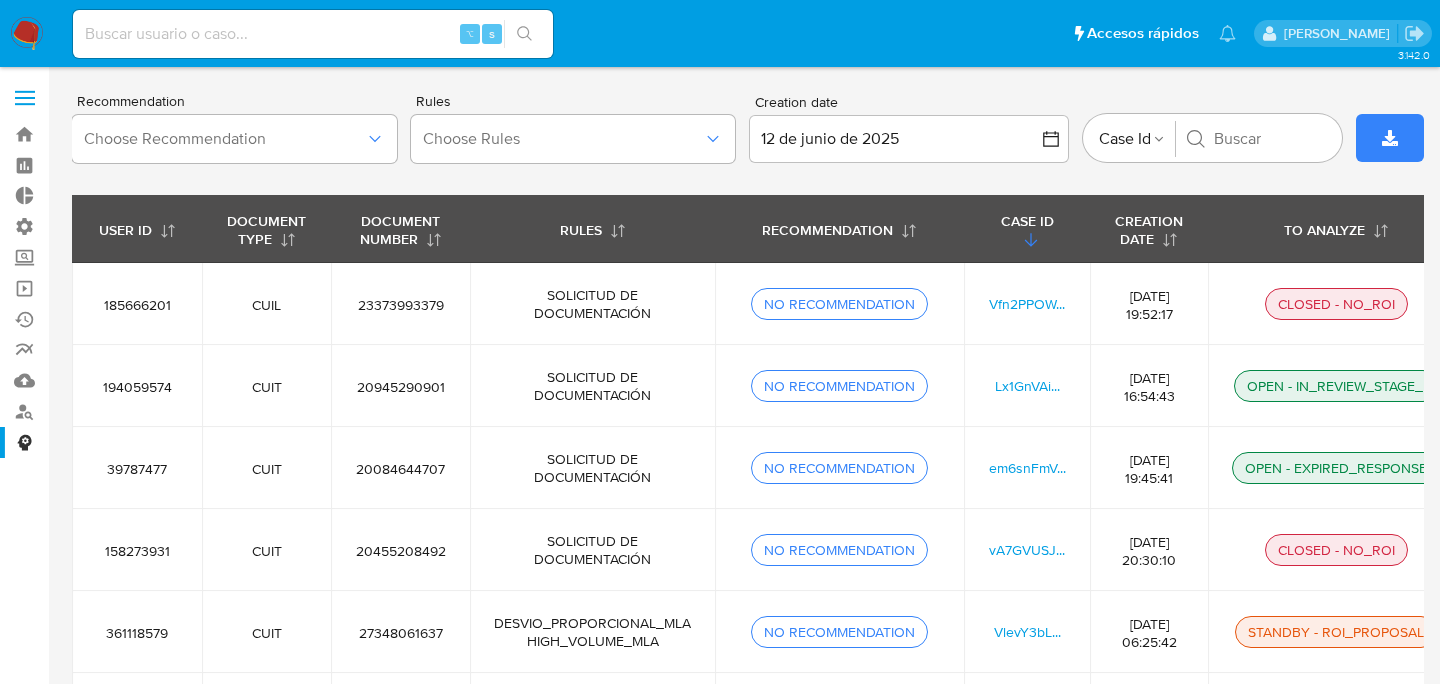 click on "CUIL" at bounding box center (266, 304) 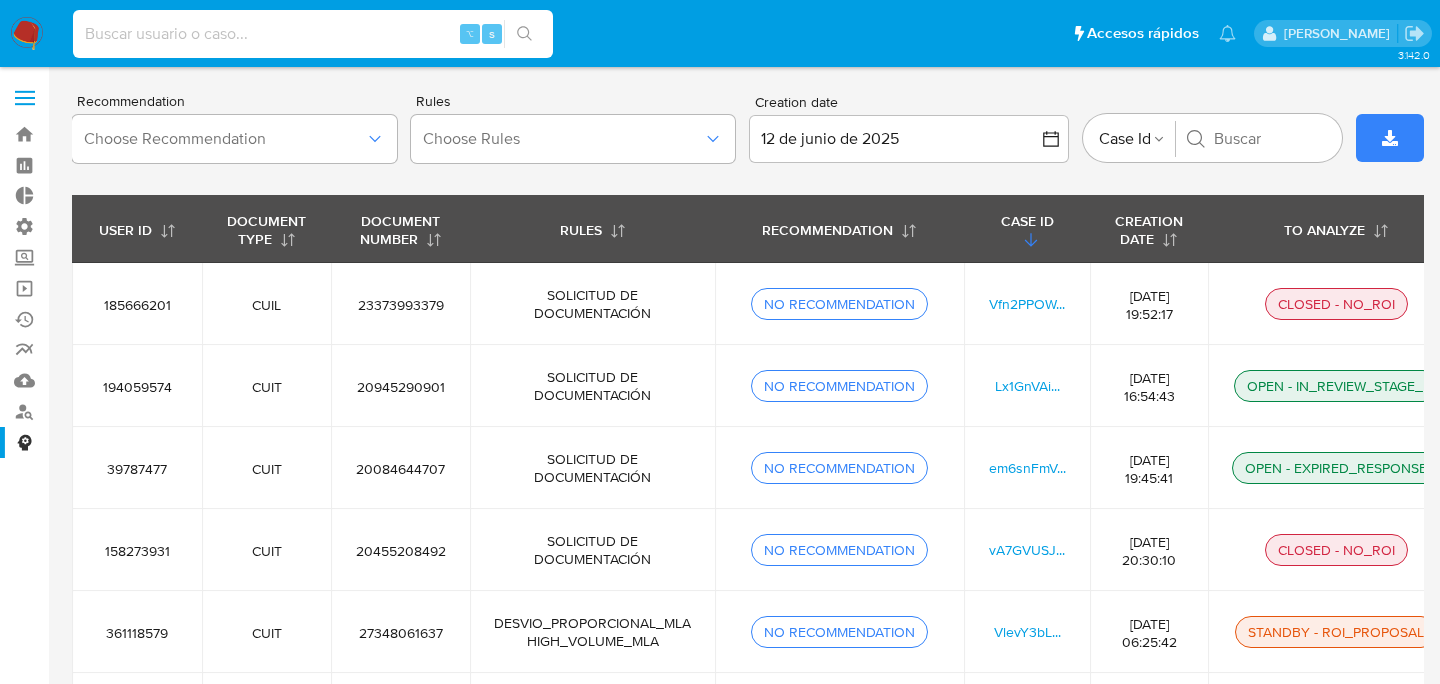 paste on "2418056263" 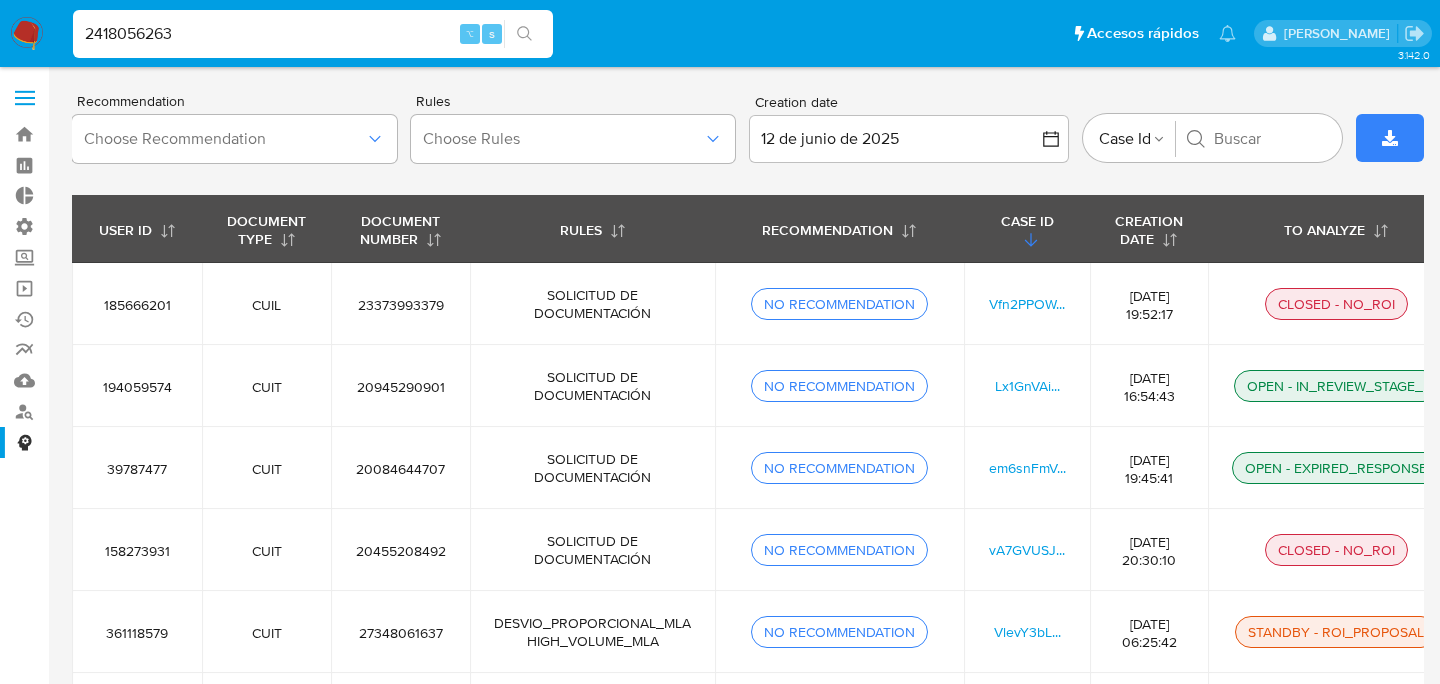 type on "2418056263" 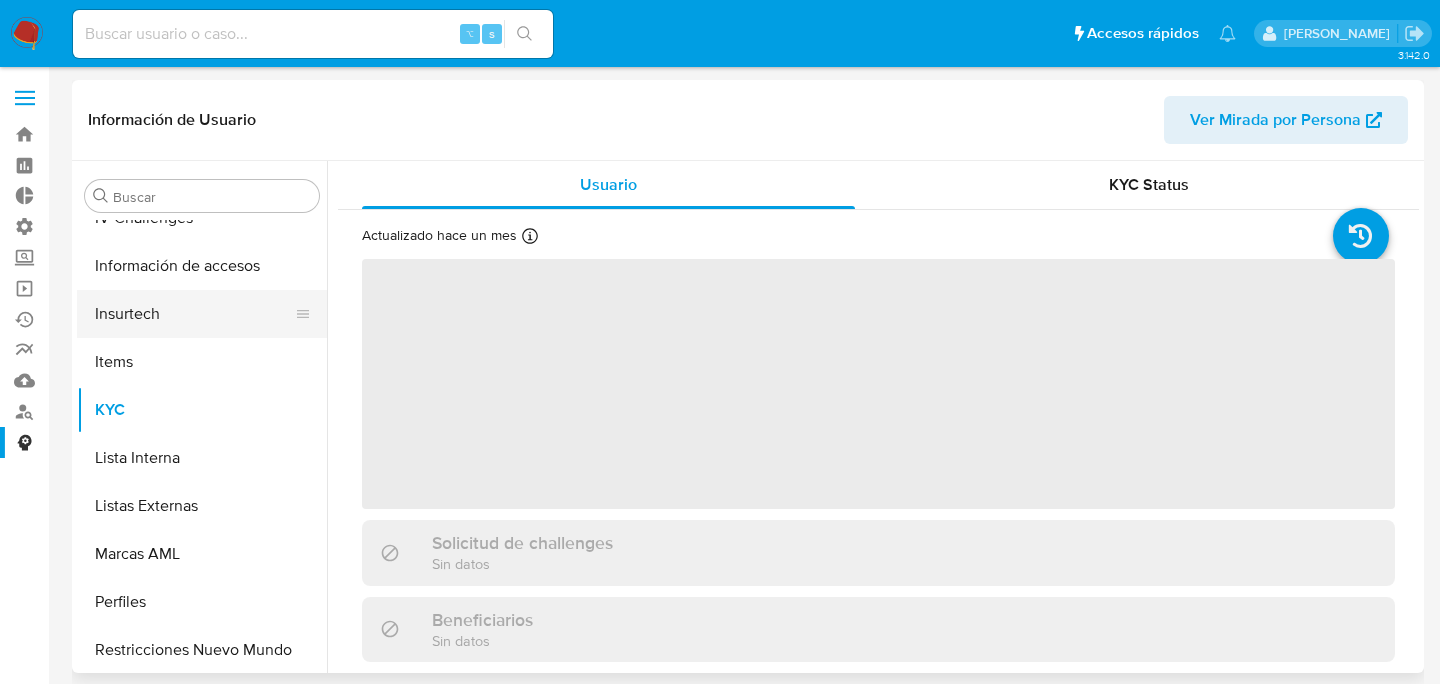 scroll, scrollTop: 845, scrollLeft: 0, axis: vertical 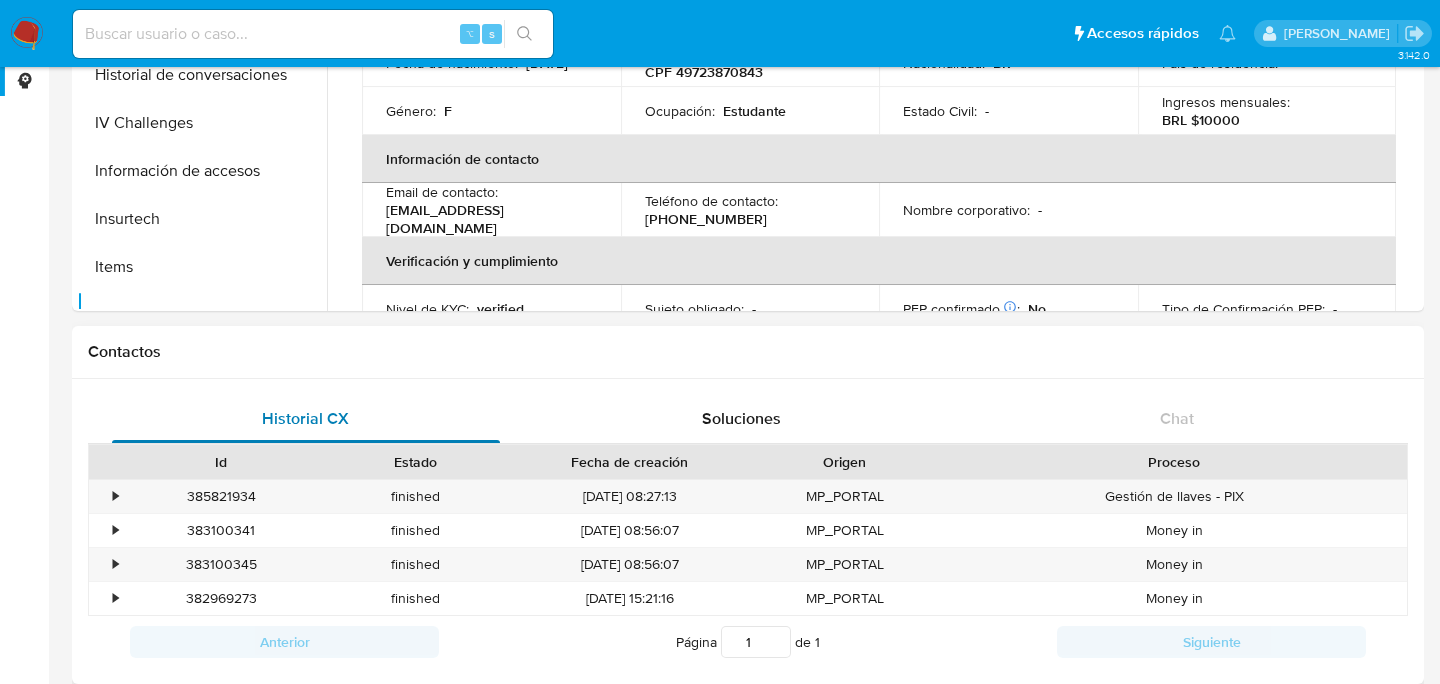 select on "10" 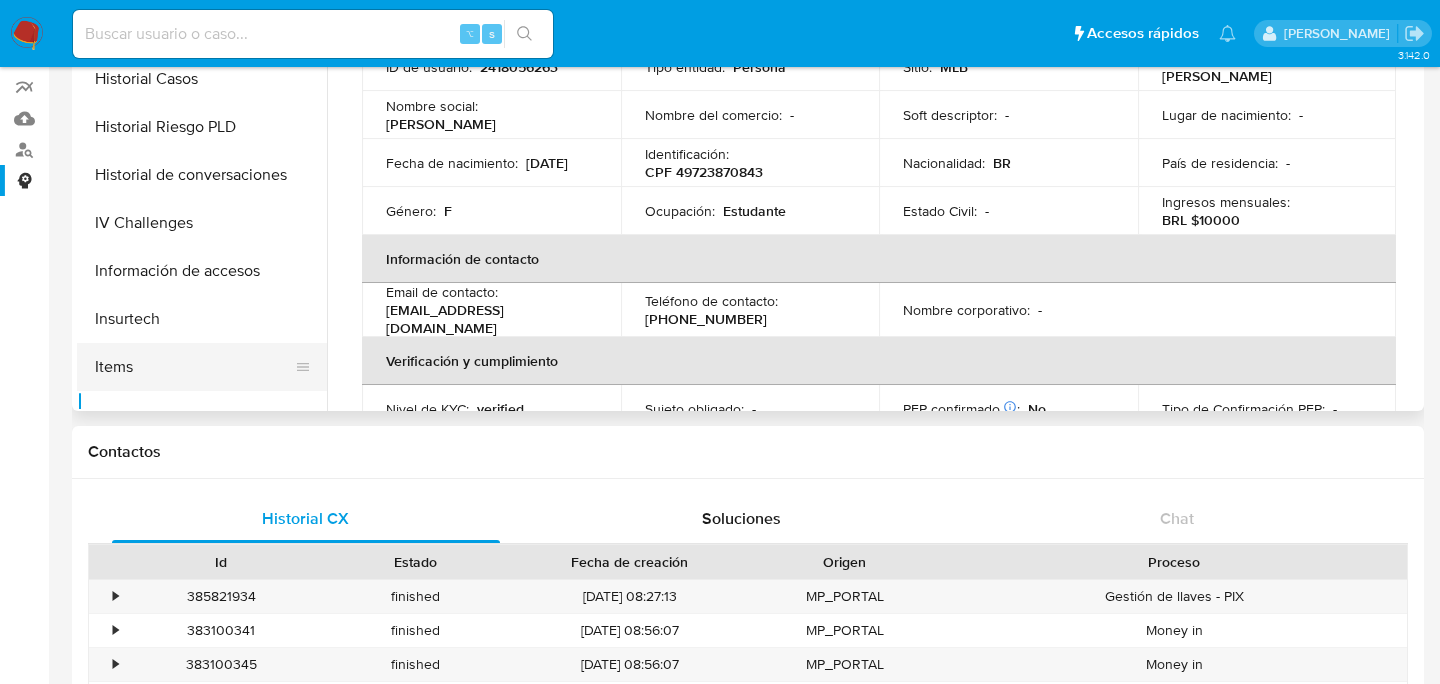 scroll, scrollTop: 233, scrollLeft: 0, axis: vertical 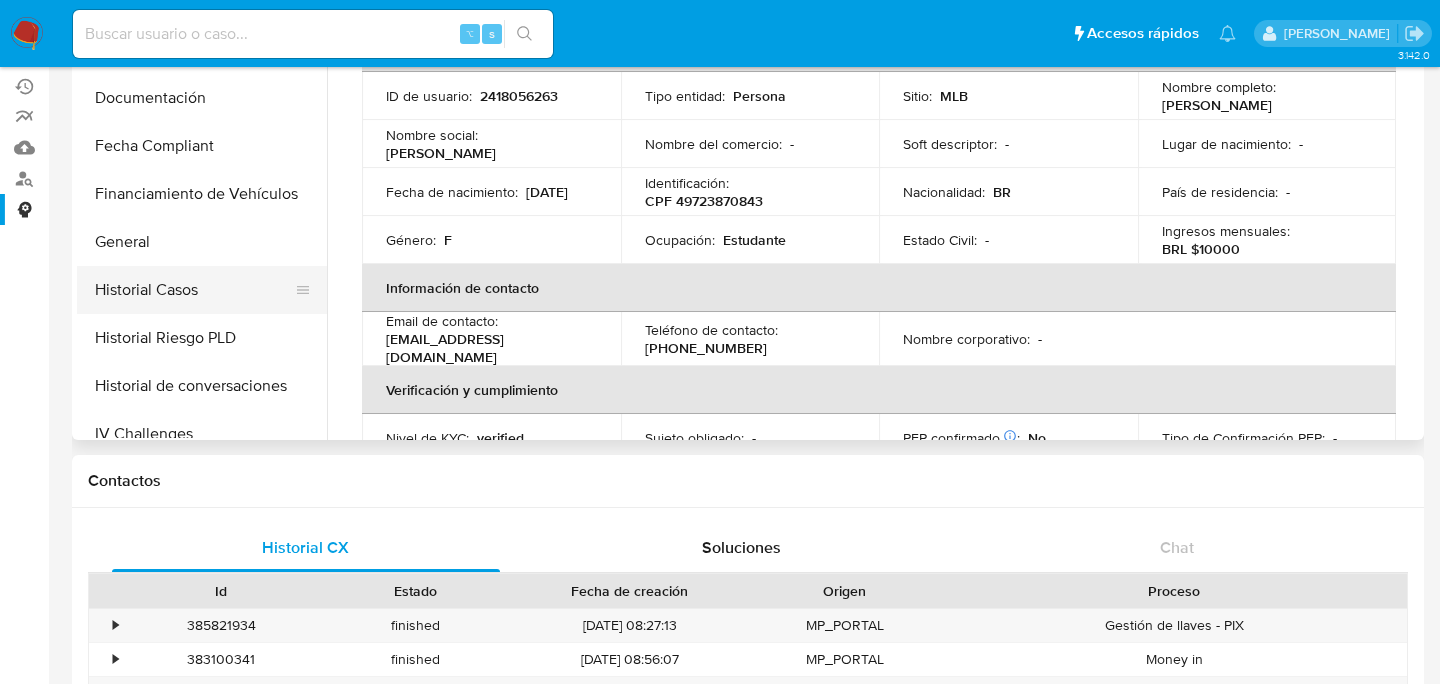click on "Historial Casos" at bounding box center [194, 290] 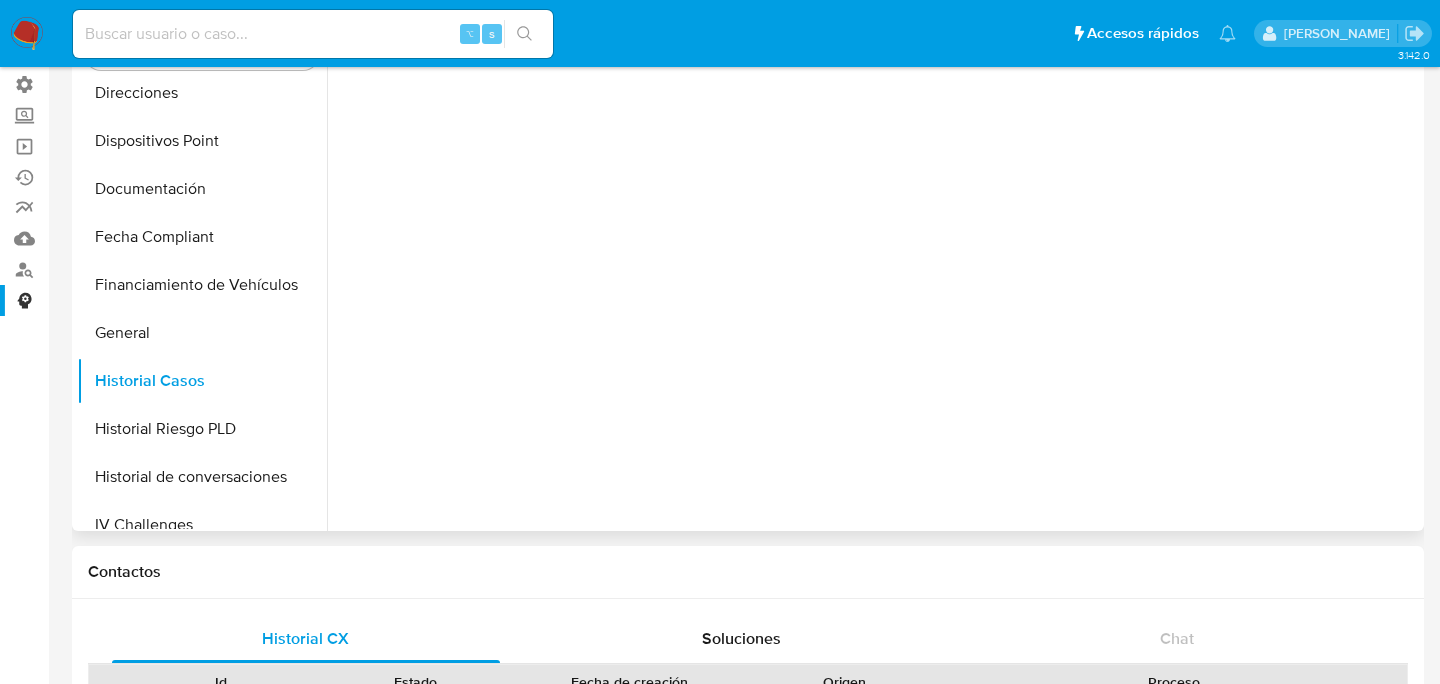 scroll, scrollTop: 0, scrollLeft: 0, axis: both 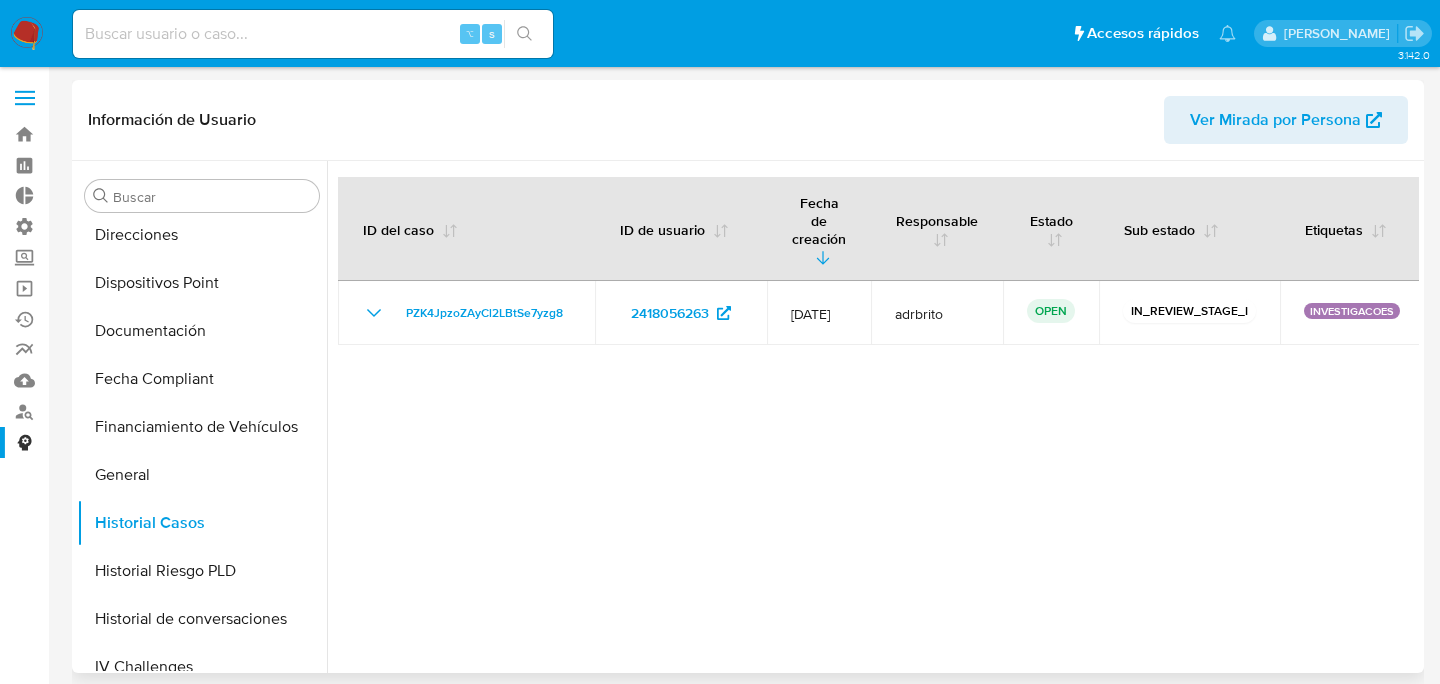 click on "PZK4JpzoZAyCl2LBtSe7yzg8" at bounding box center (484, 313) 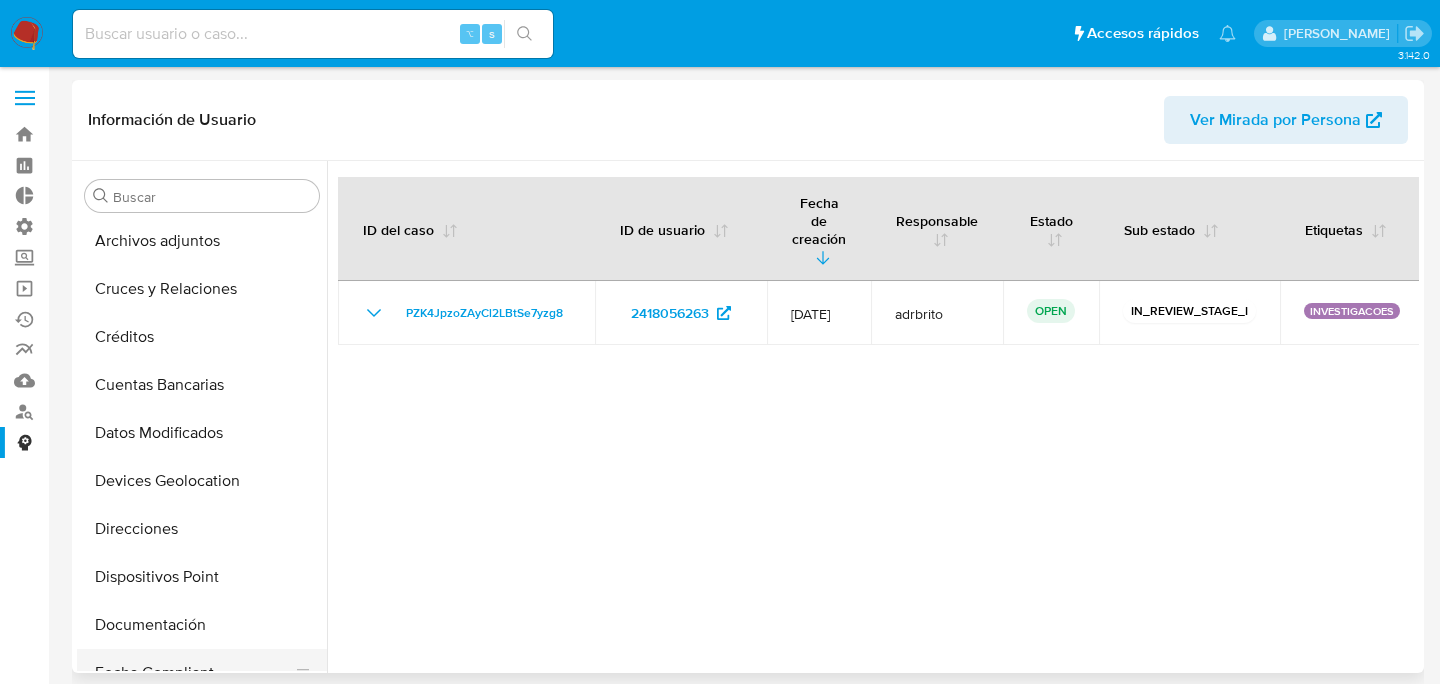 scroll, scrollTop: 0, scrollLeft: 0, axis: both 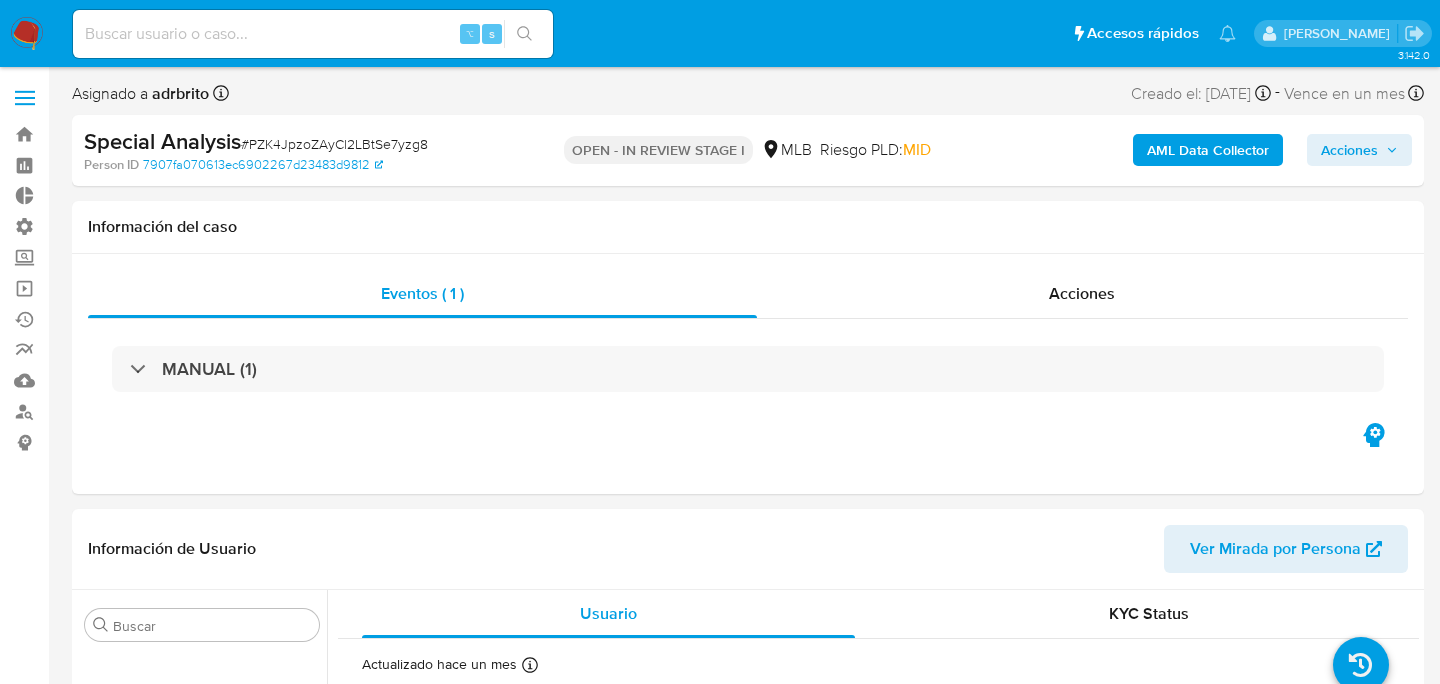 click on "AML Data Collector" at bounding box center (1208, 150) 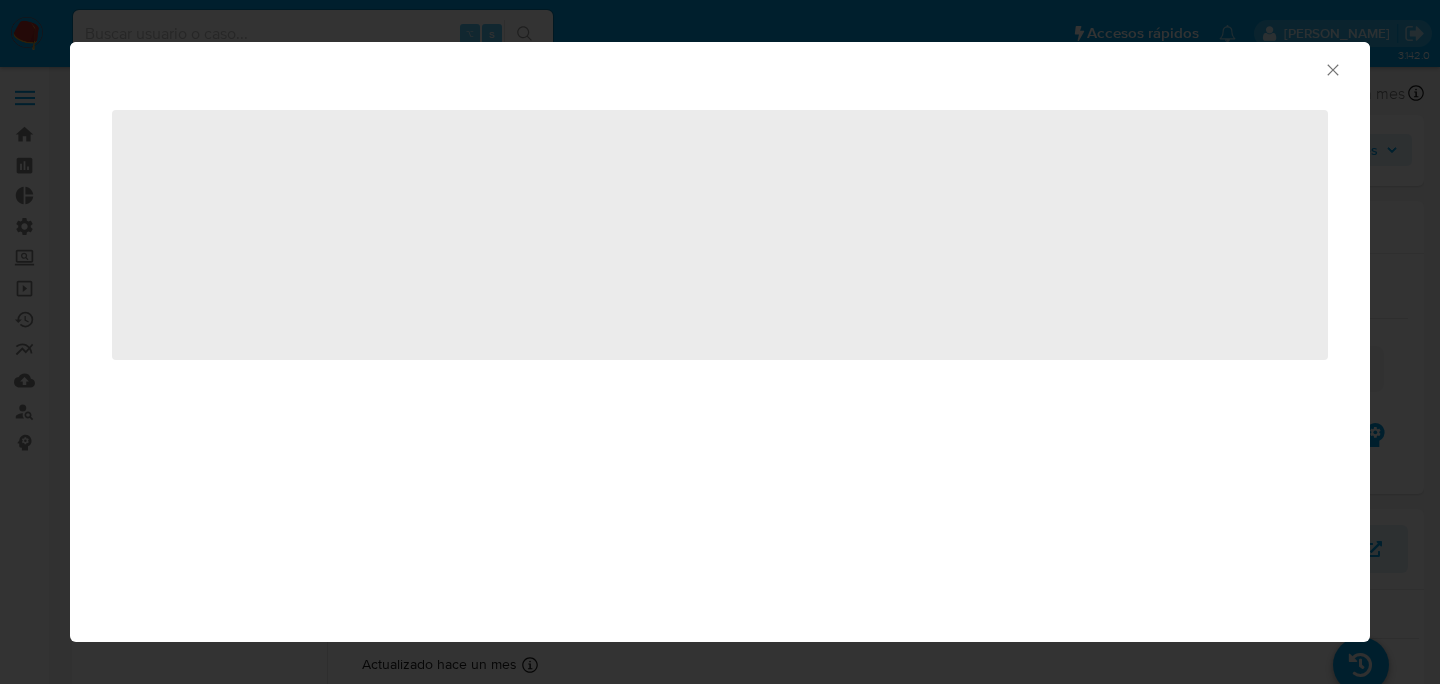 select on "10" 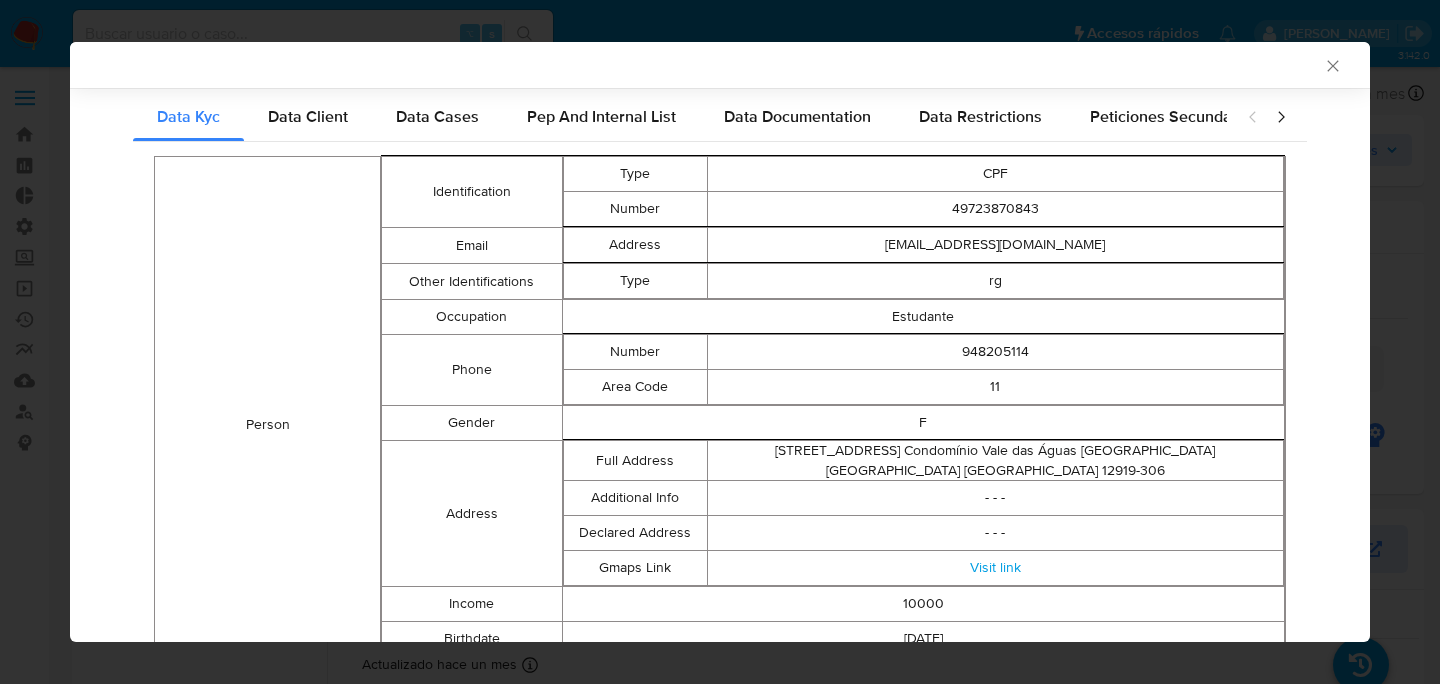 scroll, scrollTop: 0, scrollLeft: 0, axis: both 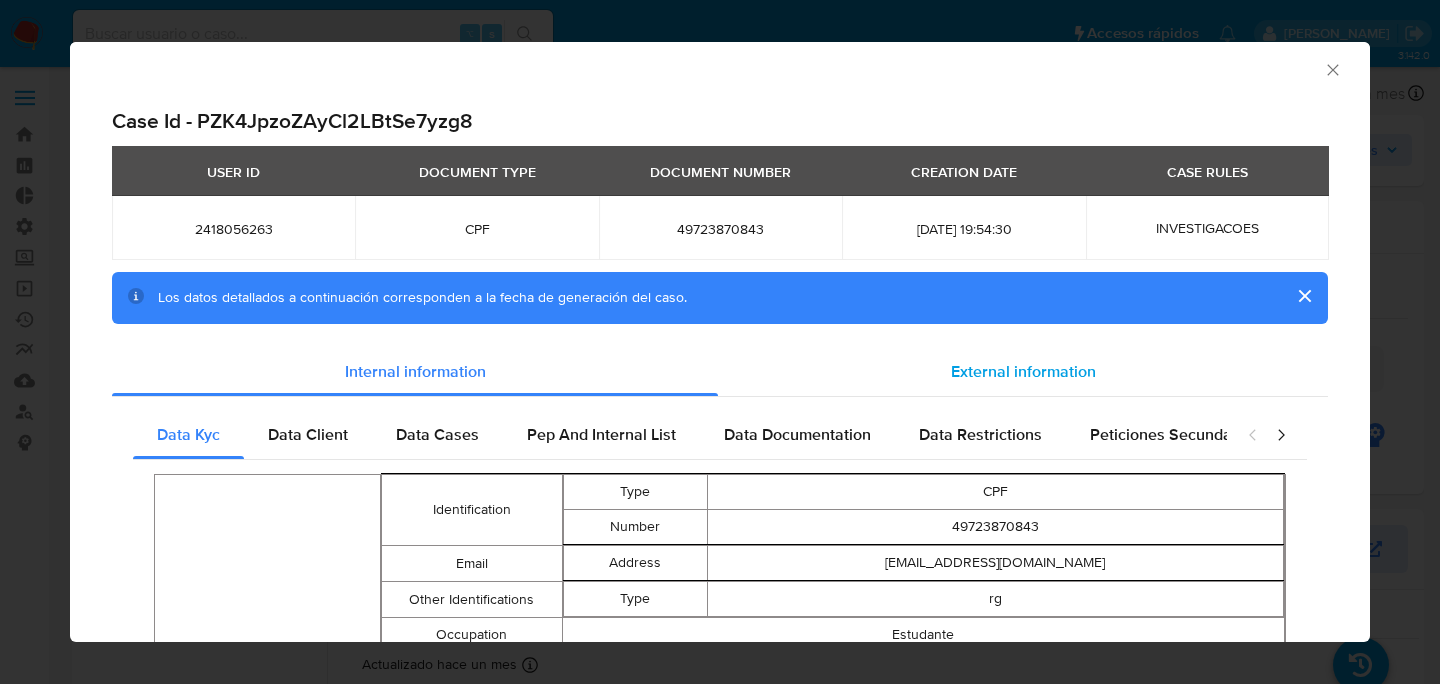 click on "External information" at bounding box center (1023, 371) 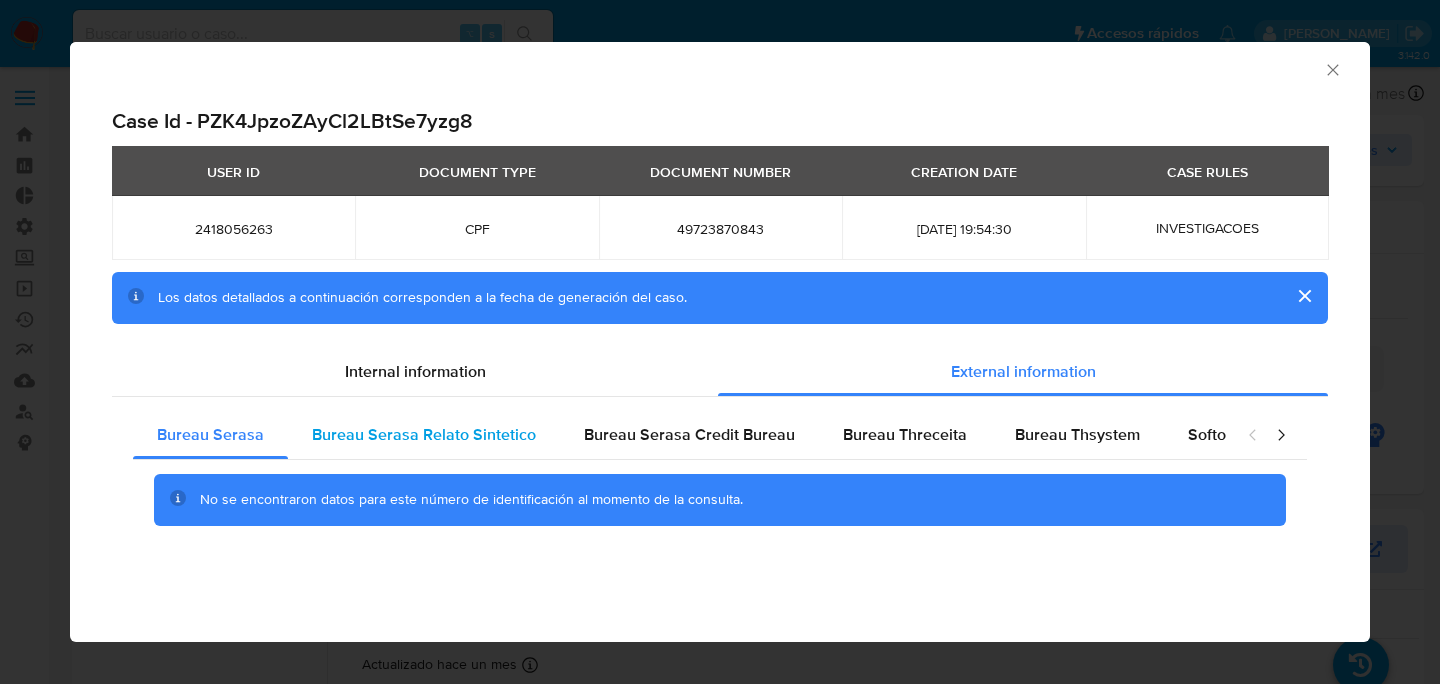 click on "Bureau Serasa Relato Sintetico" at bounding box center (424, 434) 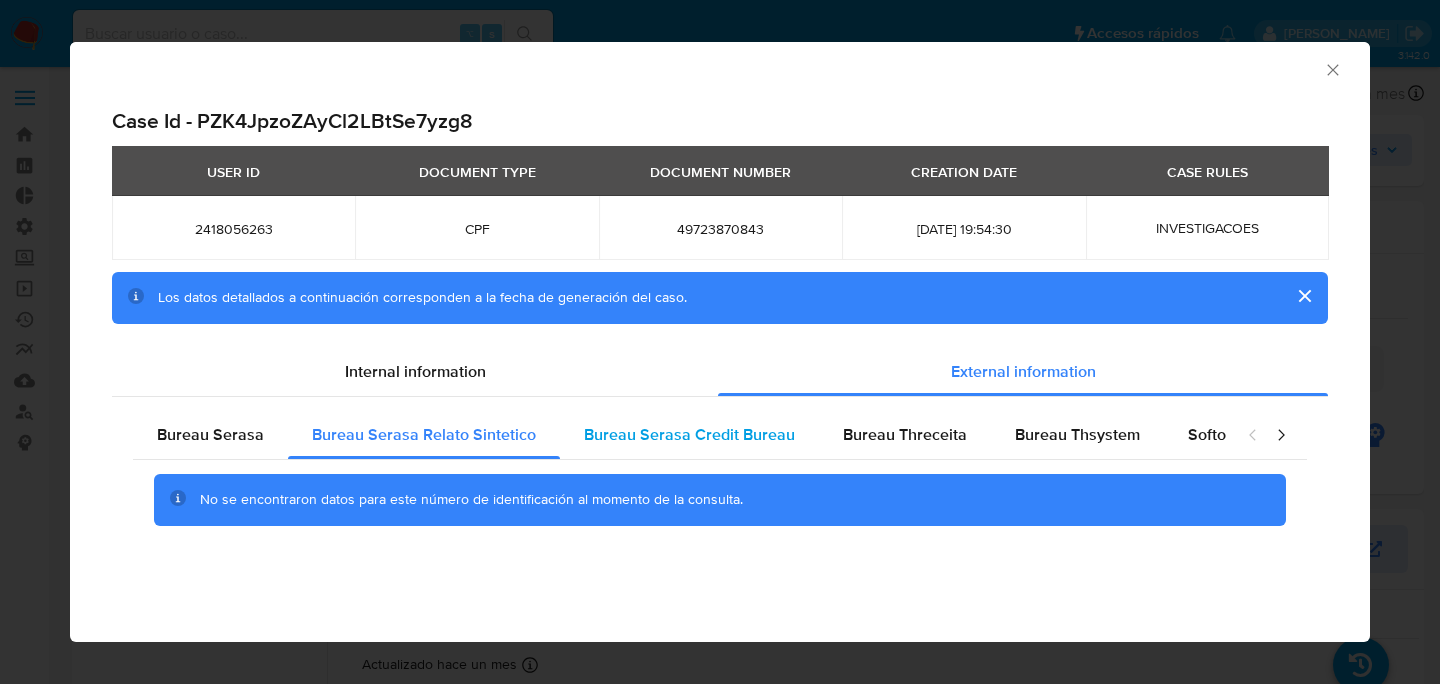 click on "Bureau Serasa Credit Bureau" at bounding box center (689, 434) 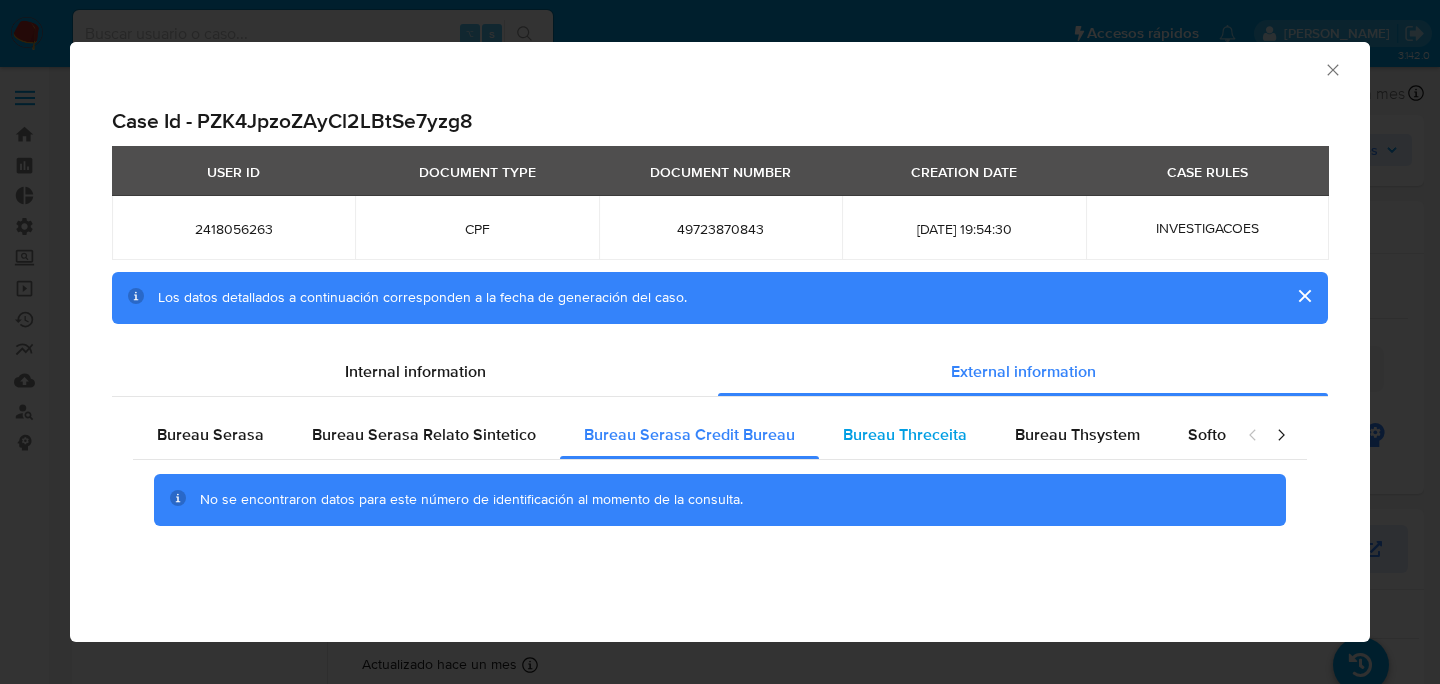 click on "Bureau Threceita" at bounding box center [905, 434] 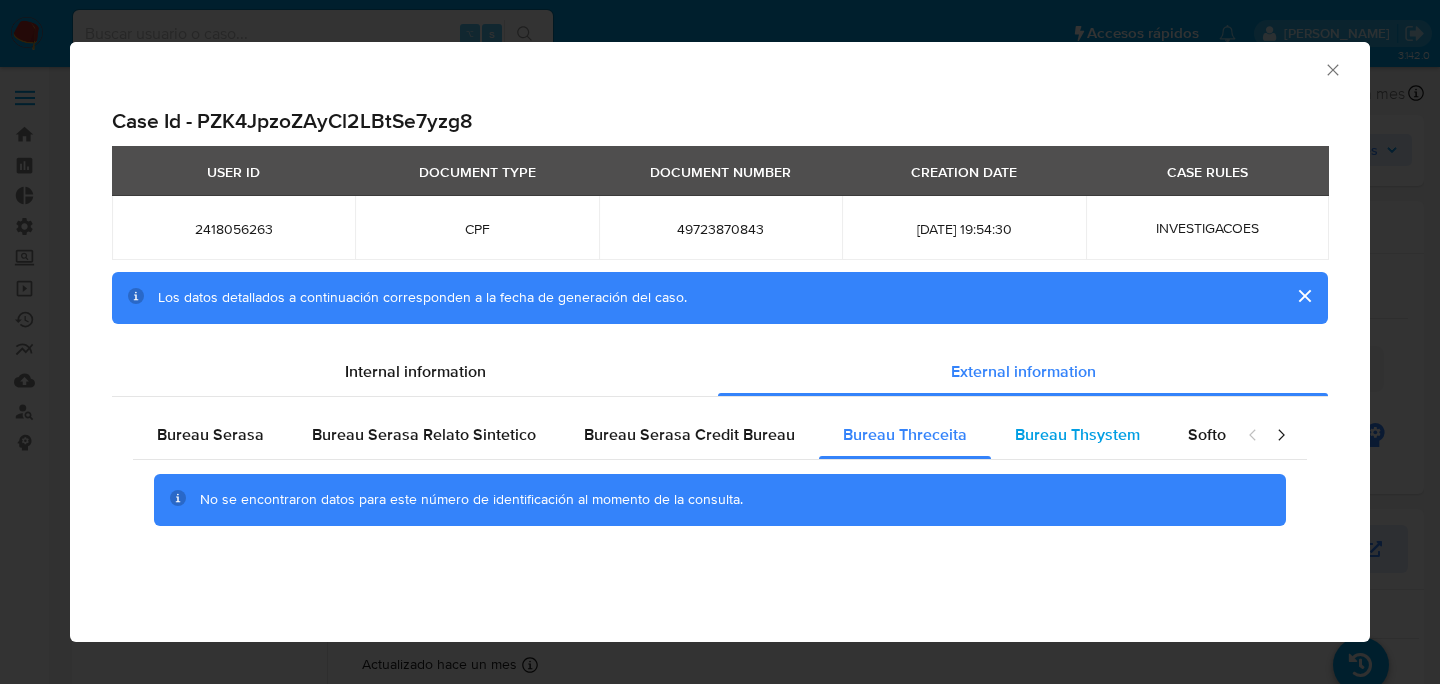 click on "Bureau Thsystem" at bounding box center (1077, 435) 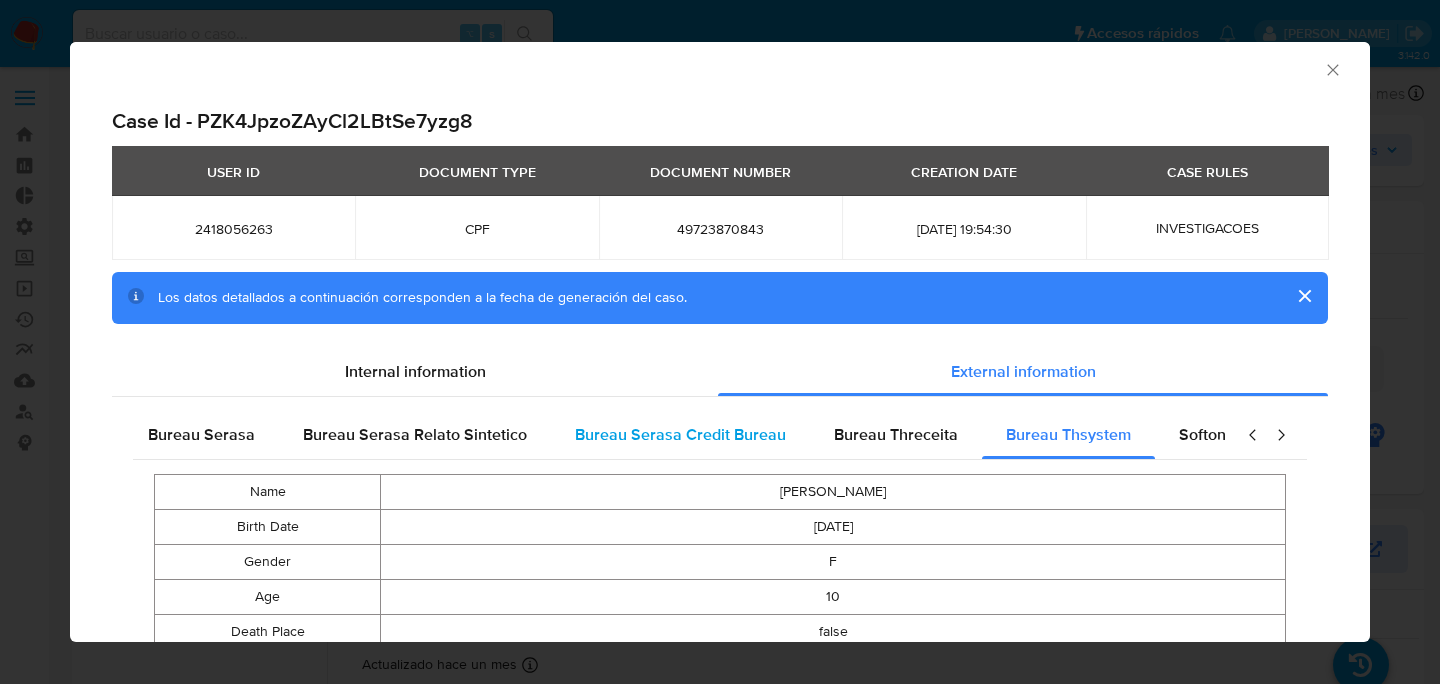 scroll, scrollTop: 0, scrollLeft: 0, axis: both 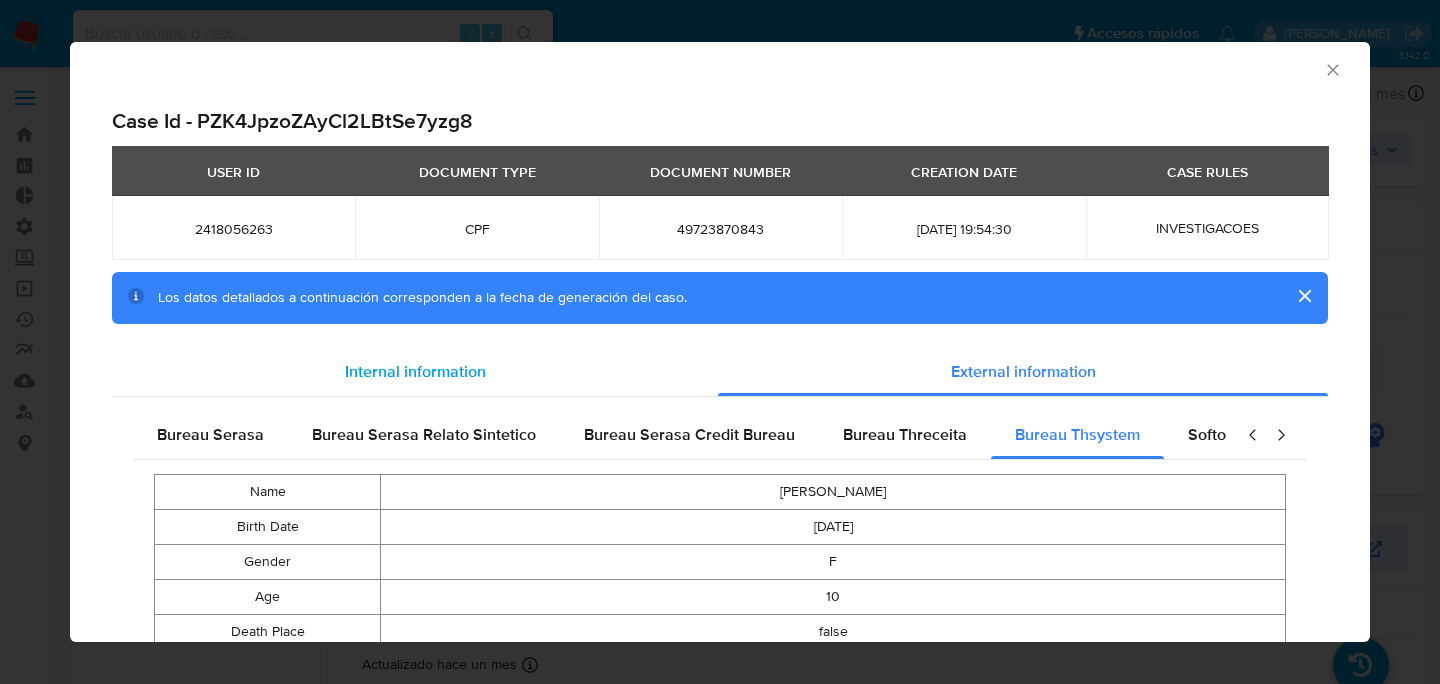 click on "Internal information" at bounding box center [415, 371] 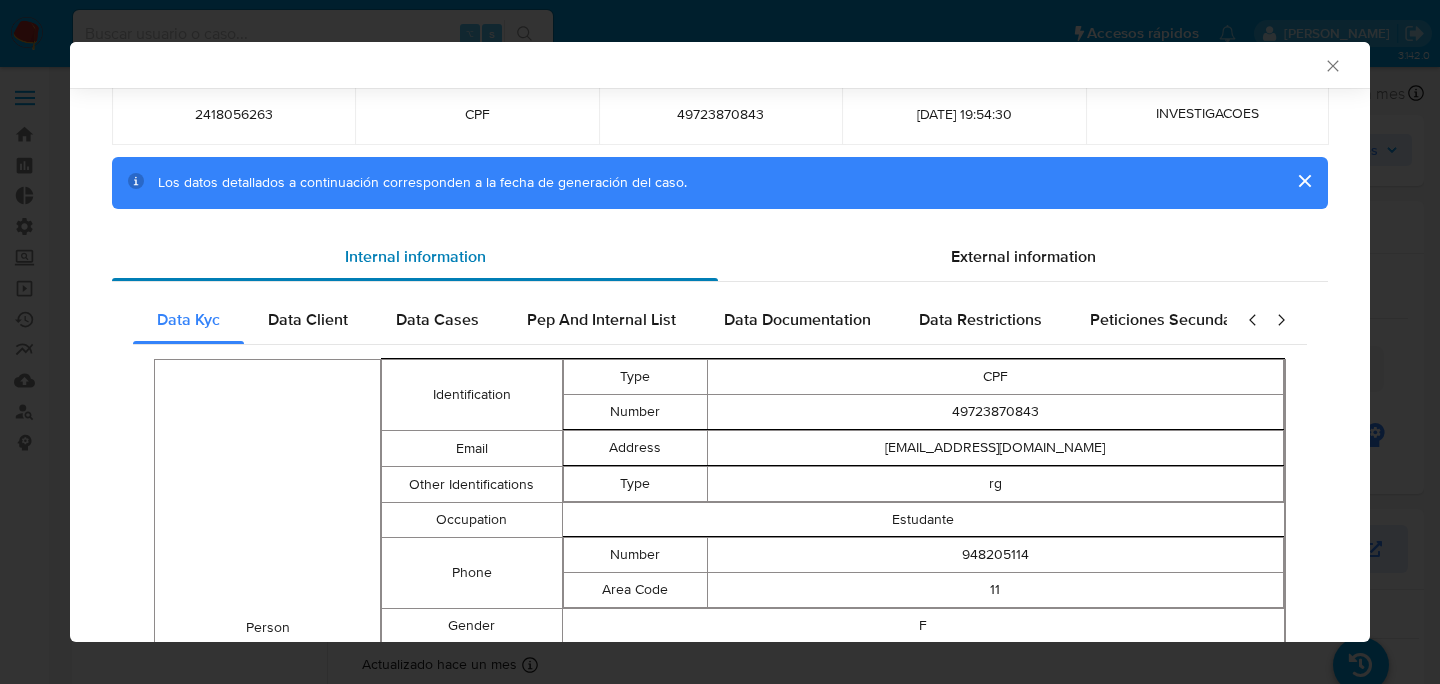 scroll, scrollTop: 75, scrollLeft: 0, axis: vertical 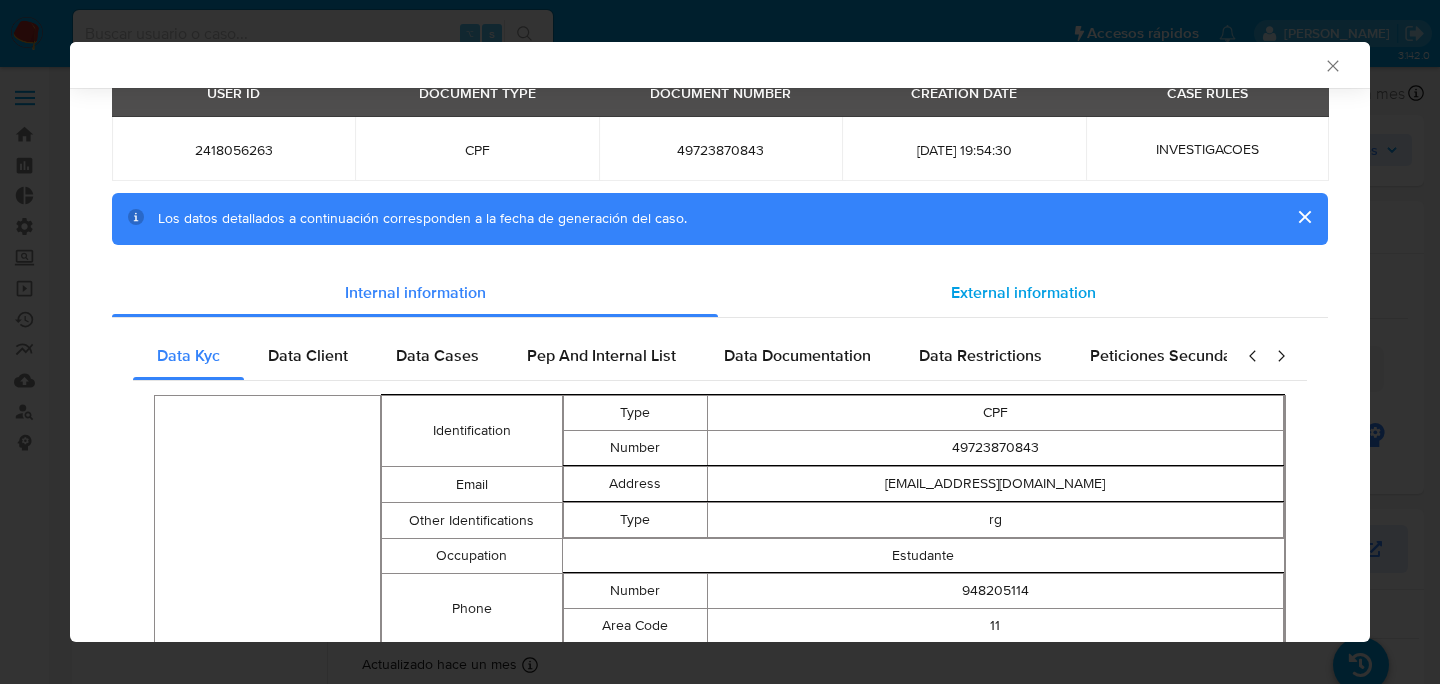 click on "External information" at bounding box center (1023, 293) 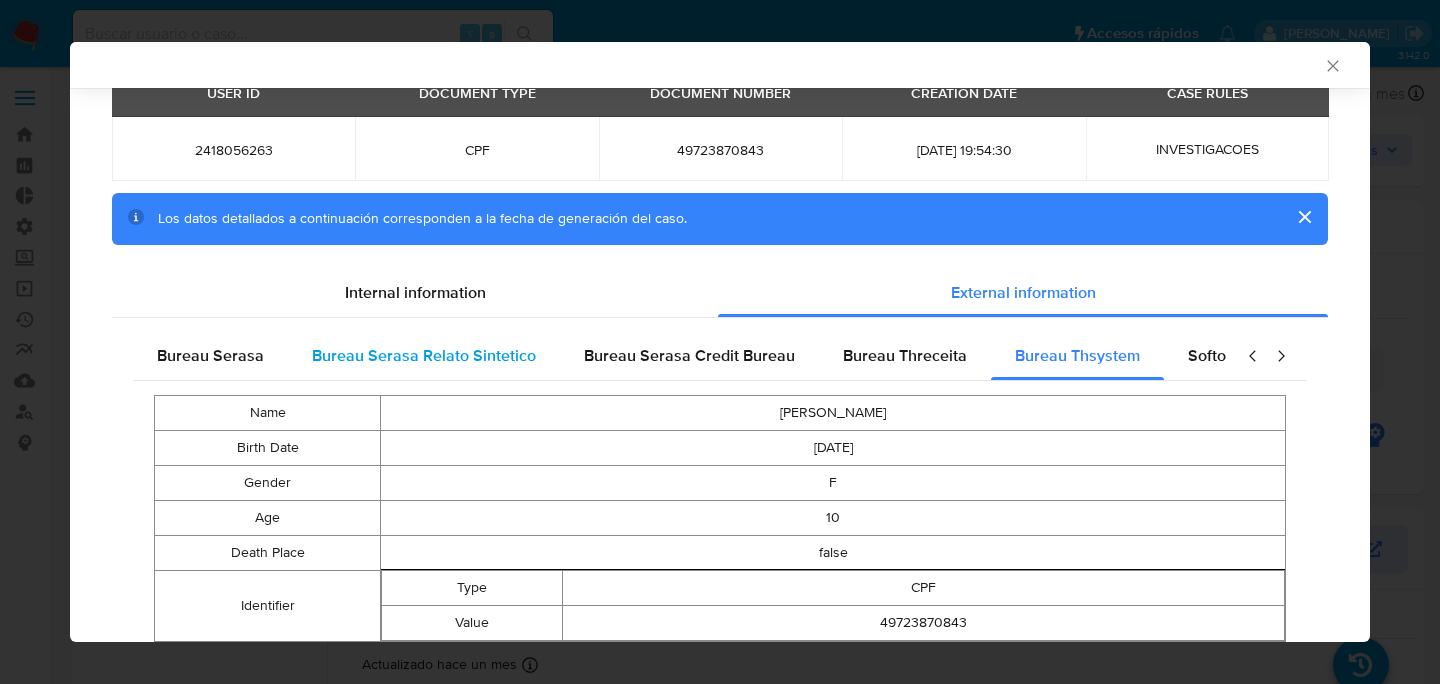 click on "Bureau Serasa Relato Sintetico" at bounding box center [424, 355] 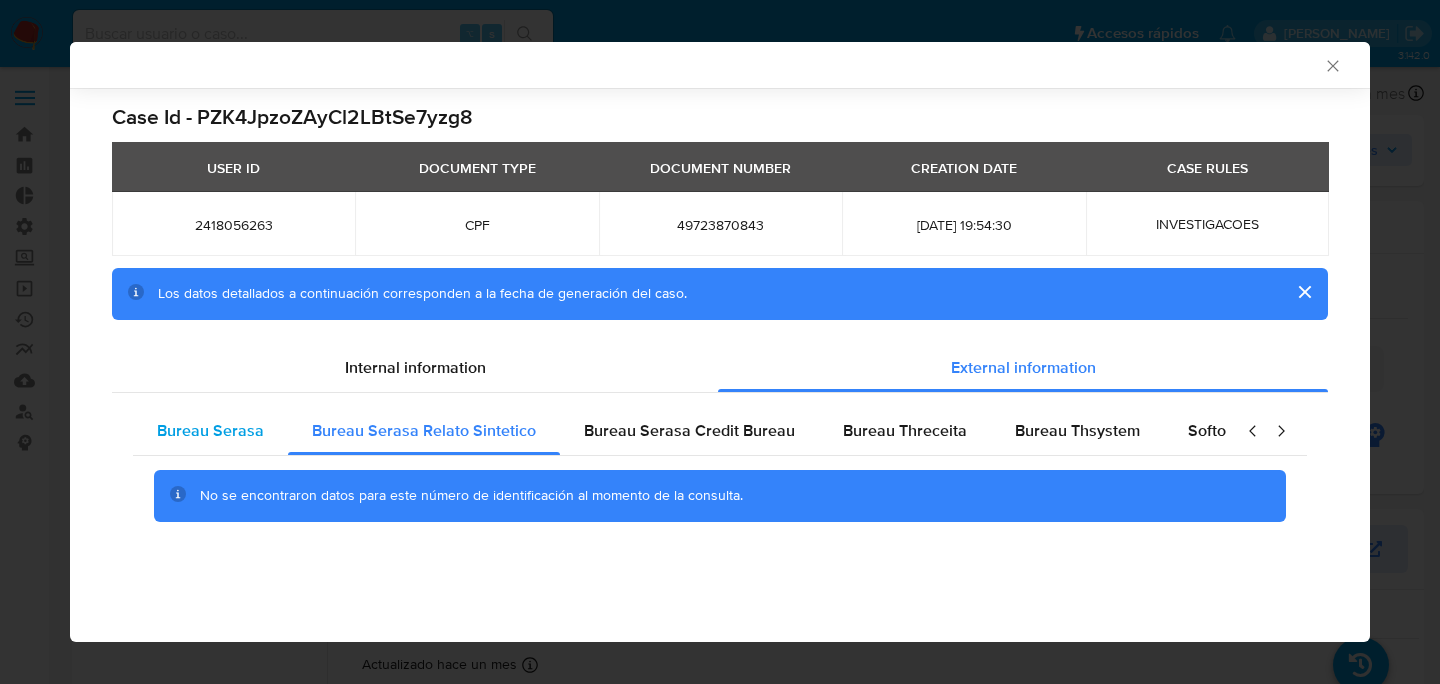 click on "Bureau Serasa" at bounding box center [210, 431] 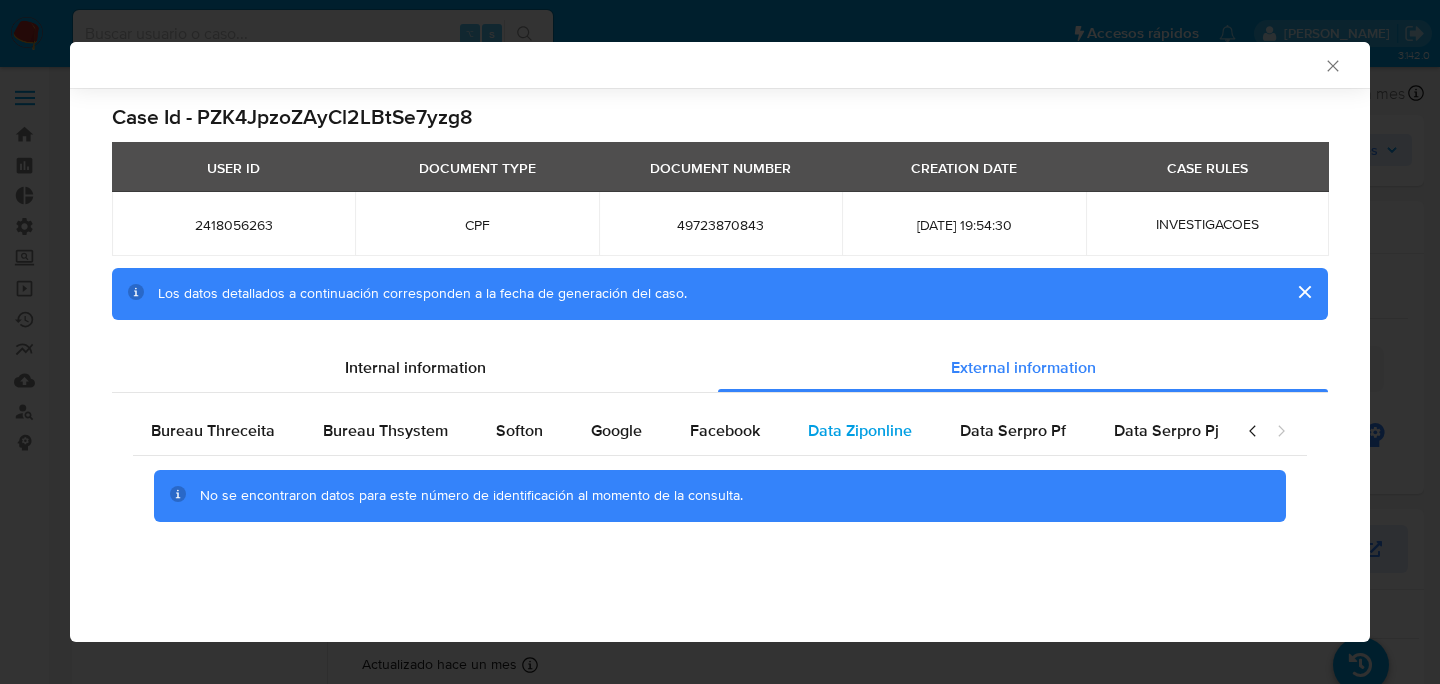 scroll, scrollTop: 0, scrollLeft: 695, axis: horizontal 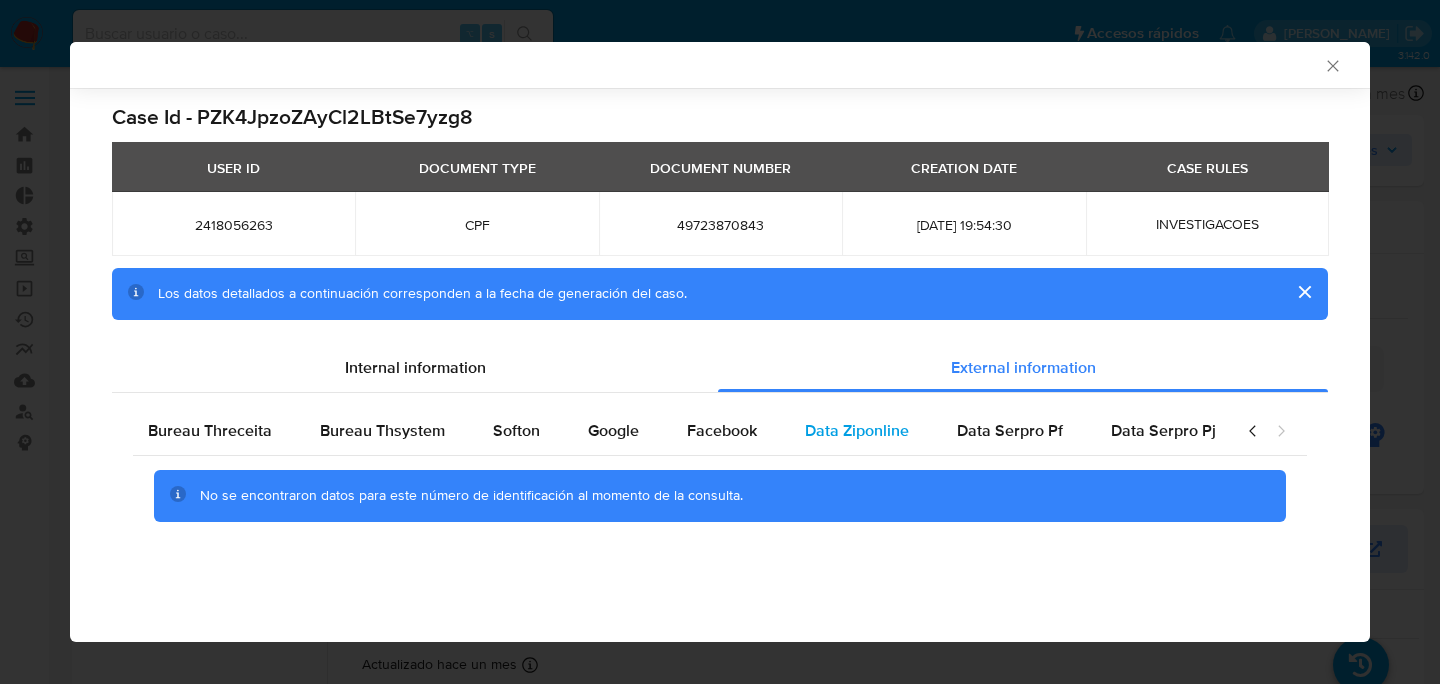 click on "Data Ziponline" at bounding box center (857, 430) 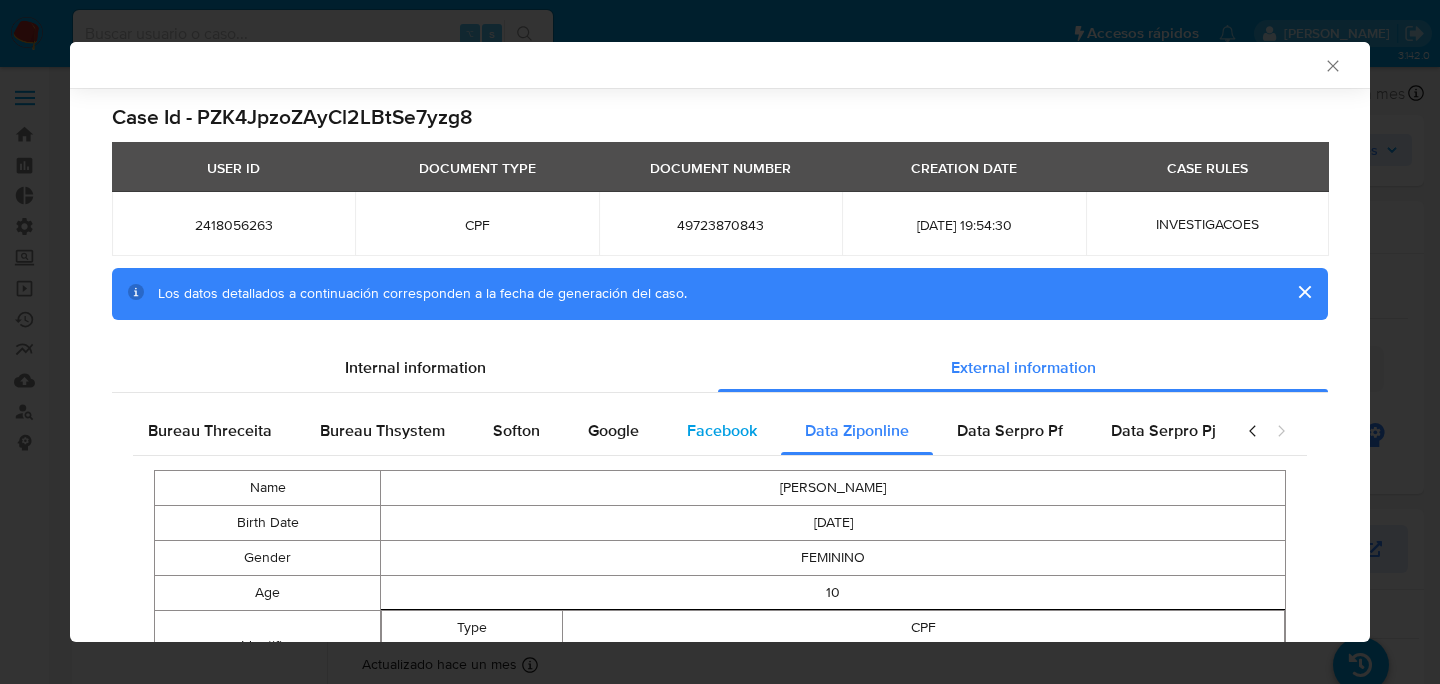 click on "Facebook" at bounding box center [722, 431] 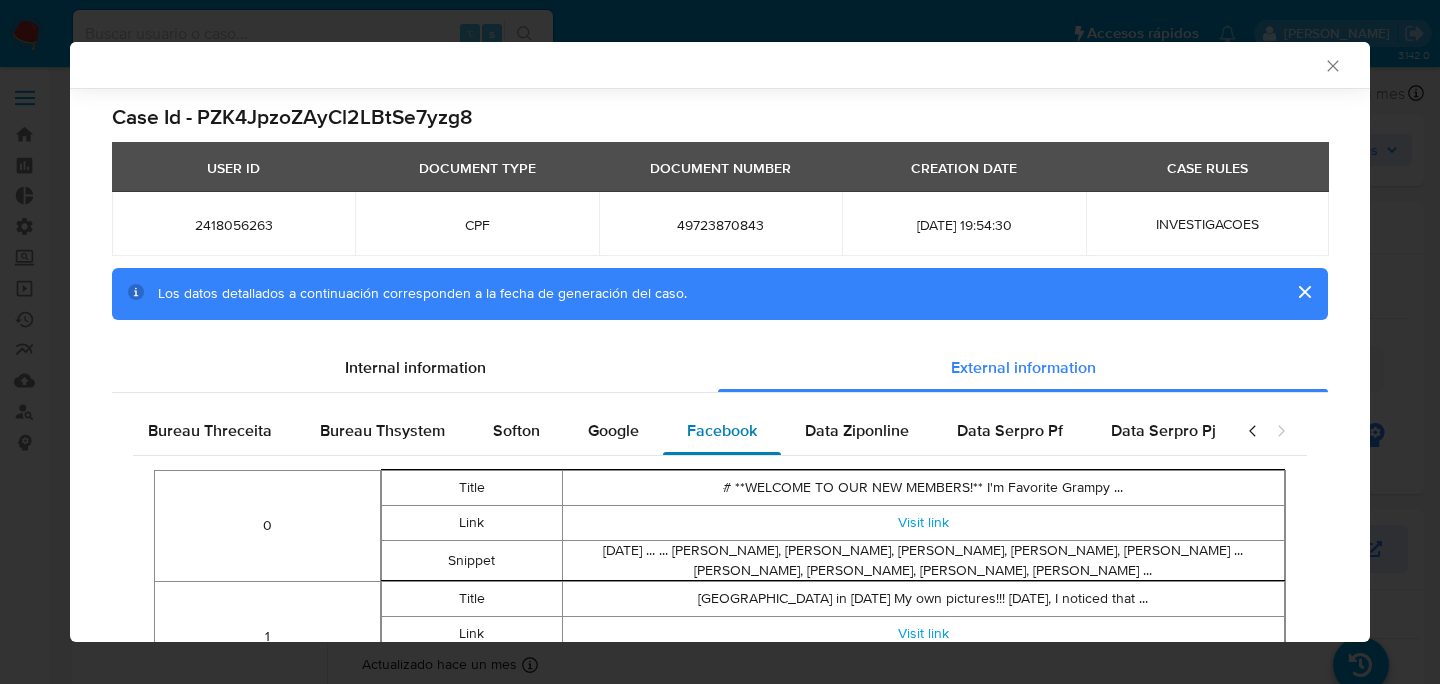 click on "Facebook" at bounding box center [722, 430] 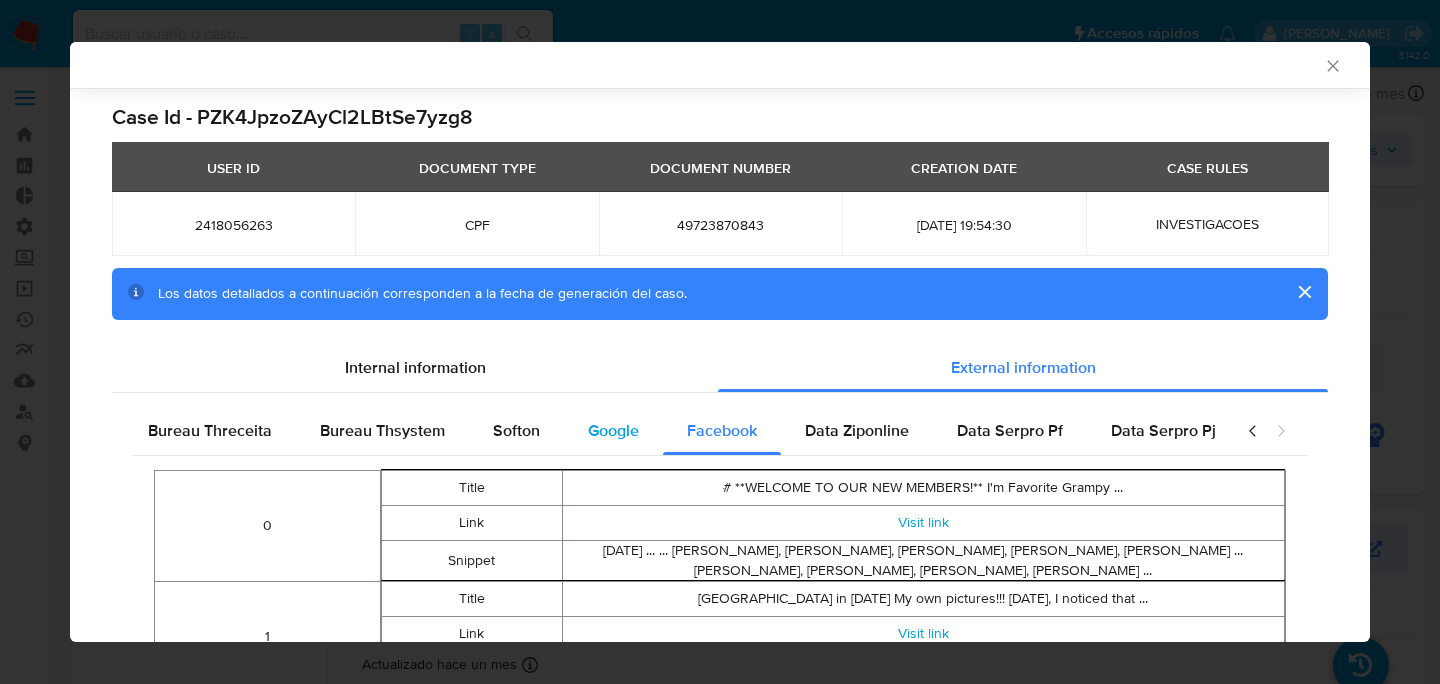click on "Google" at bounding box center (613, 431) 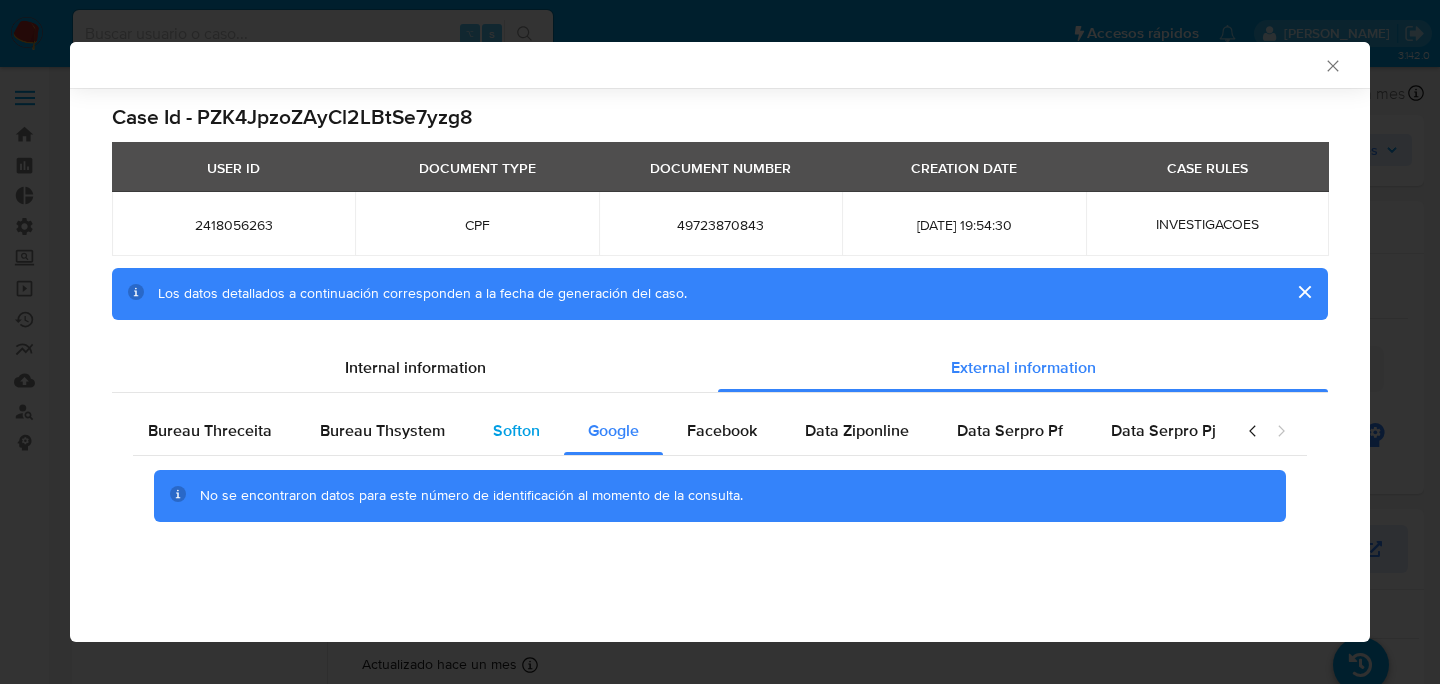 click on "Softon" at bounding box center [516, 430] 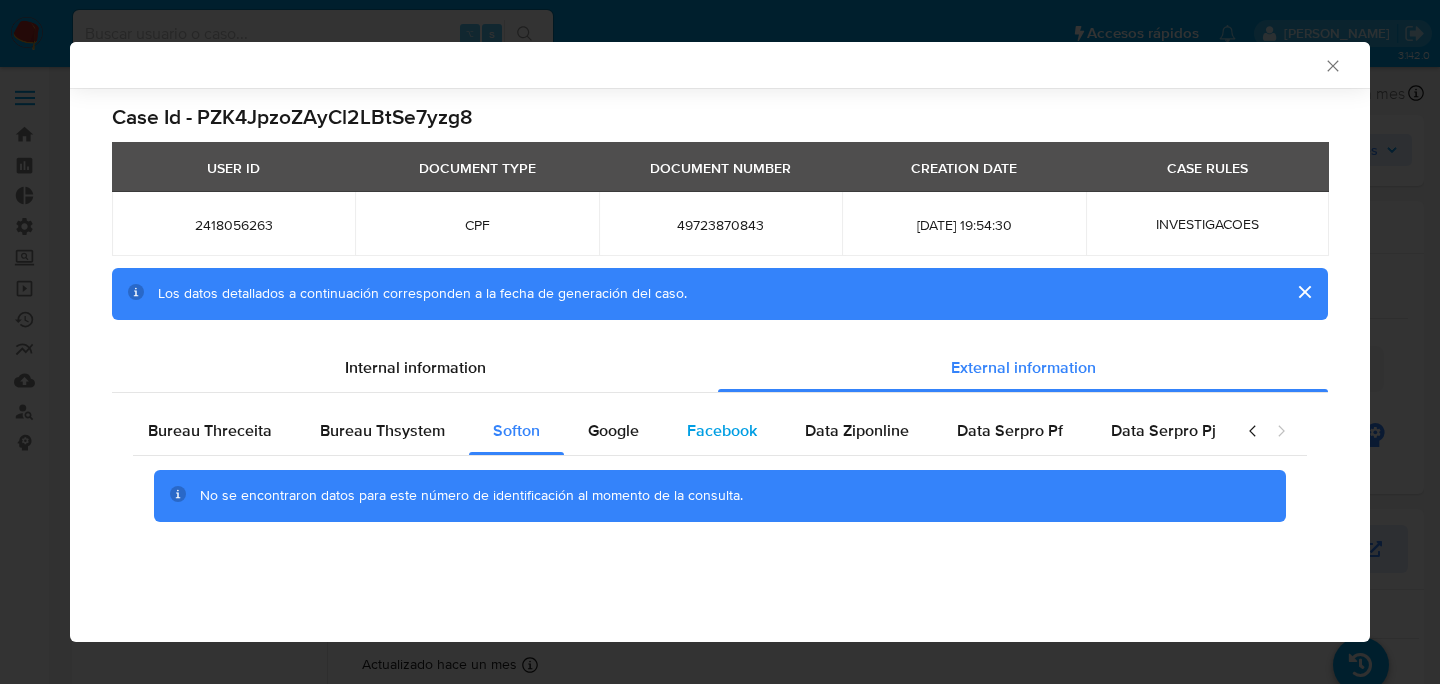 click on "Facebook" at bounding box center (722, 430) 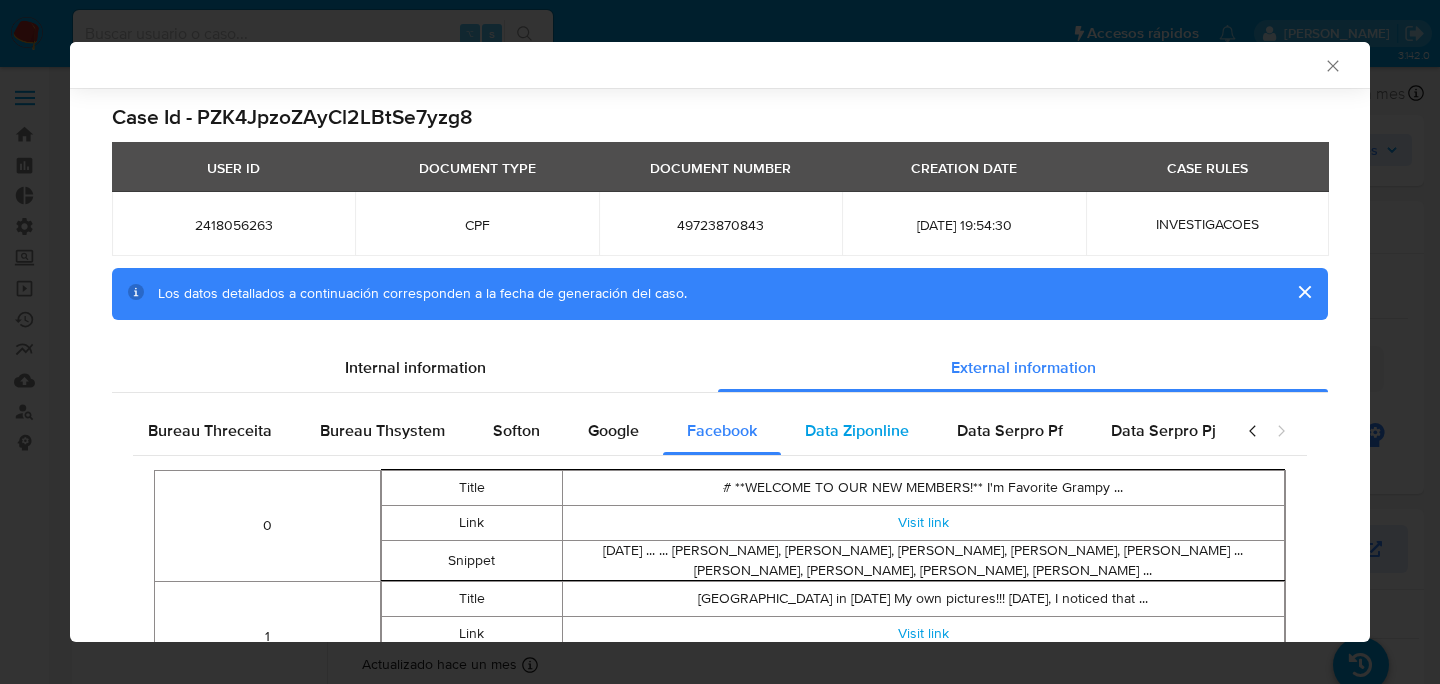 click on "Data Ziponline" at bounding box center [857, 430] 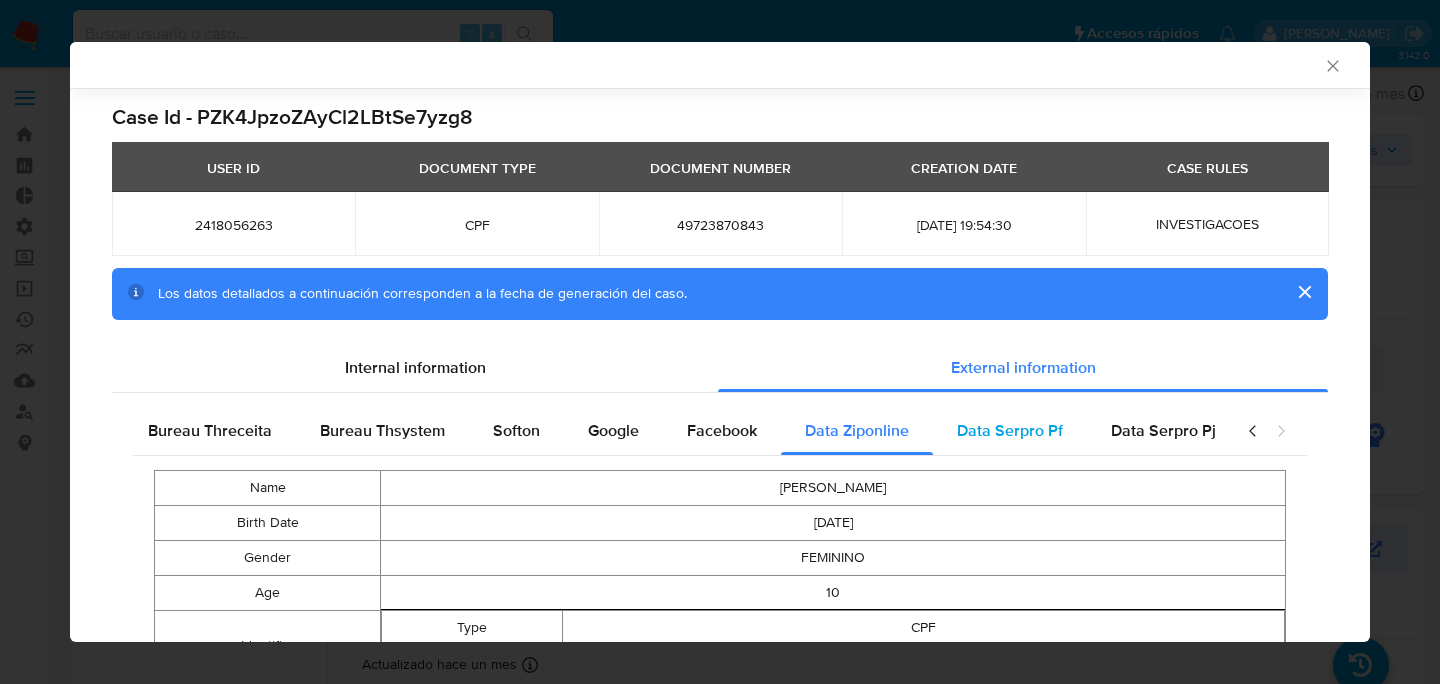click on "Data Serpro Pf" at bounding box center (1010, 430) 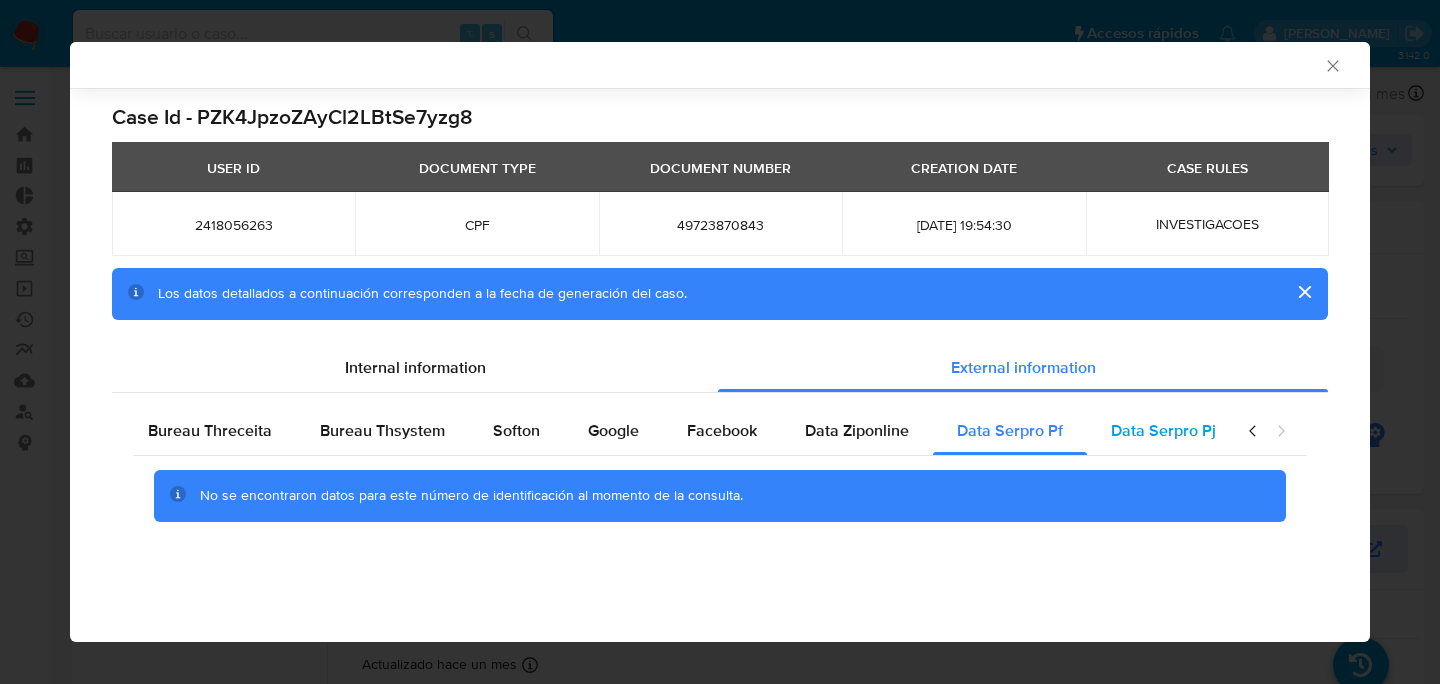 click on "Data Serpro Pj" at bounding box center (1163, 430) 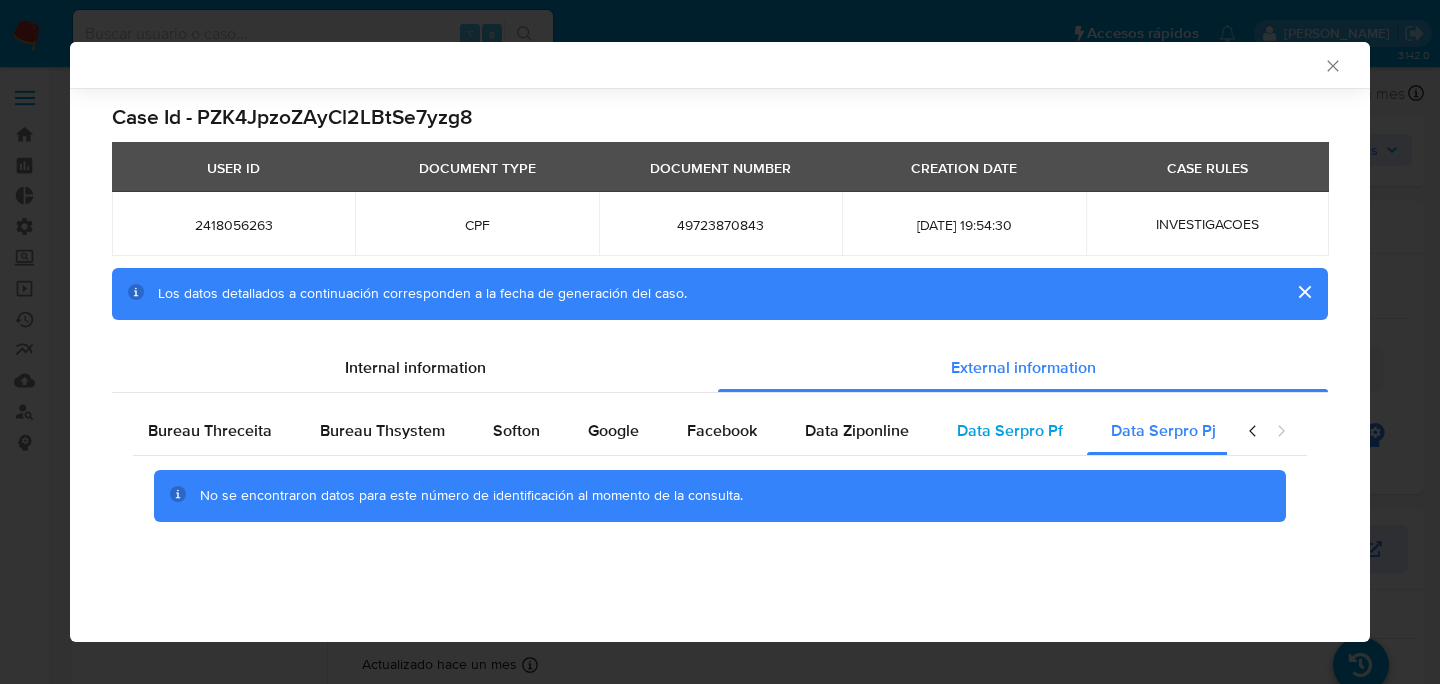 click on "Data Serpro Pf" at bounding box center [1010, 430] 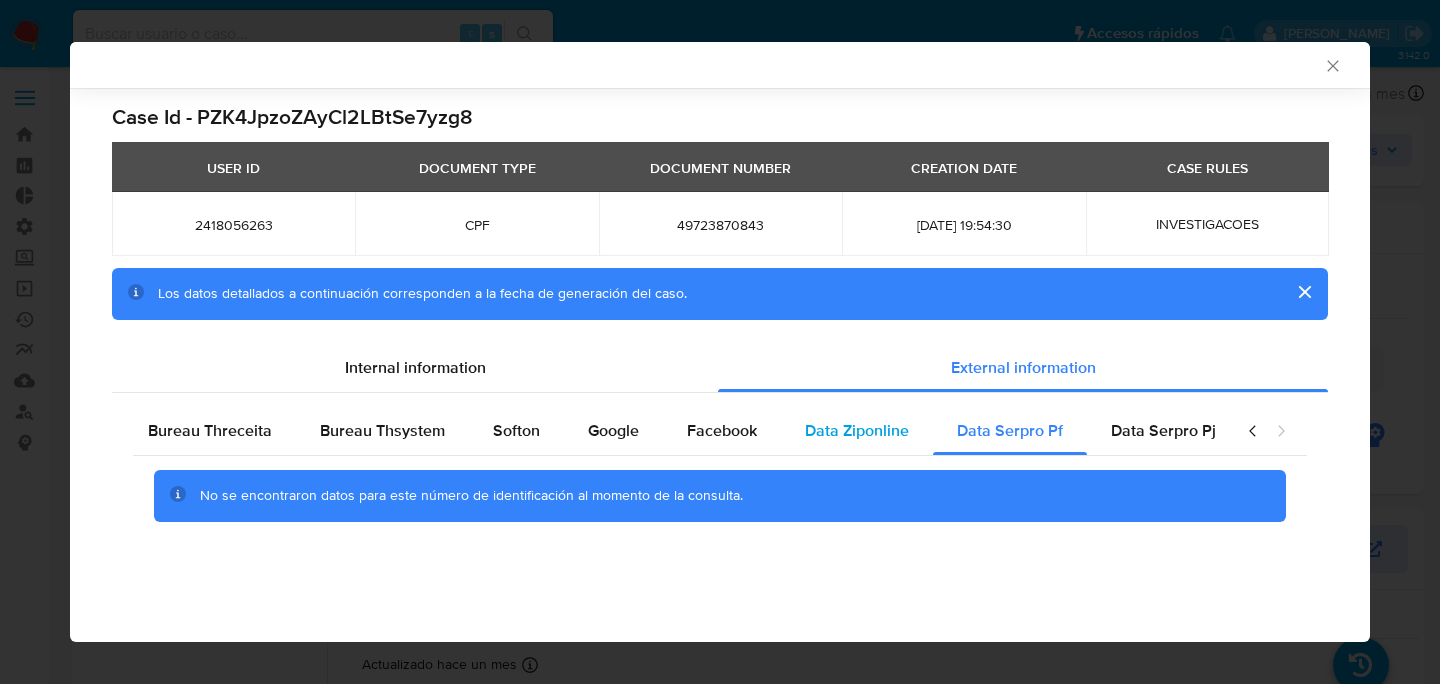 click on "Data Ziponline" at bounding box center [857, 431] 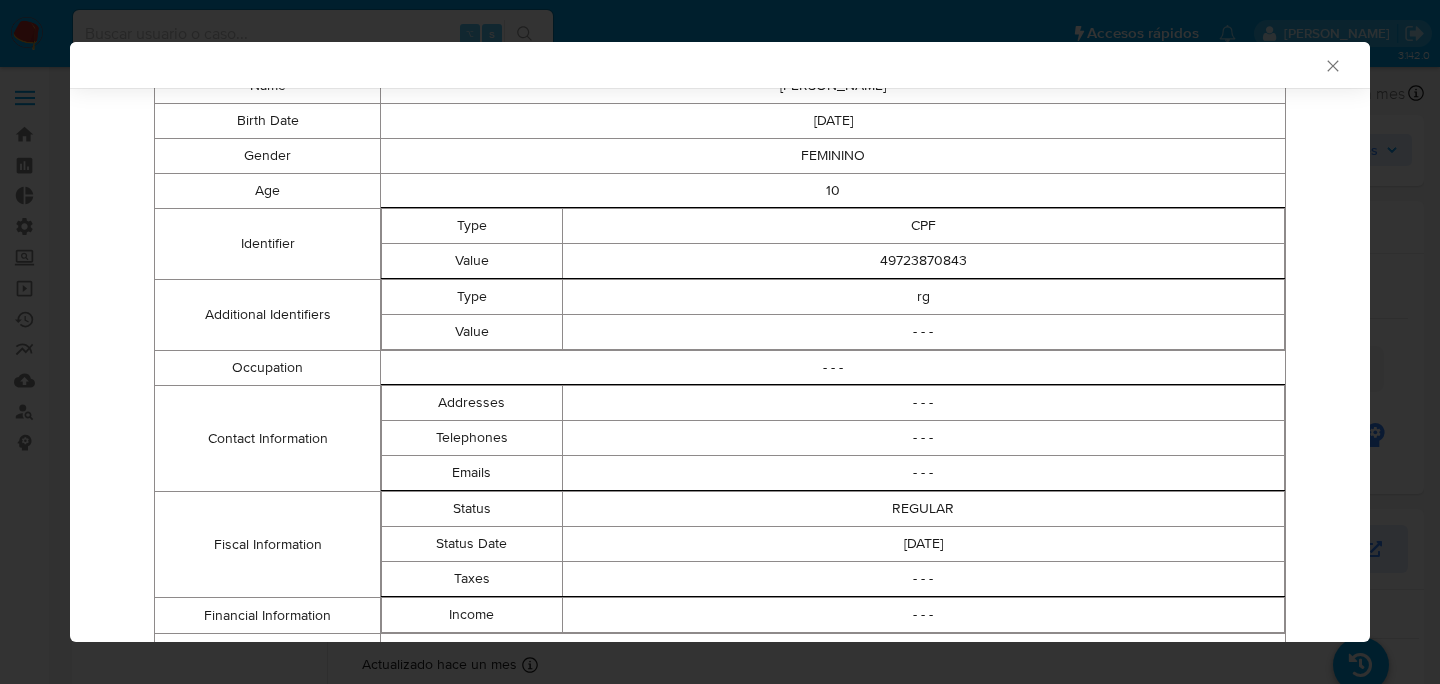 scroll, scrollTop: 82, scrollLeft: 0, axis: vertical 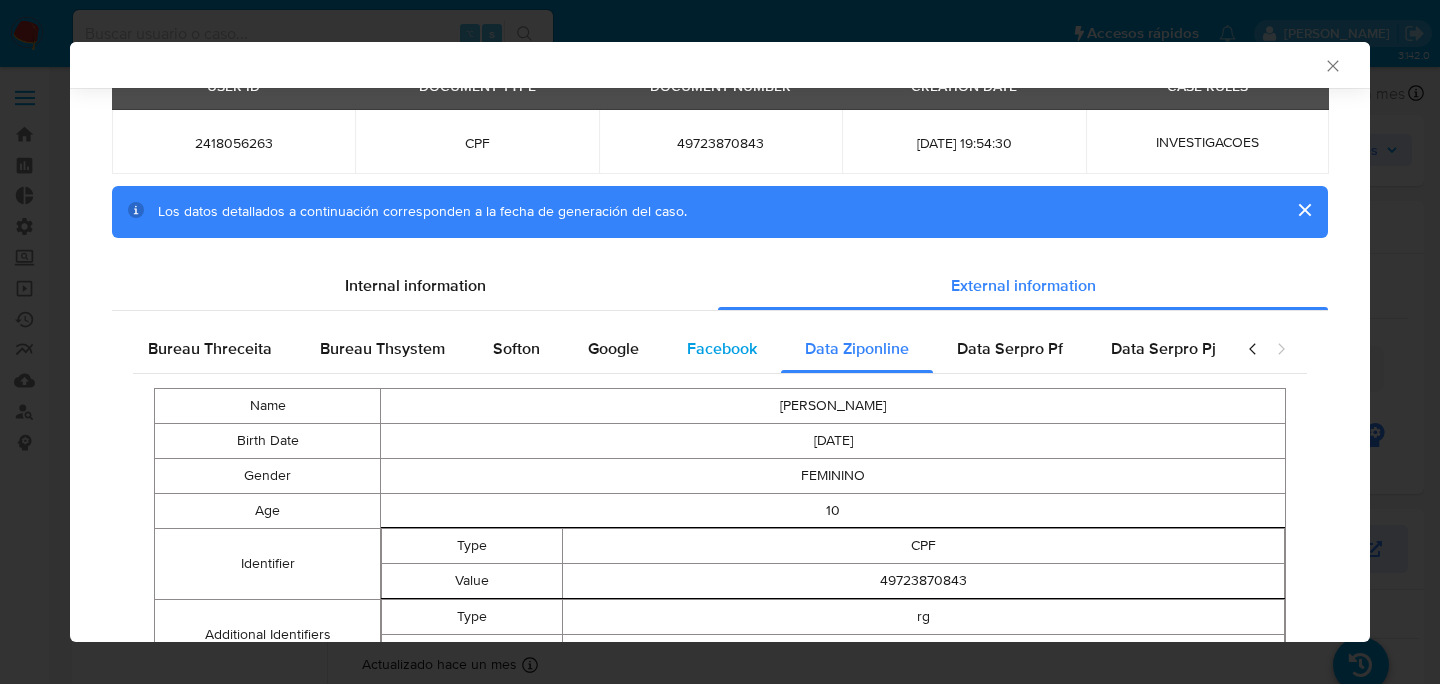 click on "Facebook" at bounding box center (722, 349) 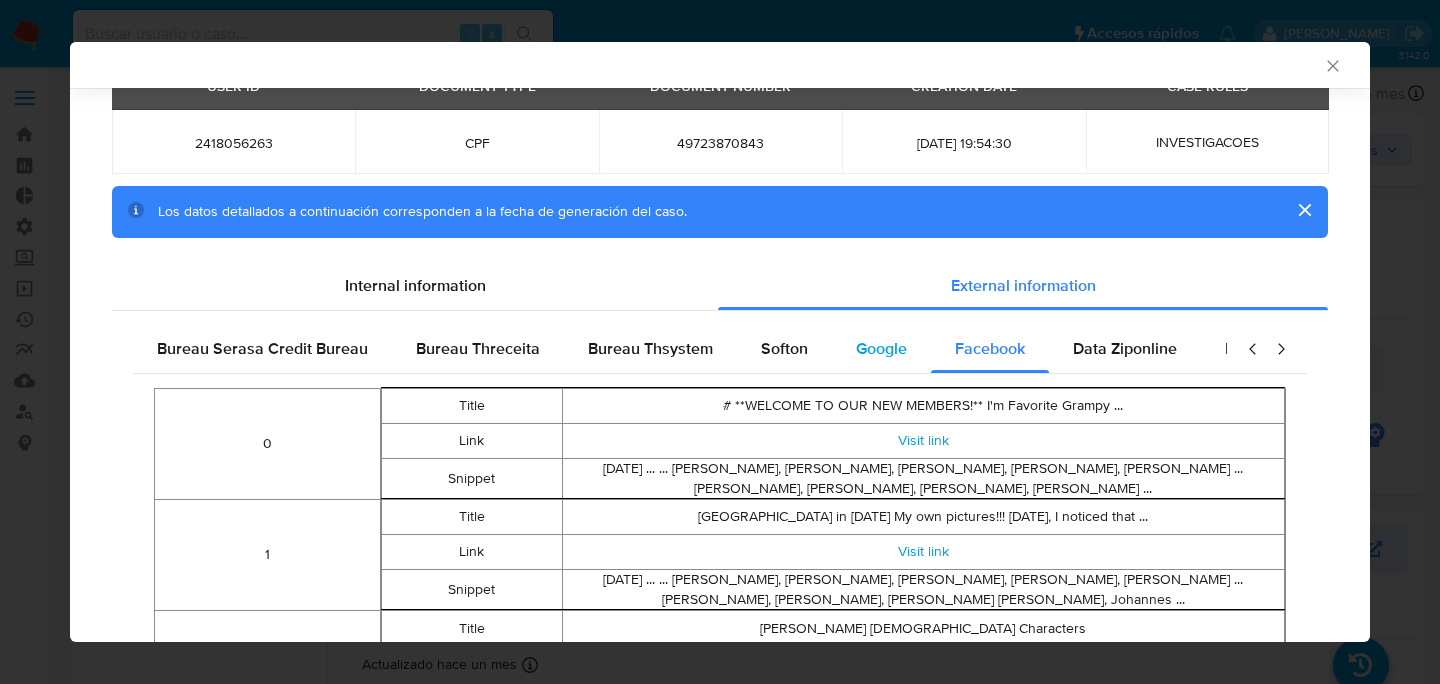 scroll, scrollTop: 0, scrollLeft: 420, axis: horizontal 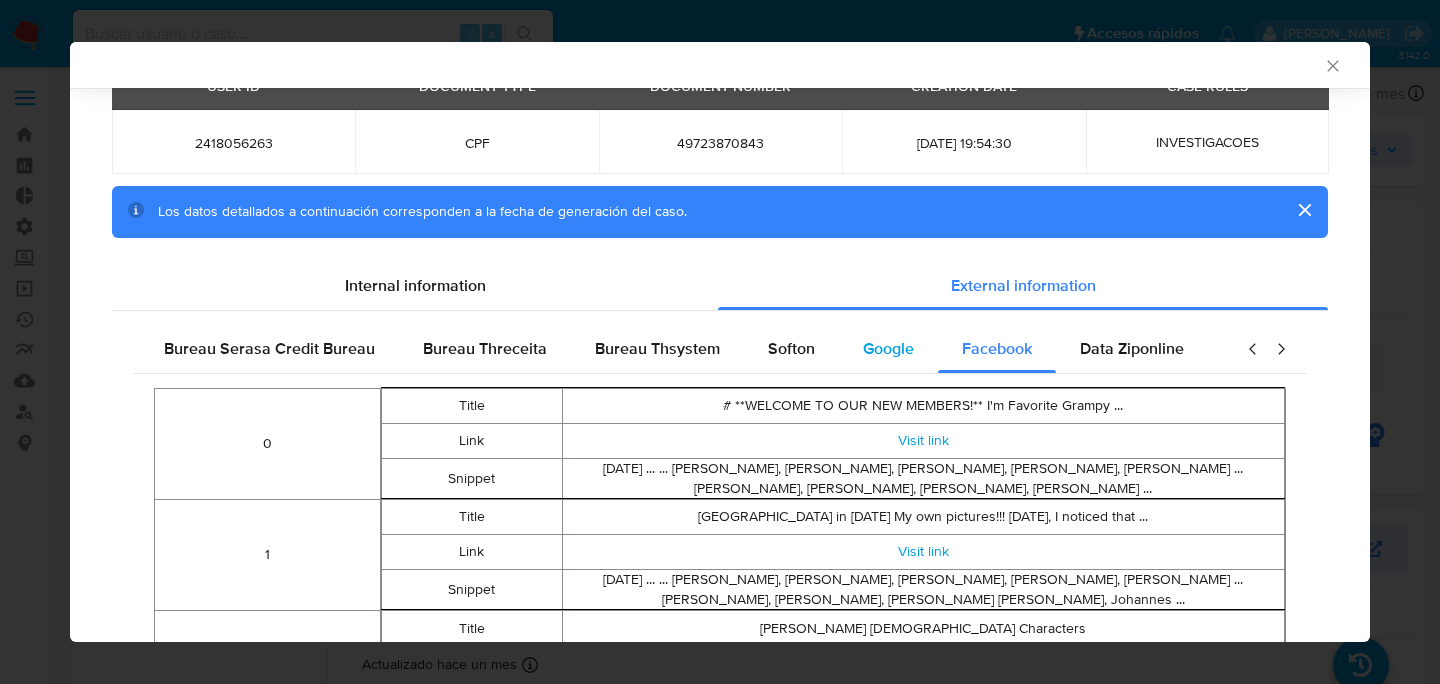 click on "Google" at bounding box center [888, 348] 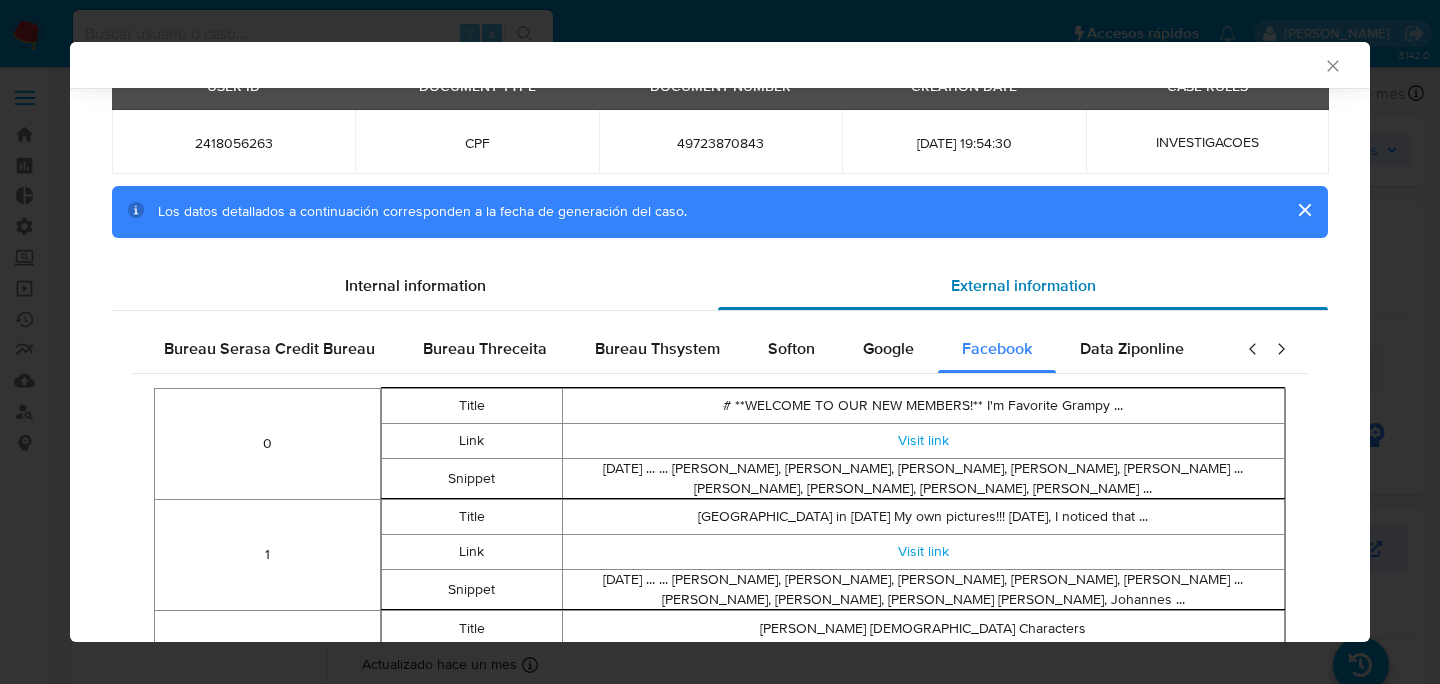 scroll, scrollTop: 0, scrollLeft: 0, axis: both 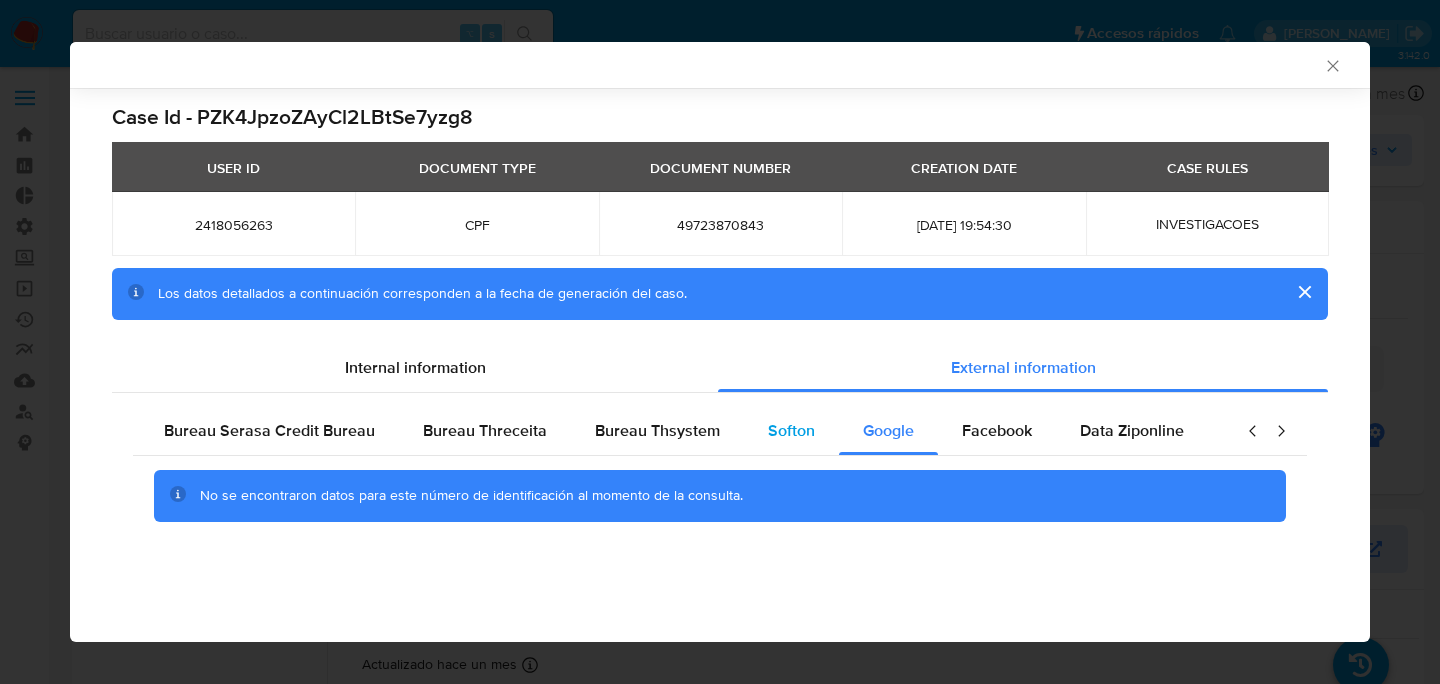 click on "Softon" at bounding box center (791, 431) 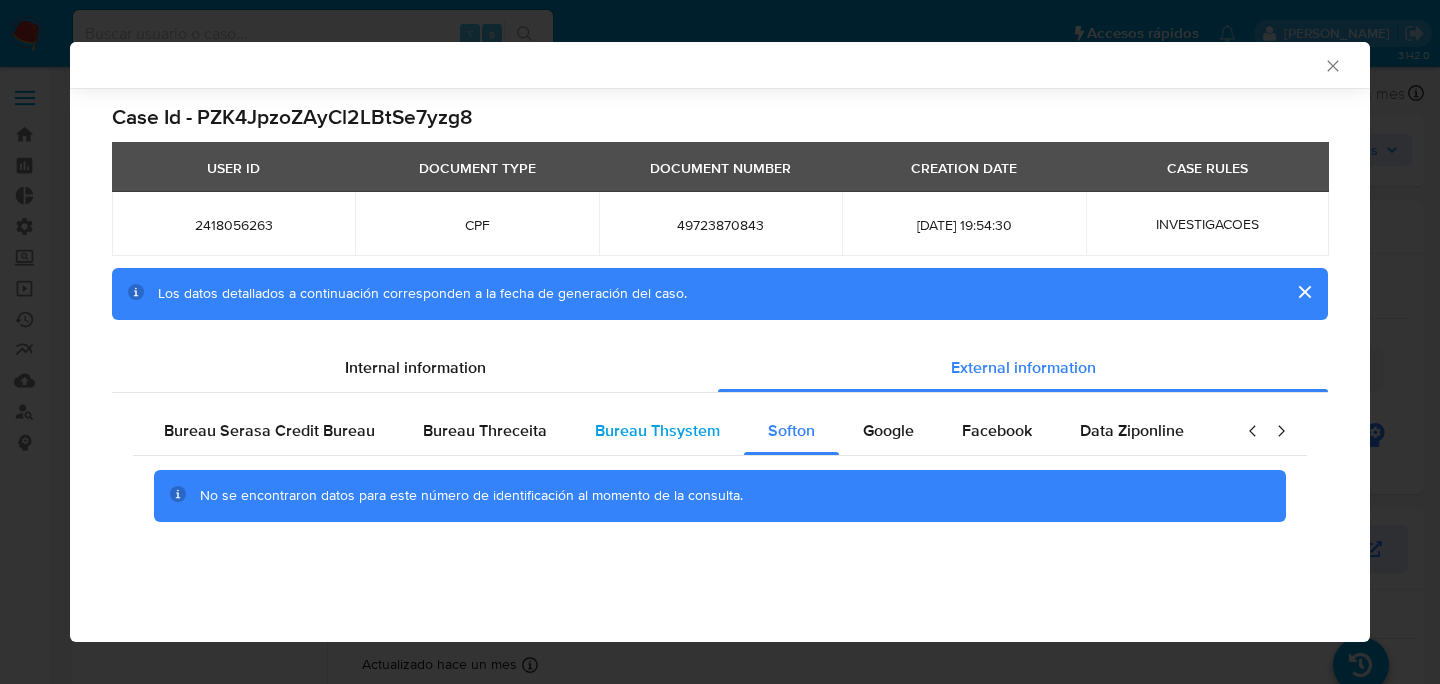click on "Bureau Thsystem" at bounding box center (657, 430) 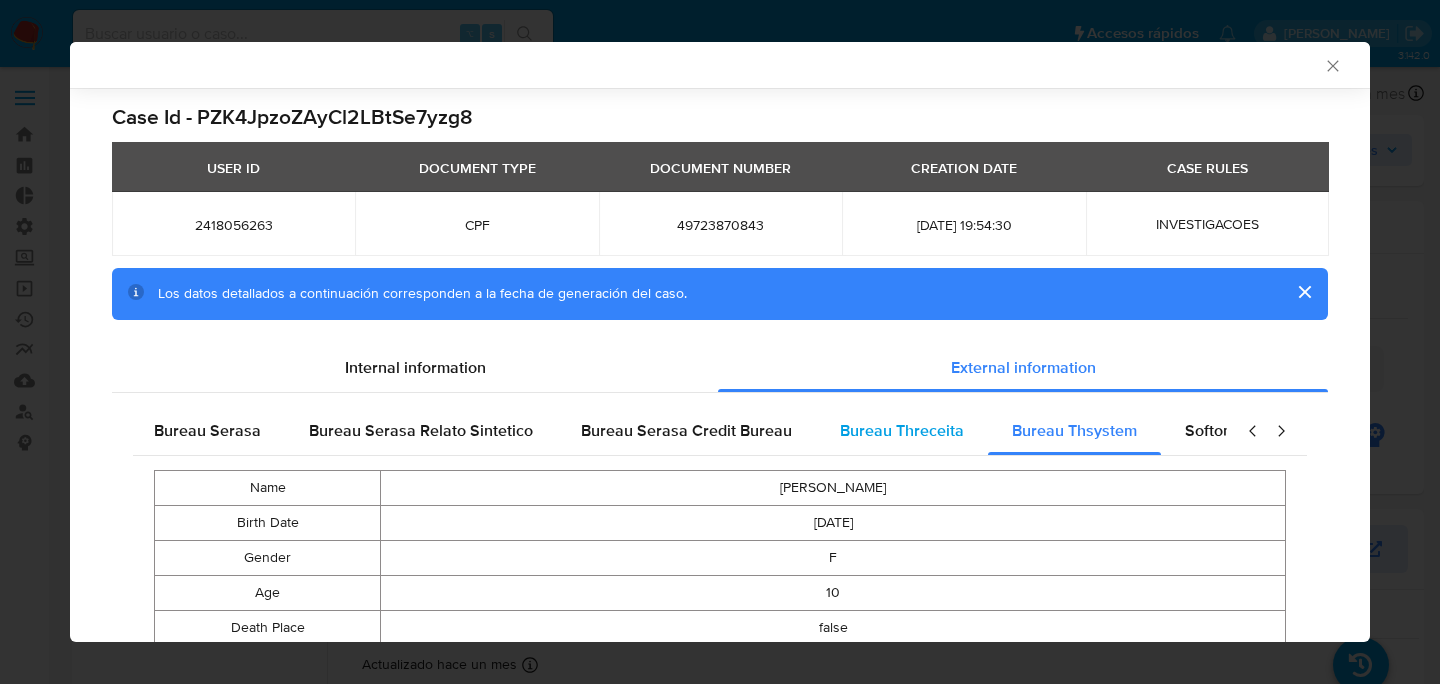 scroll, scrollTop: 0, scrollLeft: 0, axis: both 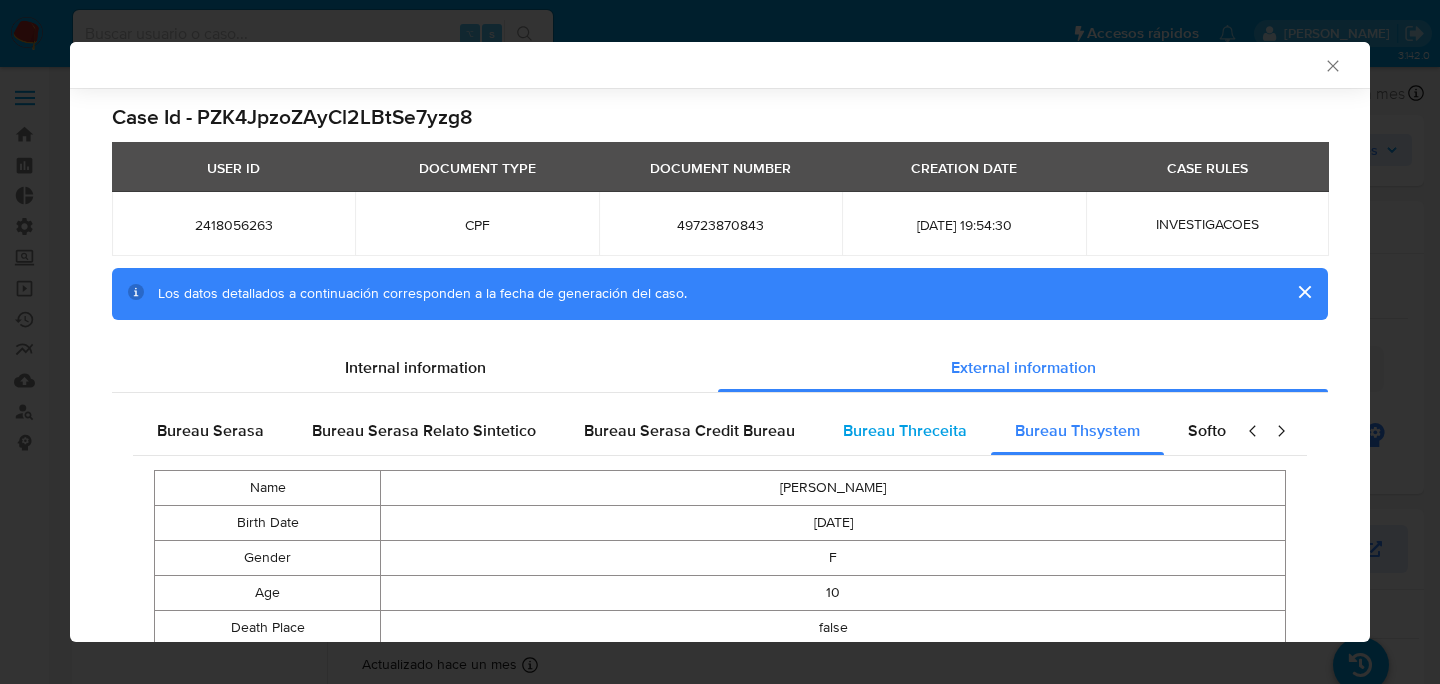 click on "Bureau Threceita" at bounding box center (905, 430) 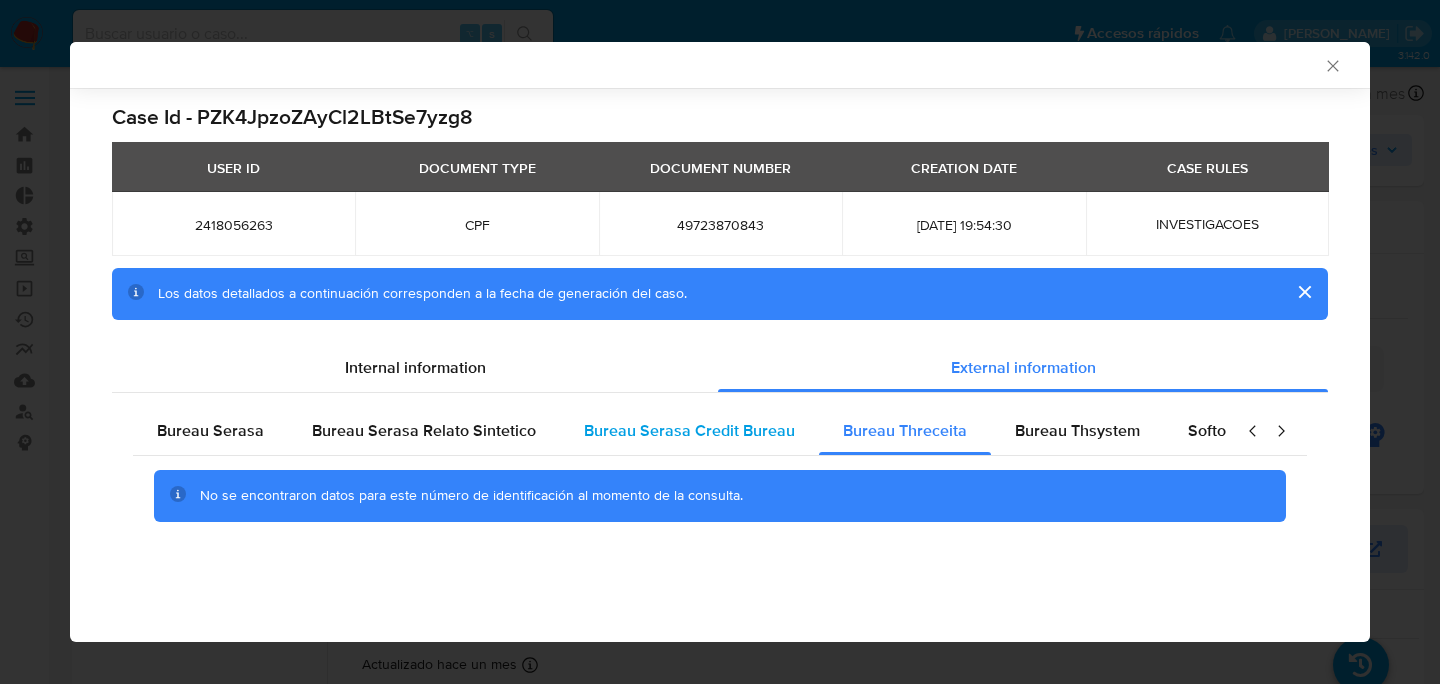 click on "Bureau Serasa Credit Bureau" at bounding box center [689, 430] 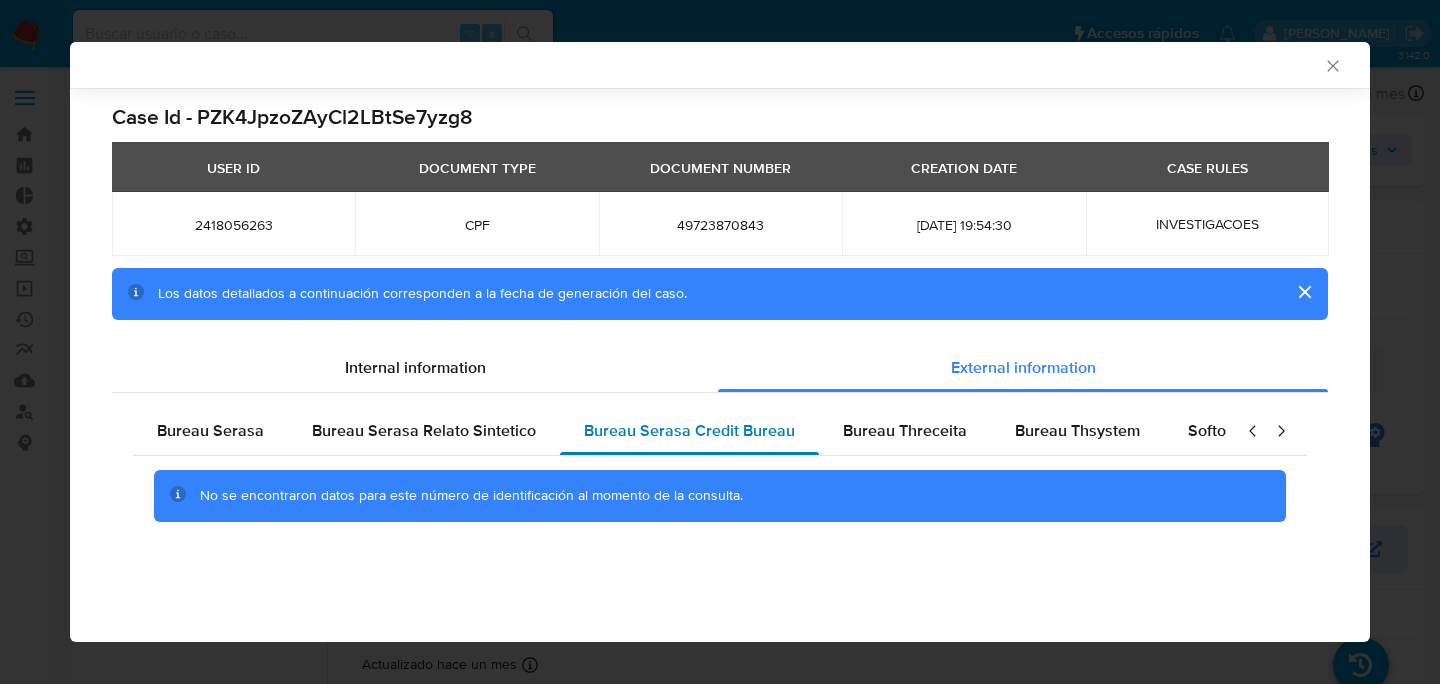 click on "Bureau Serasa Credit Bureau" at bounding box center [689, 431] 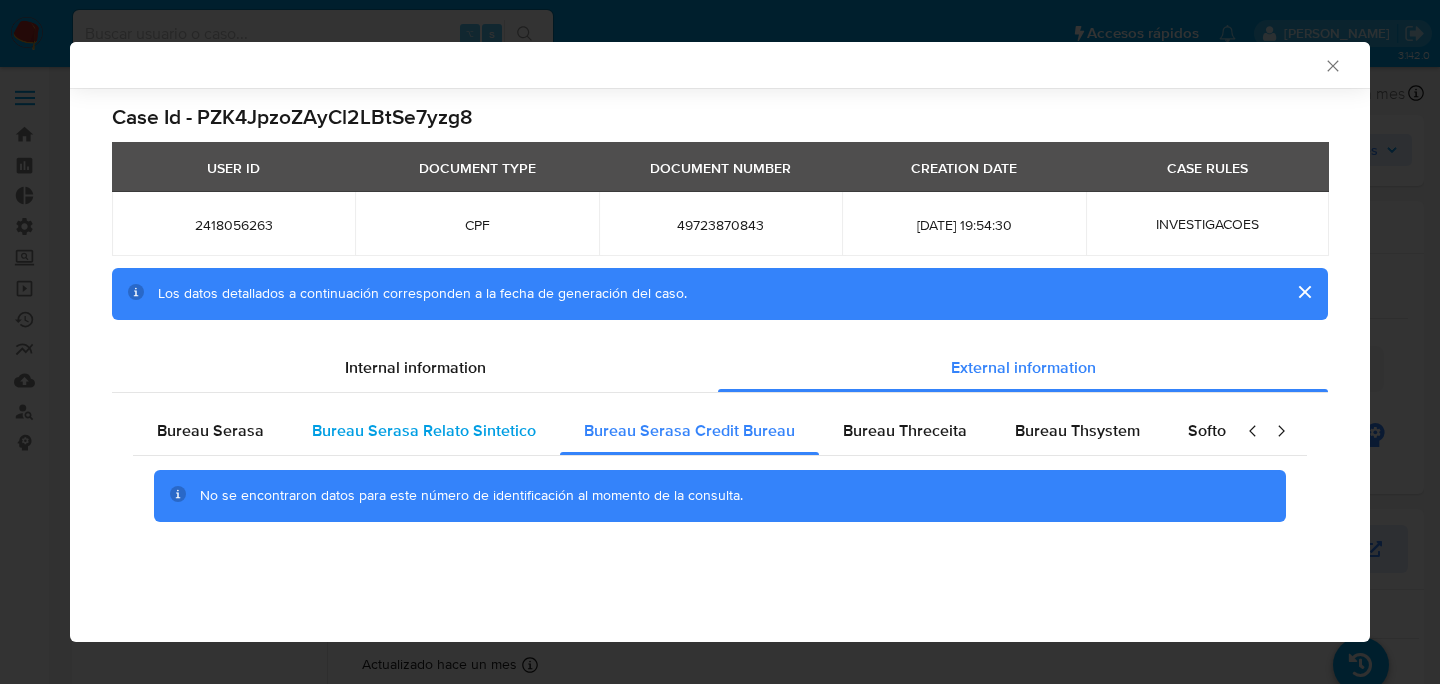 click on "Bureau Serasa Relato Sintetico" at bounding box center [424, 431] 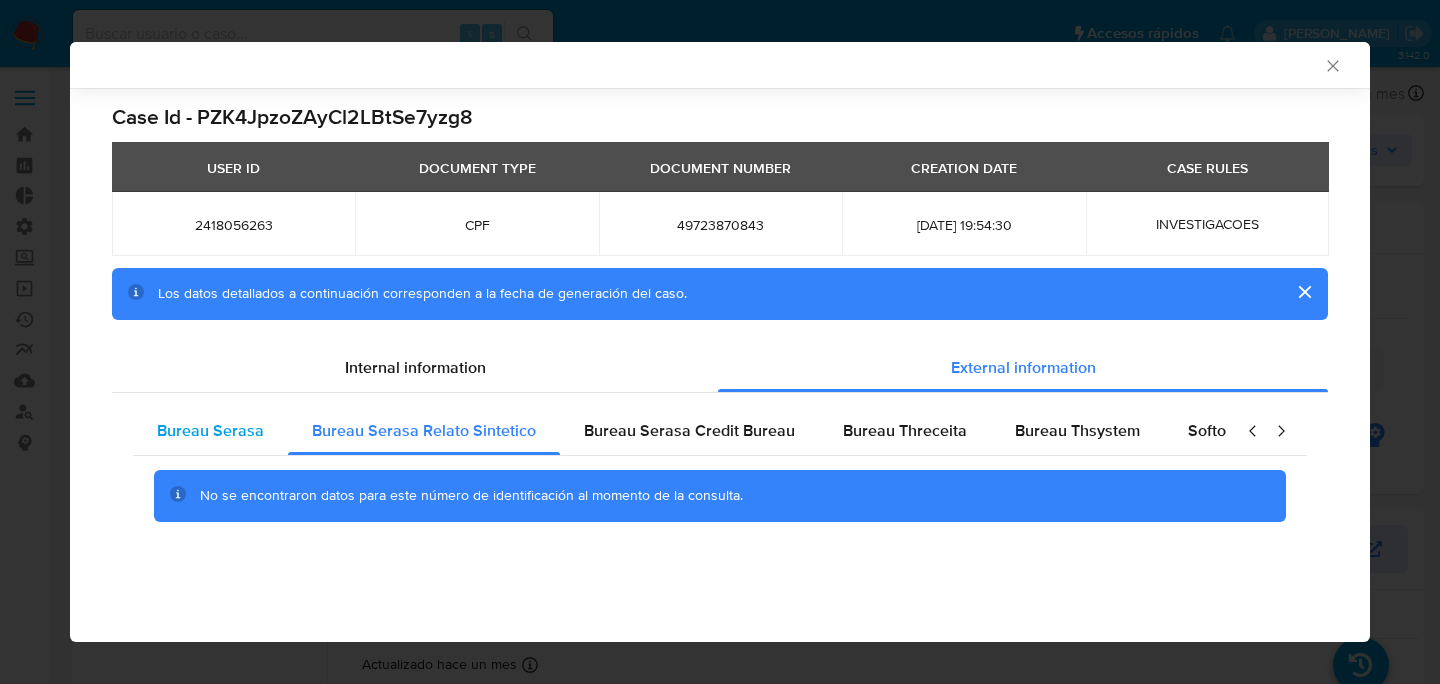 click on "Bureau Serasa" at bounding box center (210, 431) 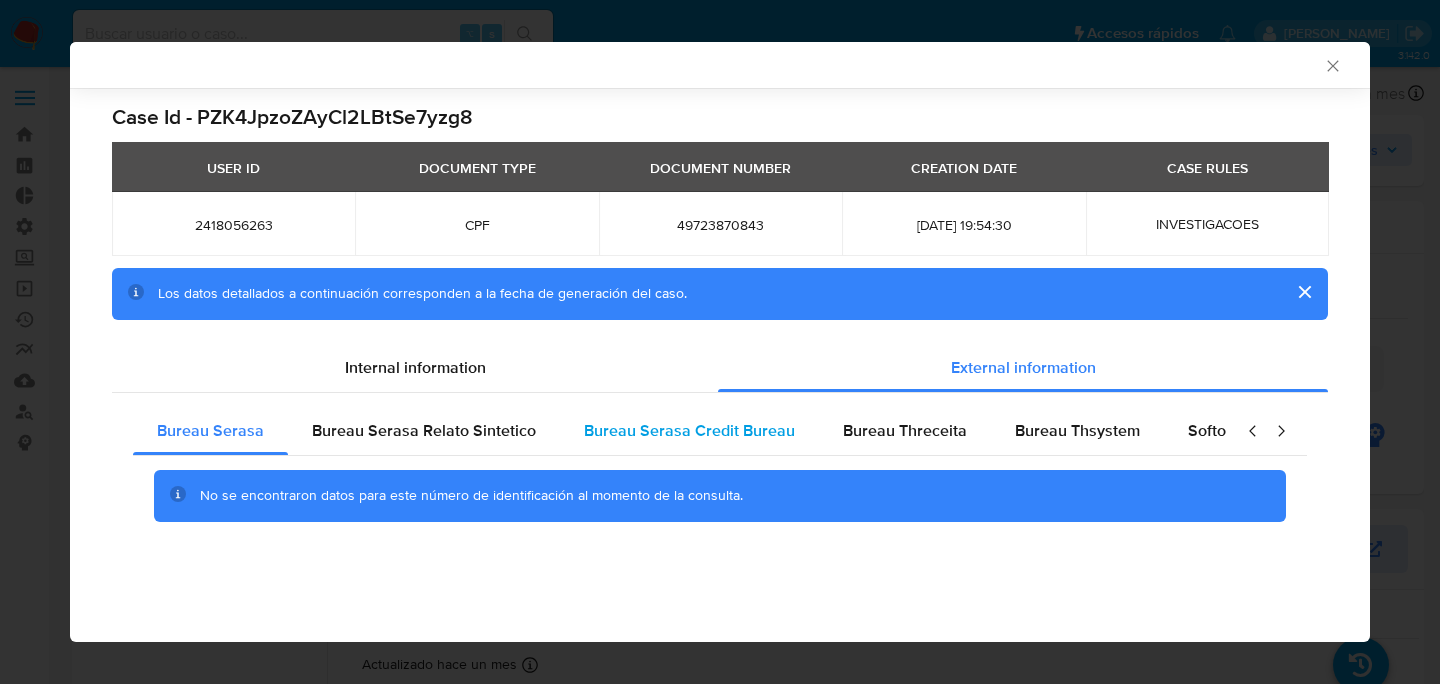 click on "Bureau Serasa Credit Bureau" at bounding box center [689, 431] 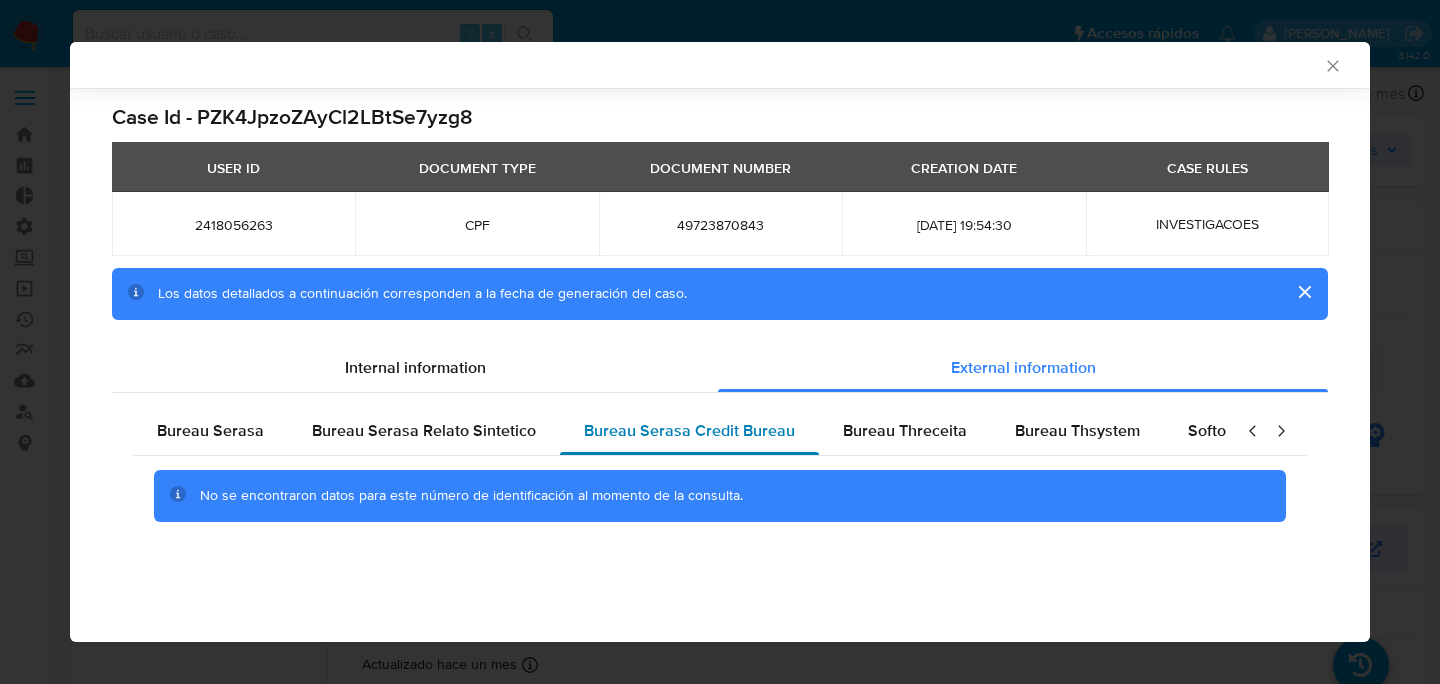 type 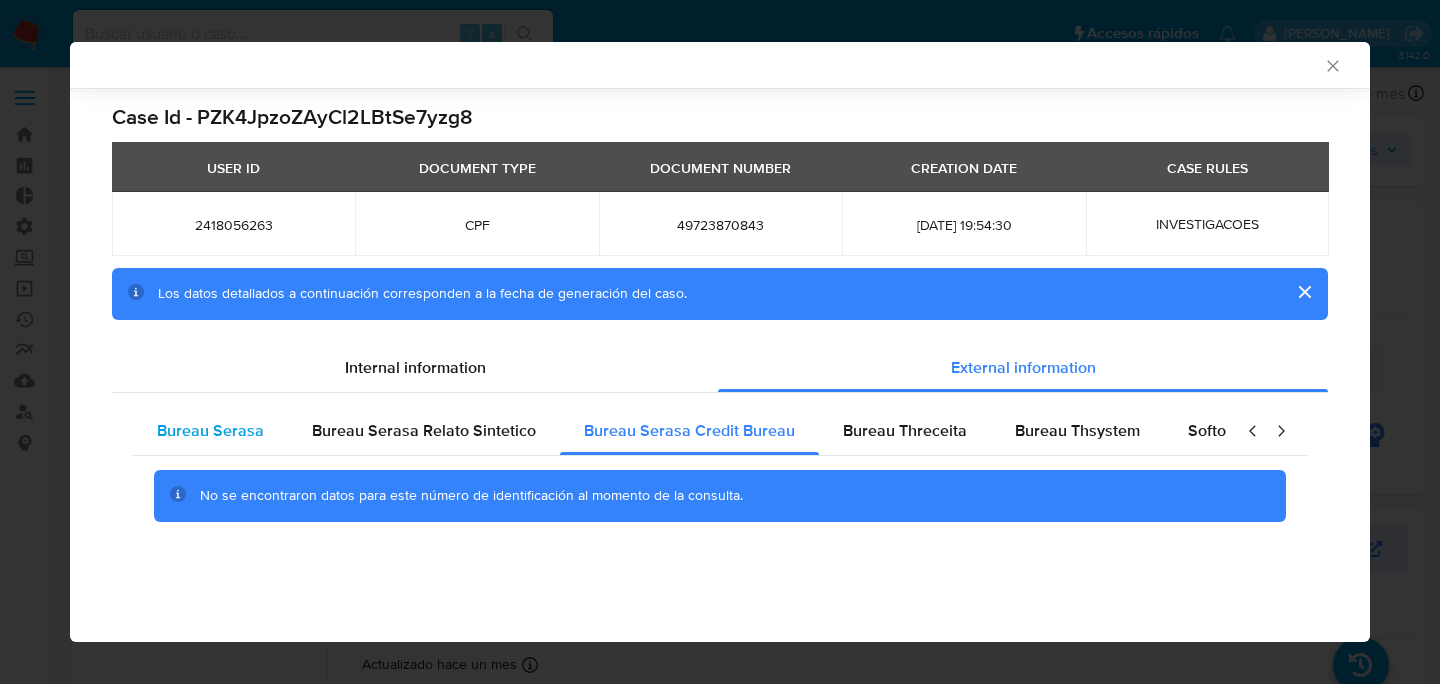 click on "Bureau Serasa" at bounding box center (210, 431) 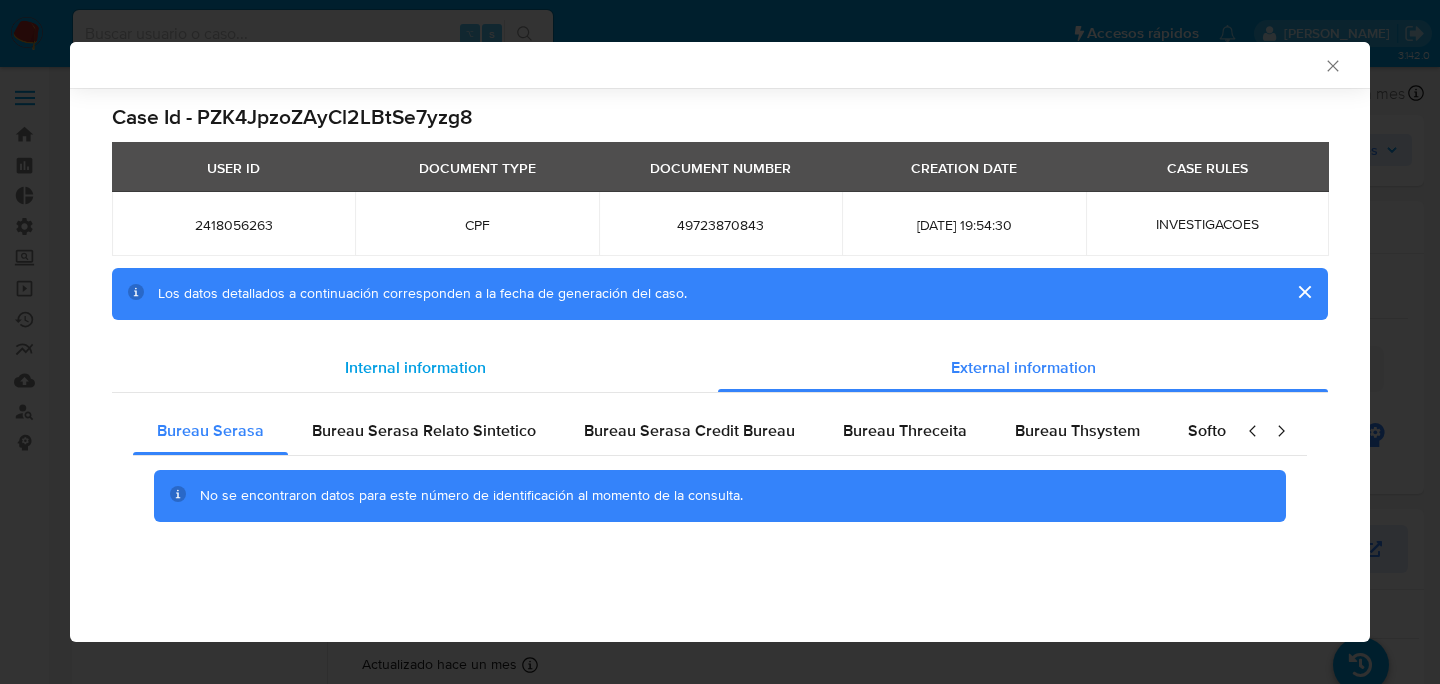 click on "Internal information" at bounding box center [415, 367] 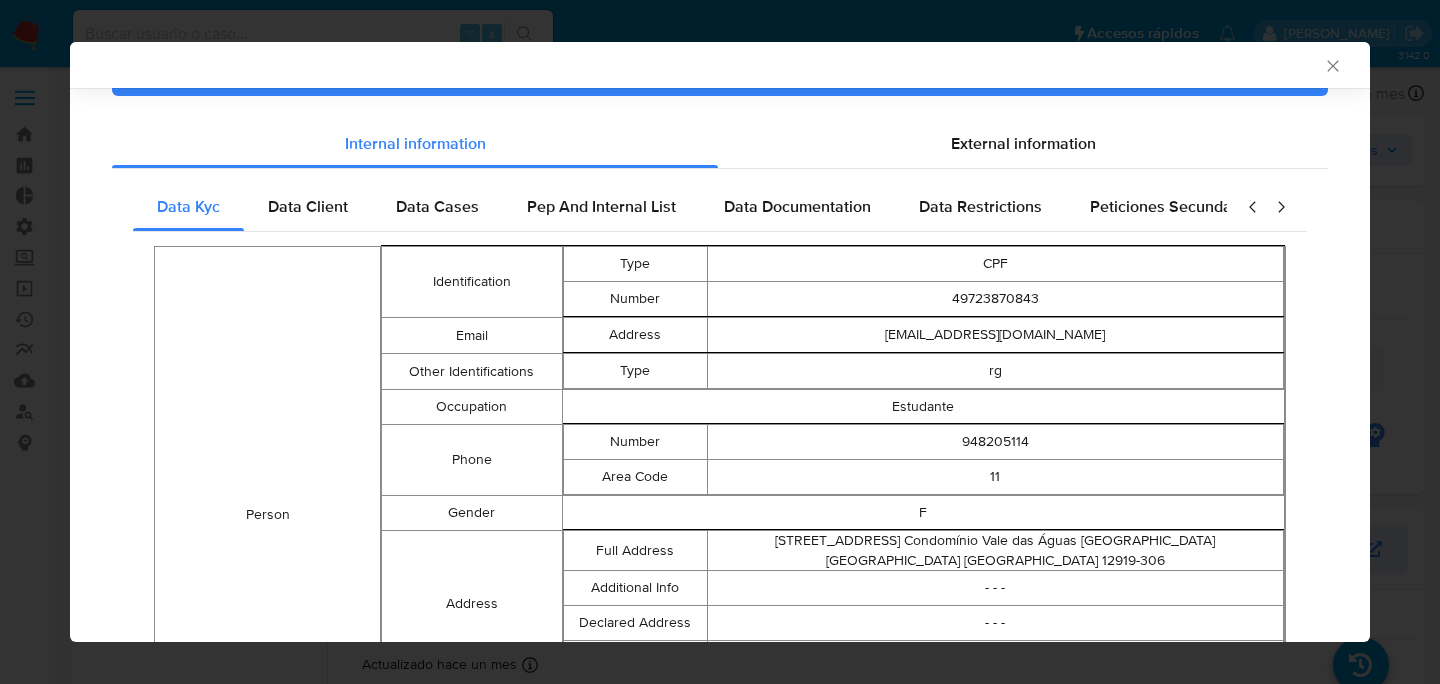 scroll, scrollTop: 0, scrollLeft: 0, axis: both 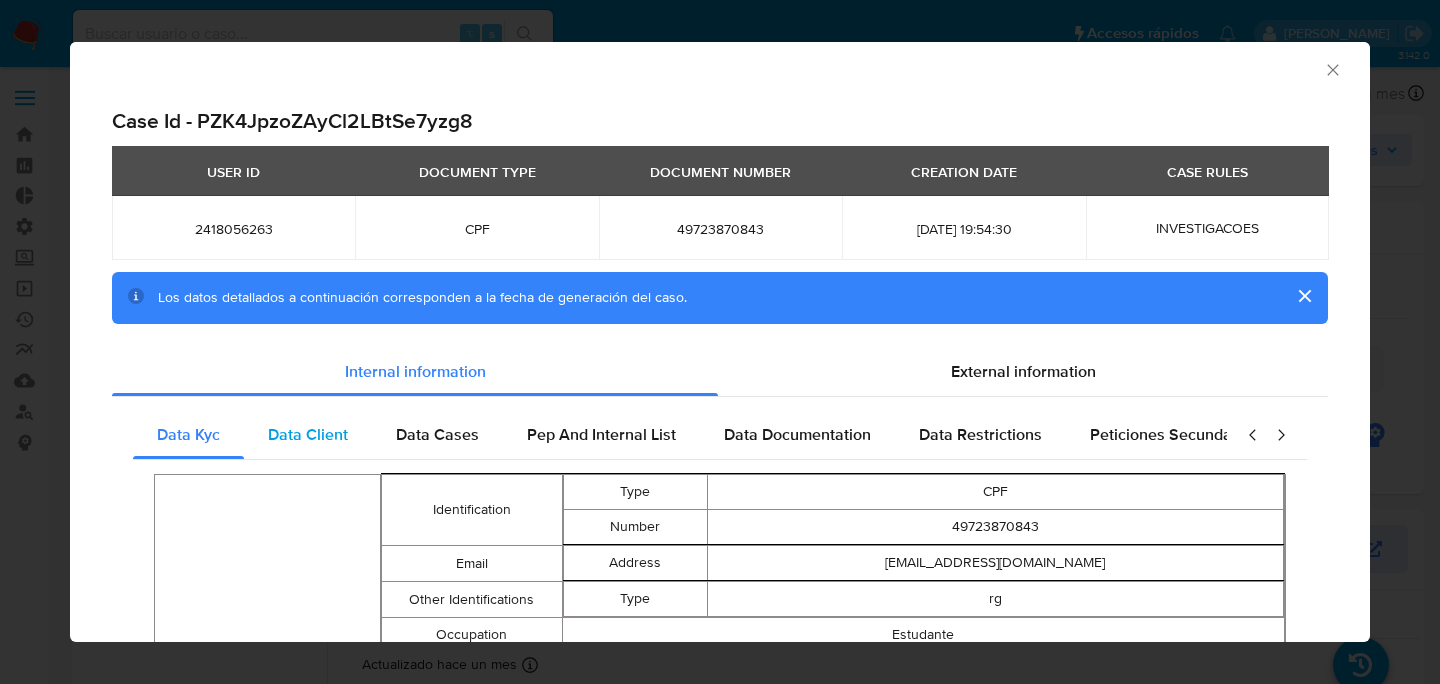 click on "Data Client" at bounding box center (308, 434) 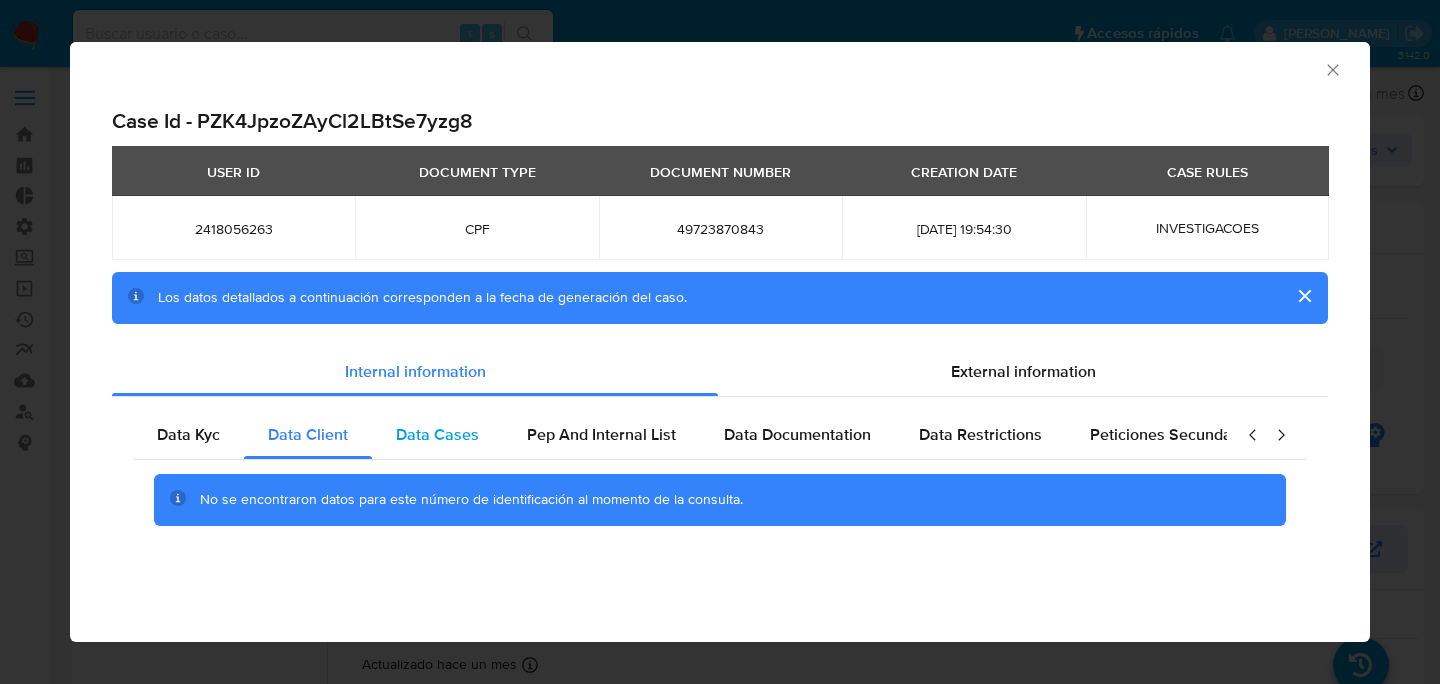 click on "Data Cases" at bounding box center [437, 434] 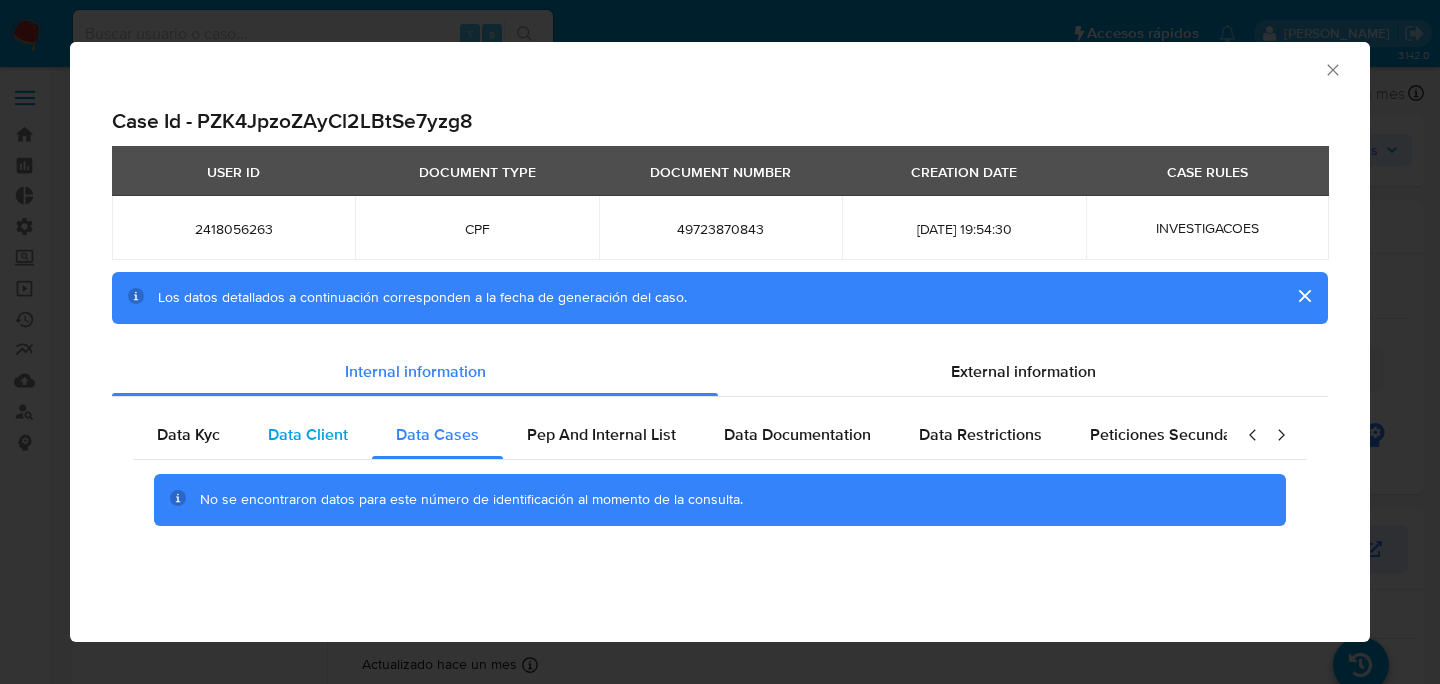 click on "Data Client" at bounding box center (308, 435) 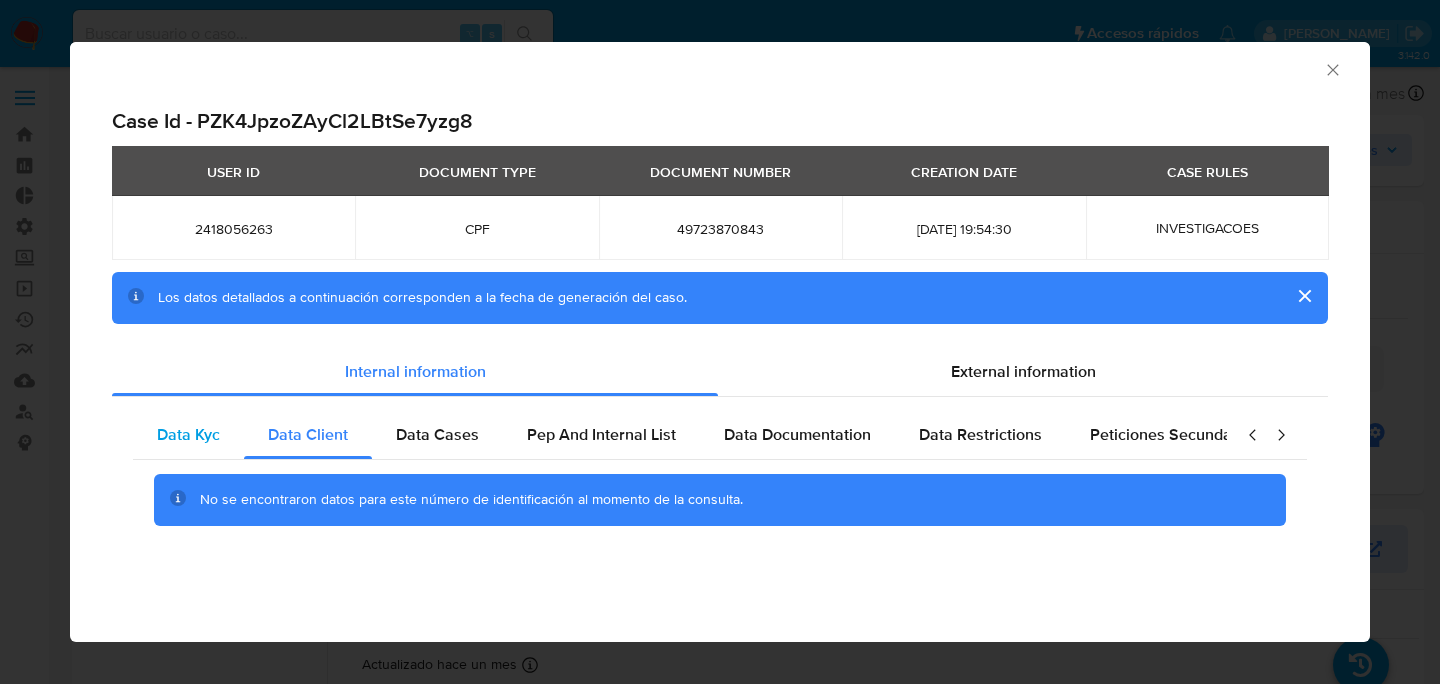 click on "Data Kyc" at bounding box center (188, 435) 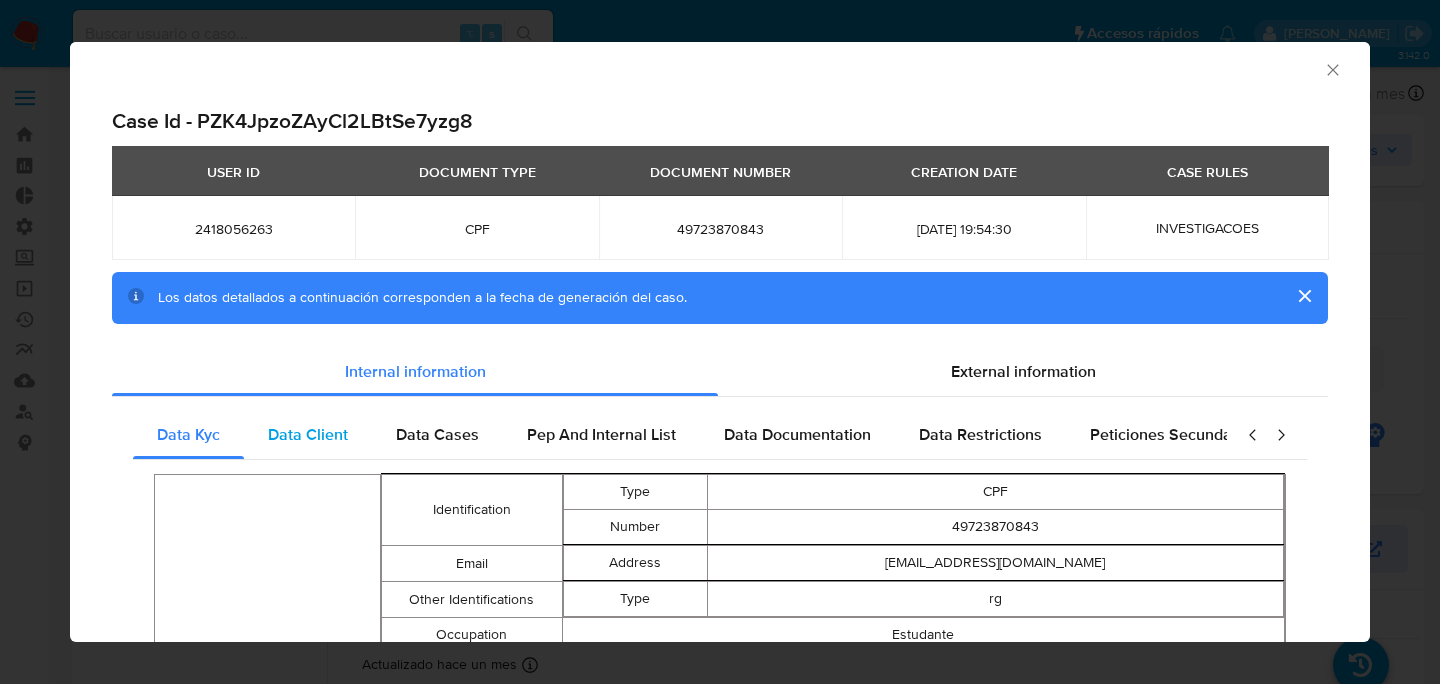 click on "Data Client" at bounding box center [308, 434] 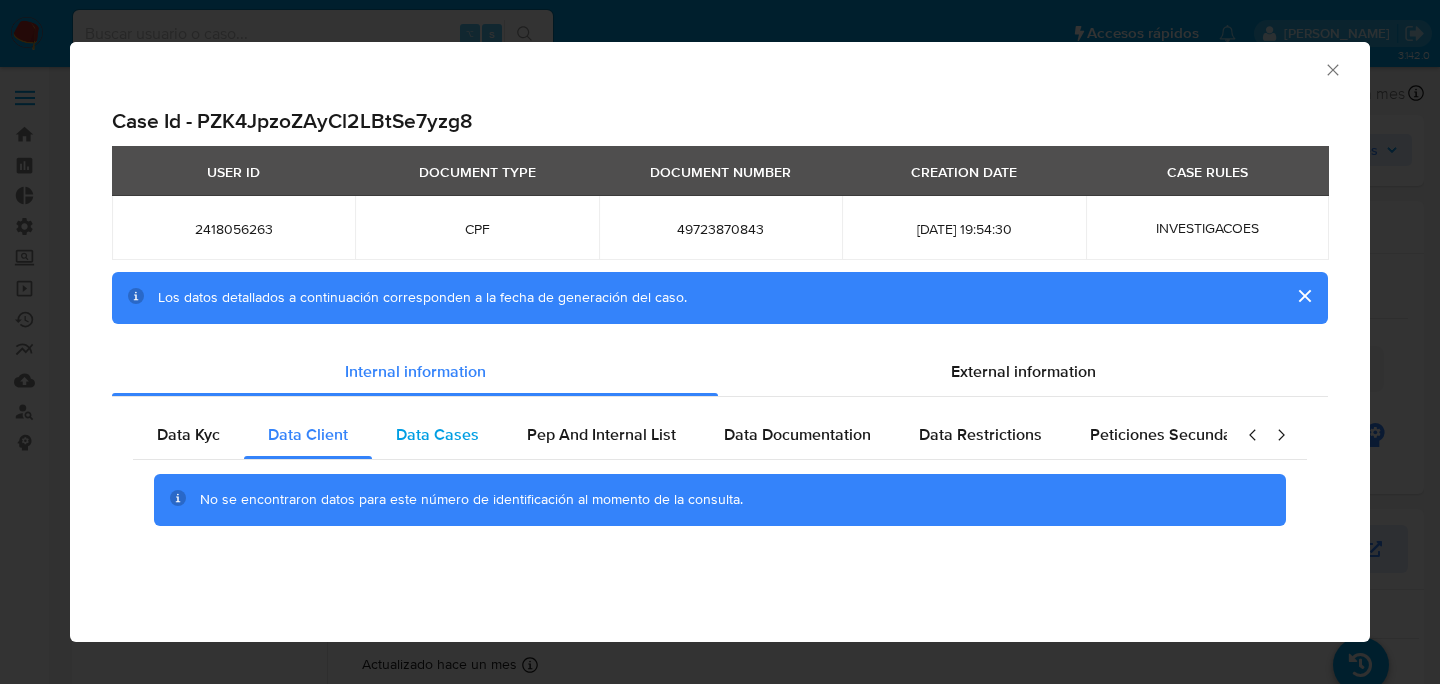 click on "Data Cases" at bounding box center [437, 435] 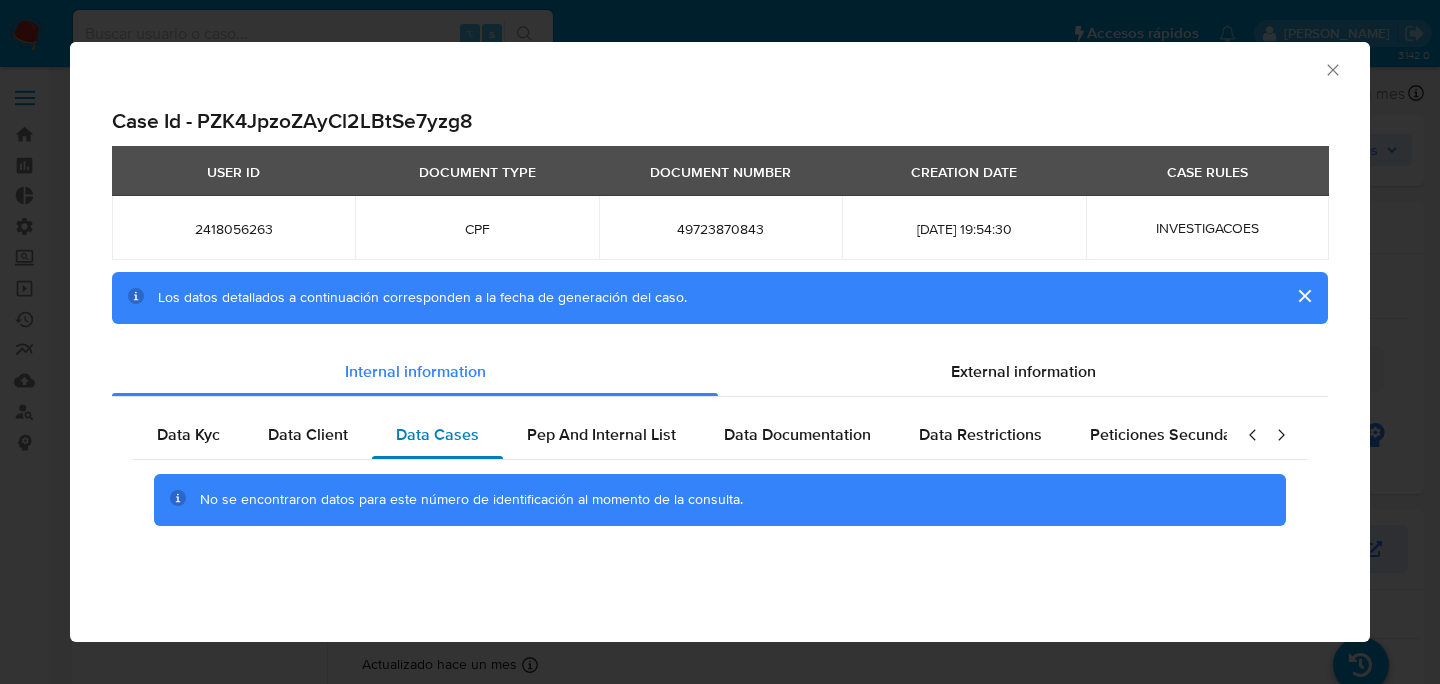 click on "Data Cases" at bounding box center (437, 435) 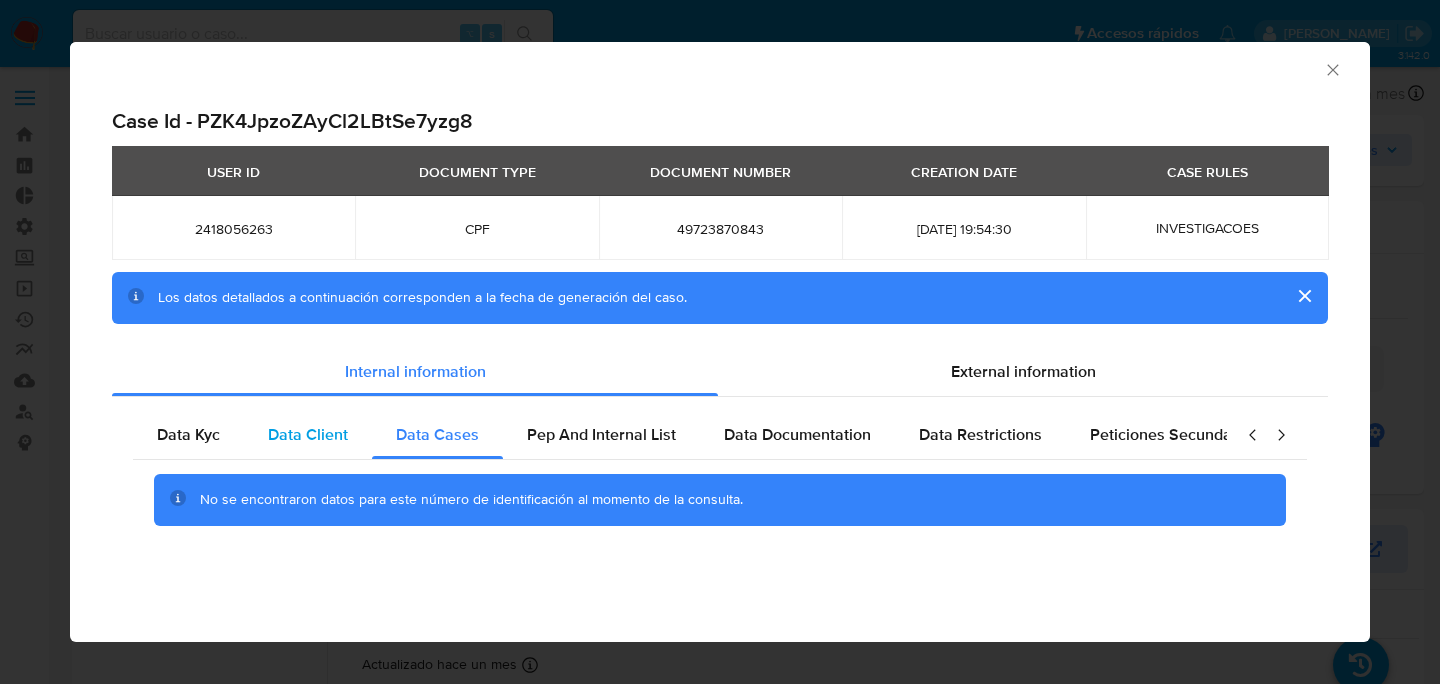 click on "Data Client" at bounding box center [308, 435] 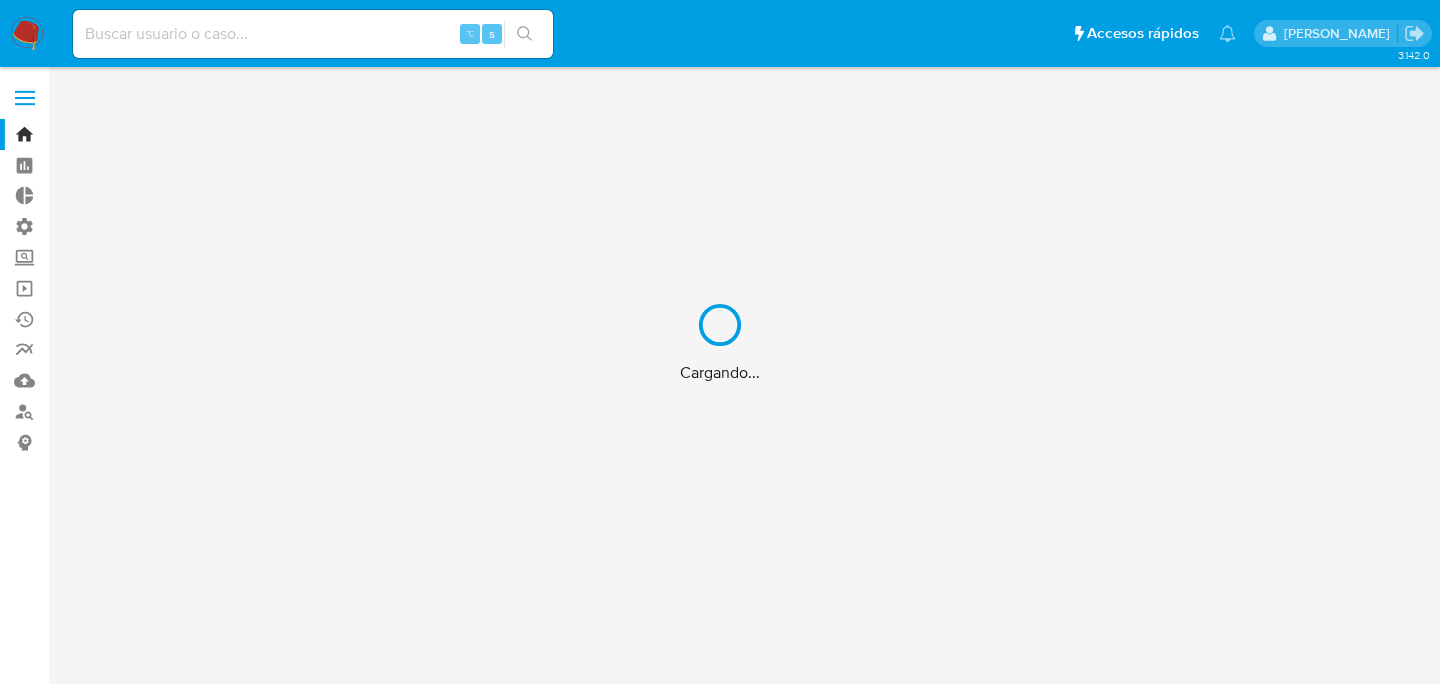 scroll, scrollTop: 0, scrollLeft: 0, axis: both 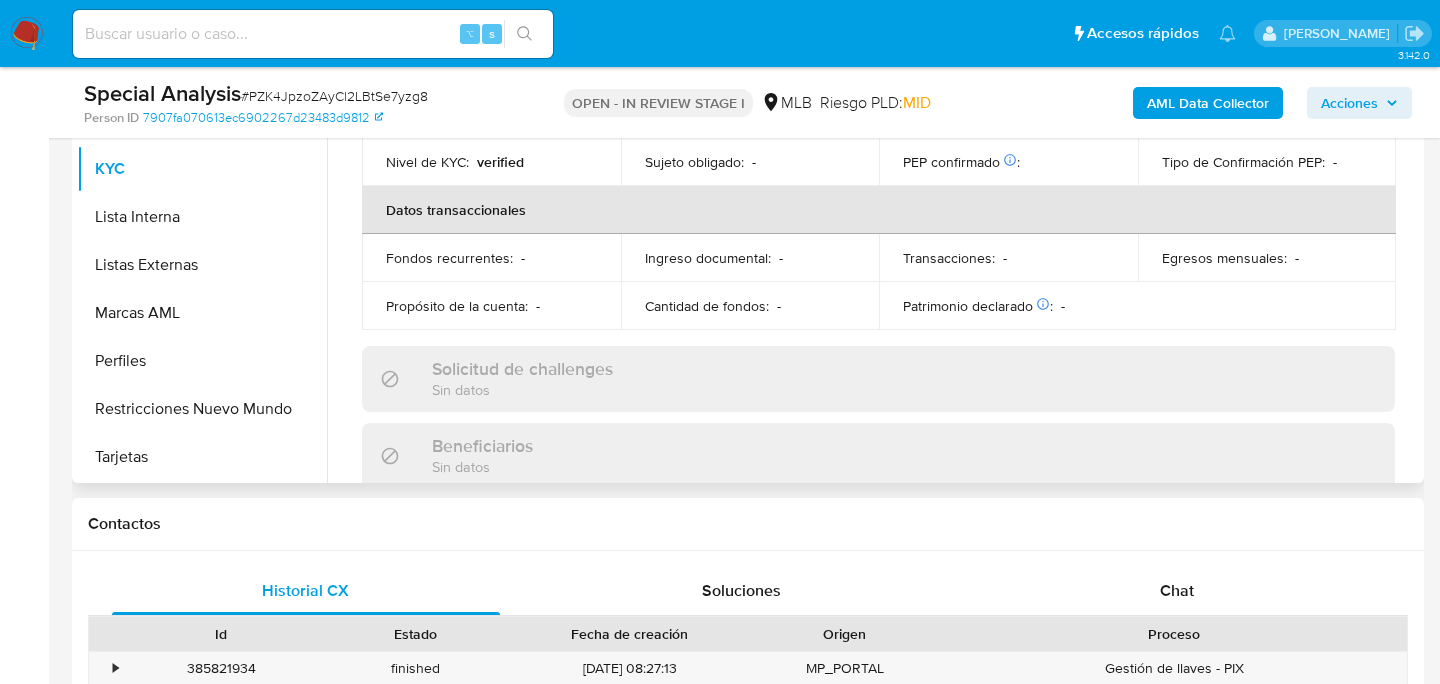 select on "10" 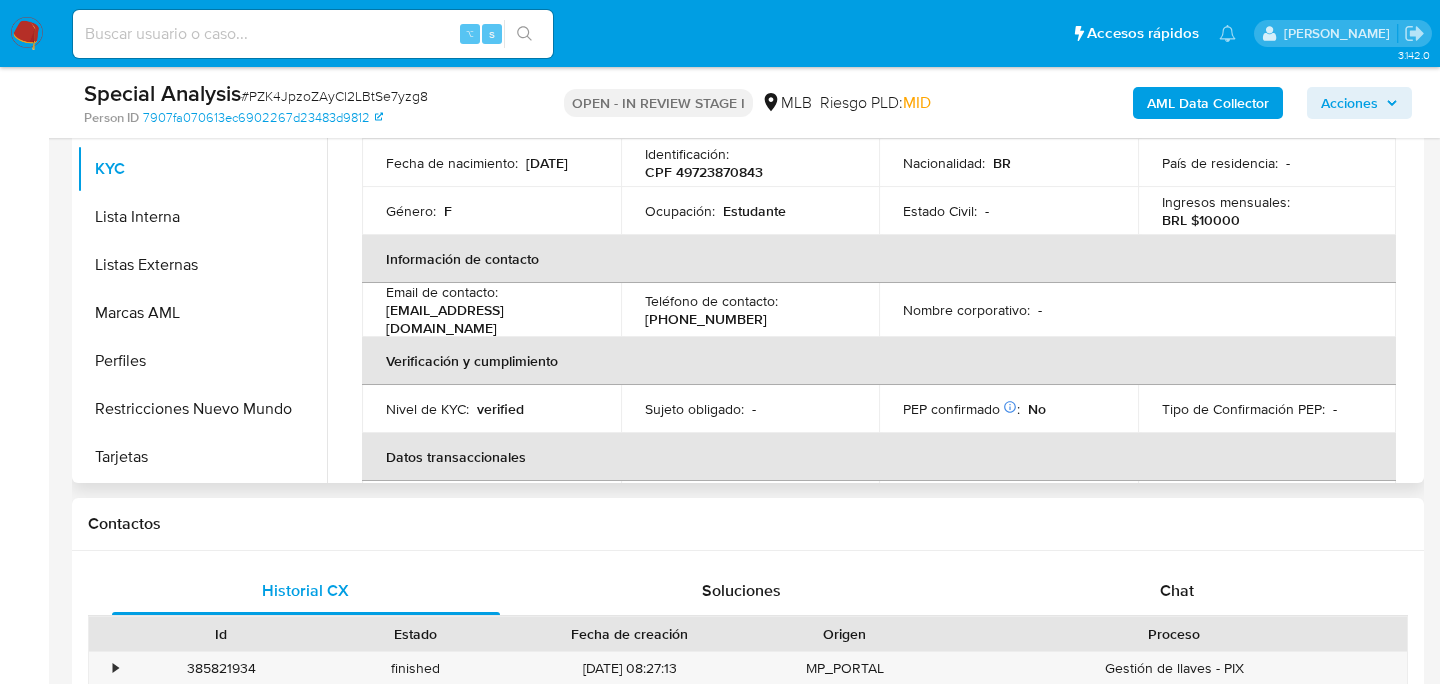 scroll, scrollTop: 0, scrollLeft: 0, axis: both 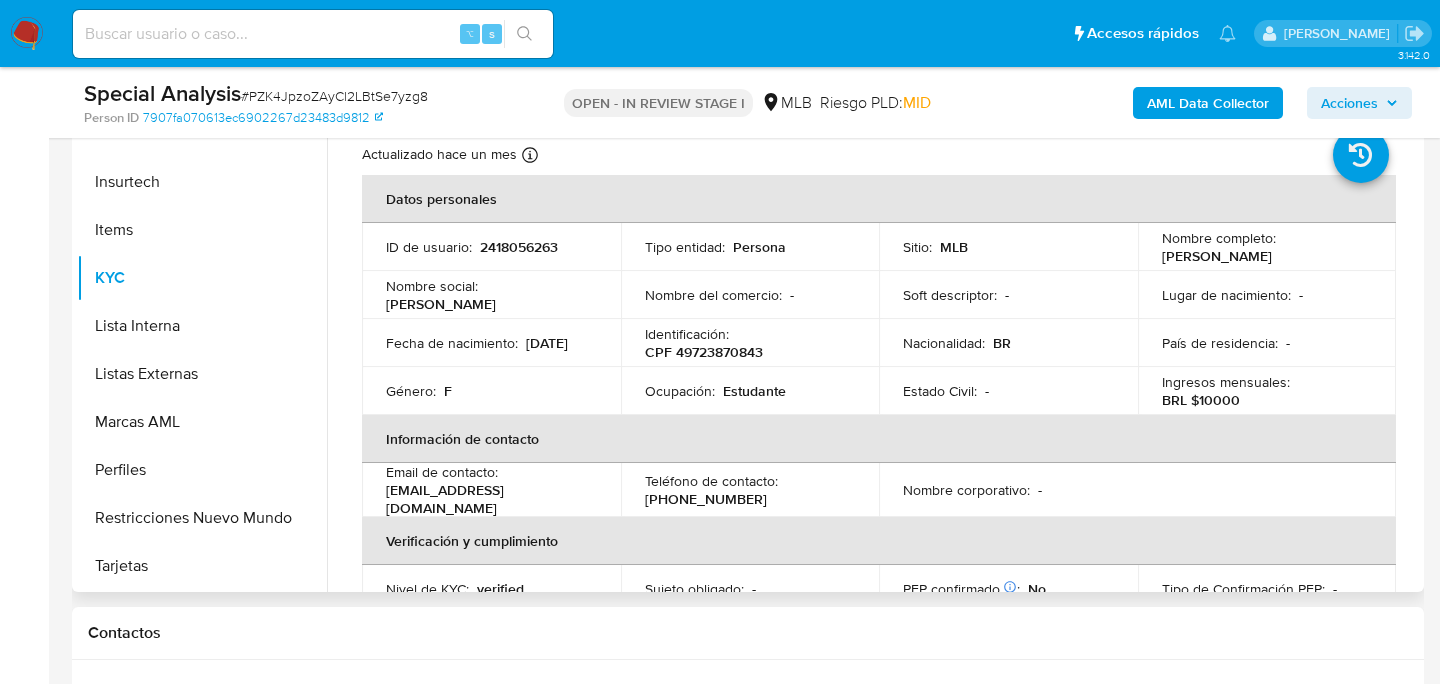 click on "2418056263" at bounding box center (519, 247) 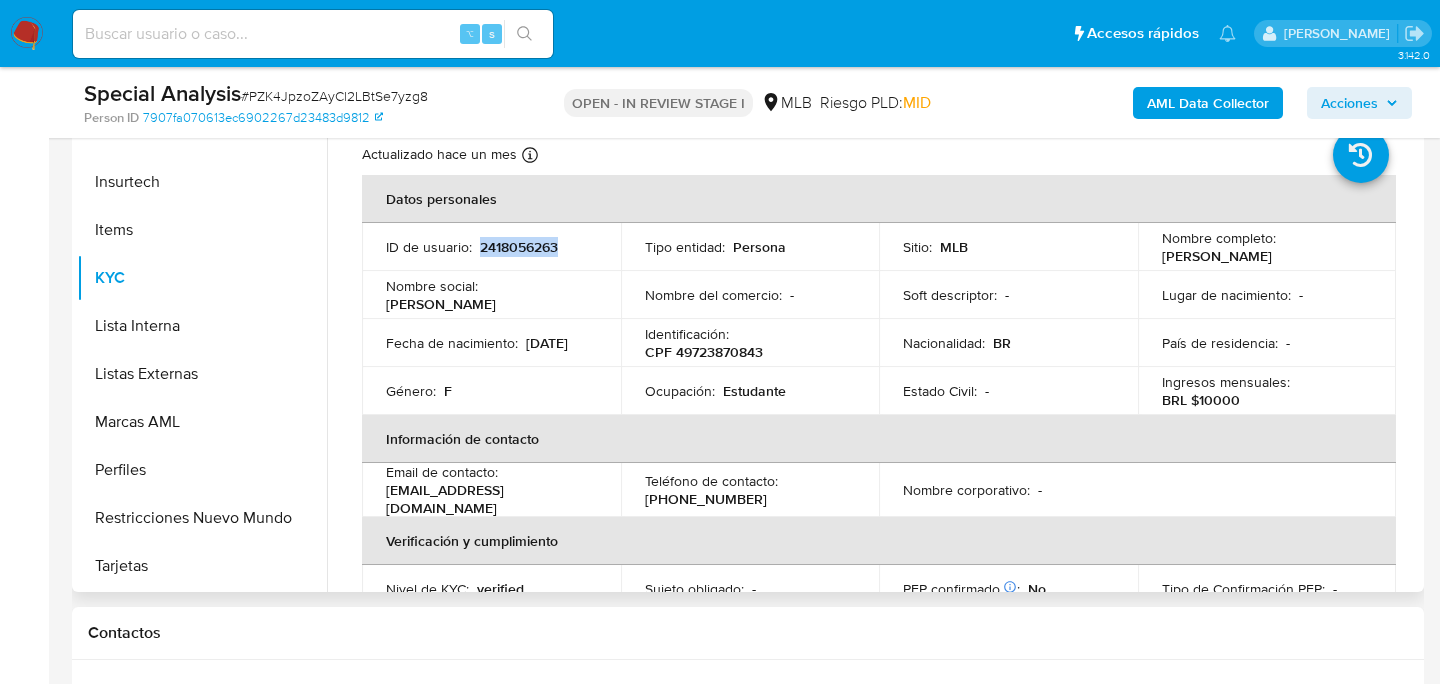 click on "2418056263" at bounding box center [519, 247] 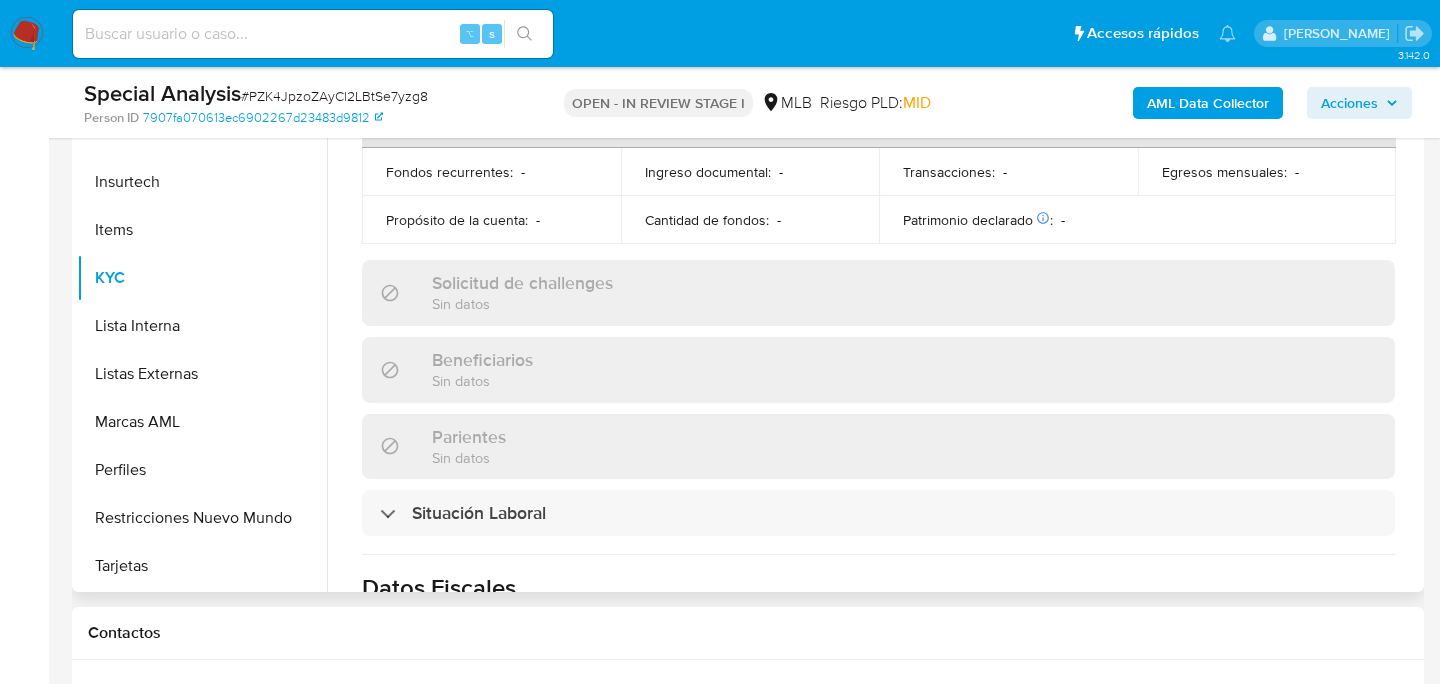 scroll, scrollTop: 908, scrollLeft: 0, axis: vertical 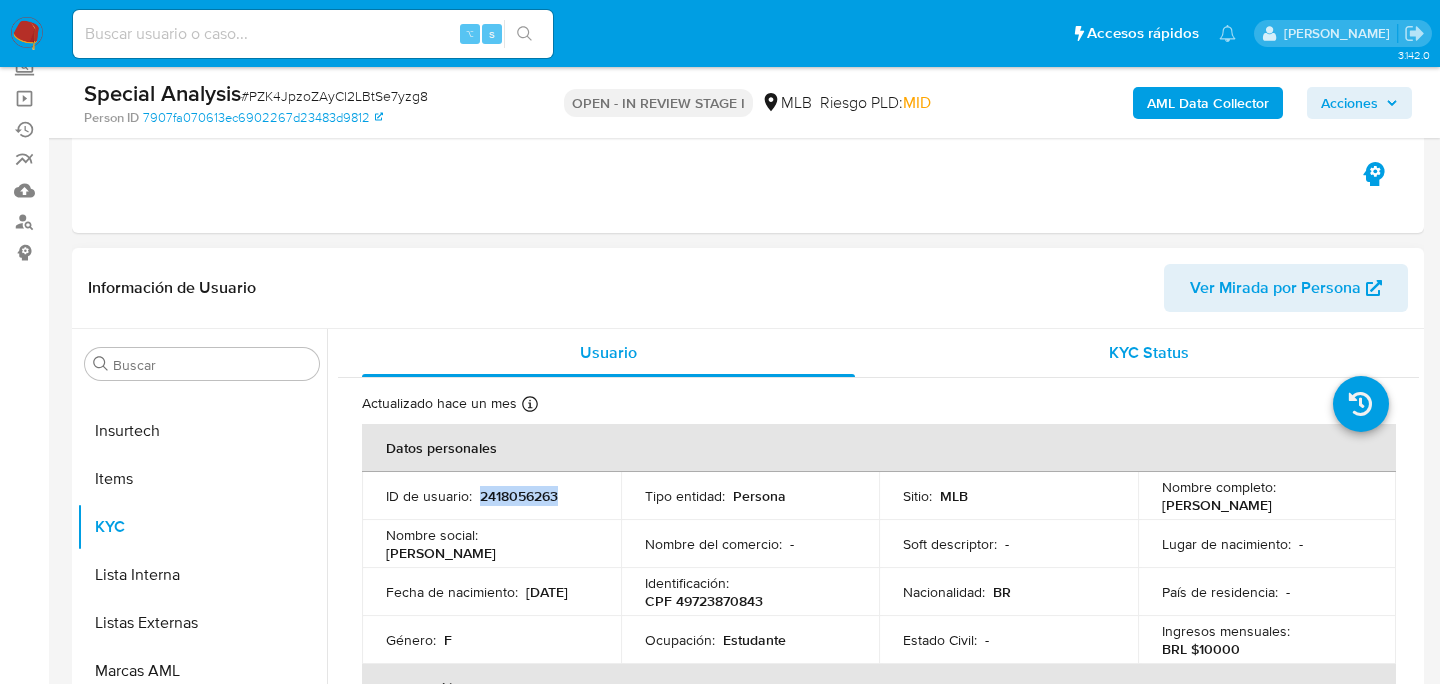 click on "KYC Status" at bounding box center [1149, 353] 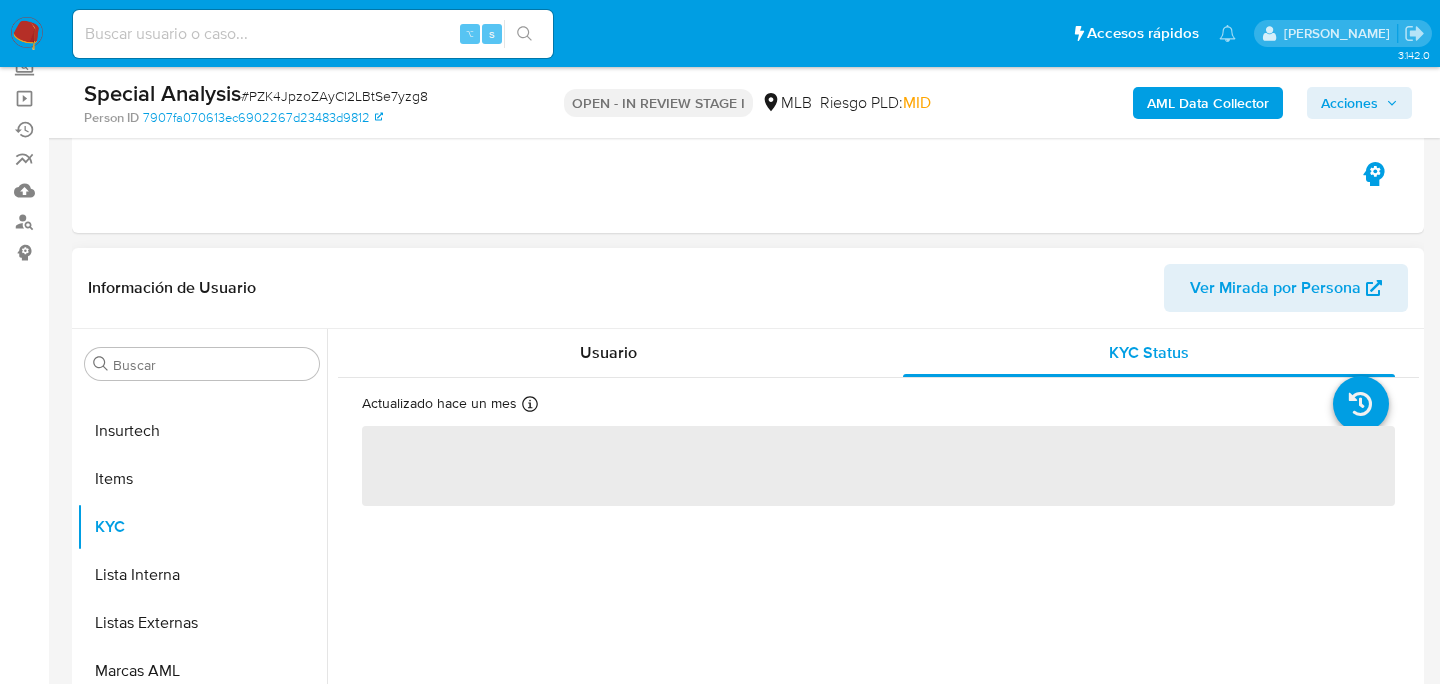 click on "Actualizado [DATE]   Creado: [DATE] 10:29:51 Actualizado: [DATE] 21:40:39 ‌" at bounding box center (878, 450) 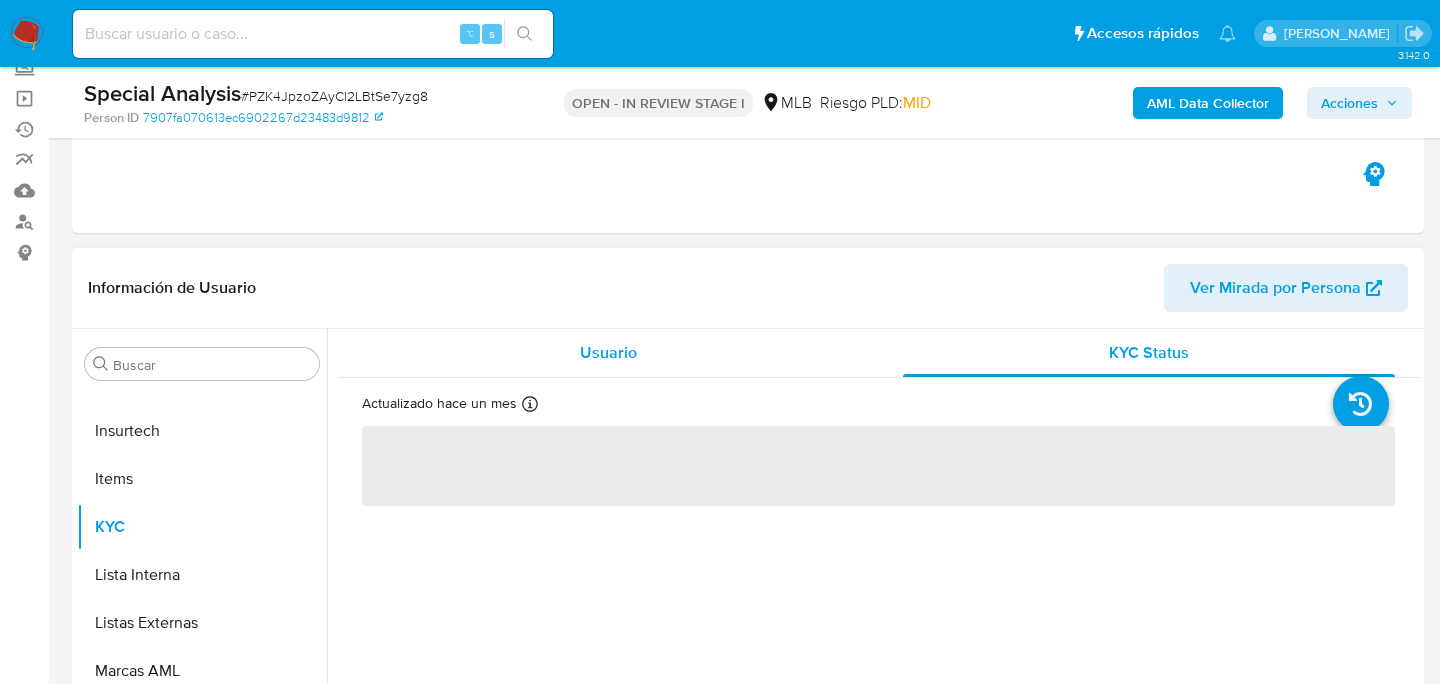 click on "Usuario" at bounding box center [608, 353] 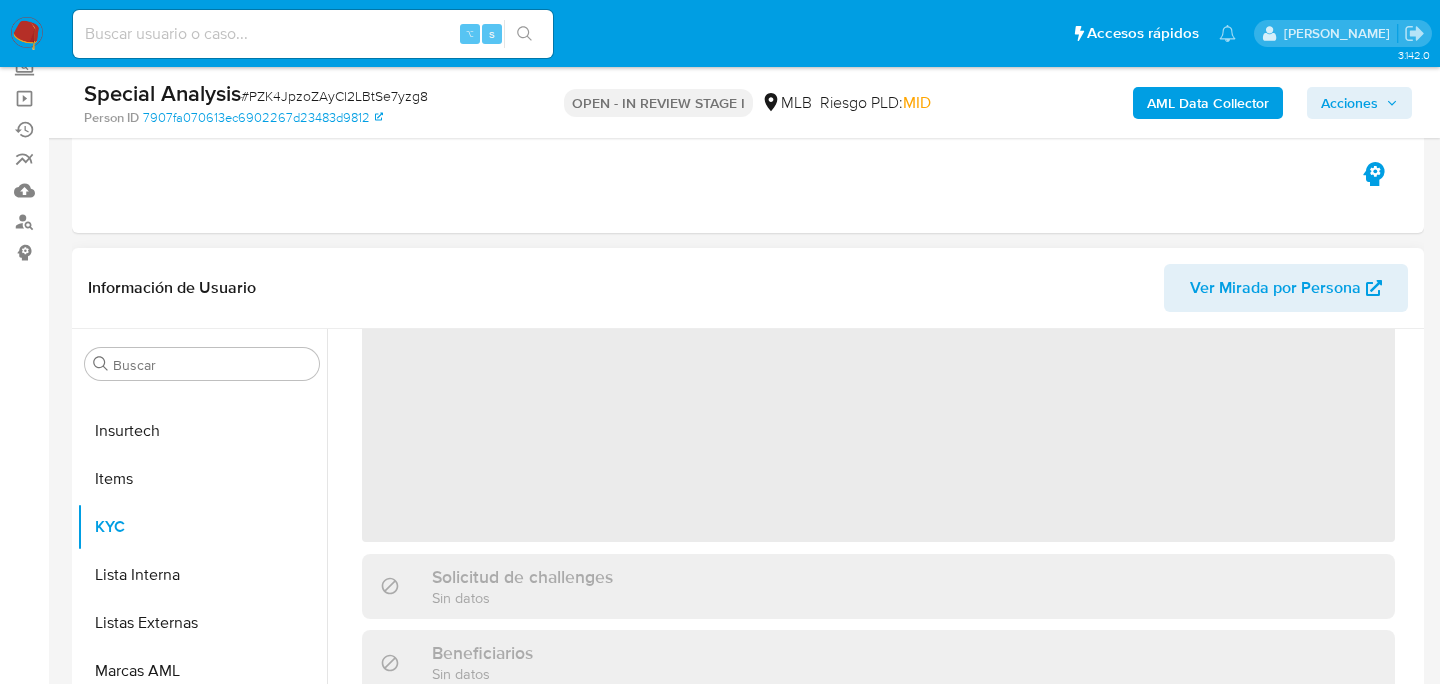 scroll, scrollTop: 146, scrollLeft: 0, axis: vertical 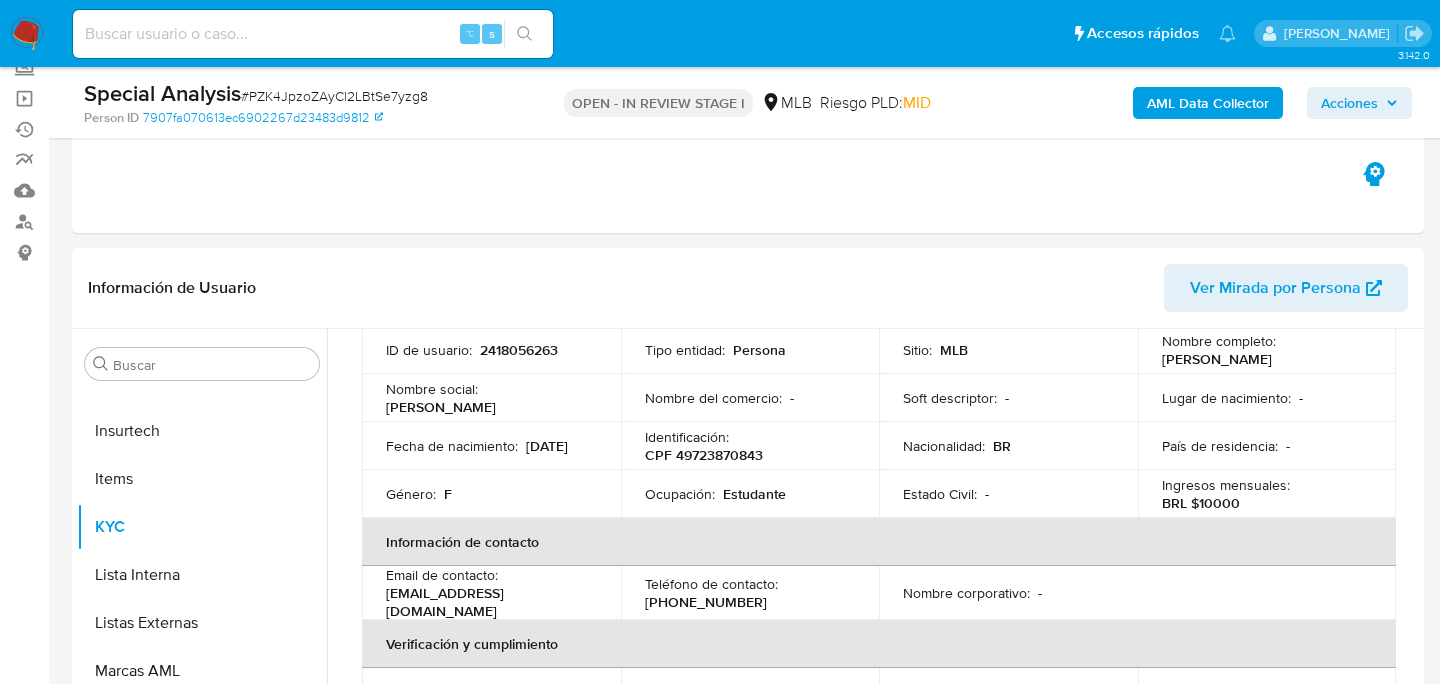 click on "# PZK4JpzoZAyCl2LBtSe7yzg8" at bounding box center (334, 96) 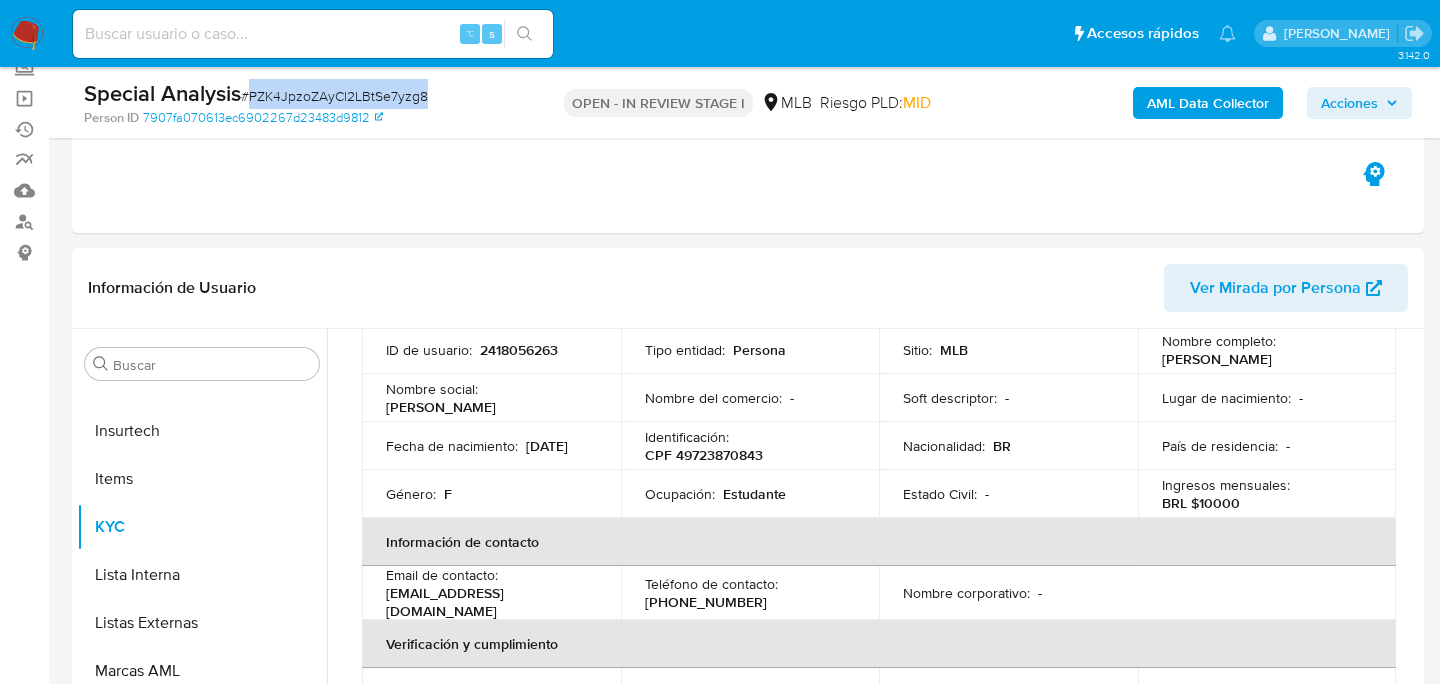 copy on "PZK4JpzoZAyCl2LBtSe7yzg8" 